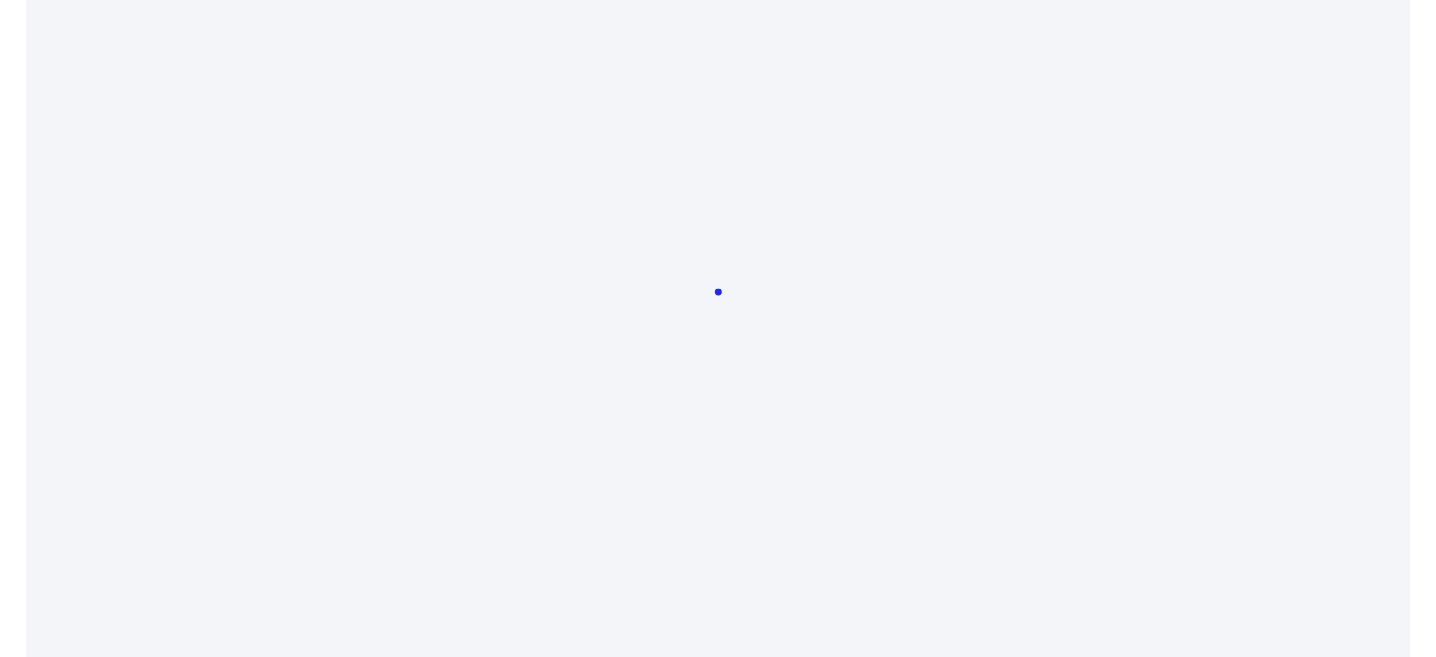 scroll, scrollTop: 0, scrollLeft: 0, axis: both 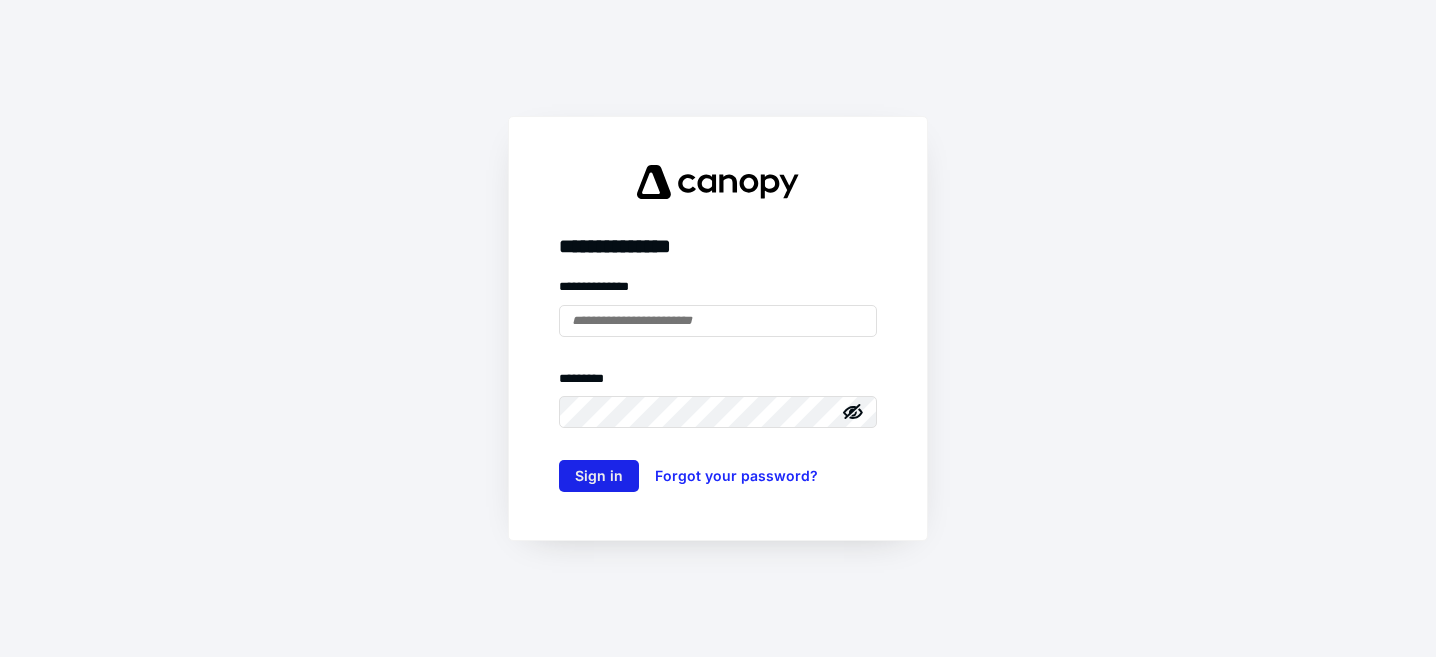 type on "**********" 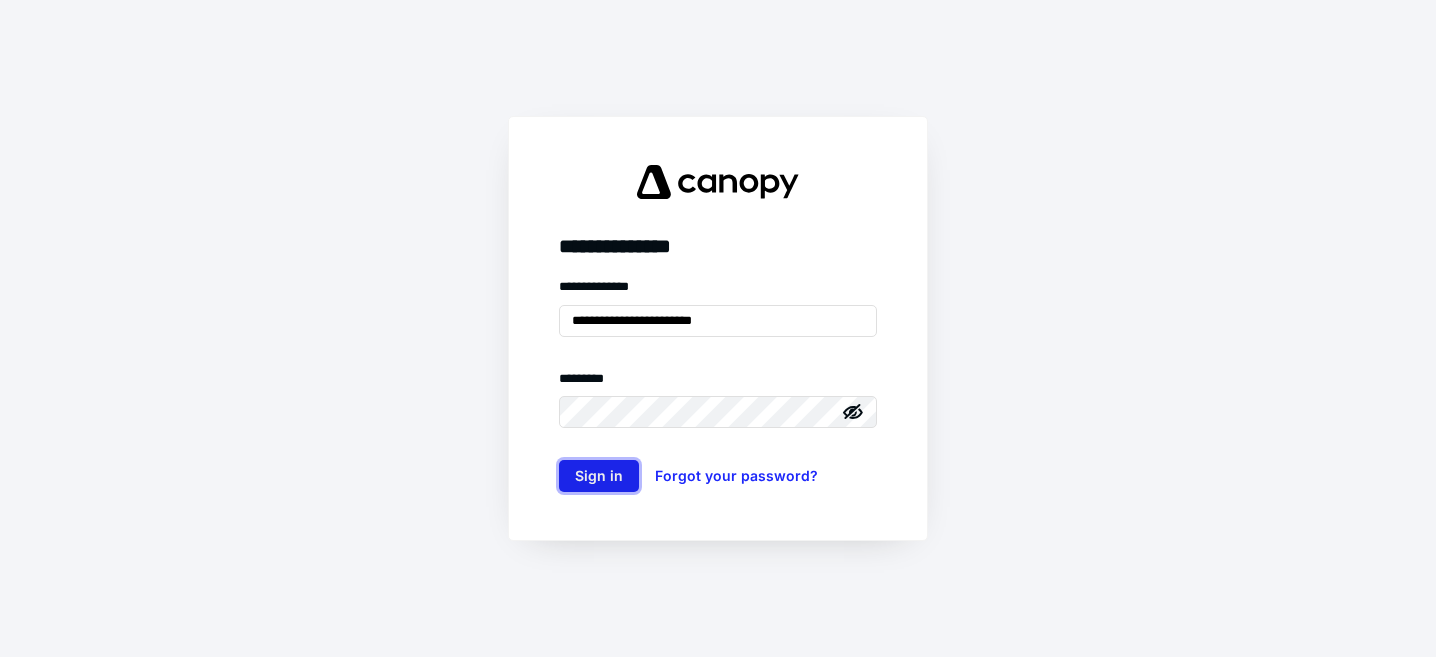 click on "Sign in" at bounding box center [599, 476] 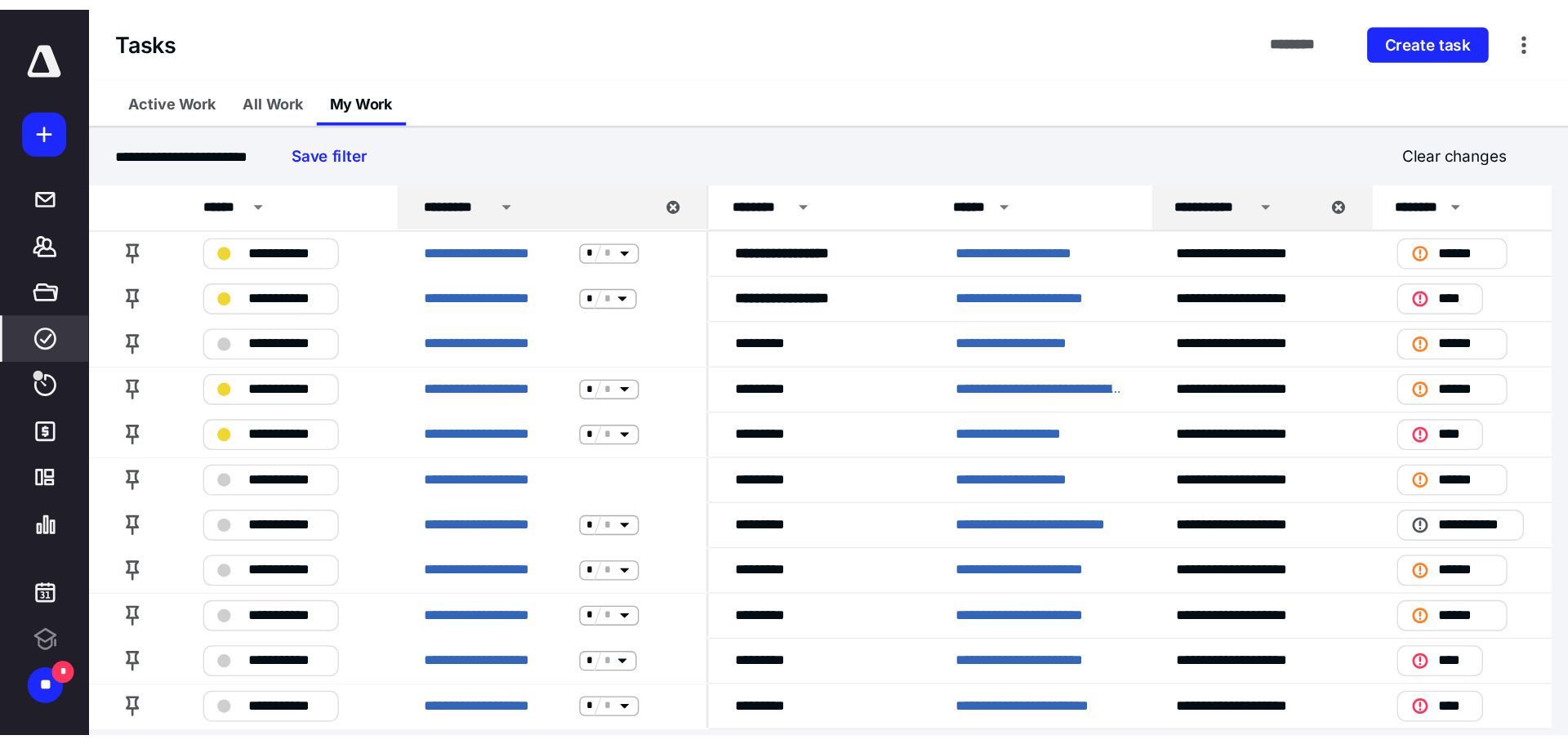 scroll, scrollTop: 0, scrollLeft: 0, axis: both 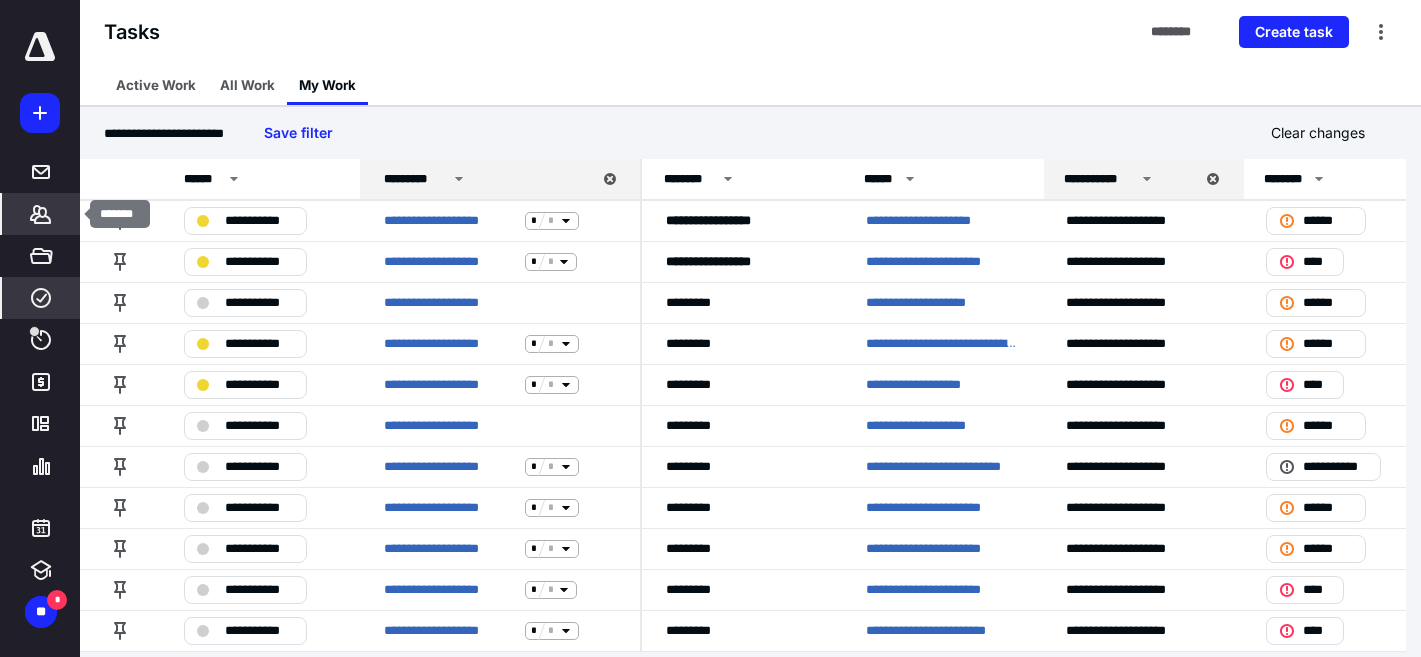 click 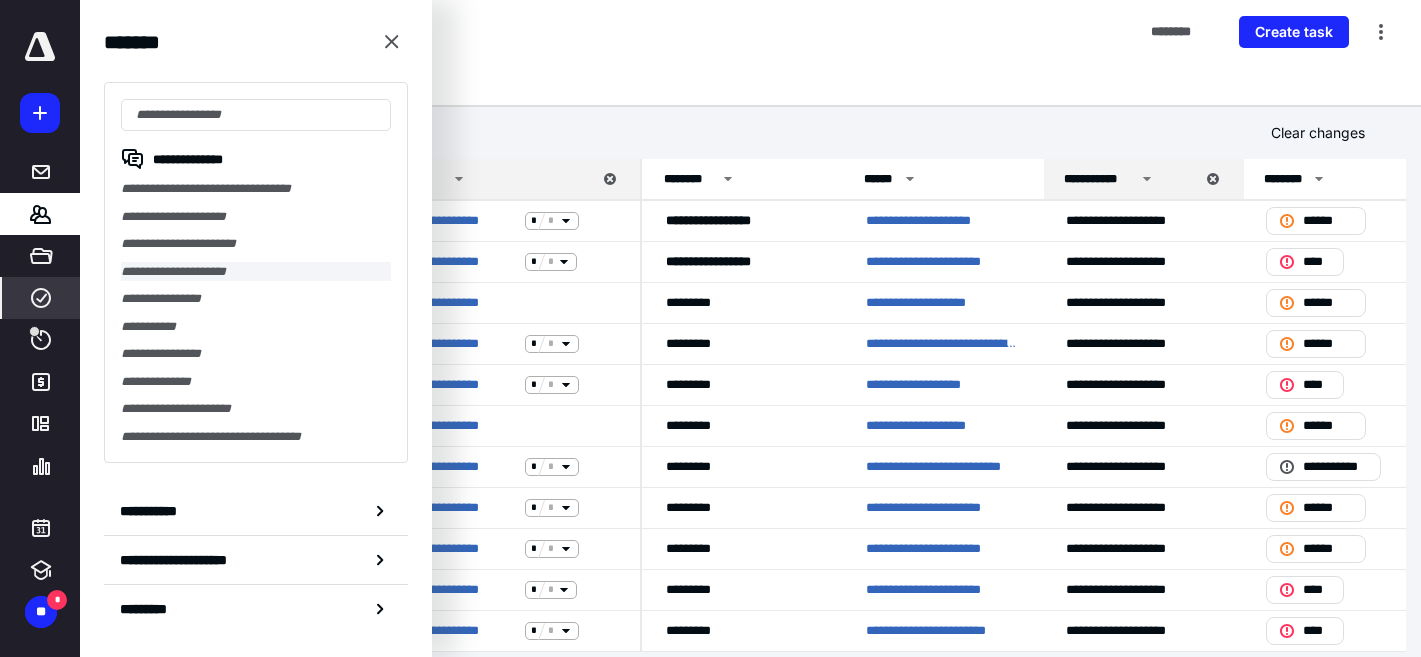 click on "**********" at bounding box center (256, 272) 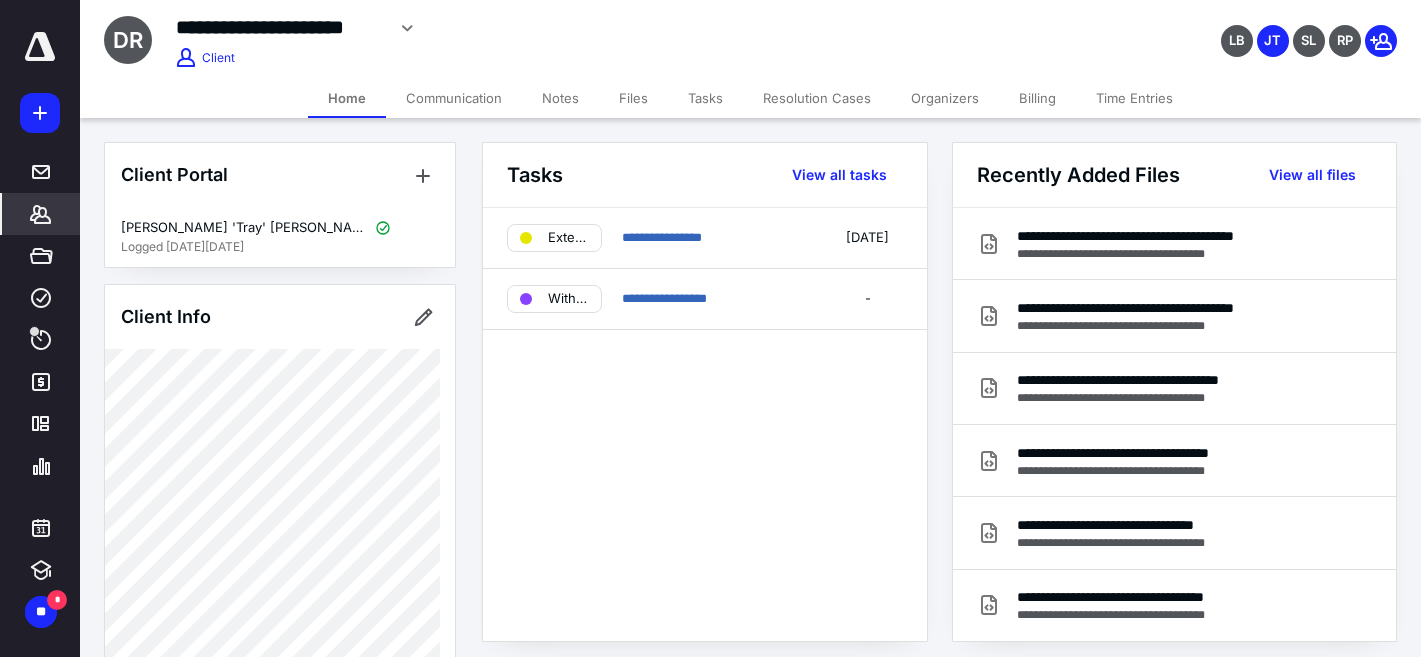 click on "Files" at bounding box center [633, 98] 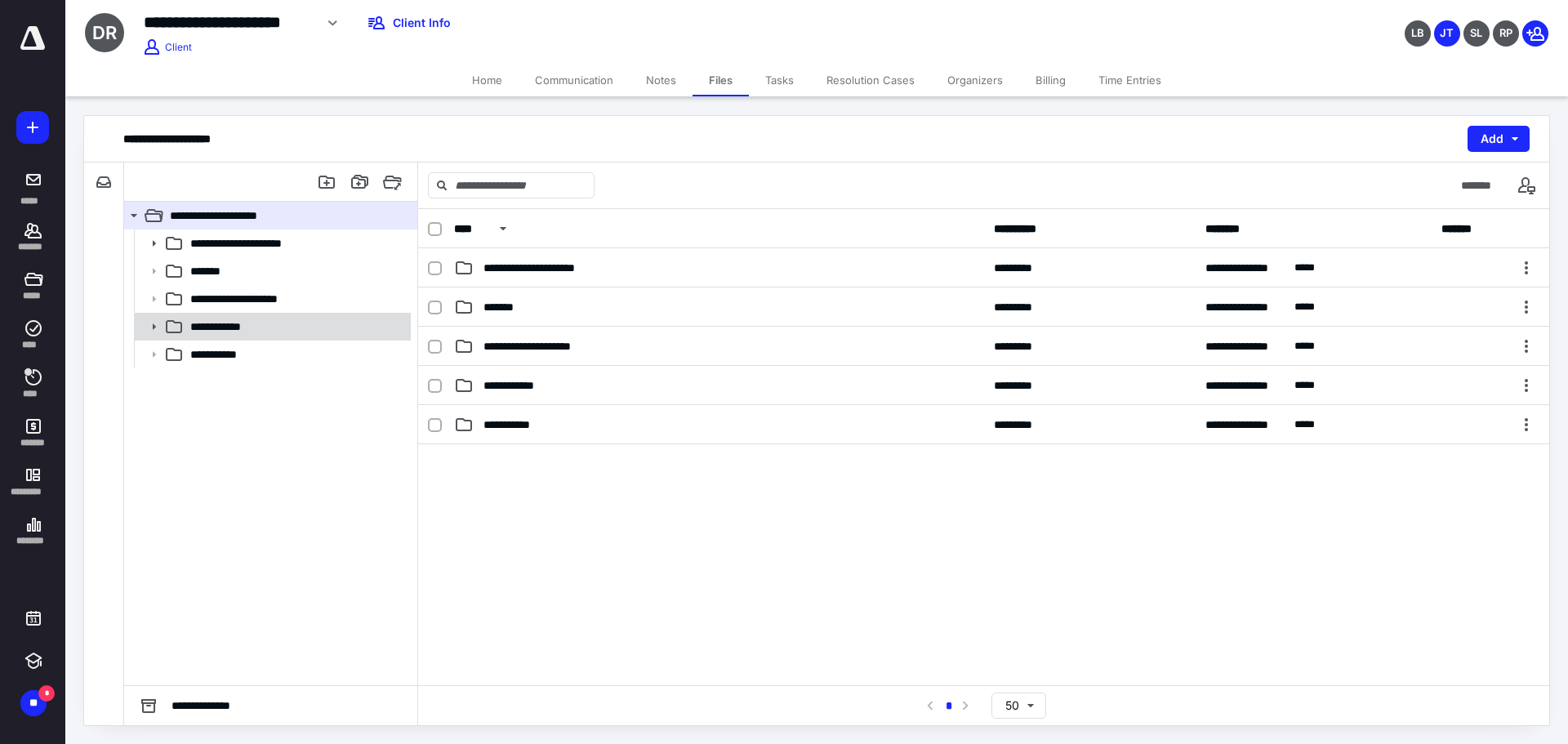 click at bounding box center [149, 327] 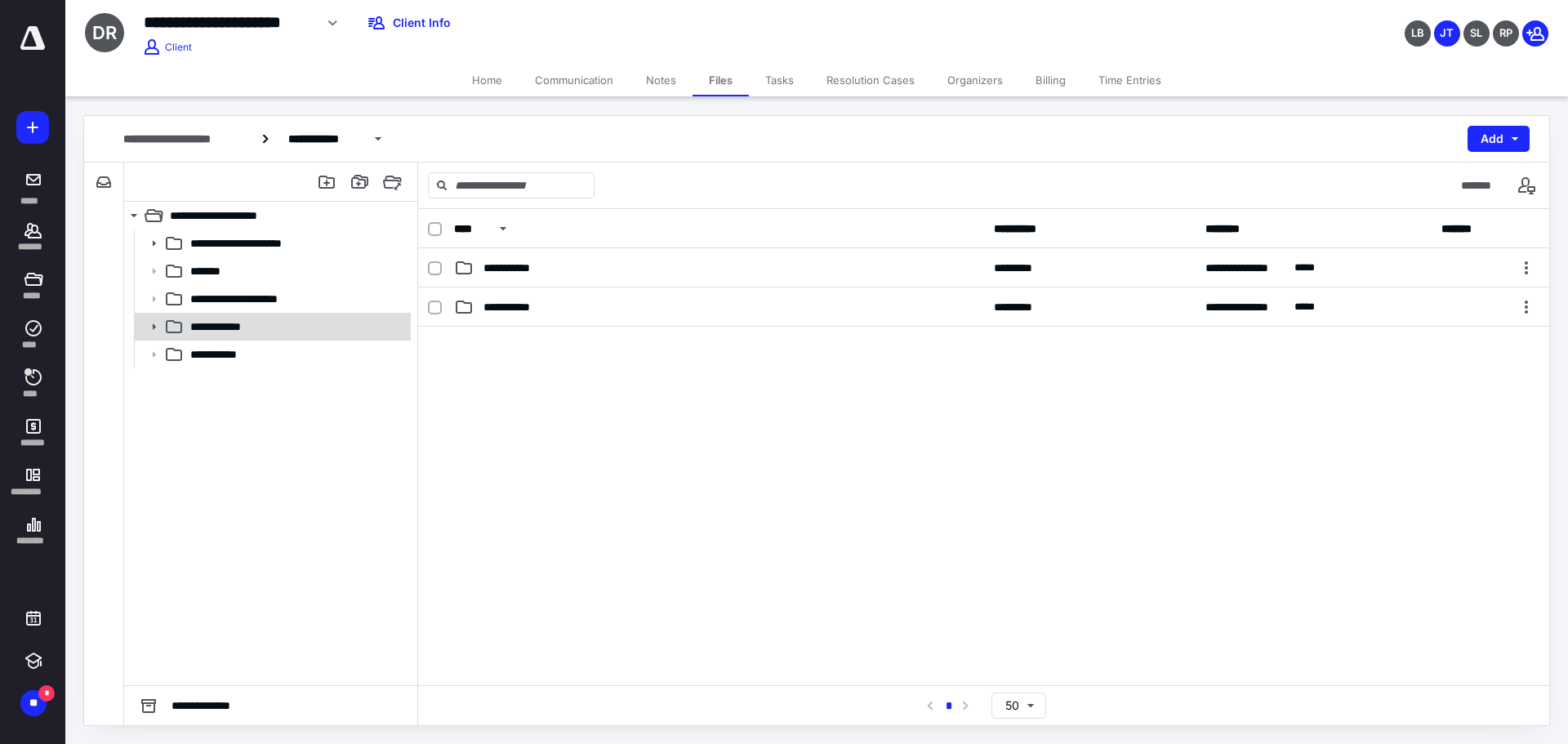 click 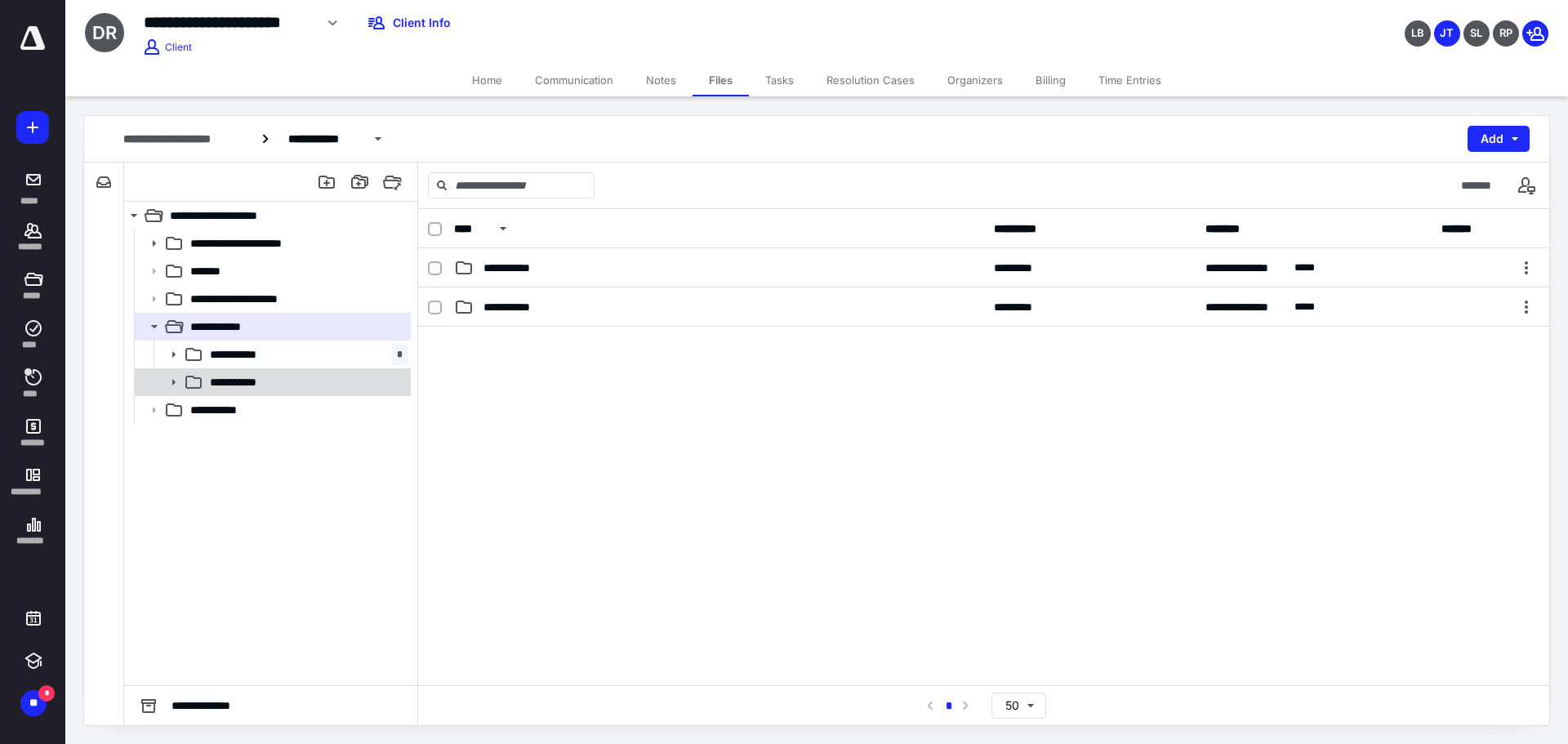 click 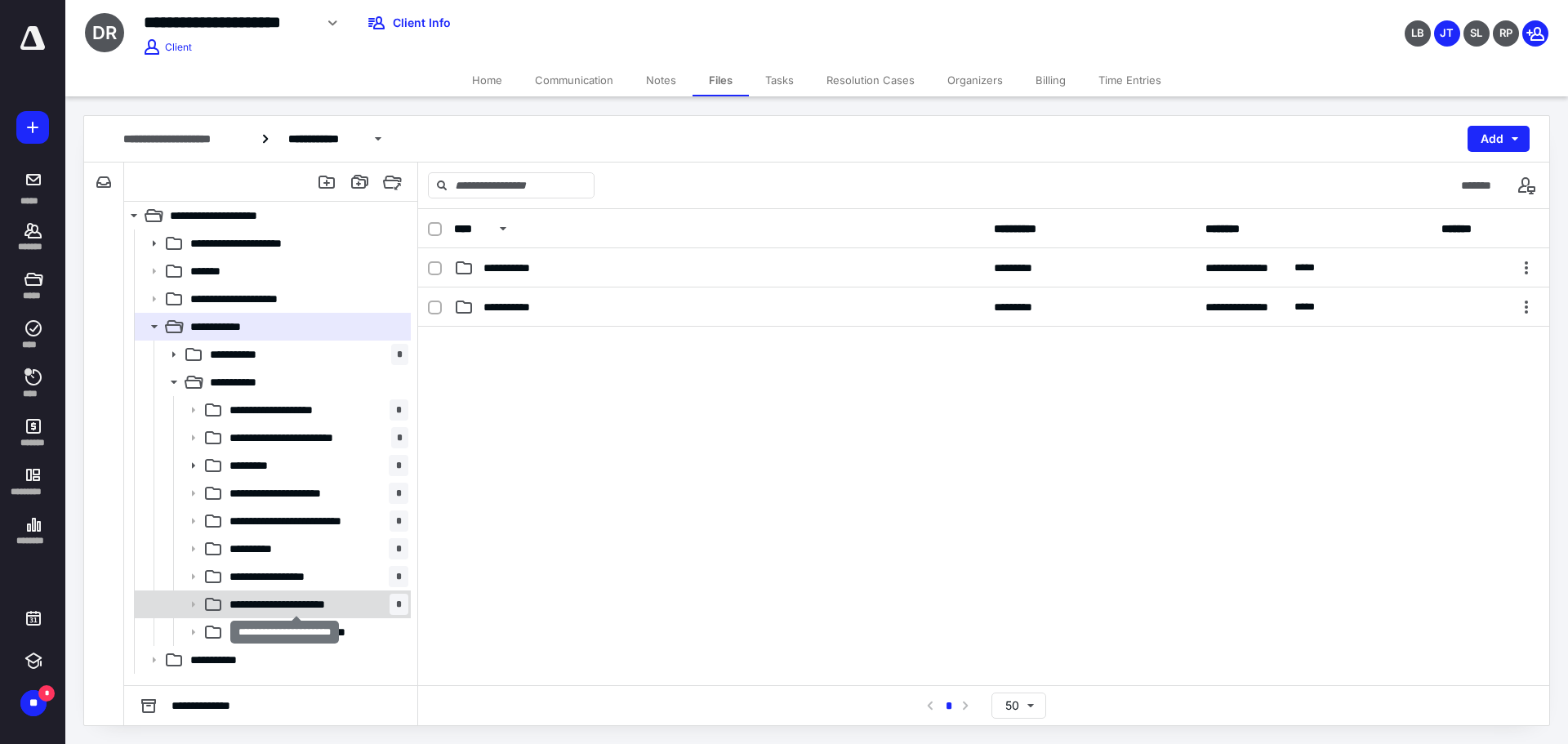 click on "**********" at bounding box center (296, 604) 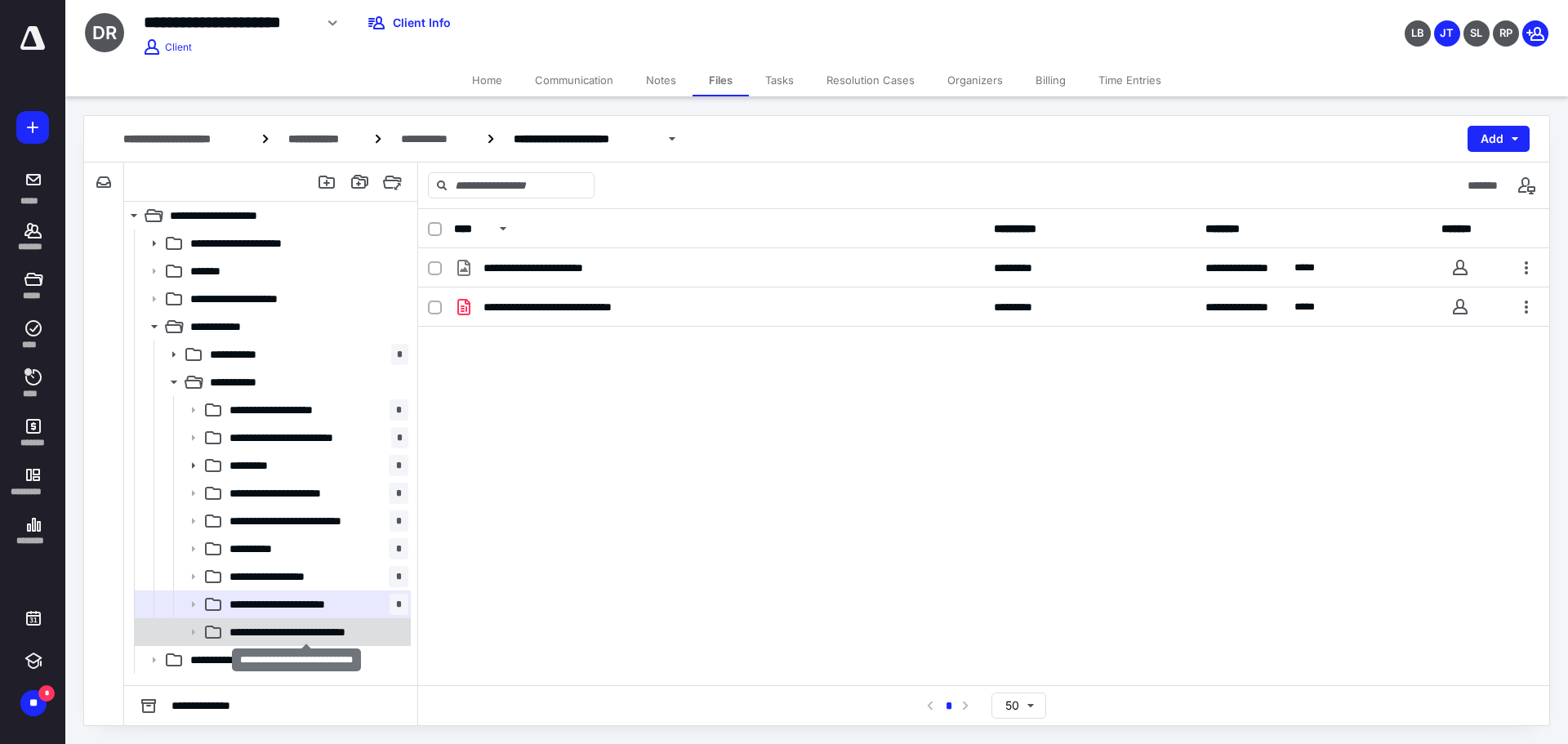 click on "**********" at bounding box center (305, 632) 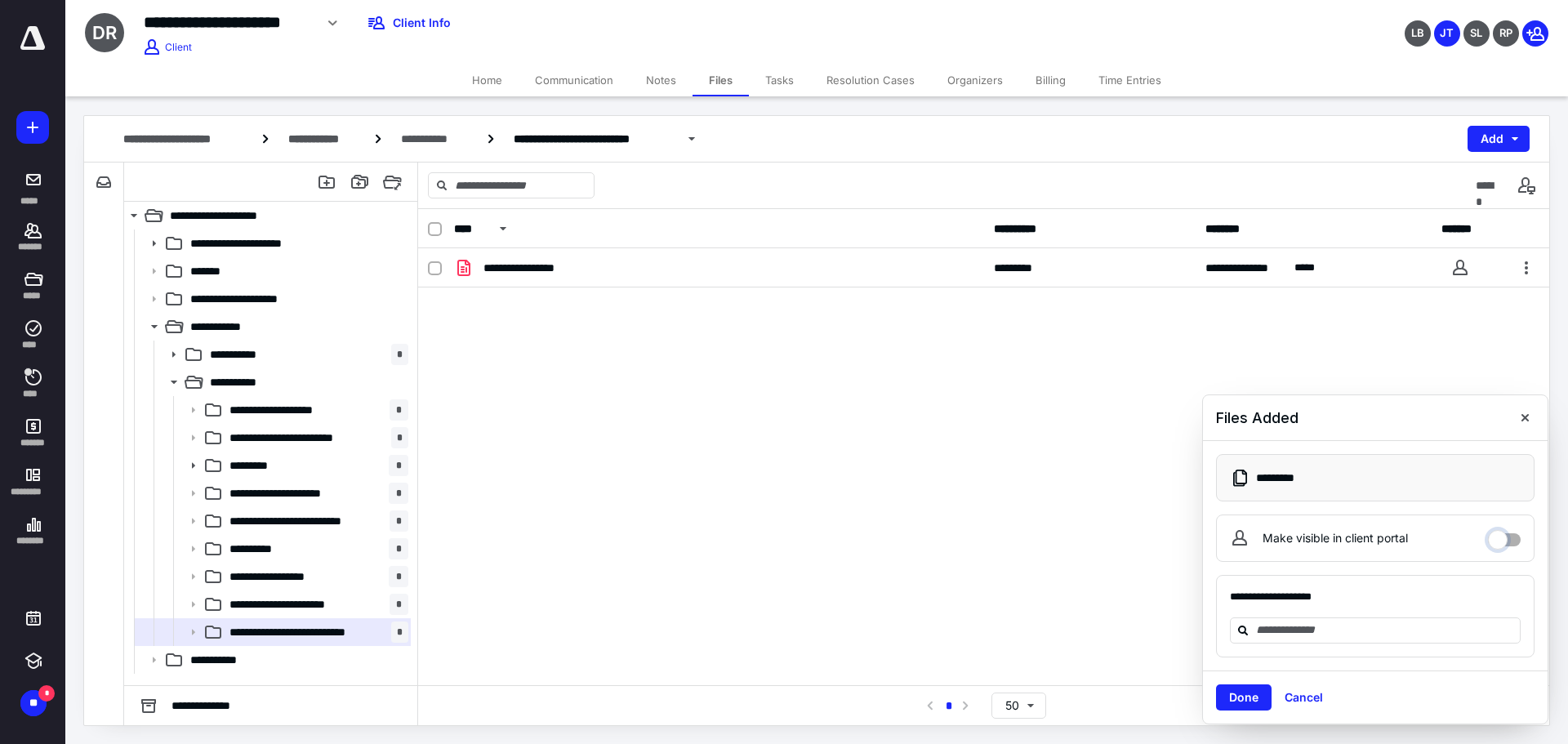click on "Make visible in client portal" at bounding box center (1504, 536) 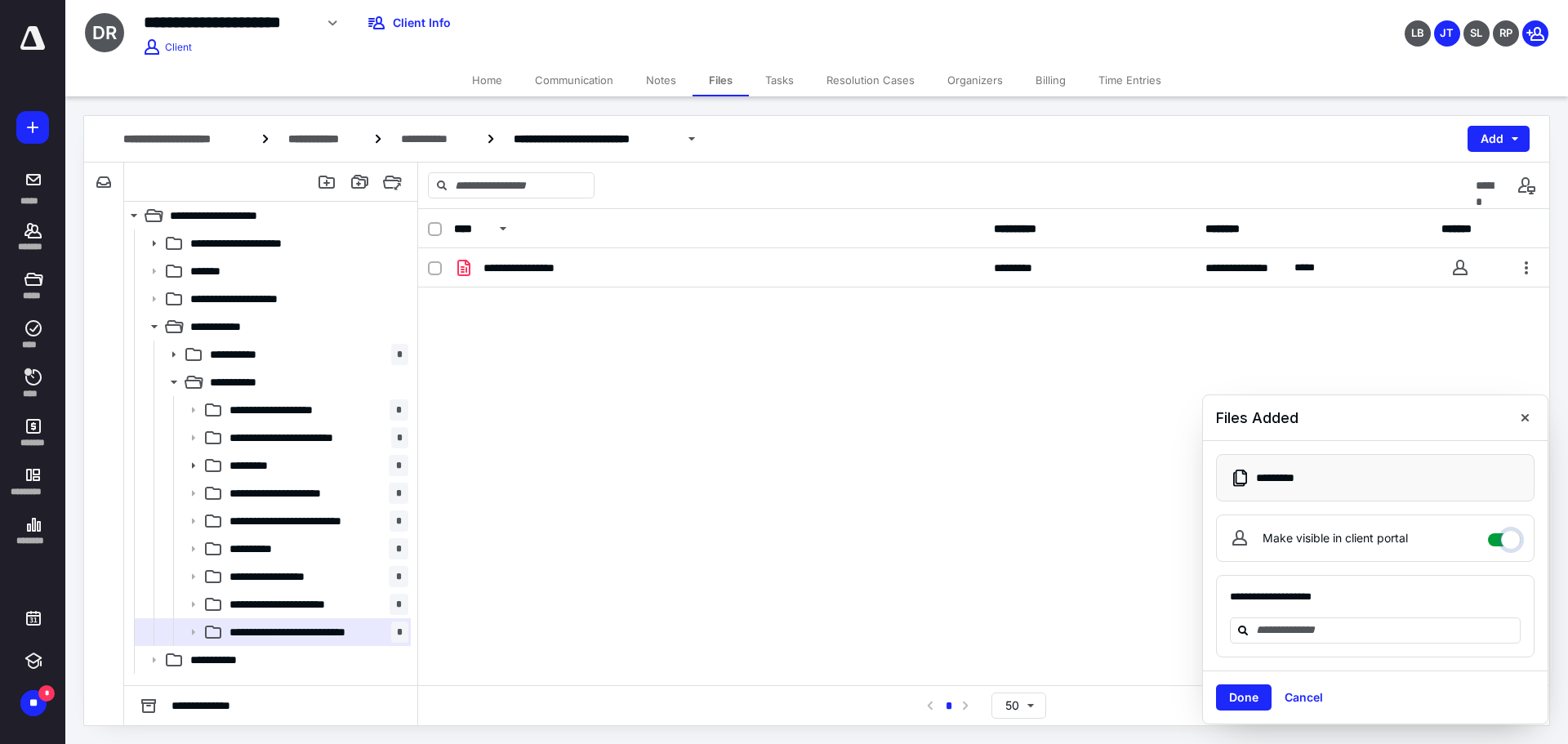 checkbox on "****" 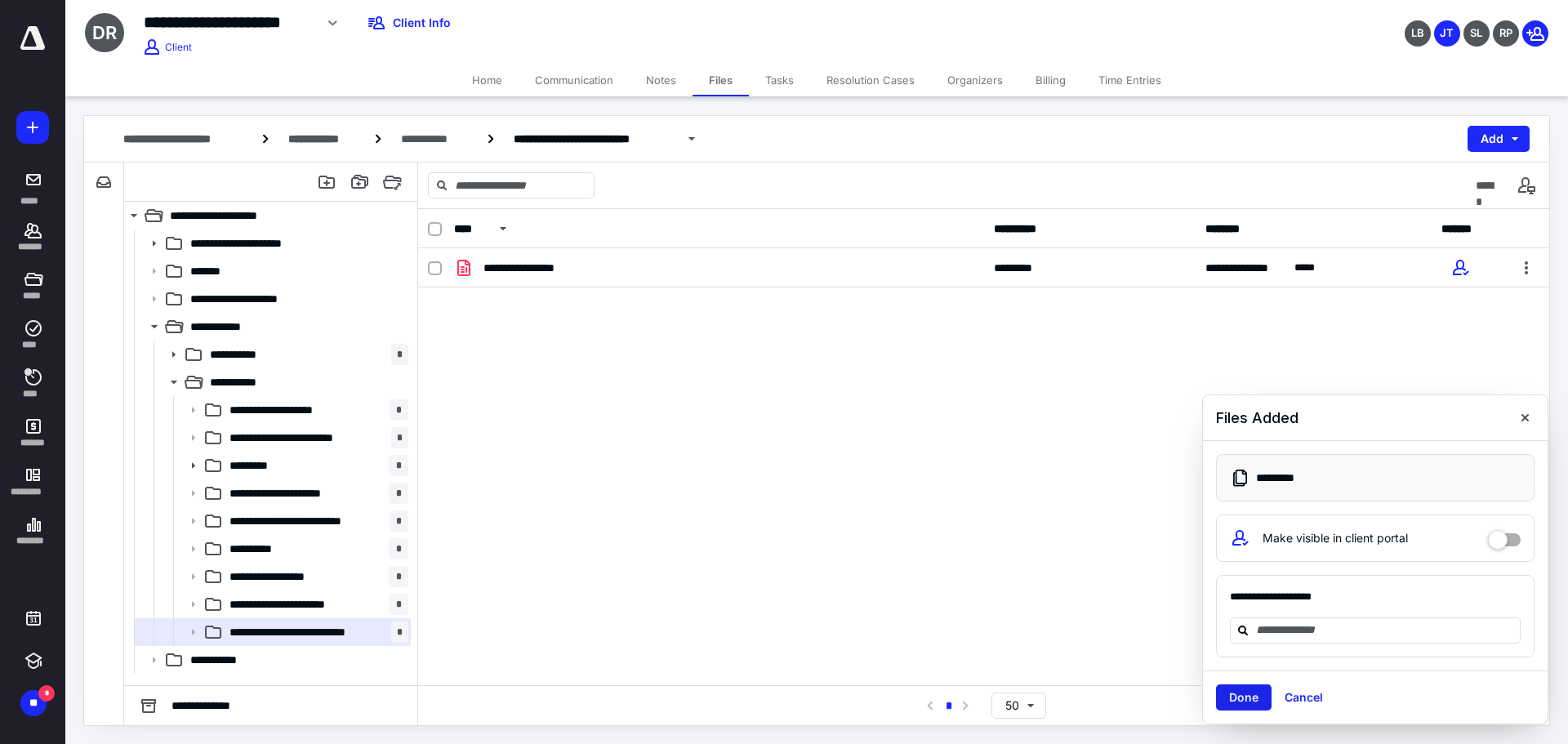 click on "Done" at bounding box center (1244, 697) 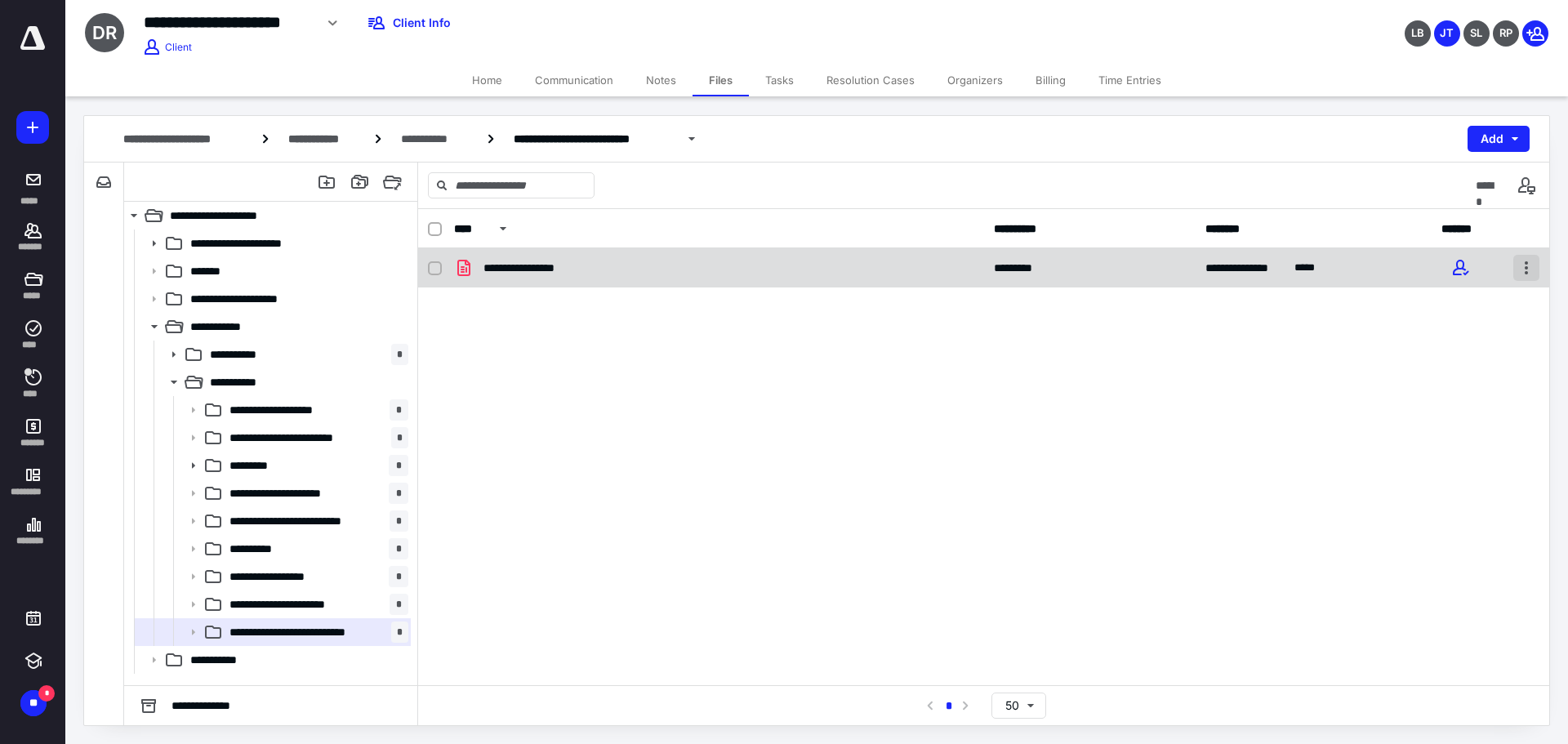 click at bounding box center [1526, 268] 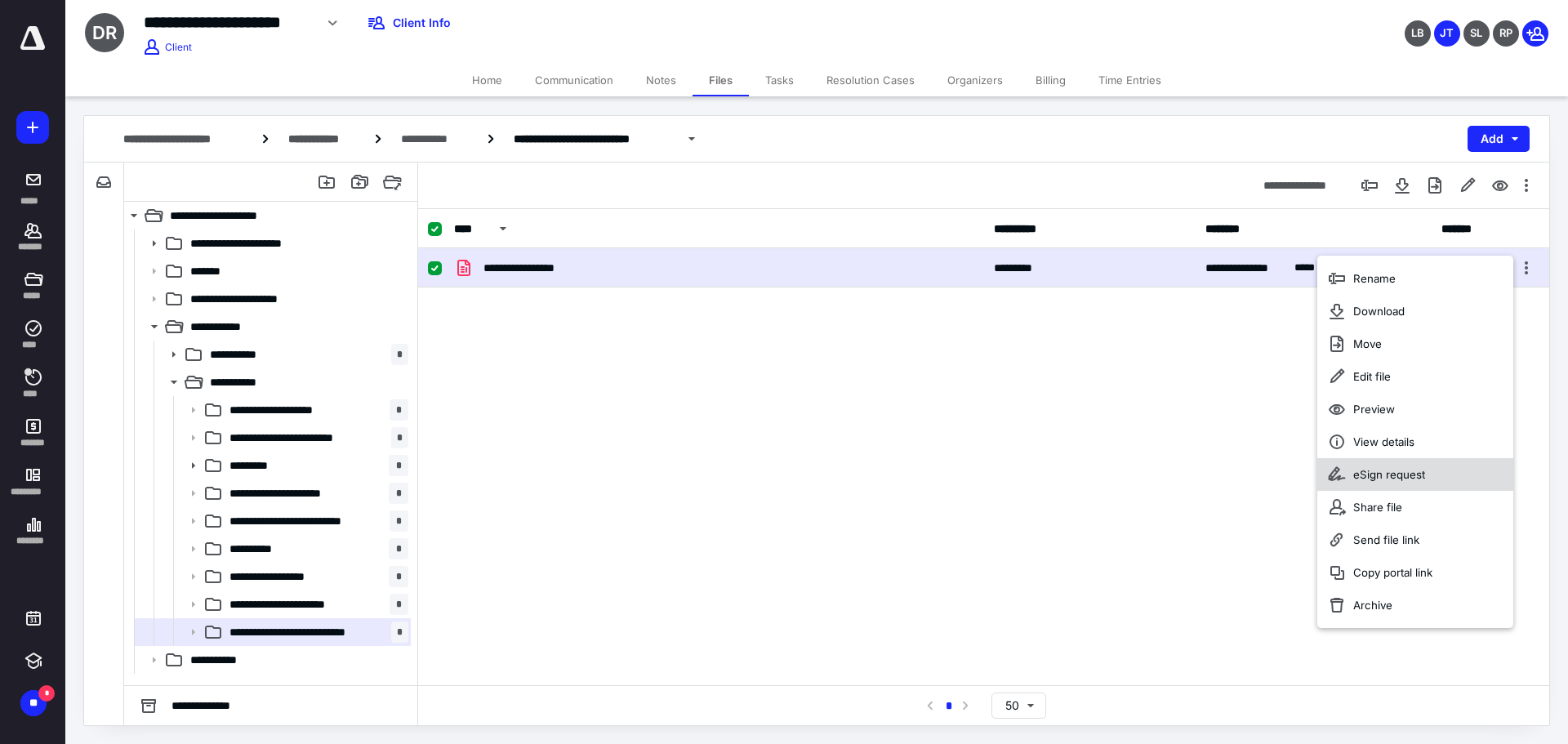 click on "eSign request" at bounding box center (1415, 474) 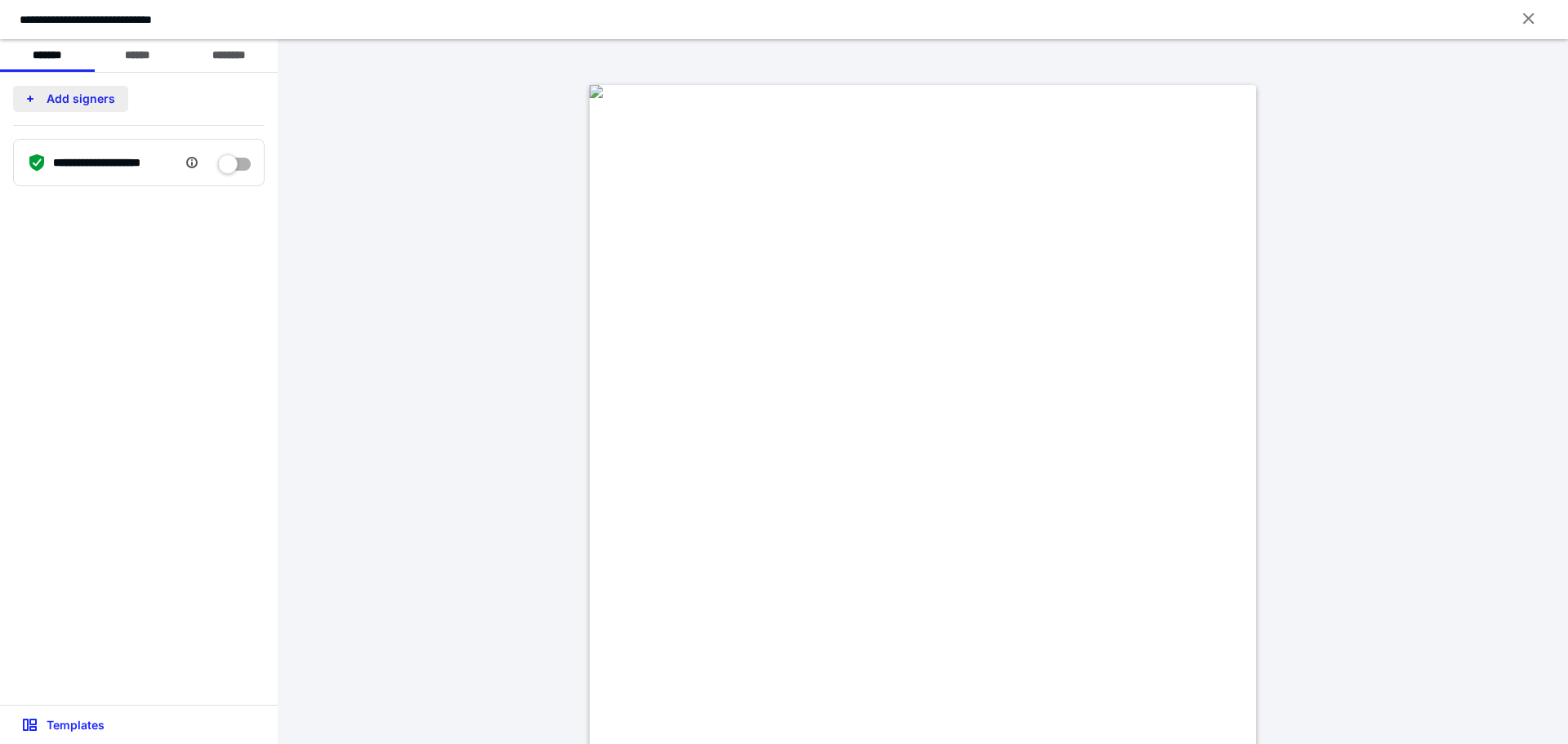 click on "Add signers" at bounding box center (70, 99) 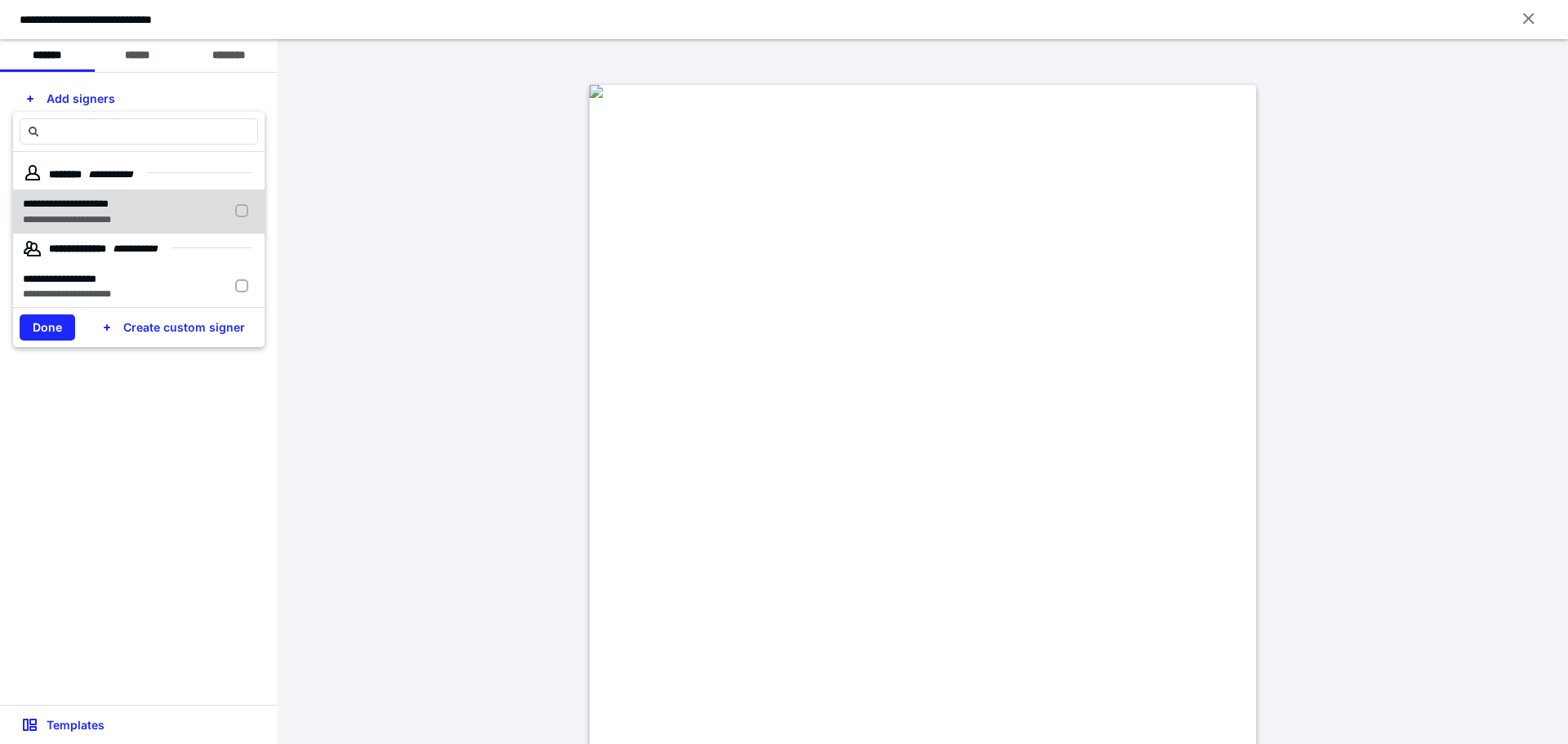 click at bounding box center (245, 212) 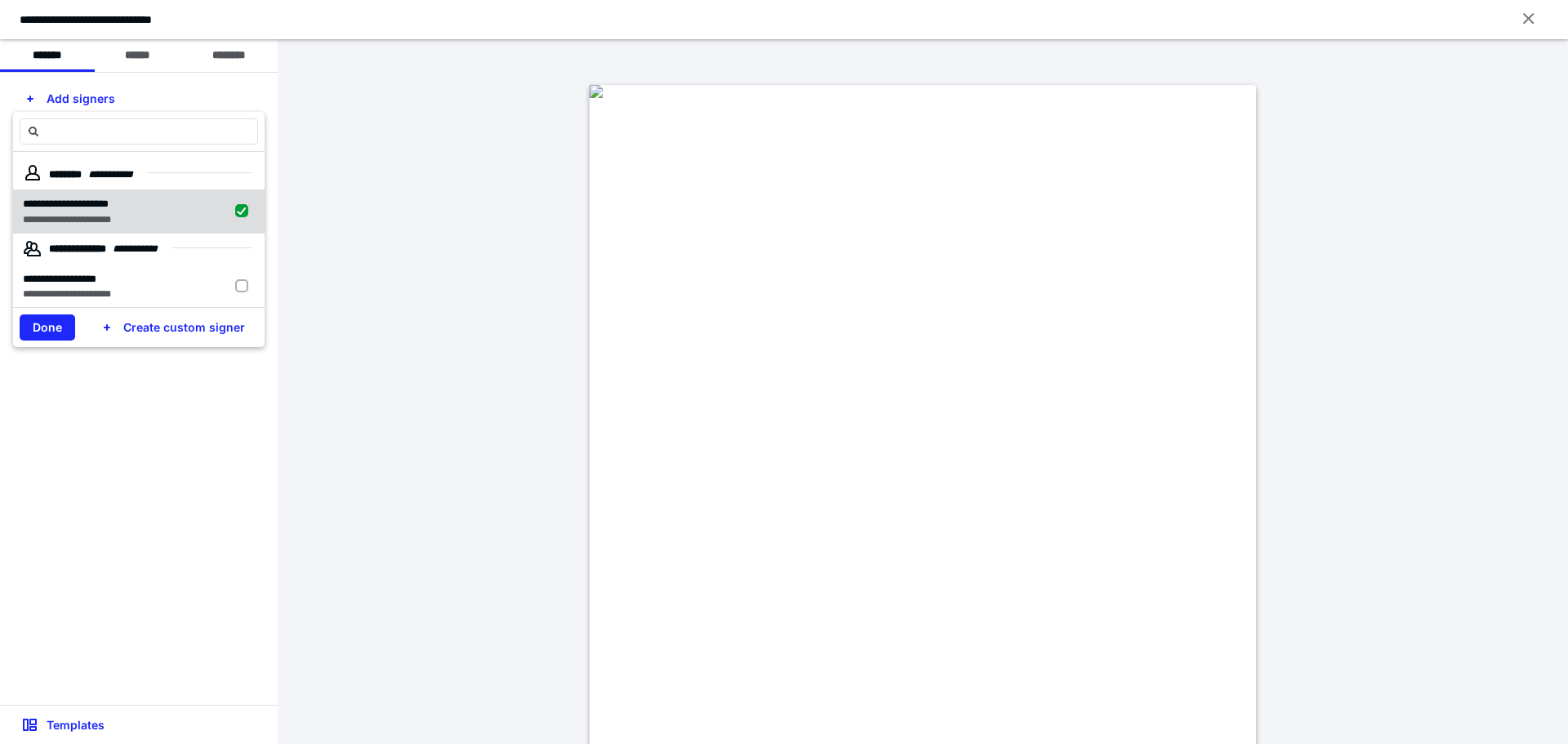 checkbox on "true" 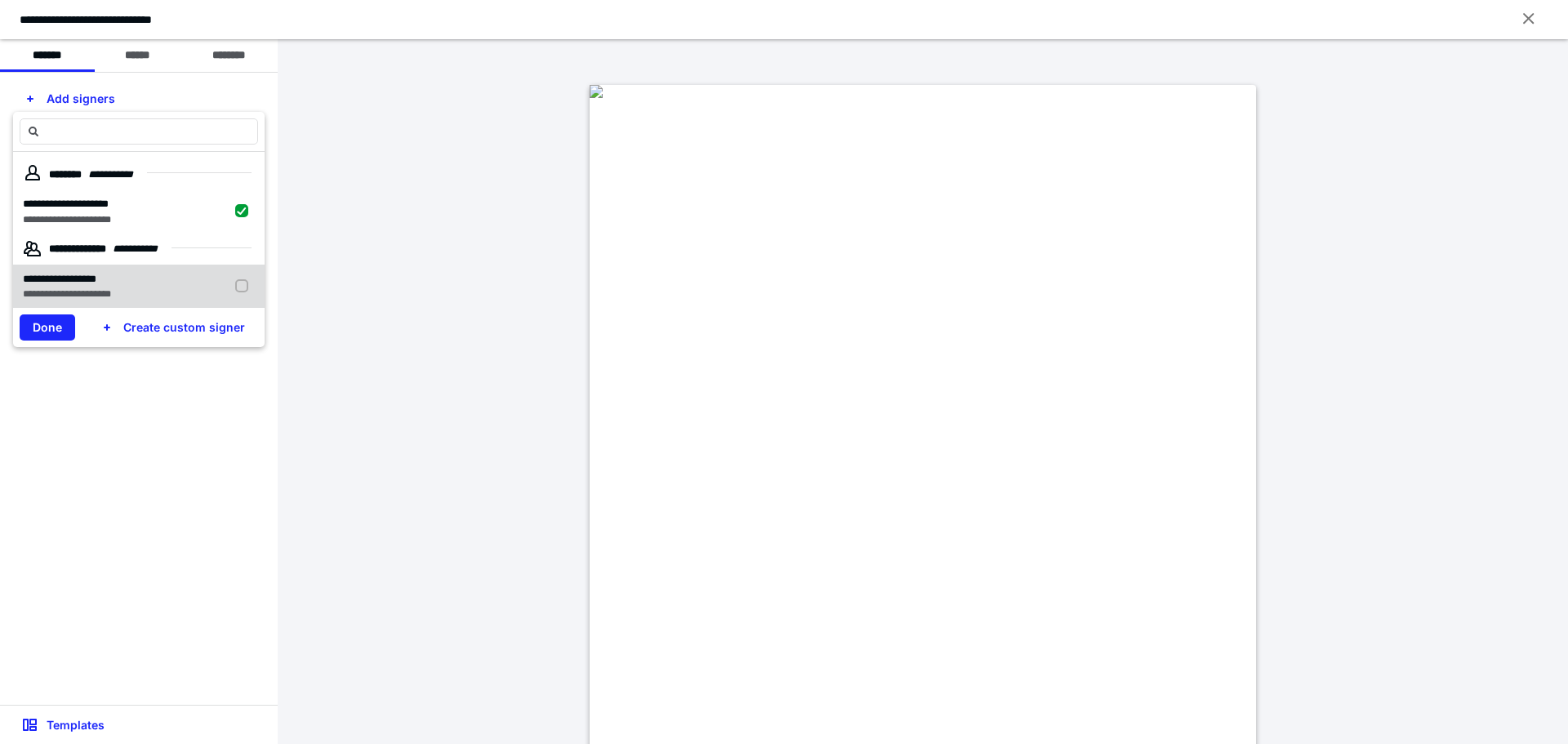 click at bounding box center (245, 287) 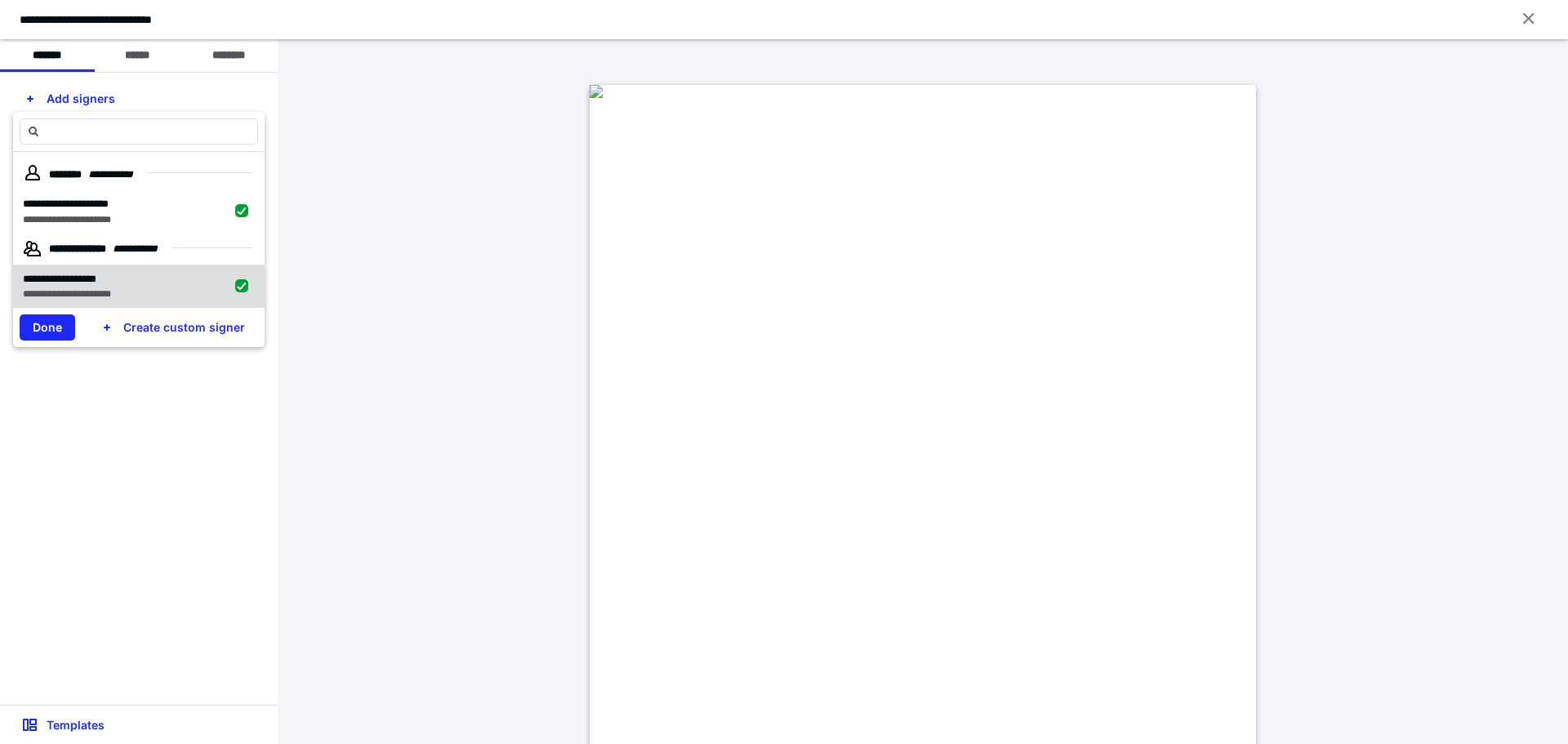 checkbox on "true" 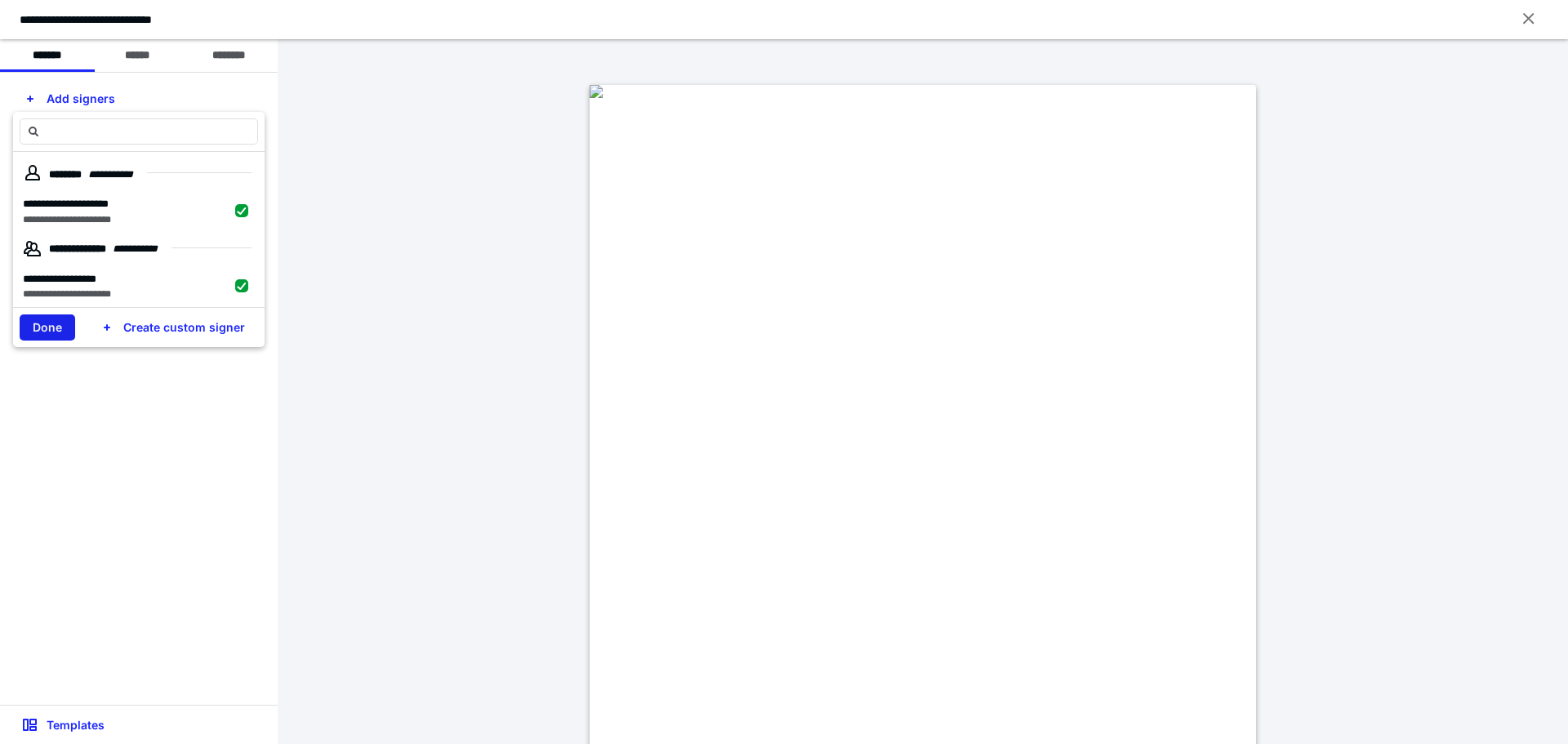 click on "Done" at bounding box center (47, 327) 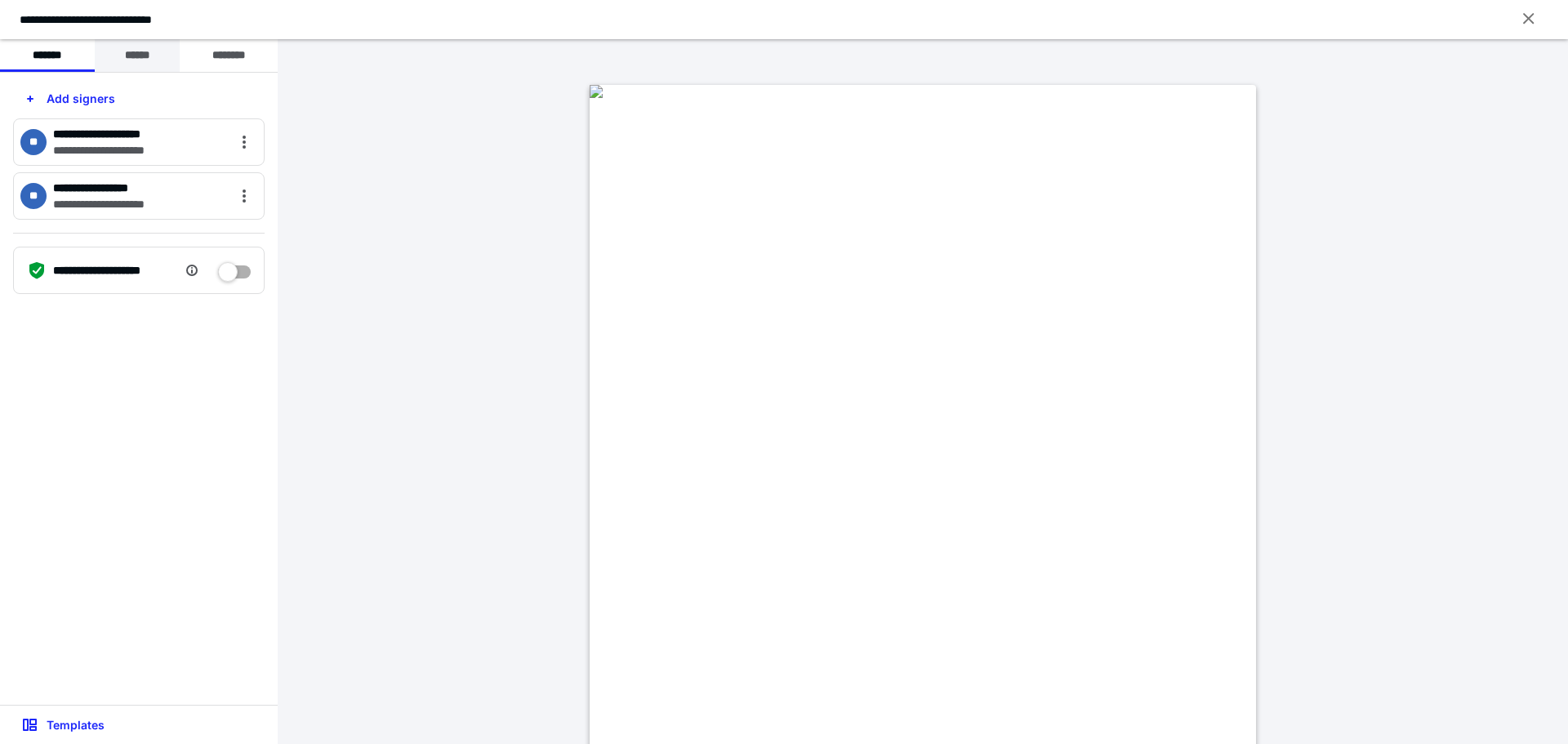 click on "******" at bounding box center (137, 56) 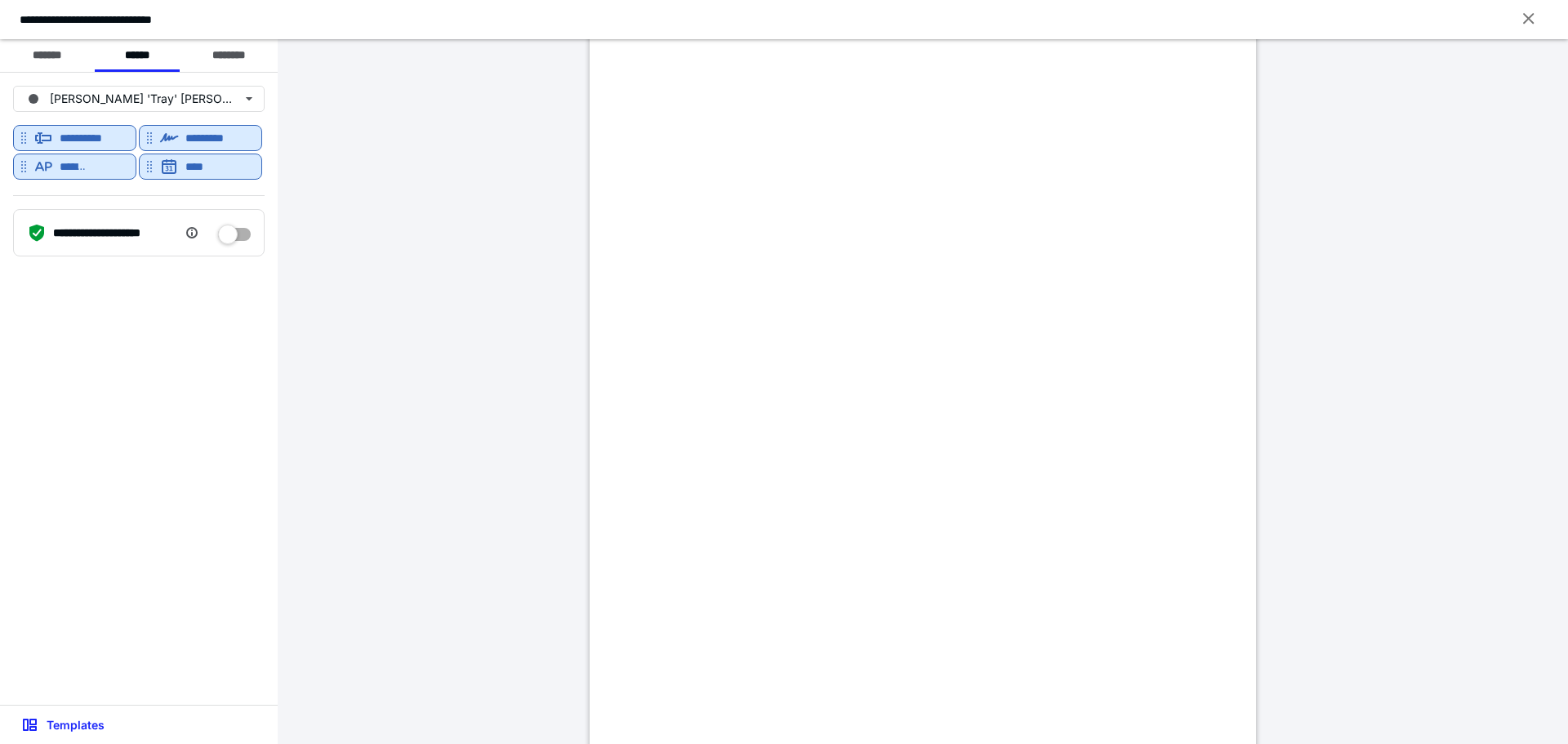 scroll, scrollTop: 167, scrollLeft: 0, axis: vertical 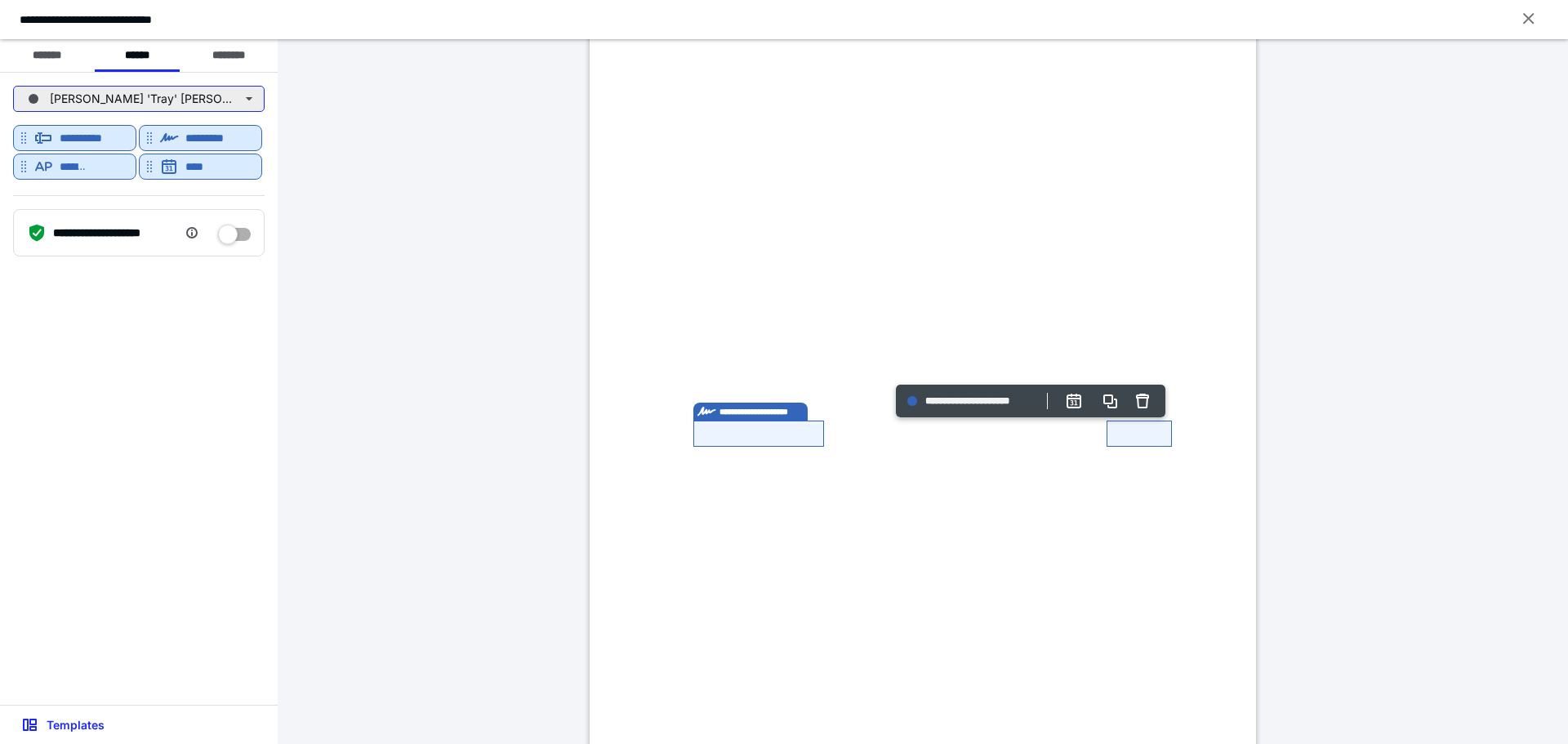 click on "[PERSON_NAME] 'Tray' [PERSON_NAME]" at bounding box center (139, 99) 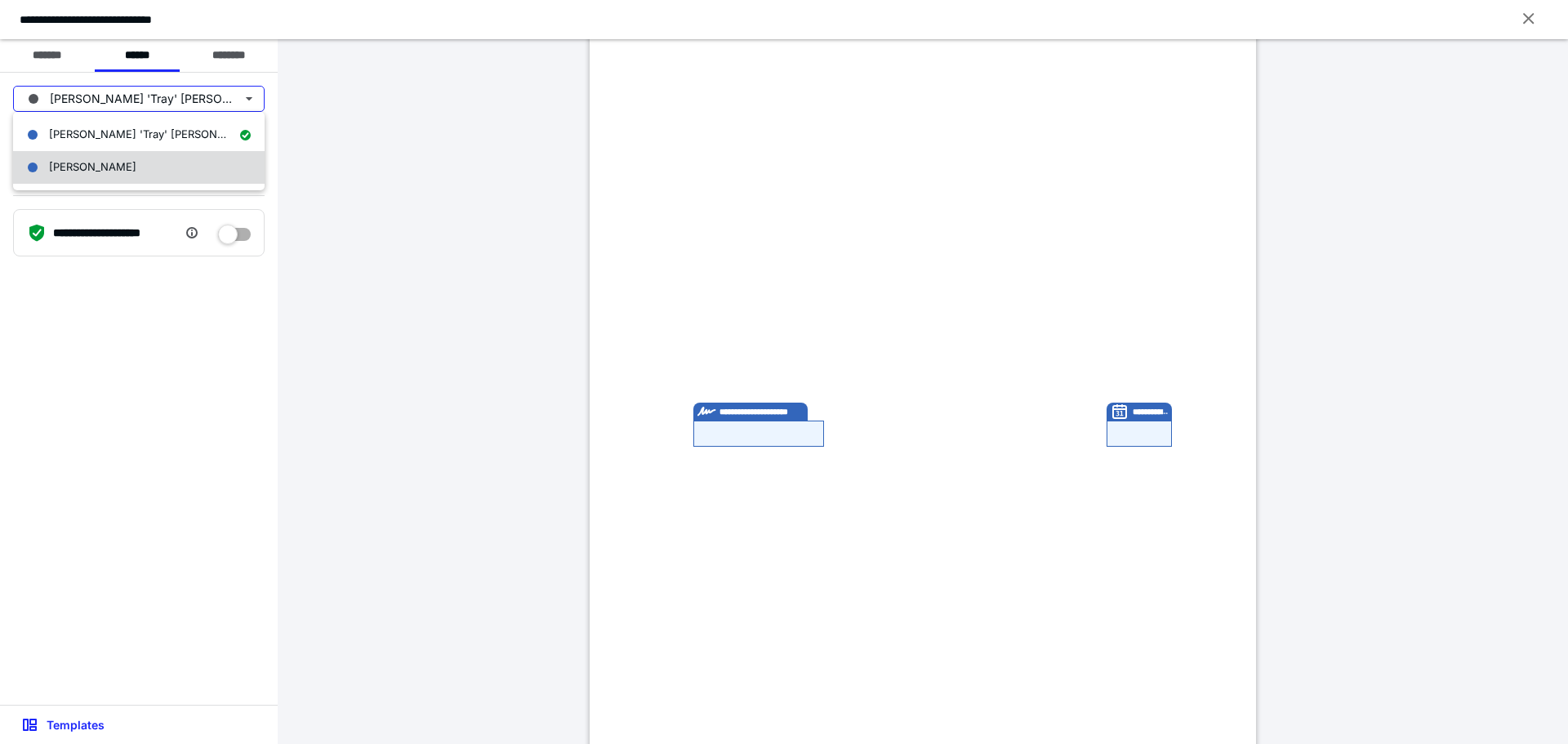 click on "[PERSON_NAME]" at bounding box center (139, 167) 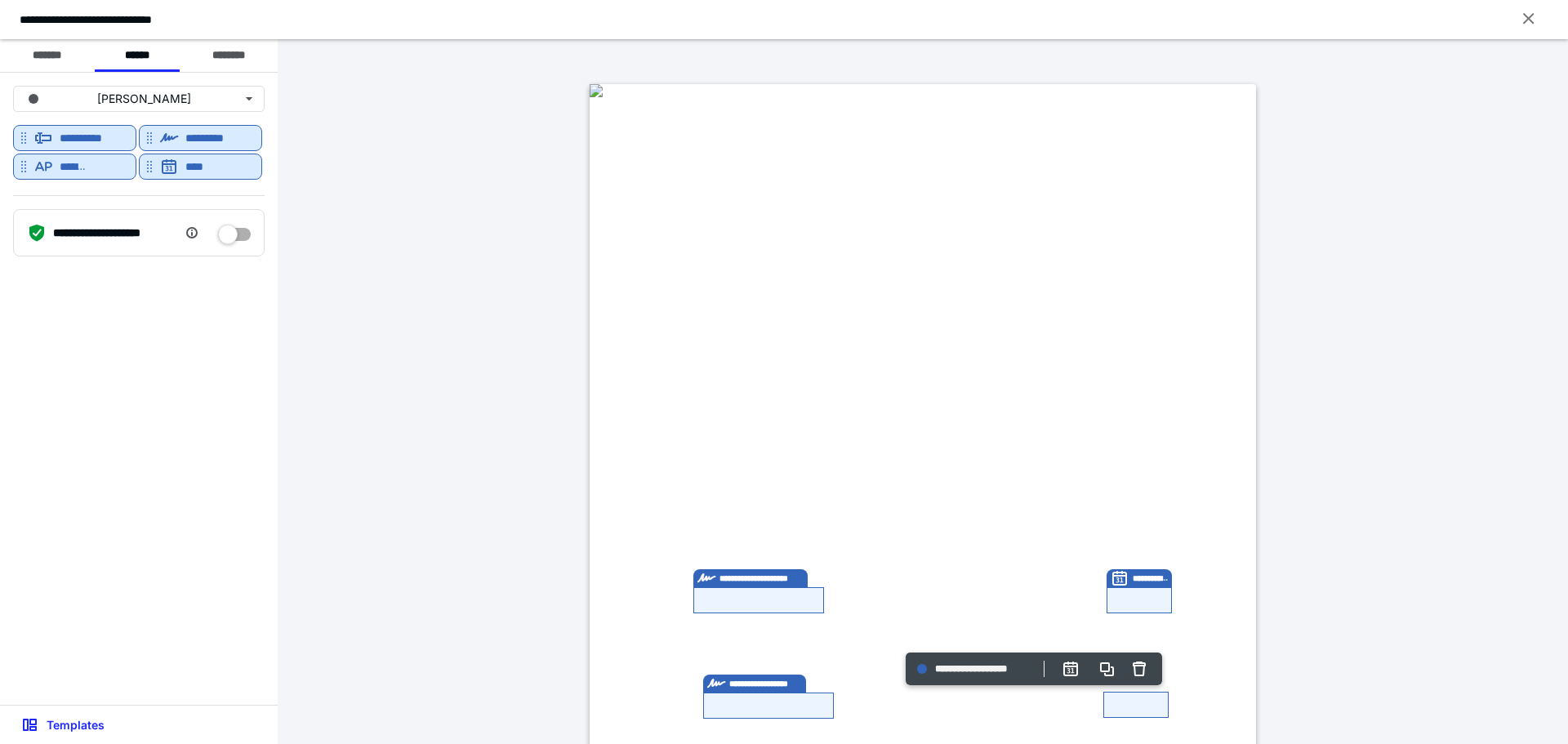 scroll, scrollTop: 0, scrollLeft: 0, axis: both 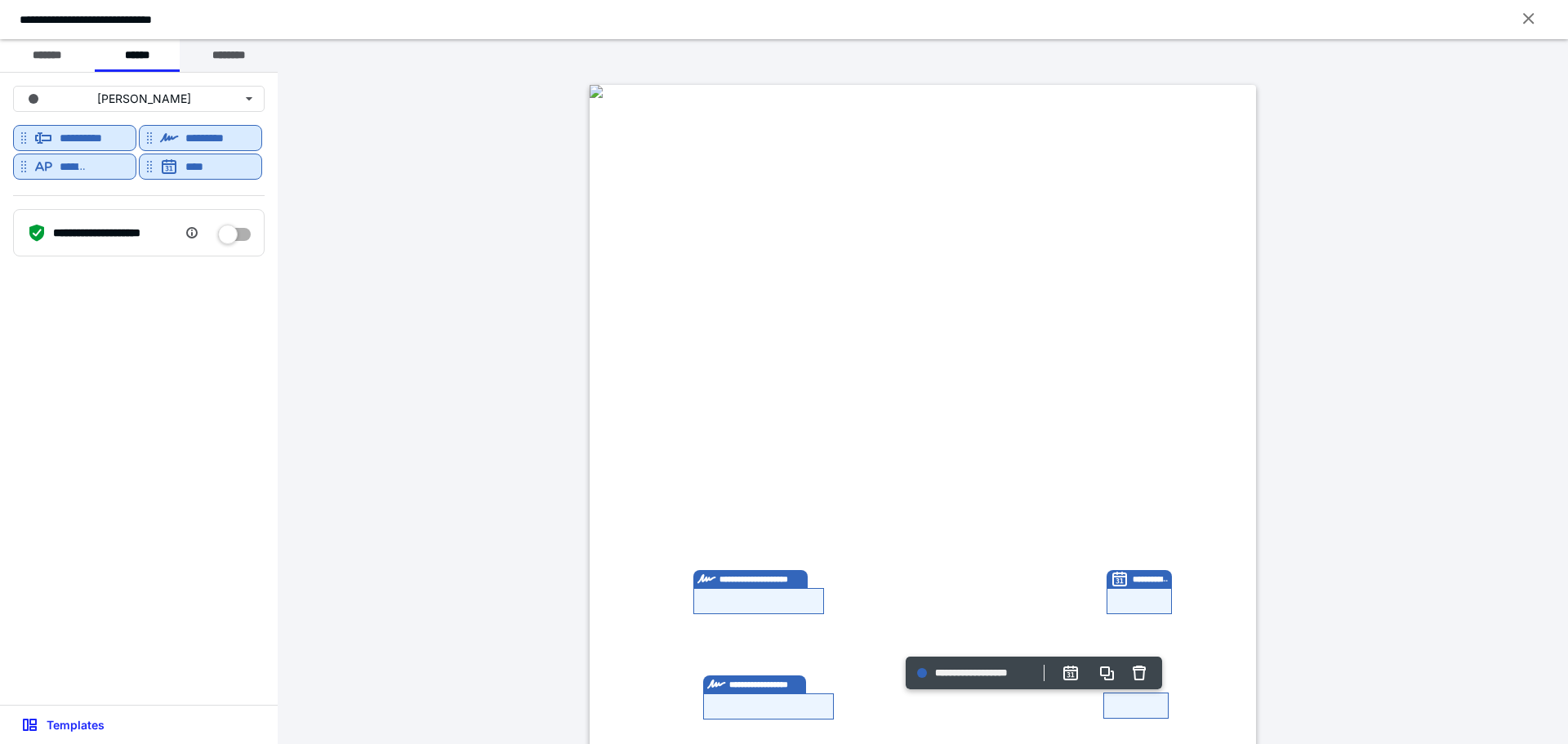 click on "********" at bounding box center (229, 56) 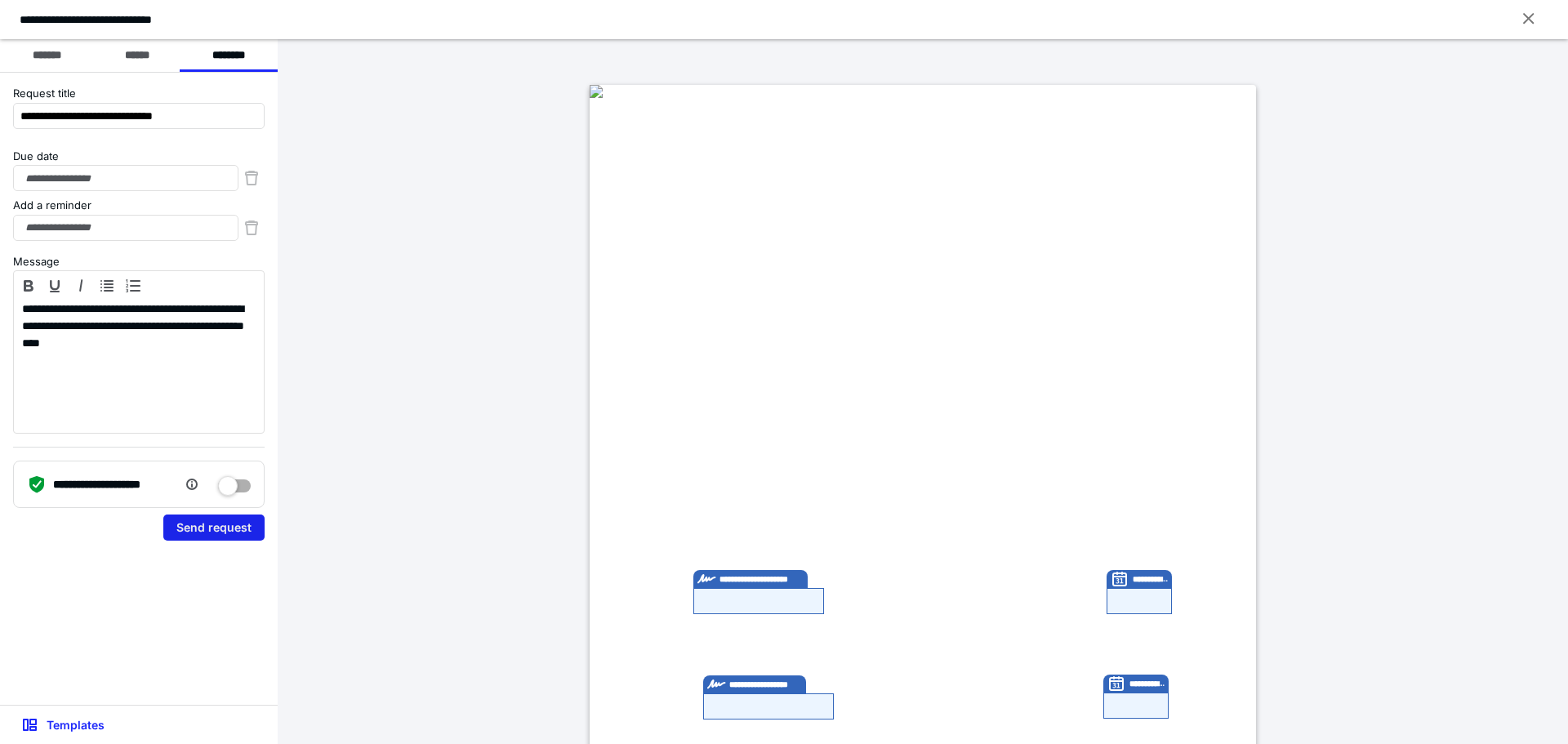 click on "Send request" at bounding box center [214, 528] 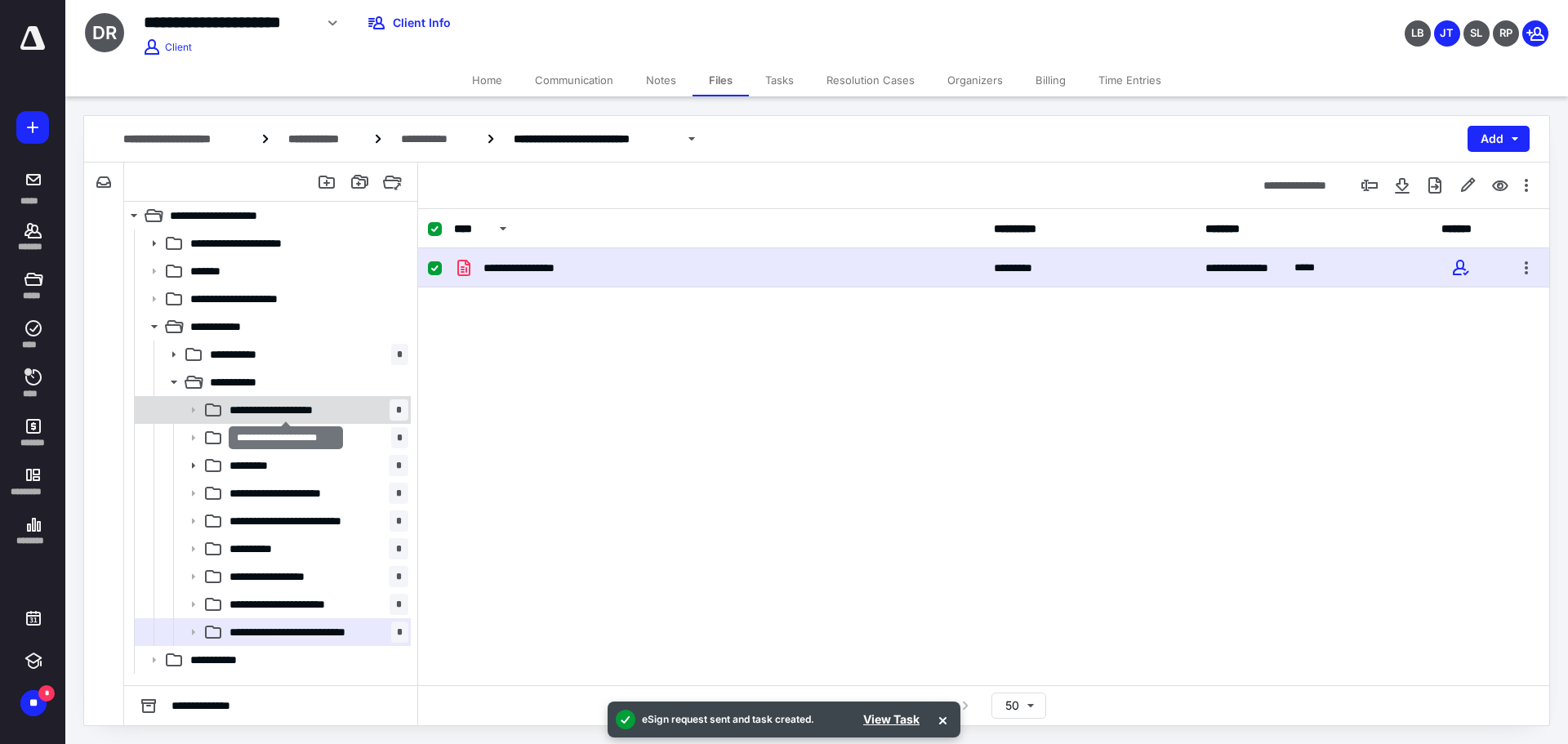 click on "**********" at bounding box center (286, 410) 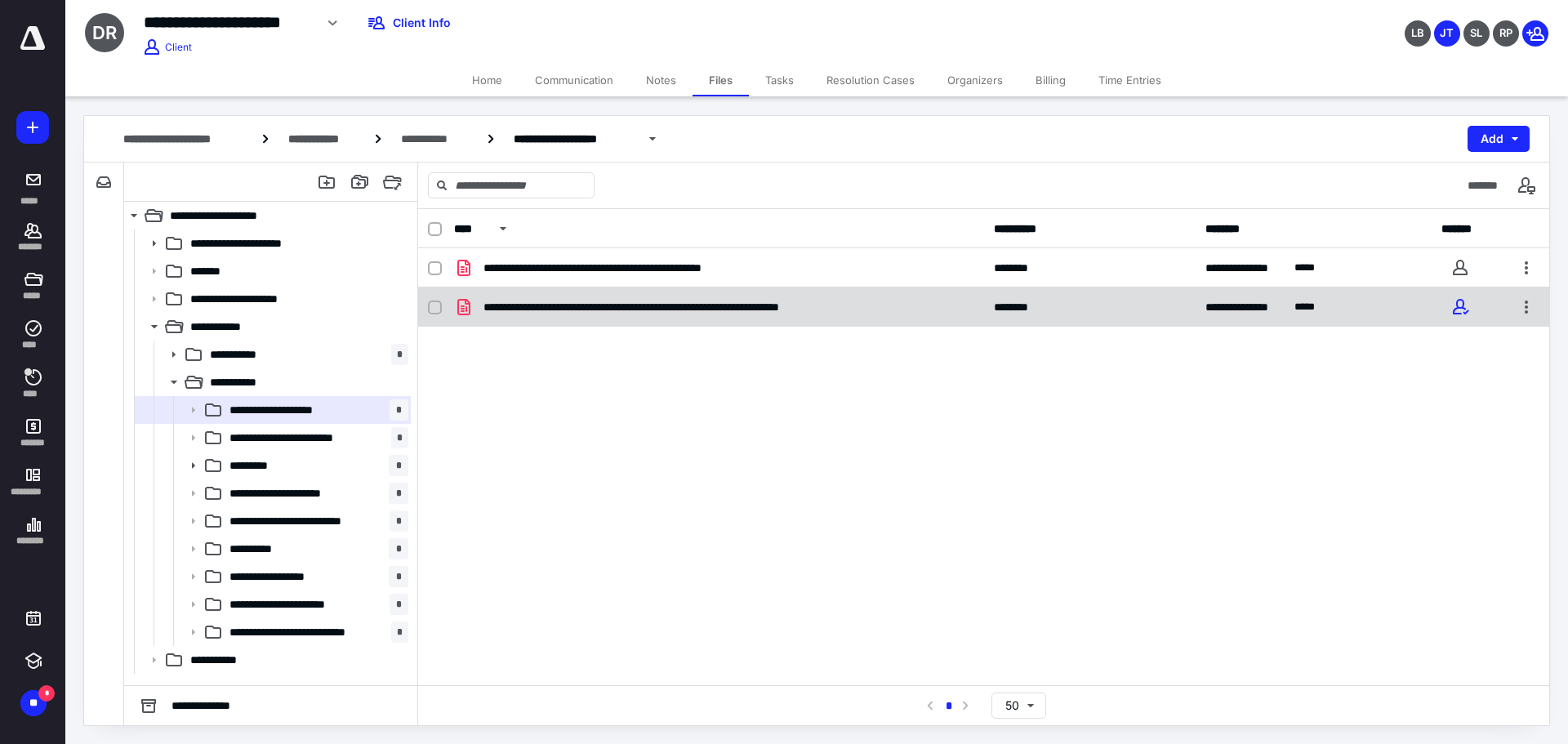 click on "**********" at bounding box center (719, 307) 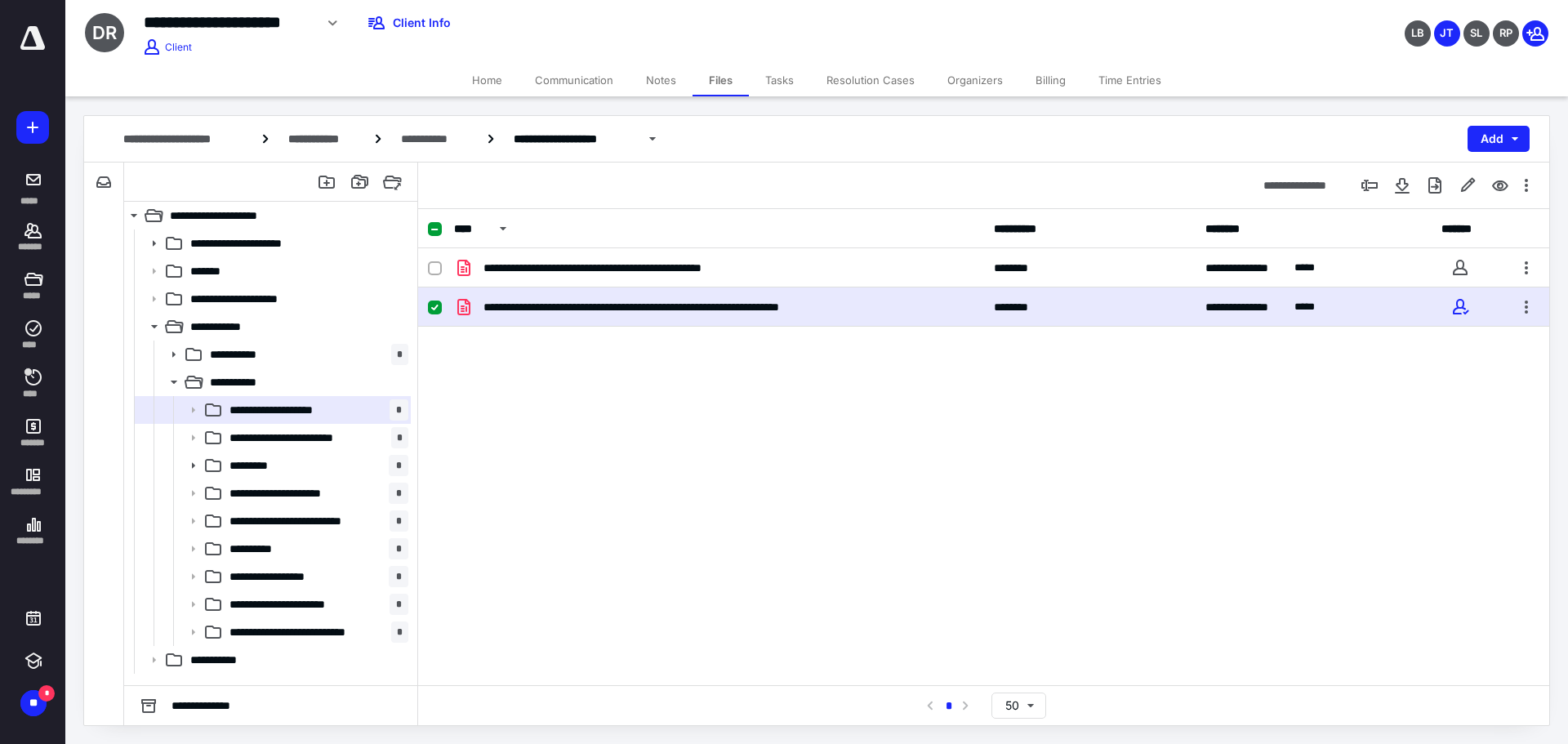 click on "**********" at bounding box center (719, 307) 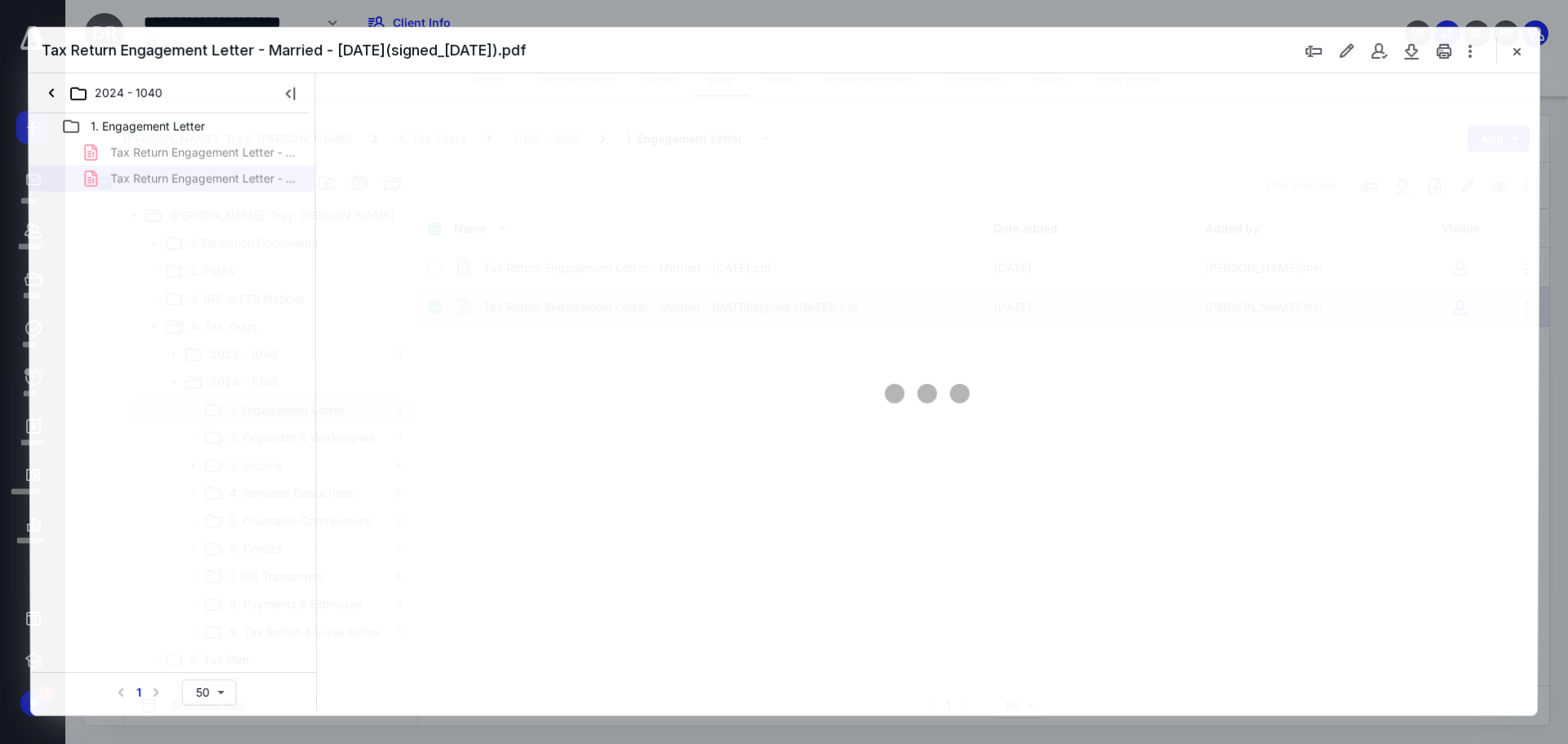 scroll, scrollTop: 0, scrollLeft: 0, axis: both 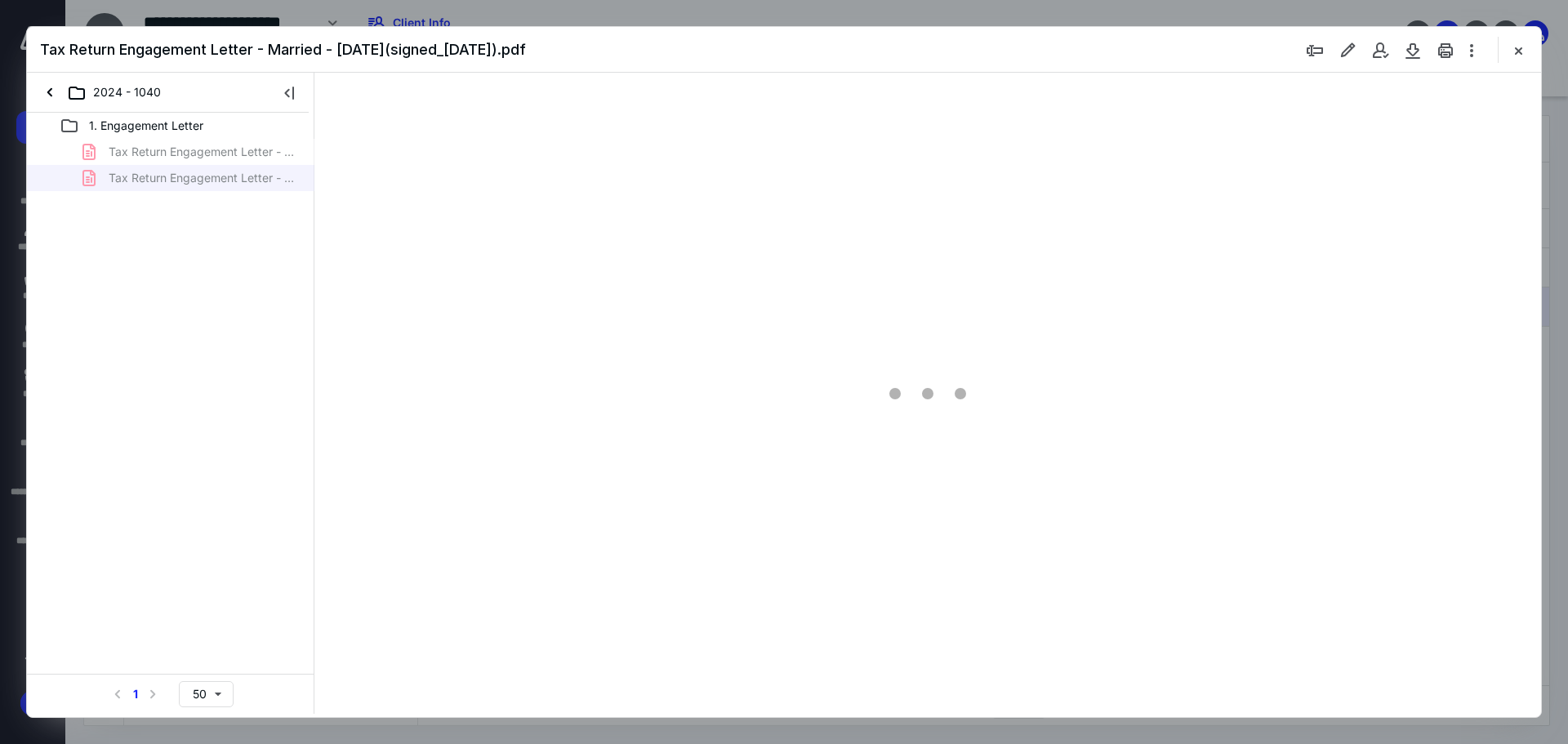 type on "89" 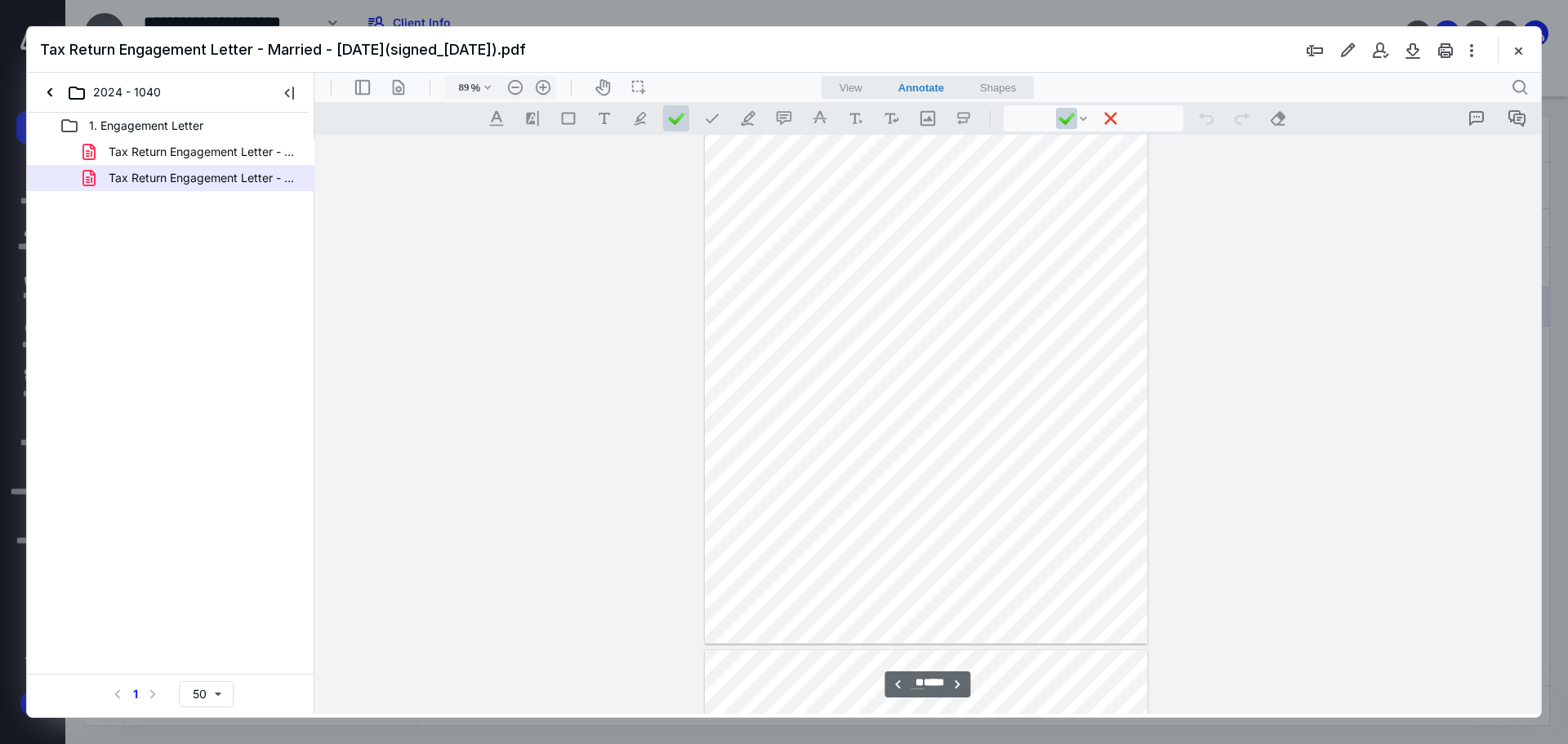 type on "**" 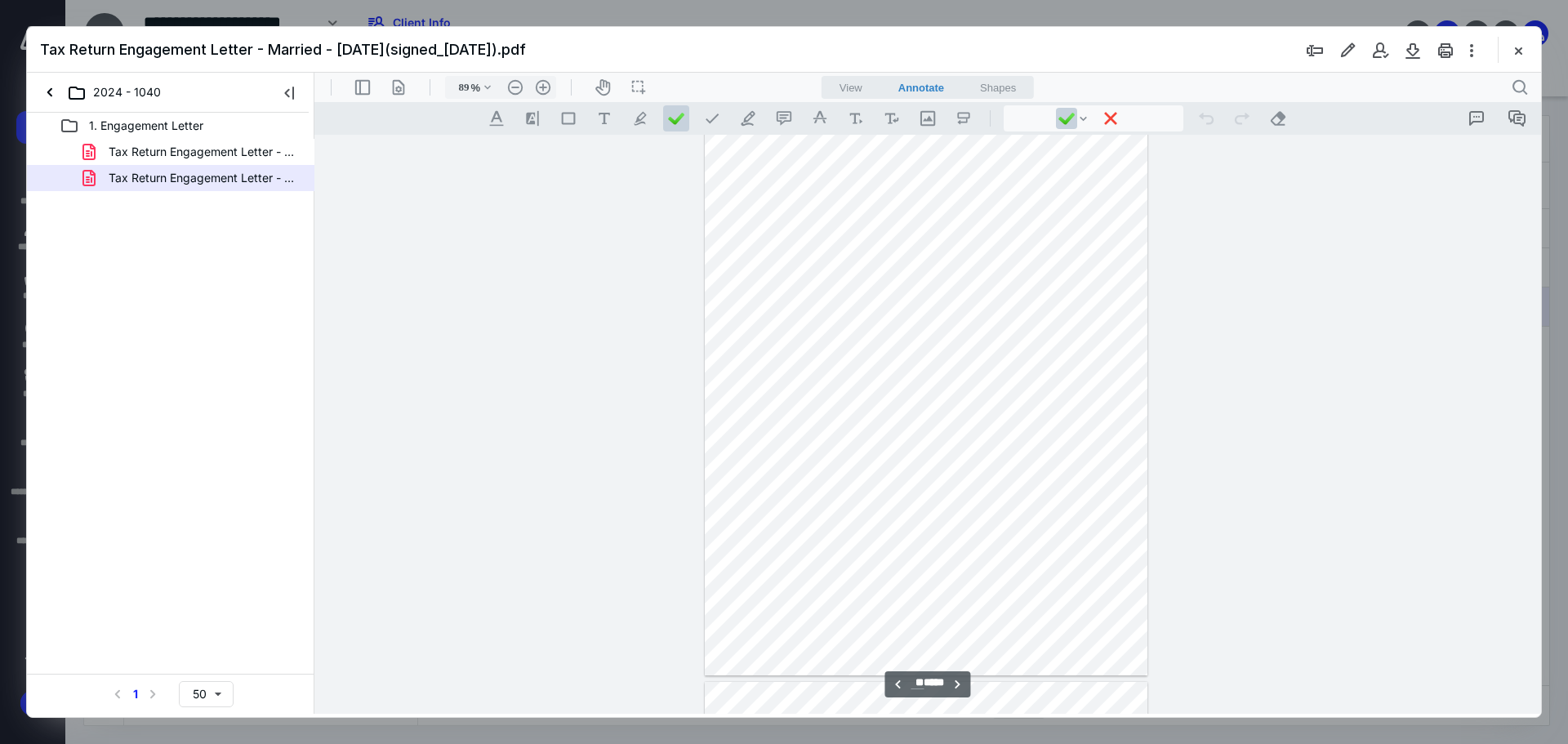 scroll, scrollTop: 8210, scrollLeft: 0, axis: vertical 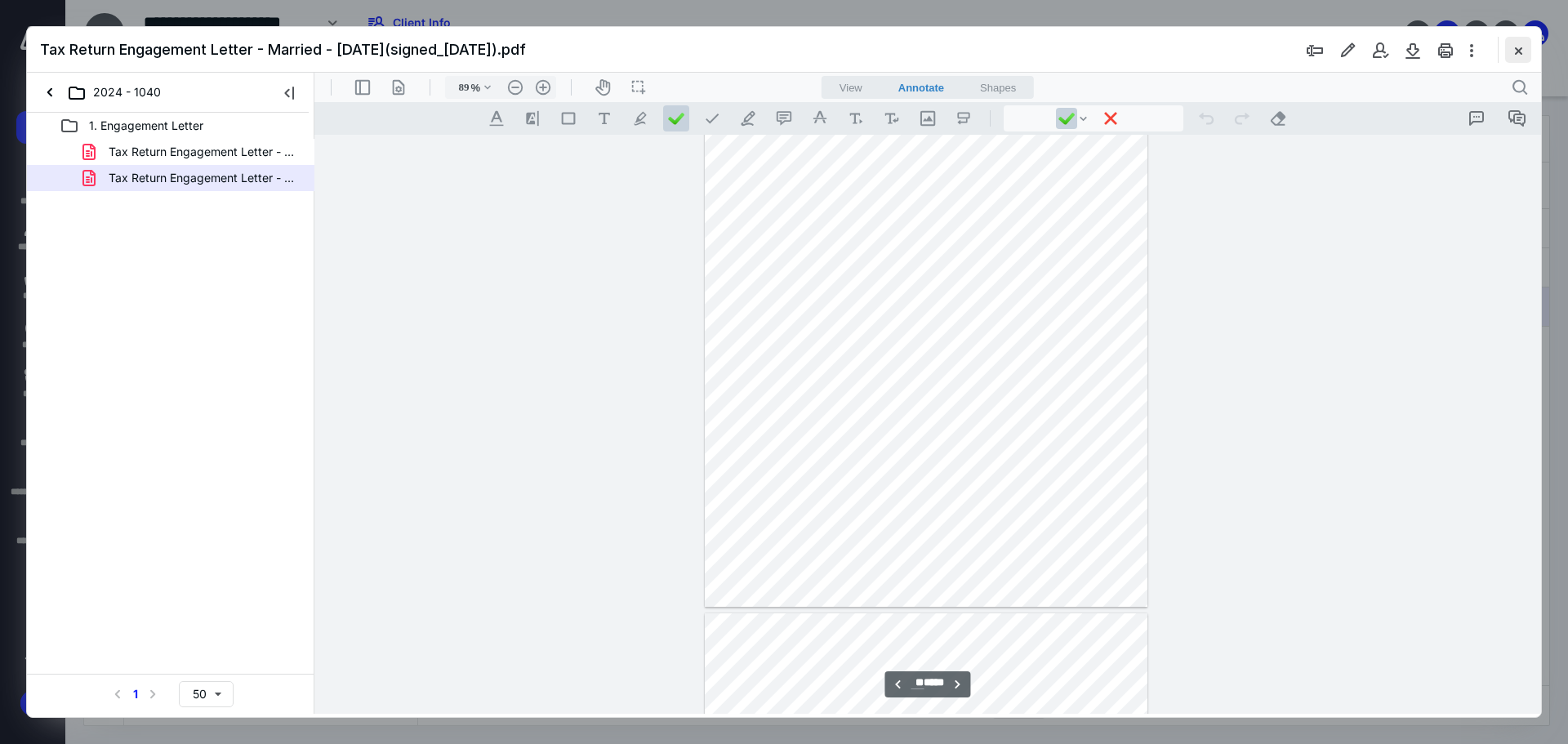 click at bounding box center (1518, 50) 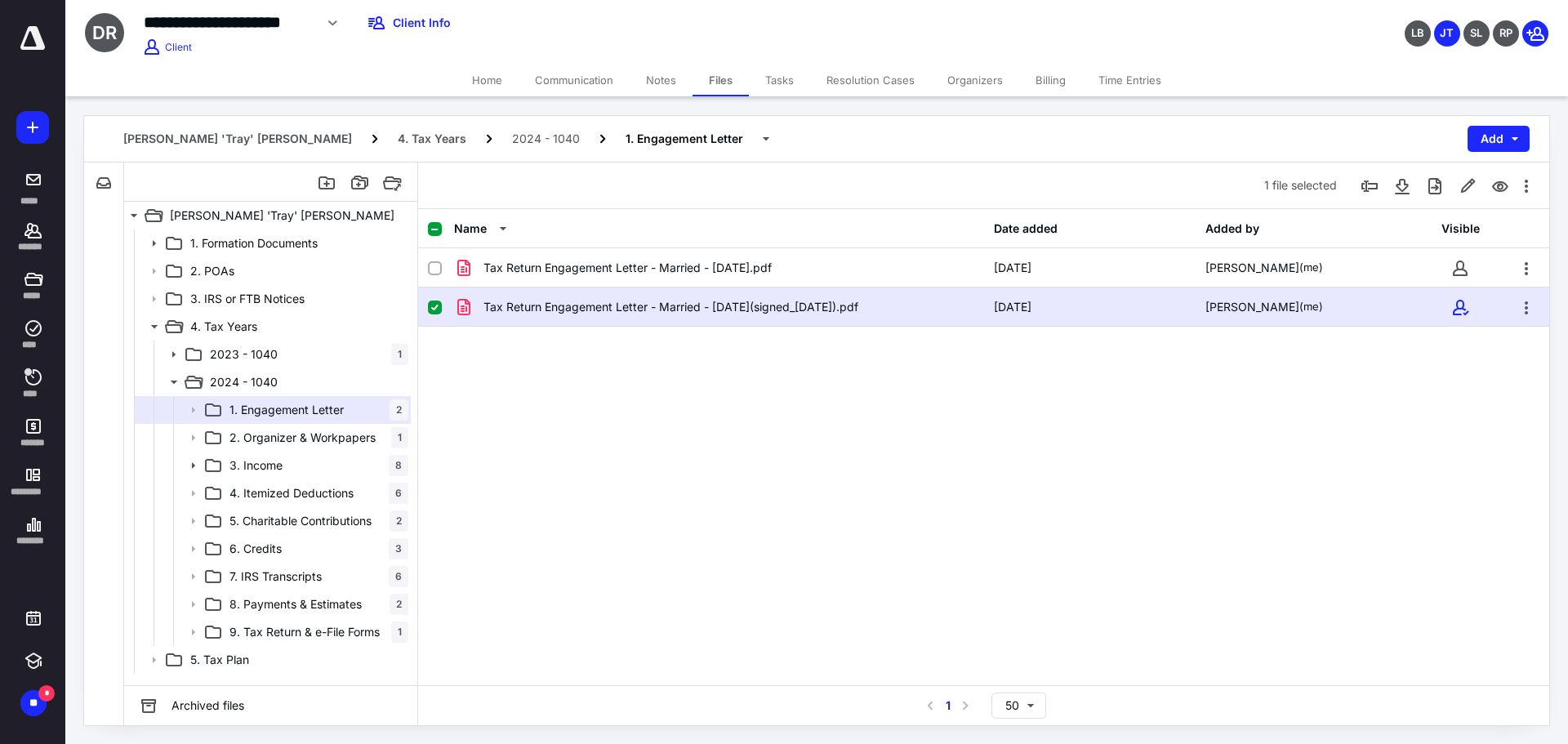 click on "Billing" at bounding box center (1050, 80) 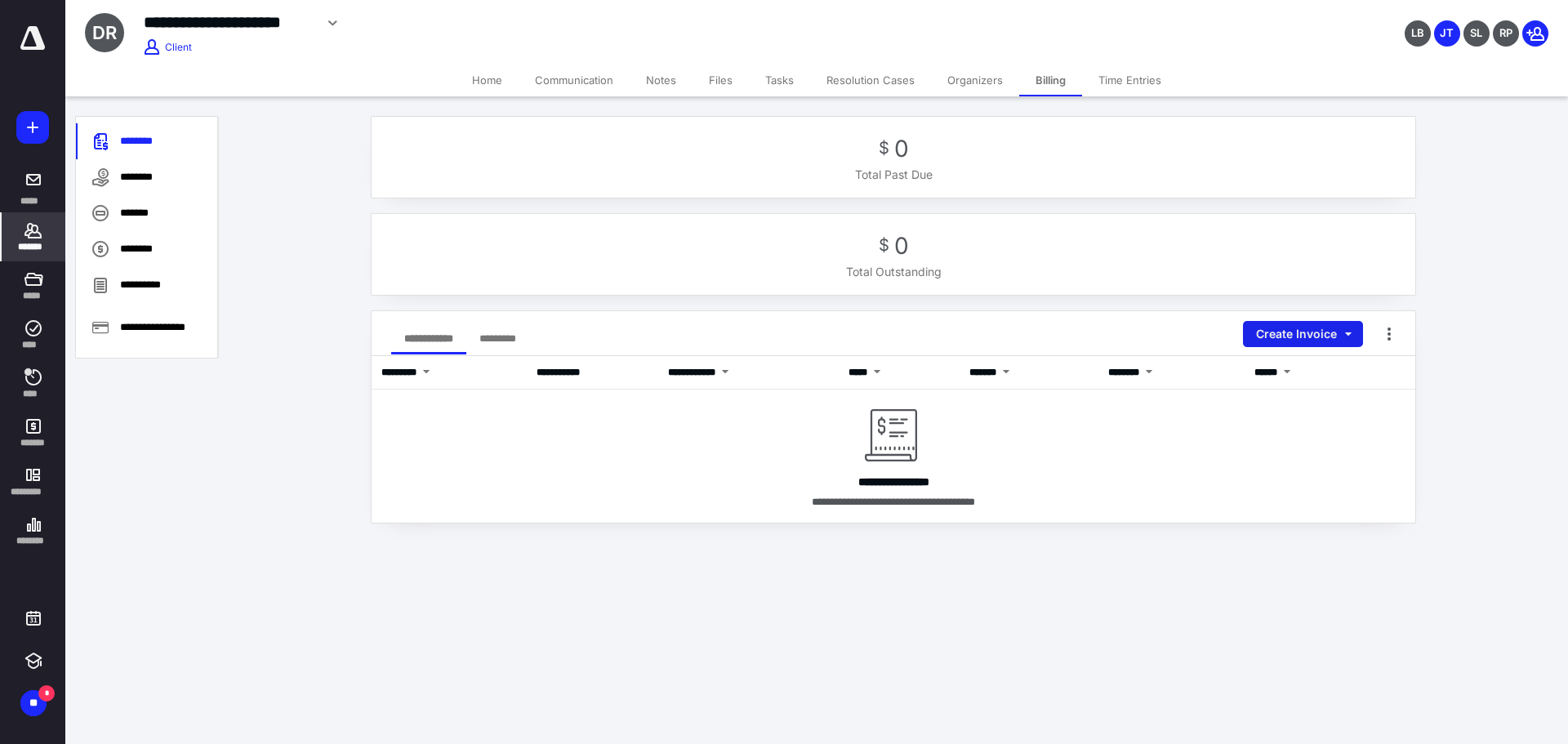 click on "Create Invoice" at bounding box center (1303, 334) 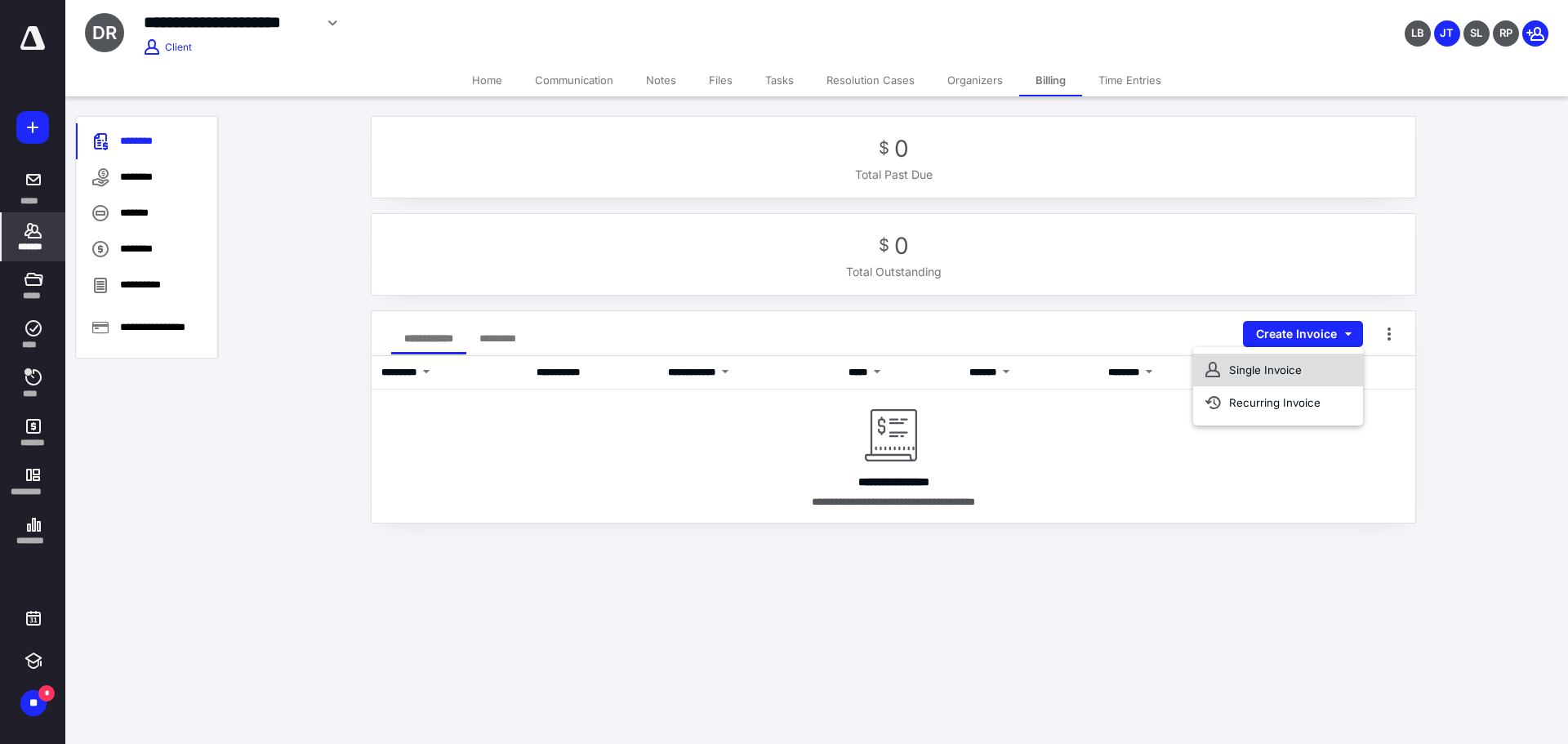 click on "Single Invoice" at bounding box center (1278, 370) 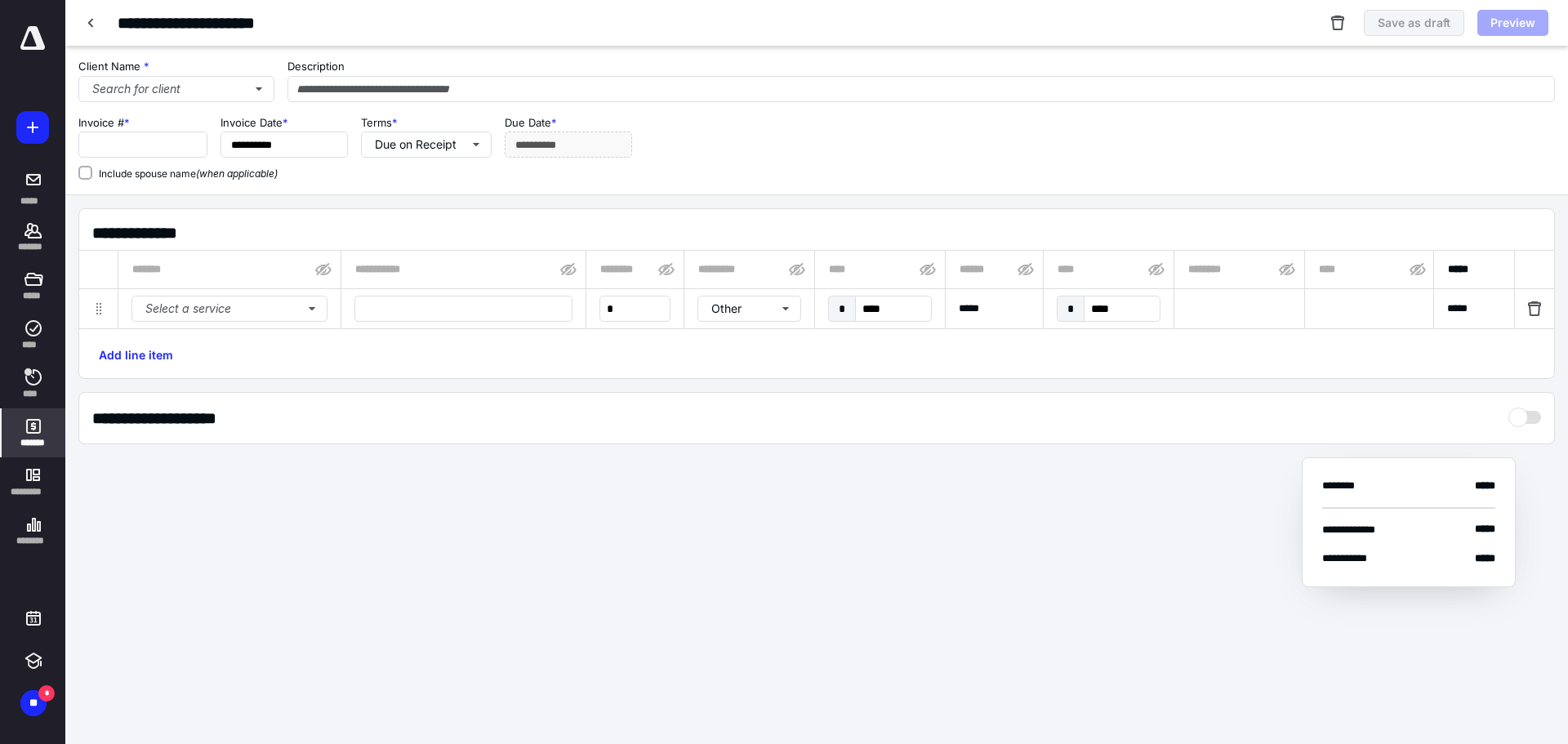 type on "**********" 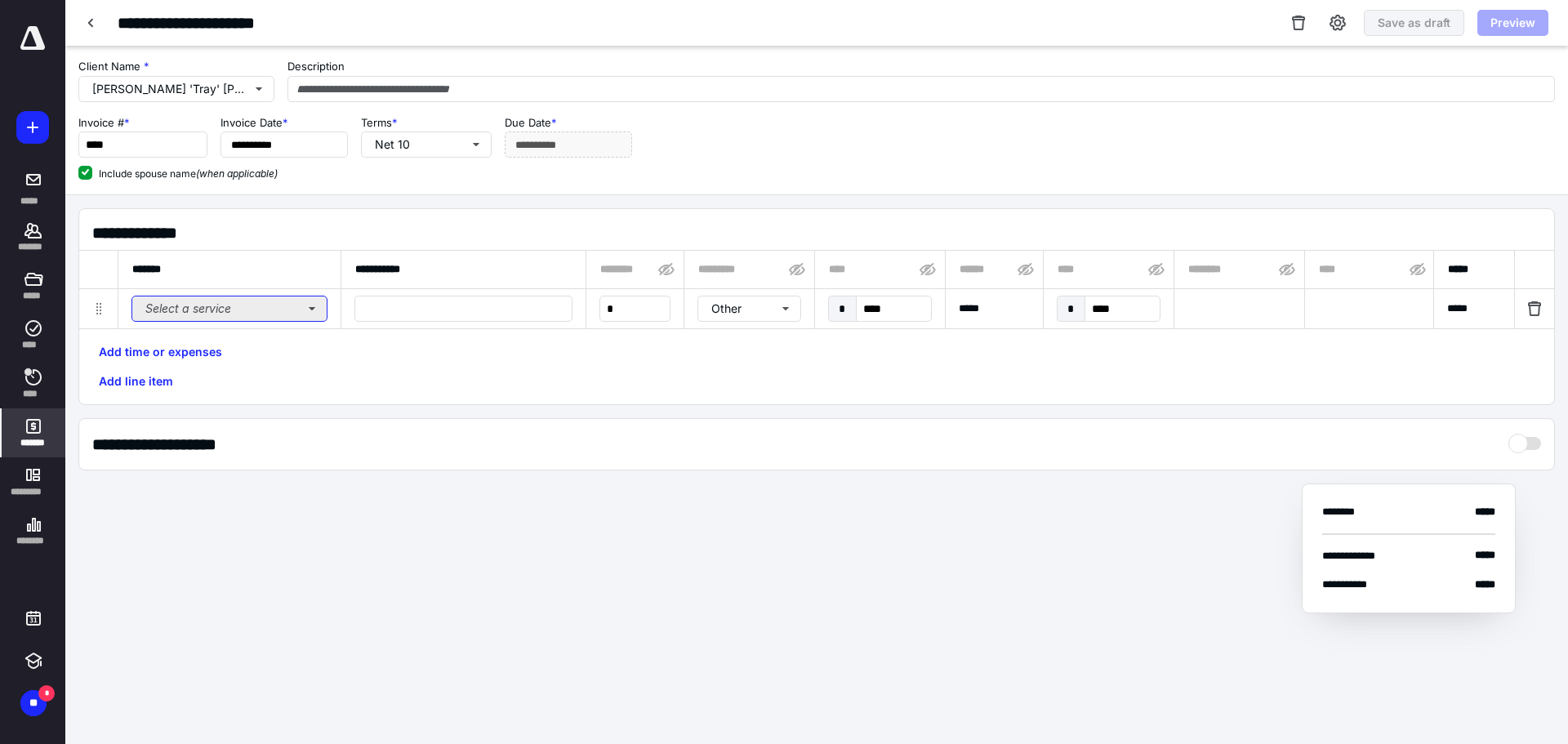 click on "Select a service" at bounding box center (229, 309) 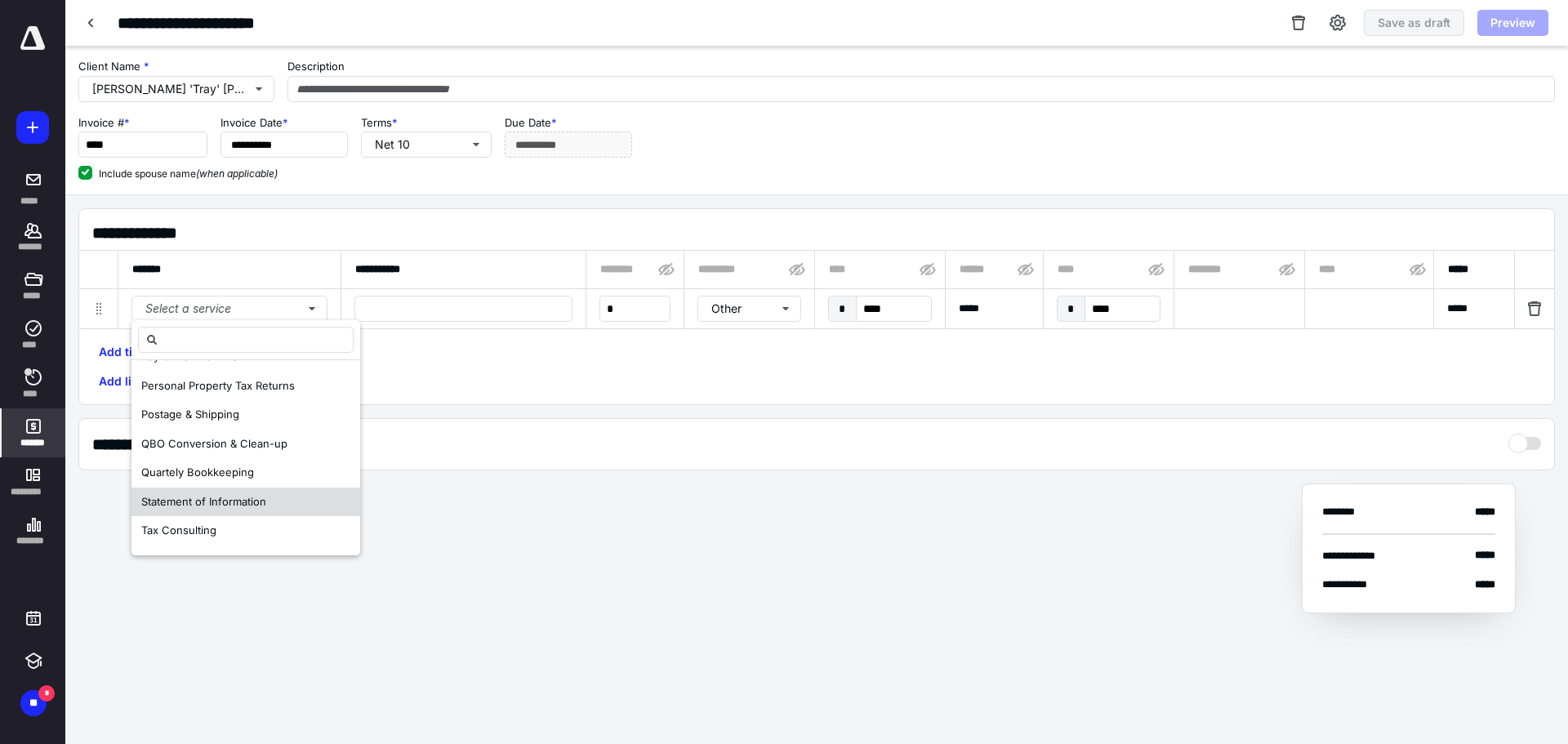 scroll, scrollTop: 427, scrollLeft: 0, axis: vertical 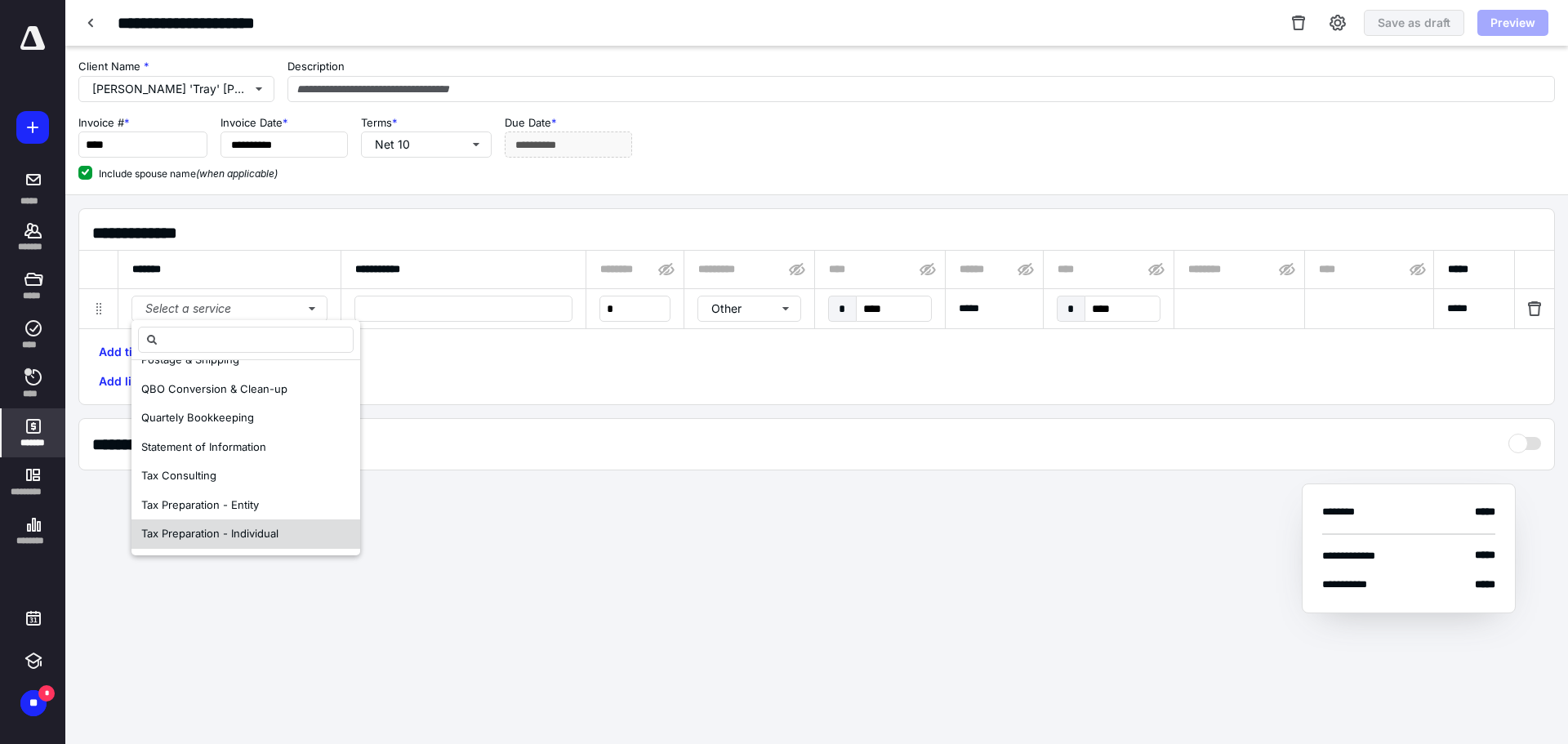 click on "Tax Preparation - Individual" at bounding box center (210, 533) 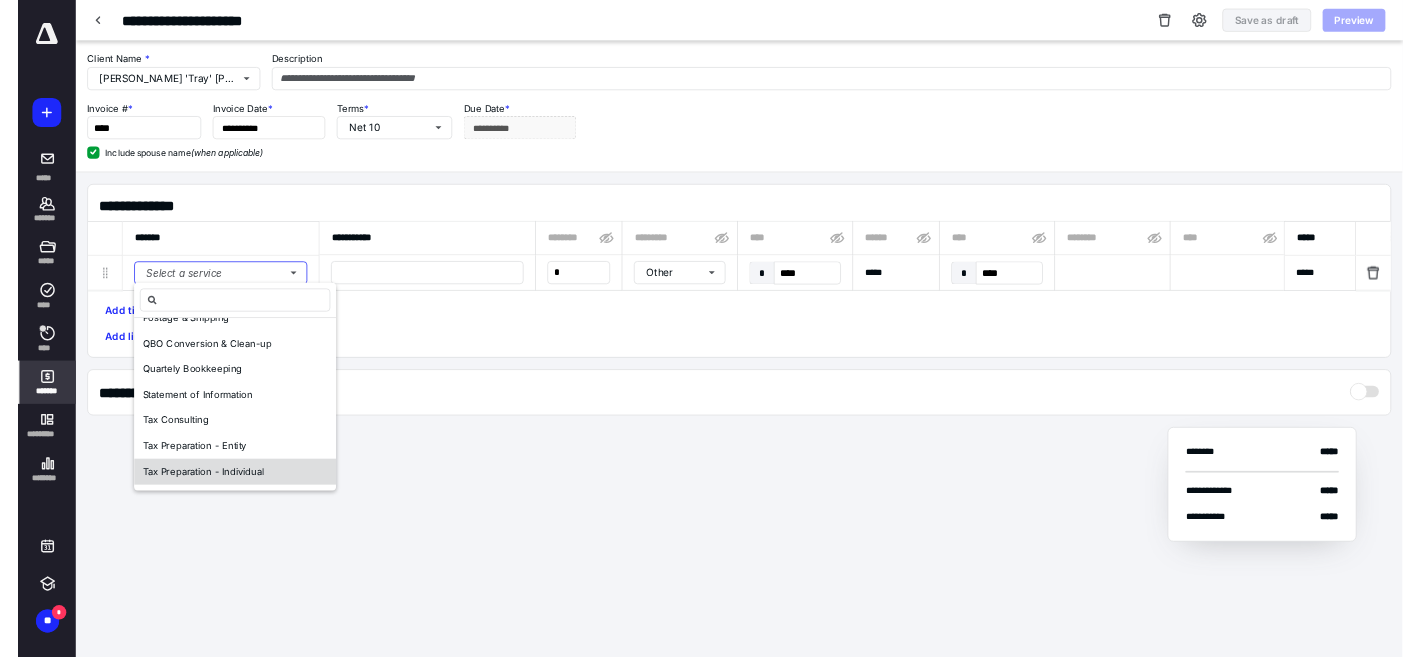 scroll, scrollTop: 0, scrollLeft: 0, axis: both 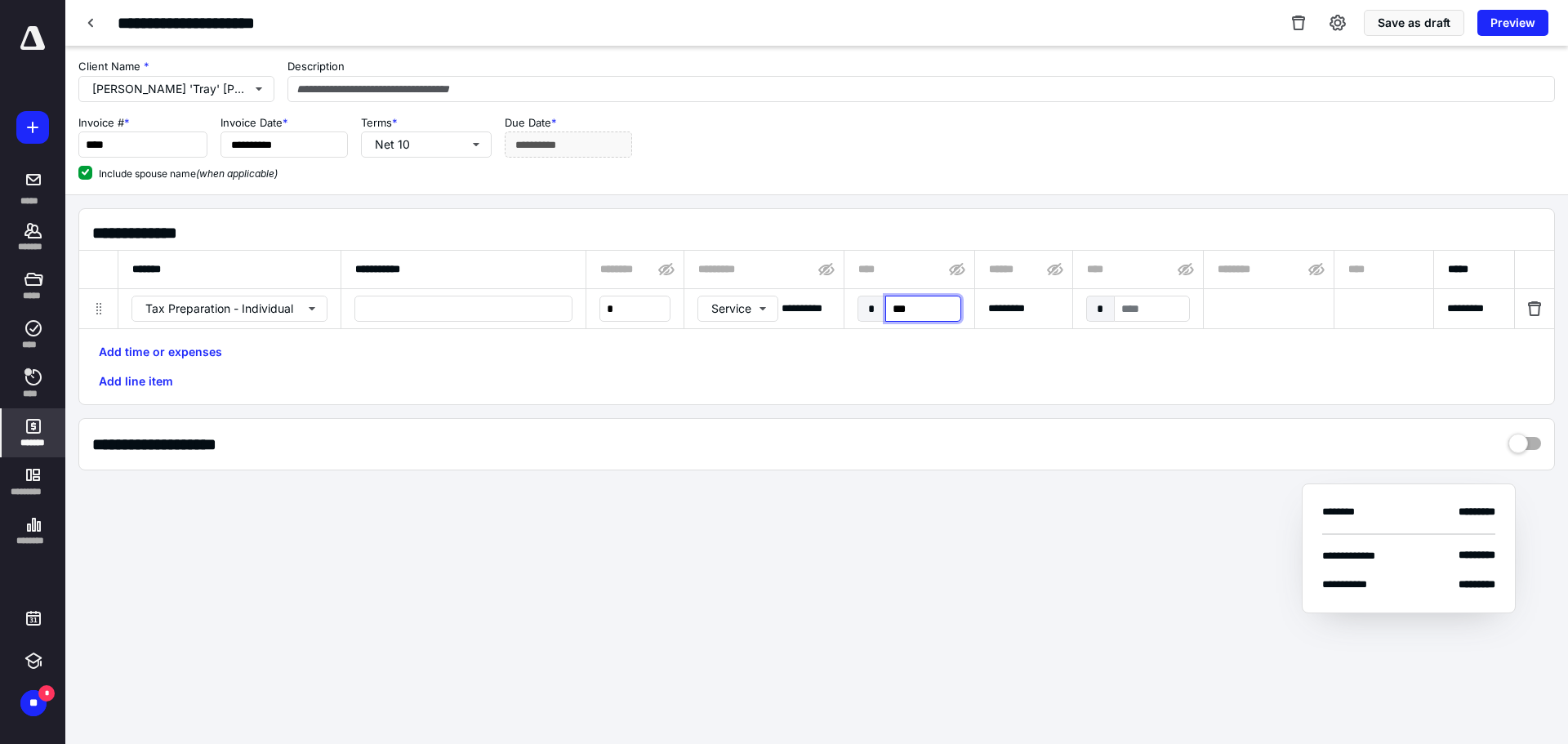 type on "****" 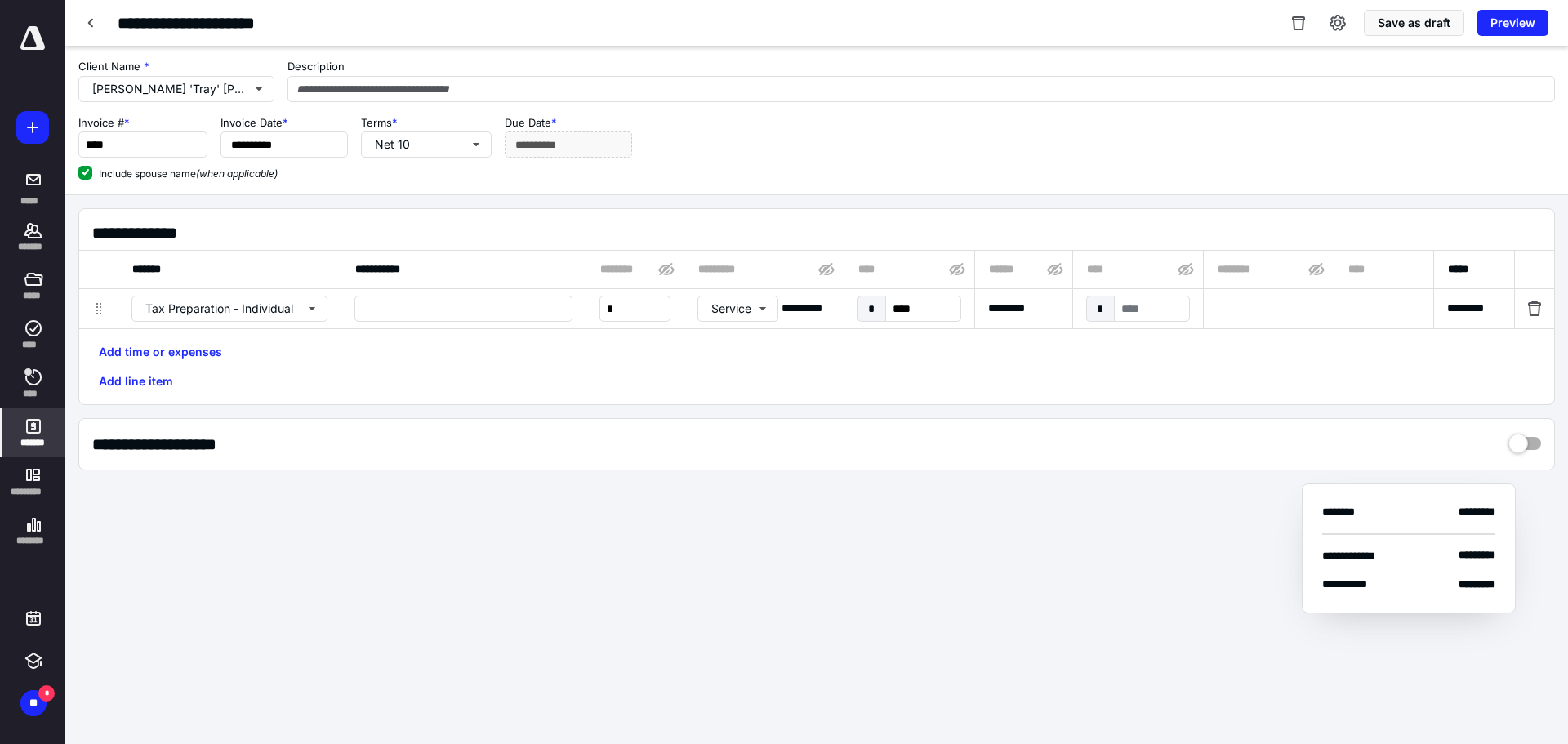 click on "**********" at bounding box center [817, 444] 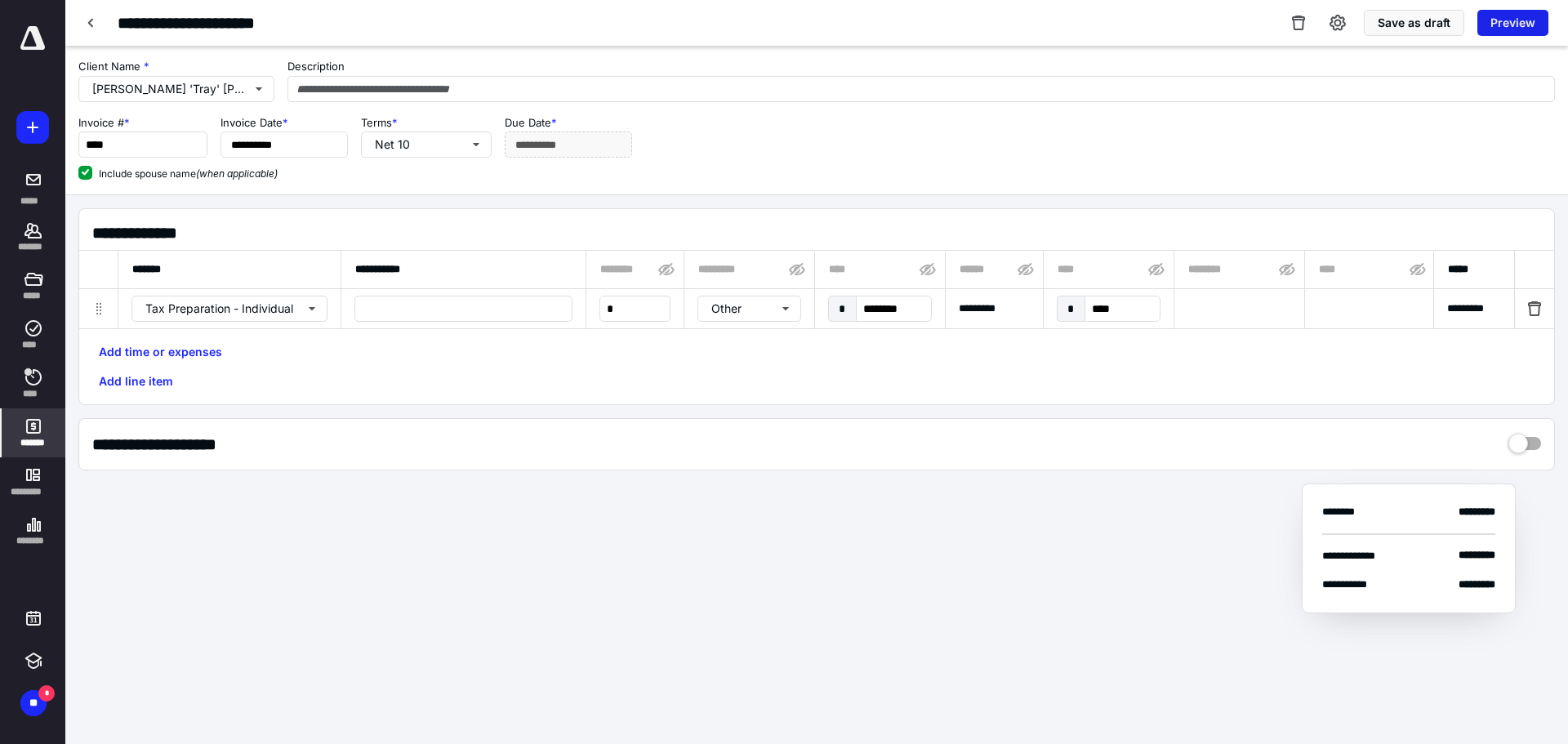 click on "Preview" at bounding box center (1512, 23) 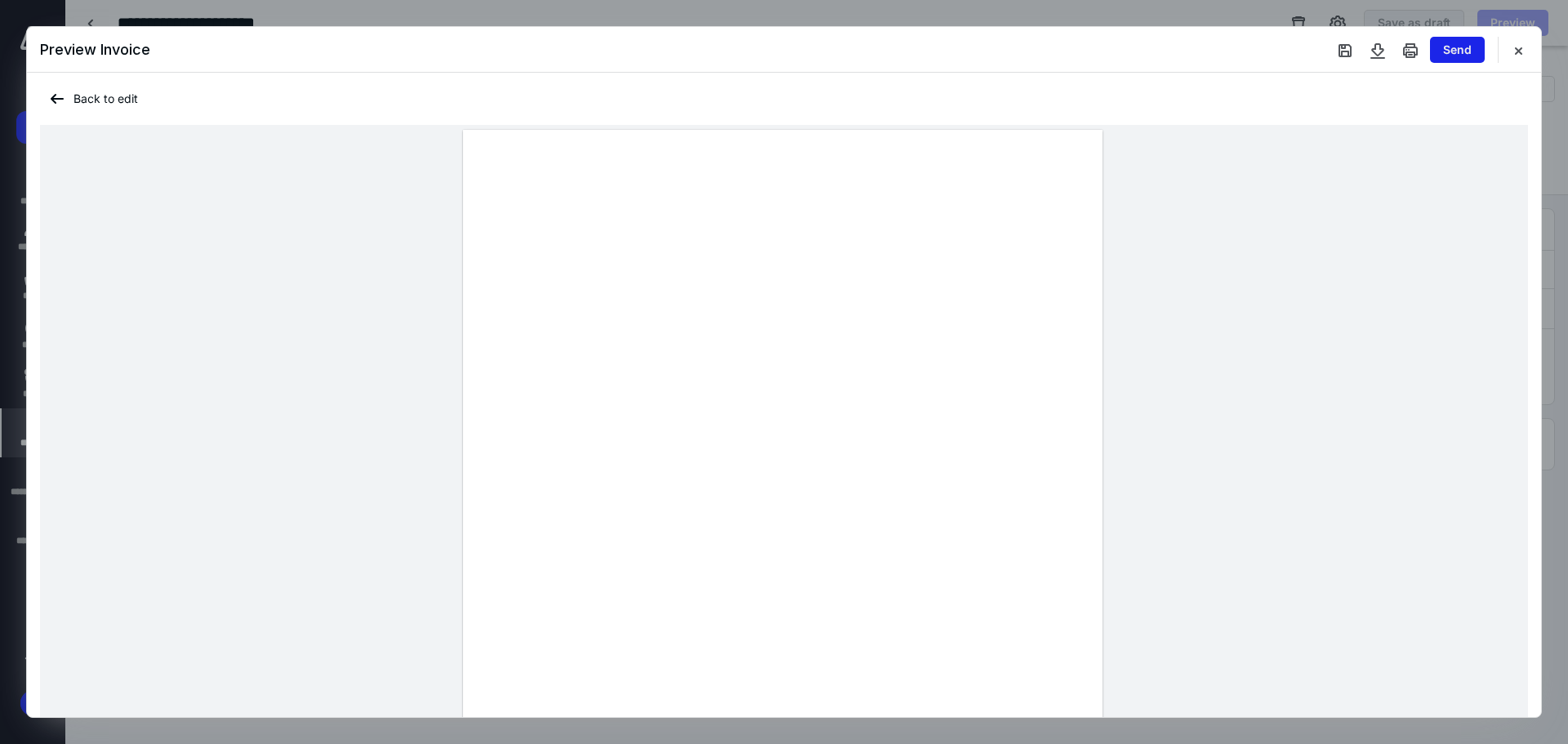click on "Send" at bounding box center [1457, 50] 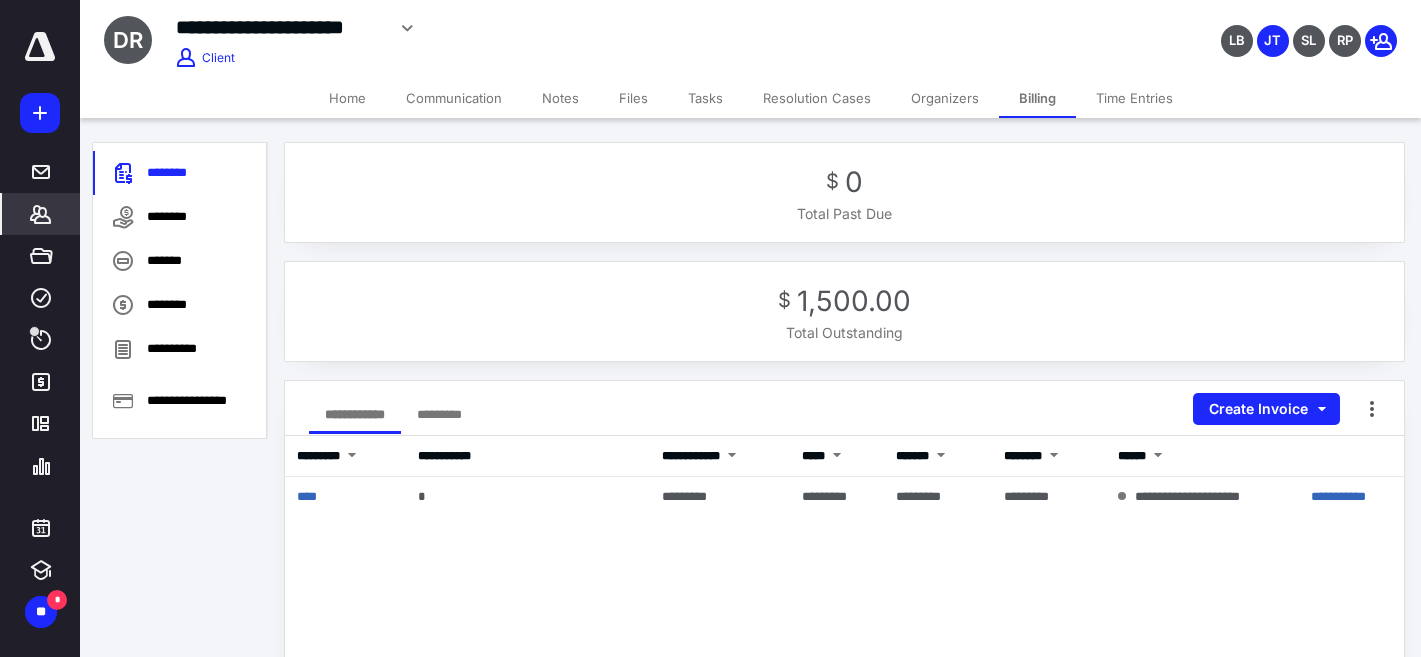 click on "Files" at bounding box center (633, 98) 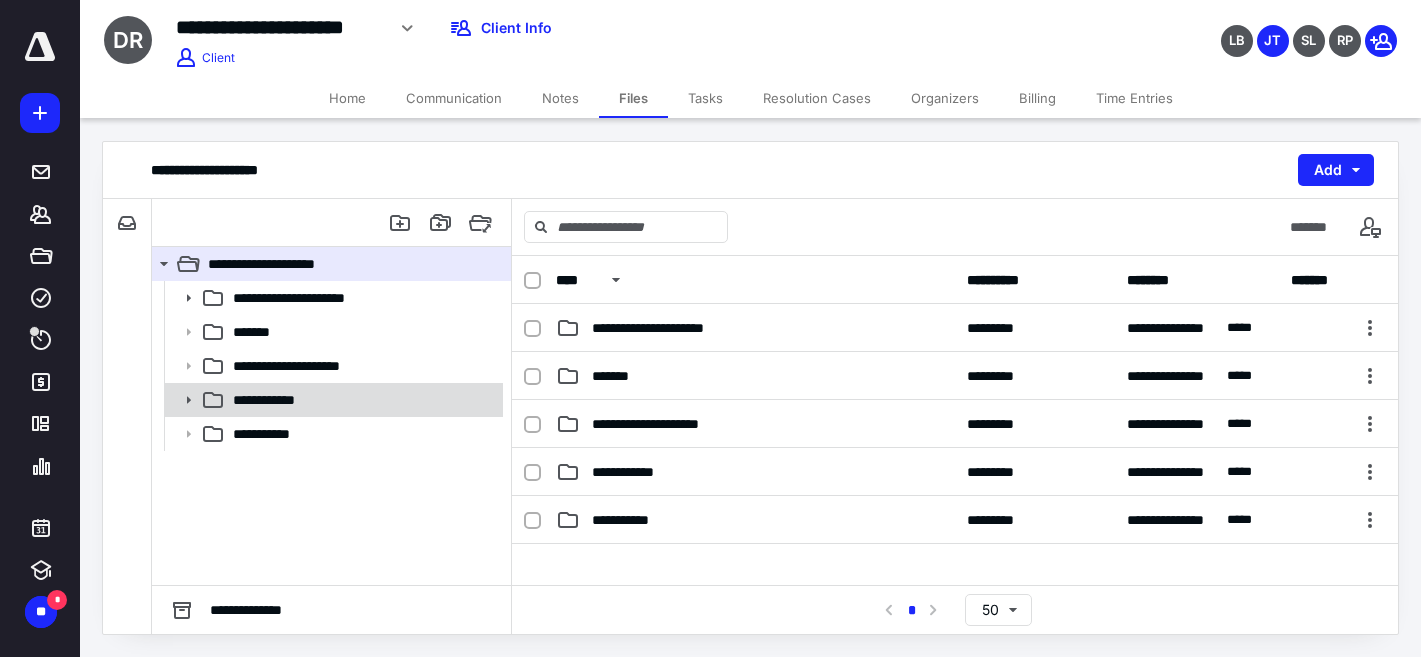 click 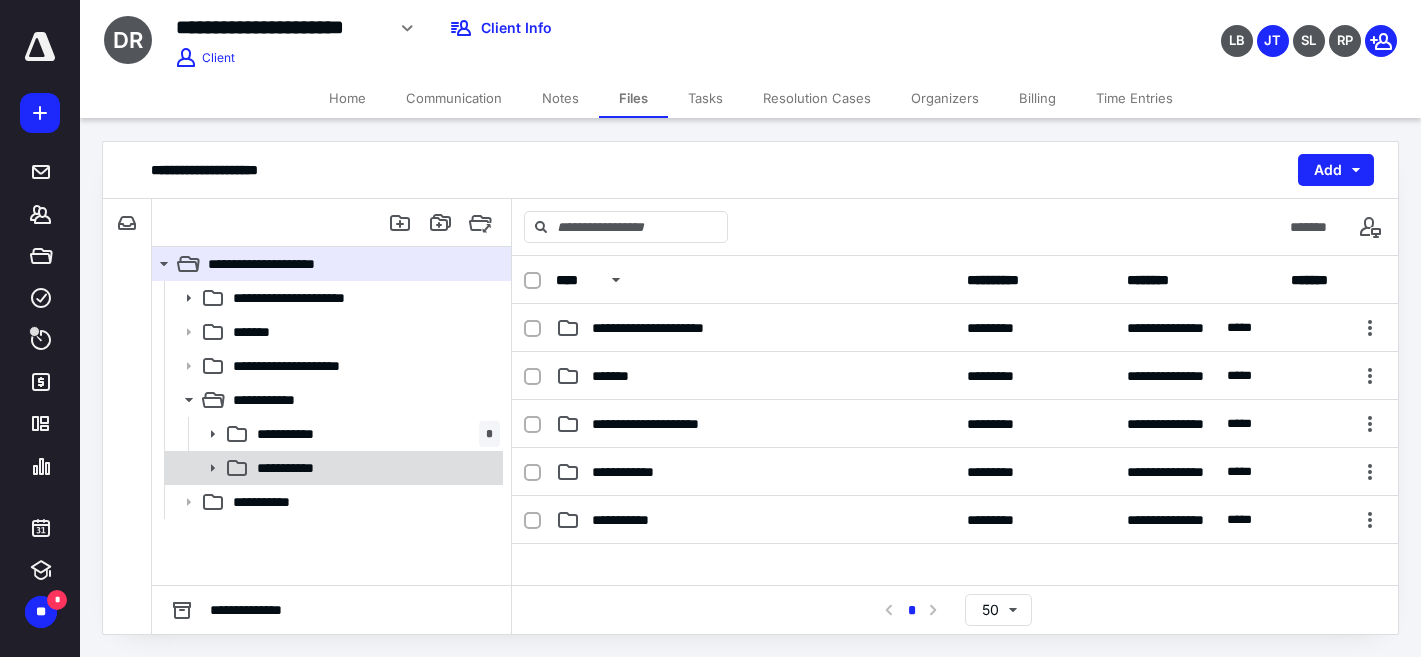 click 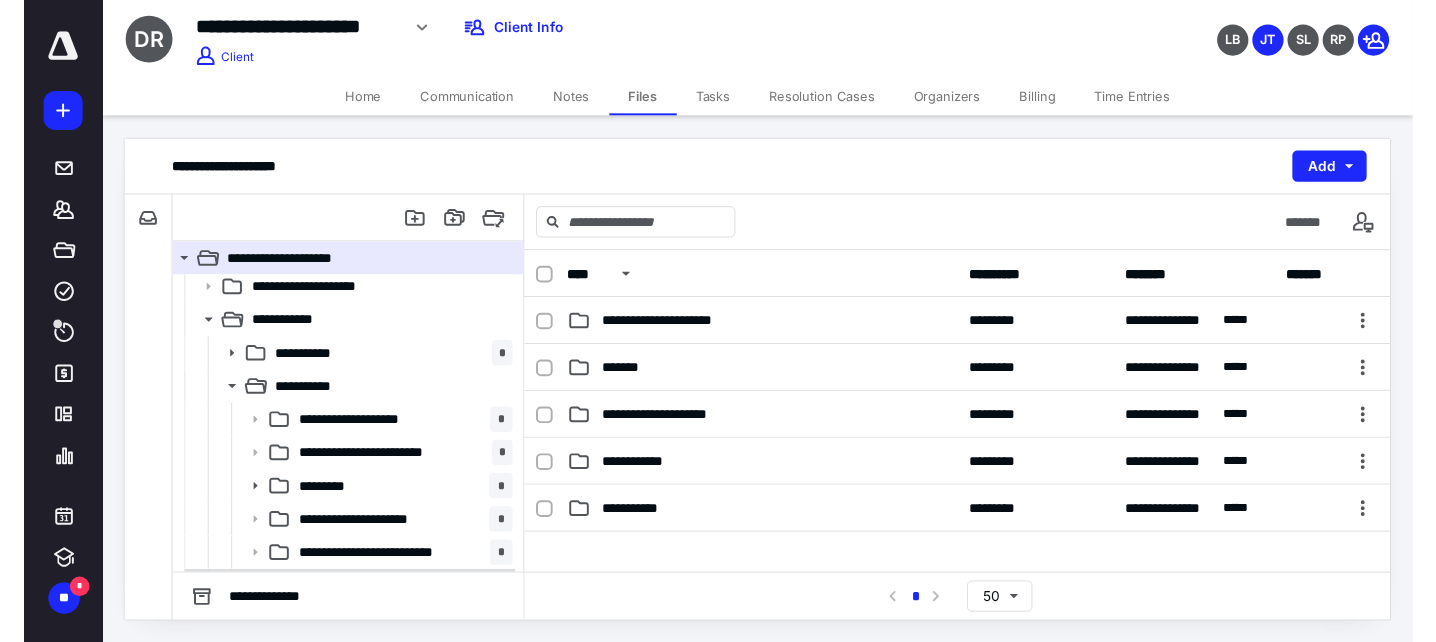 scroll, scrollTop: 240, scrollLeft: 0, axis: vertical 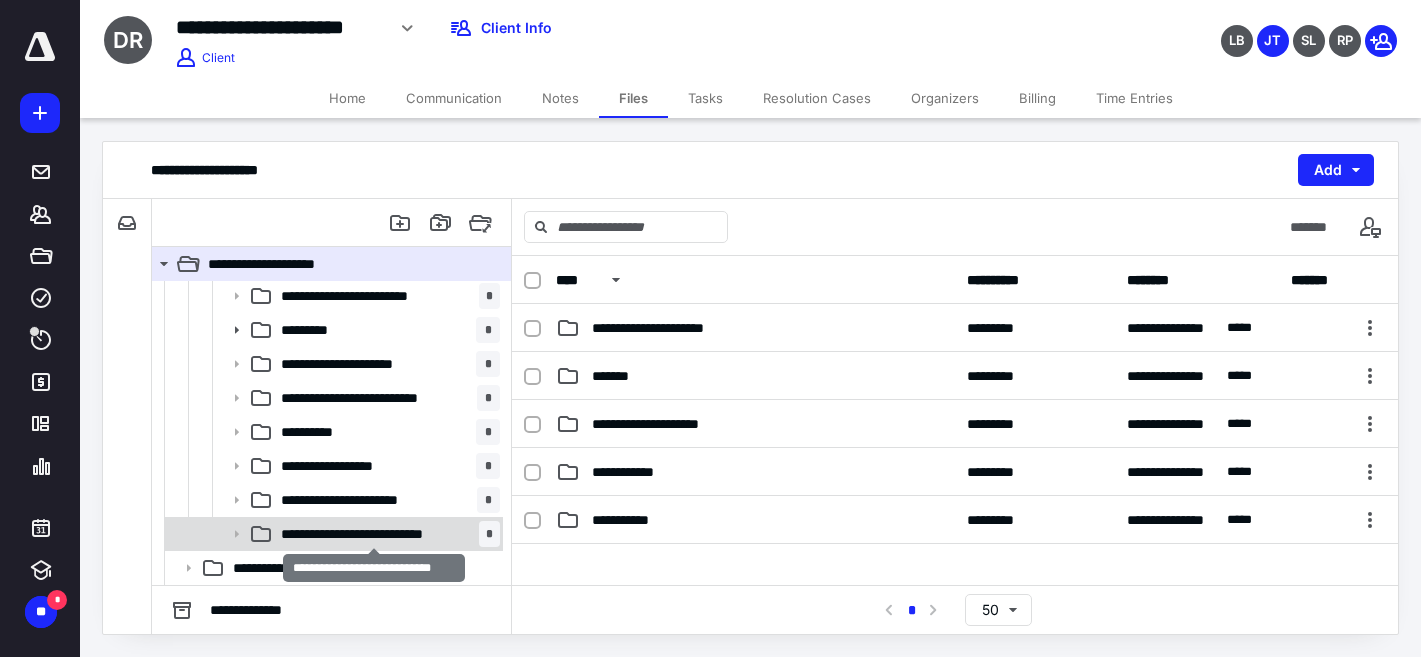 click on "**********" at bounding box center (374, 534) 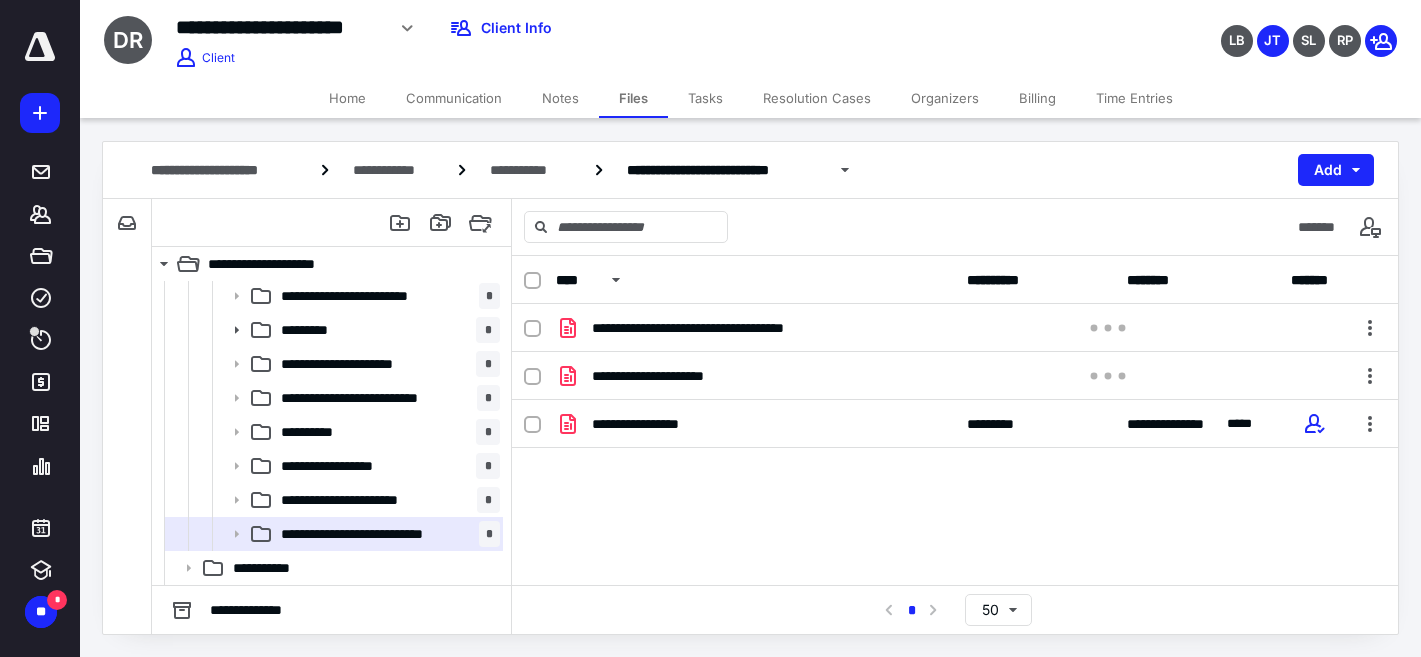 click on "Tasks" at bounding box center [705, 98] 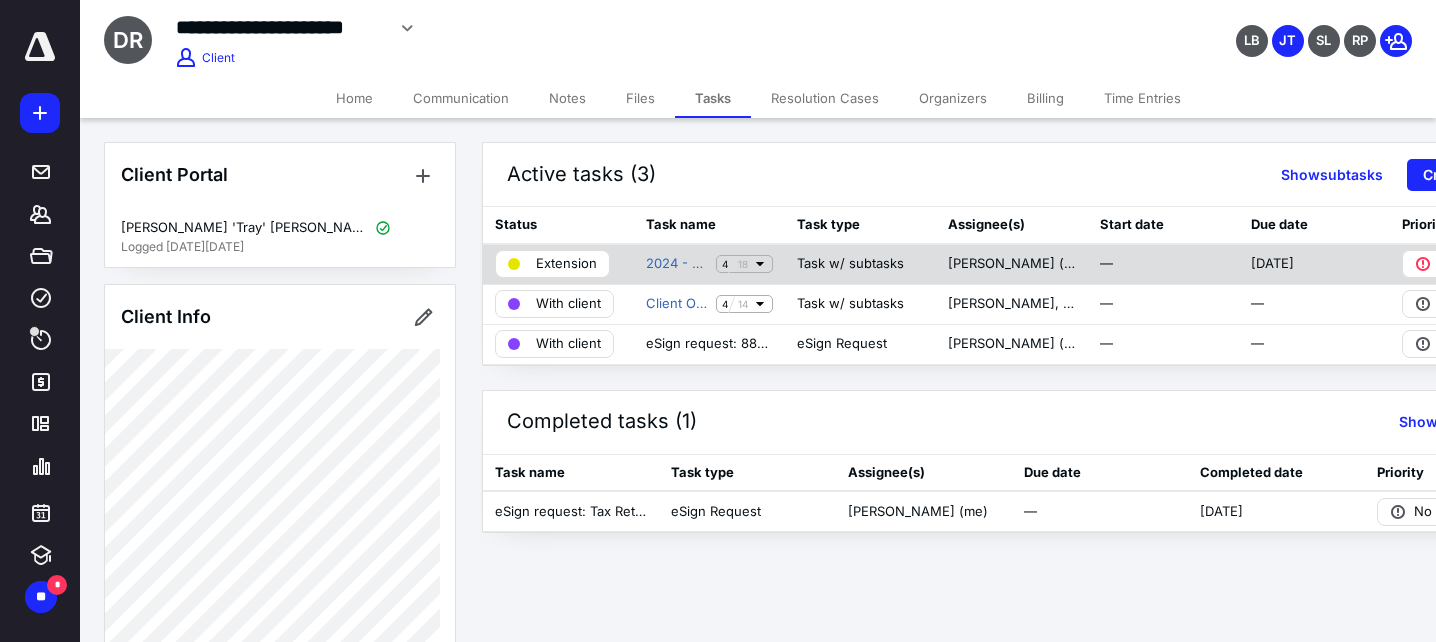 click on "Extension" at bounding box center (566, 264) 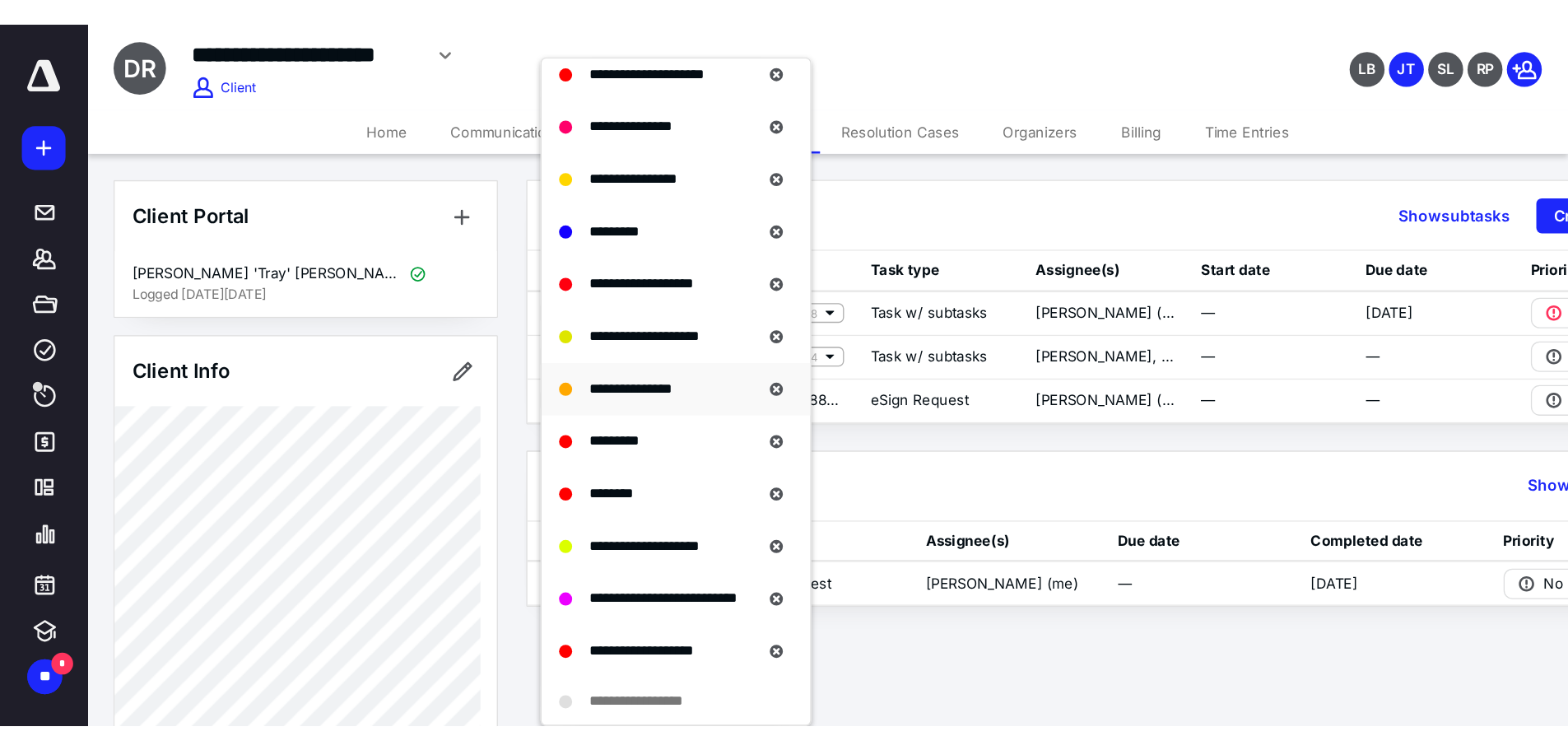 scroll, scrollTop: 494, scrollLeft: 0, axis: vertical 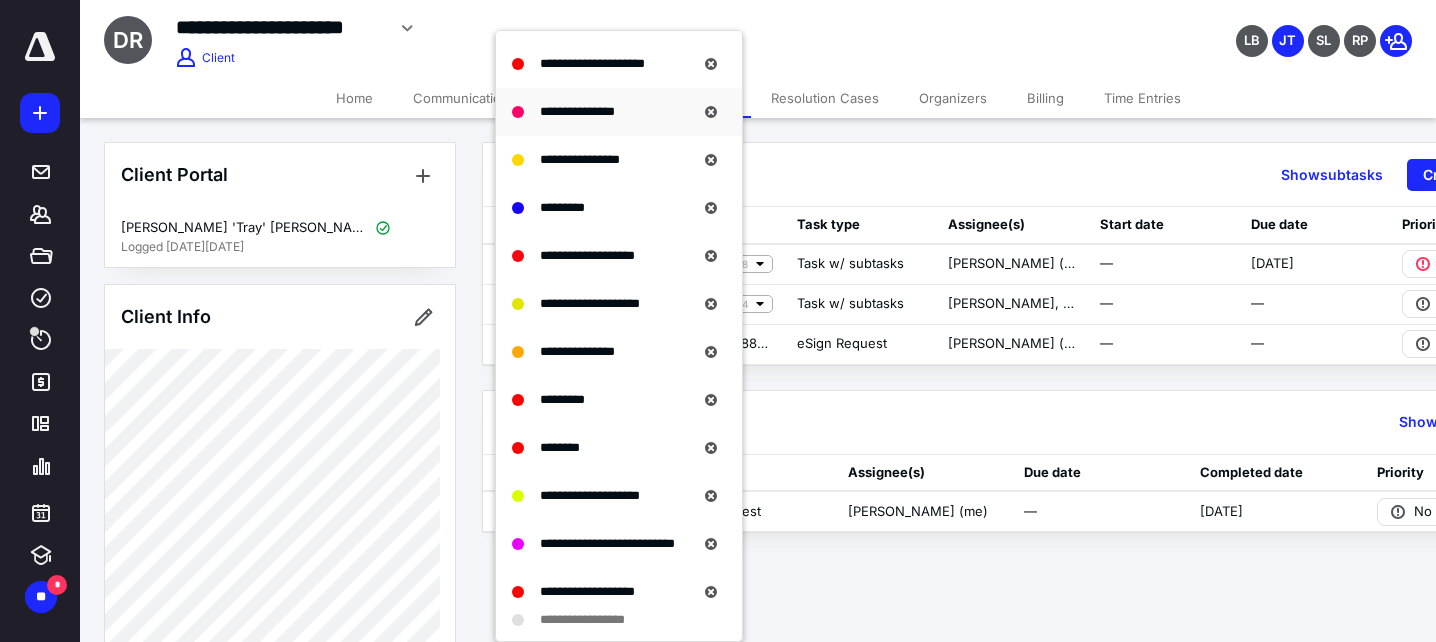 click on "**********" at bounding box center (577, 111) 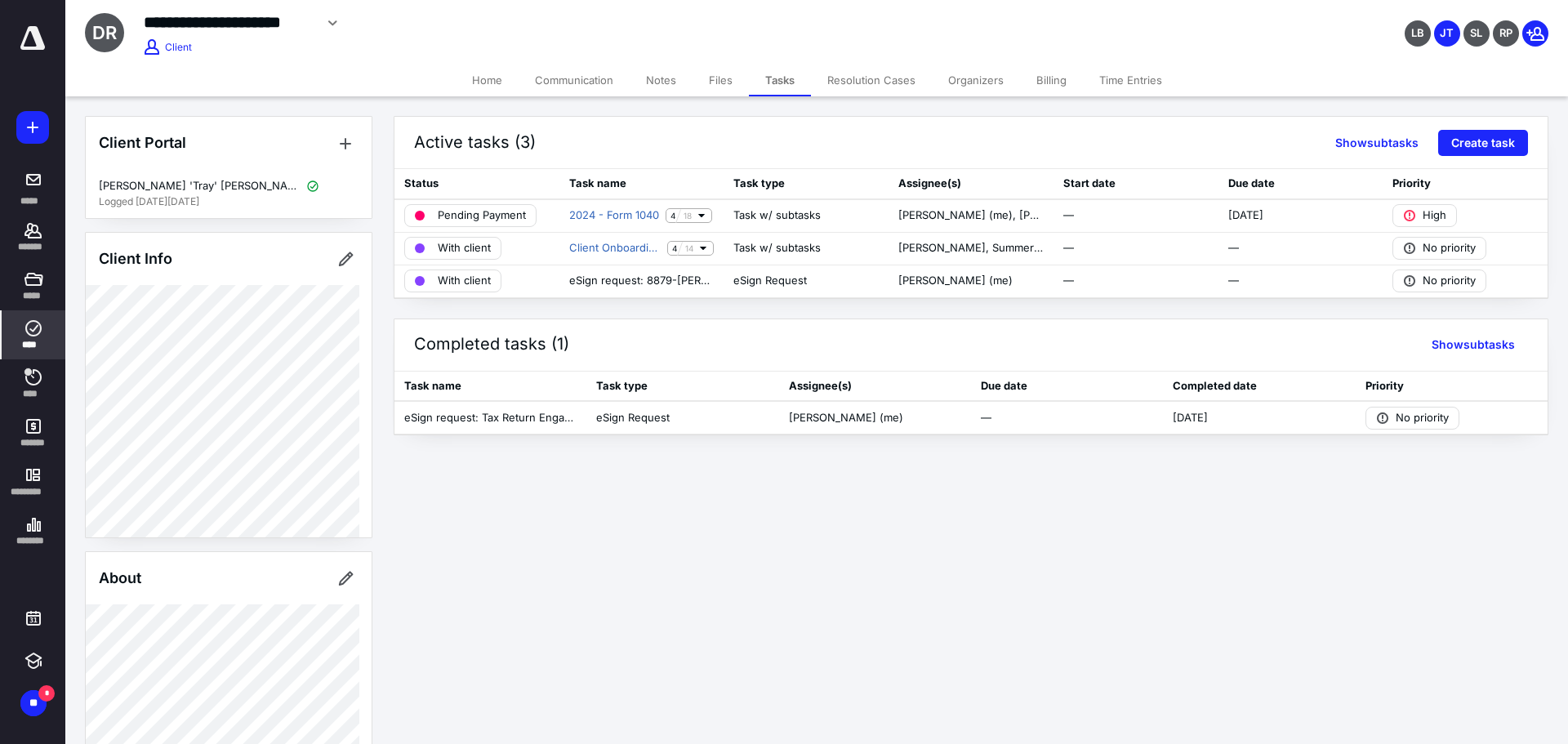 click 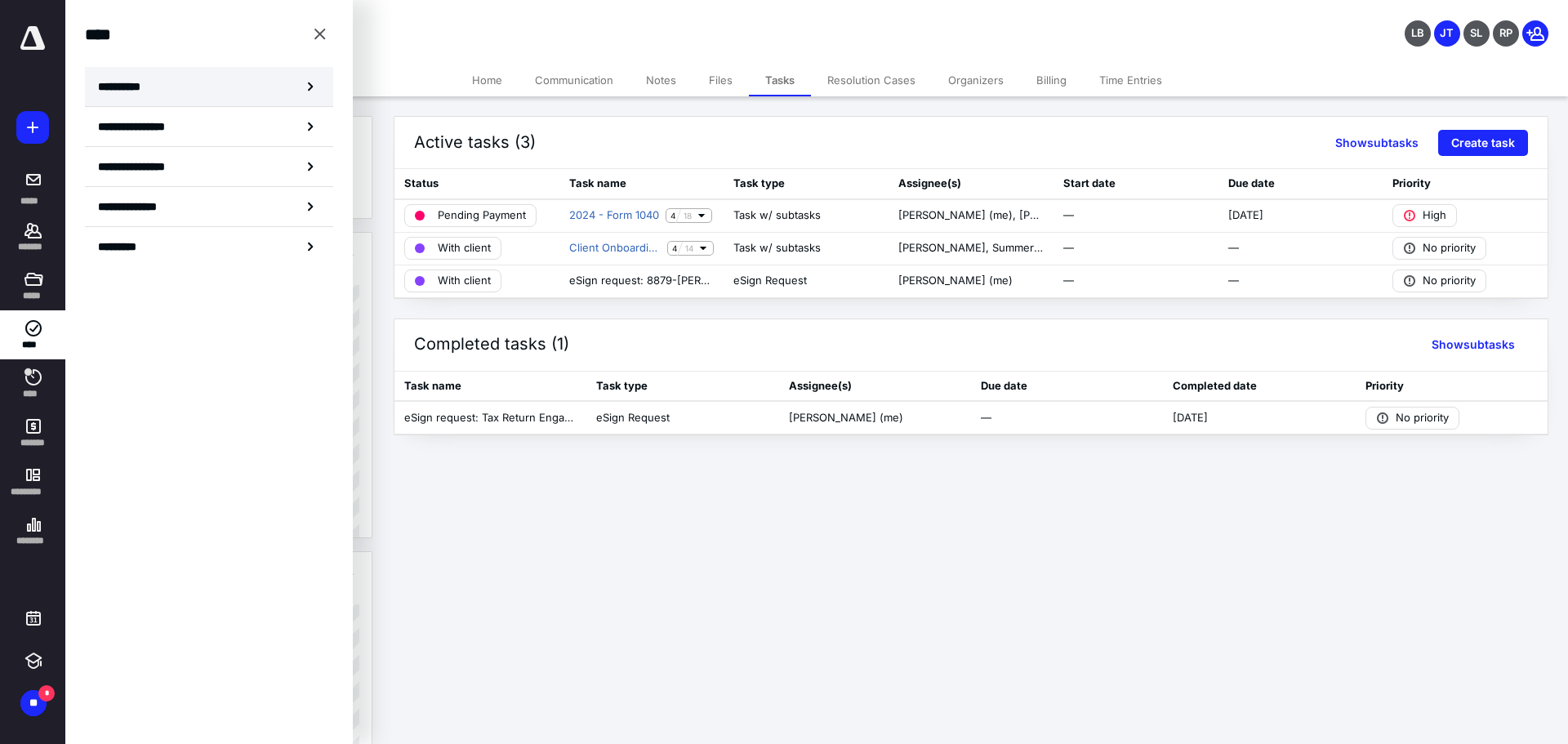 click on "**********" at bounding box center [209, 87] 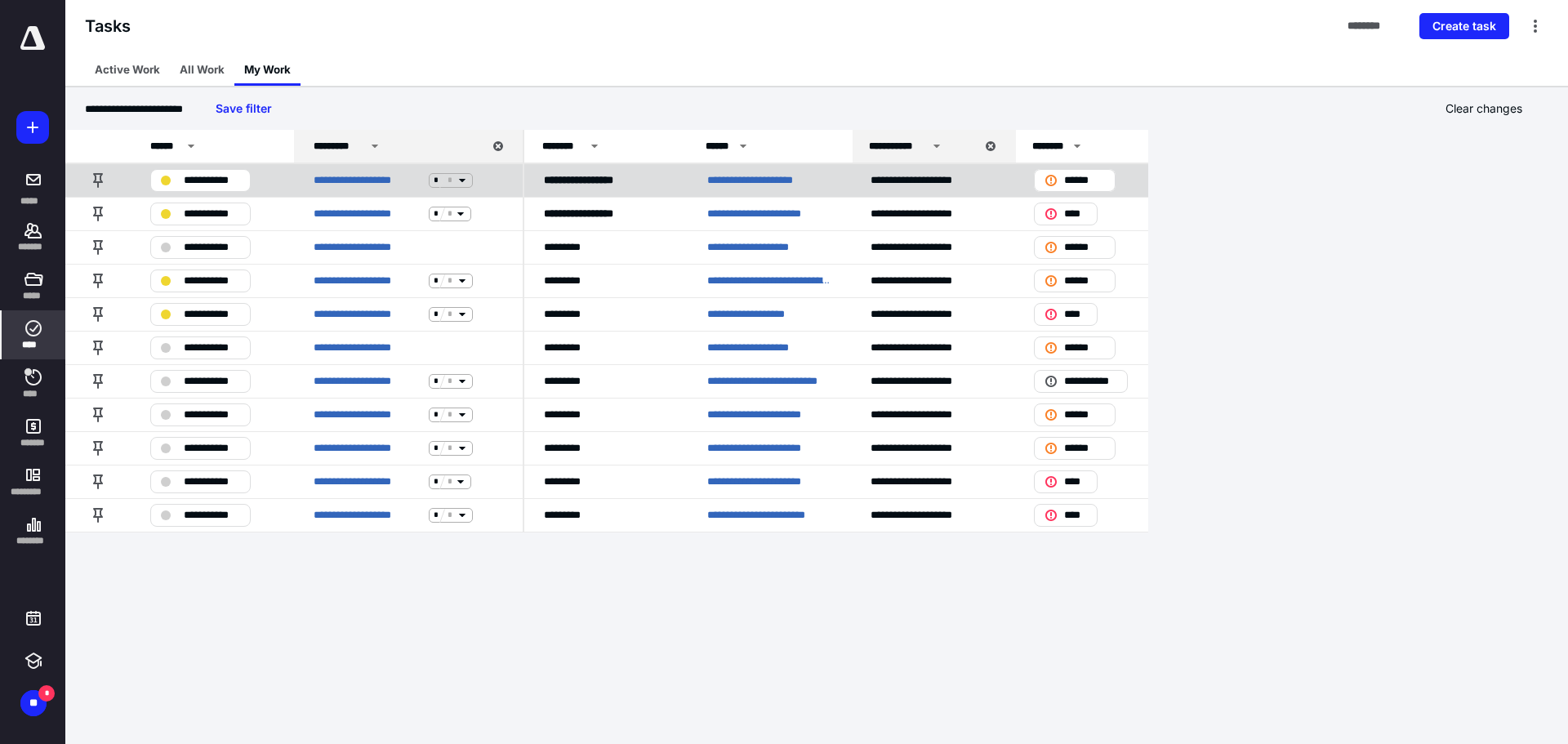 click on "**********" at bounding box center [764, 180] 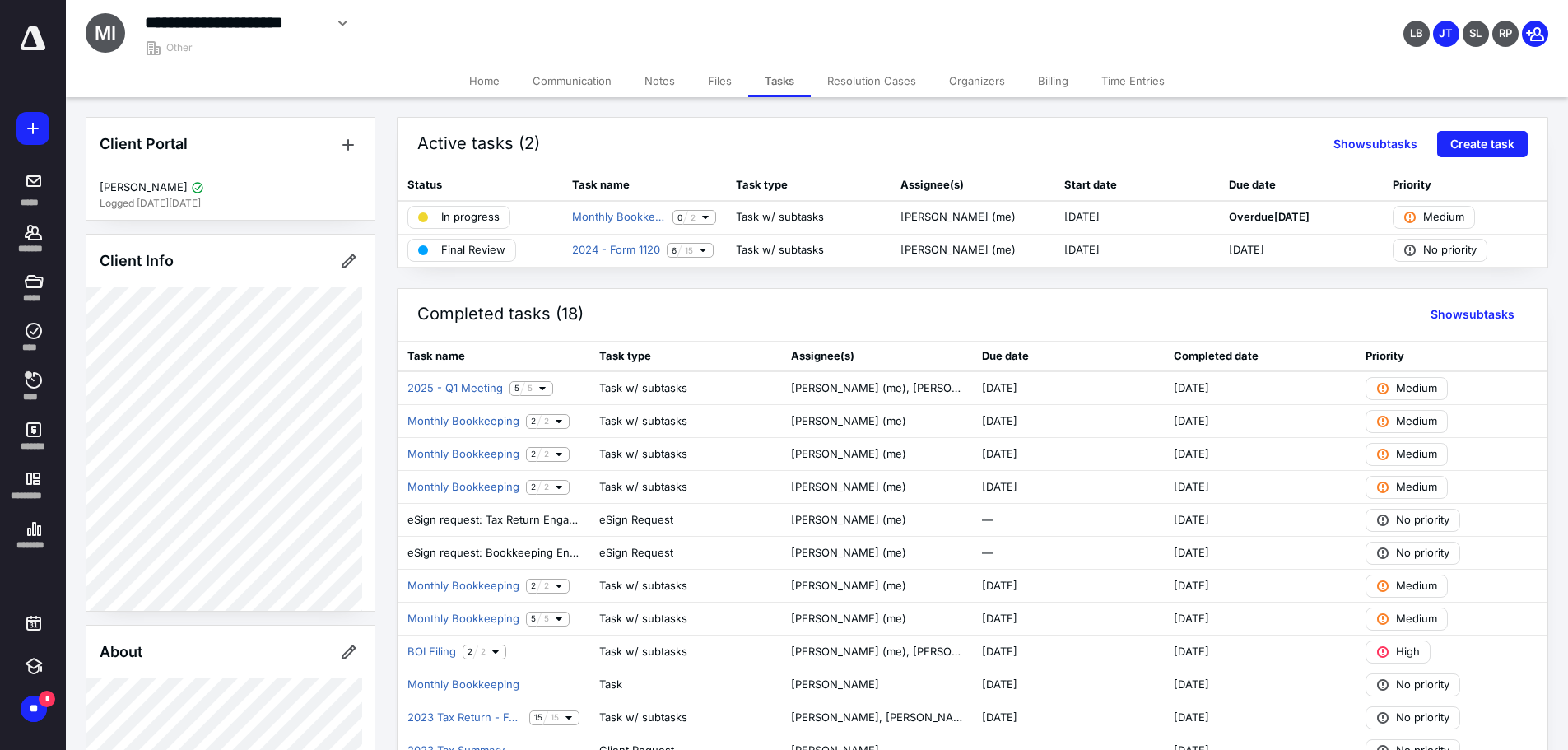 click on "Notes" at bounding box center [659, 81] 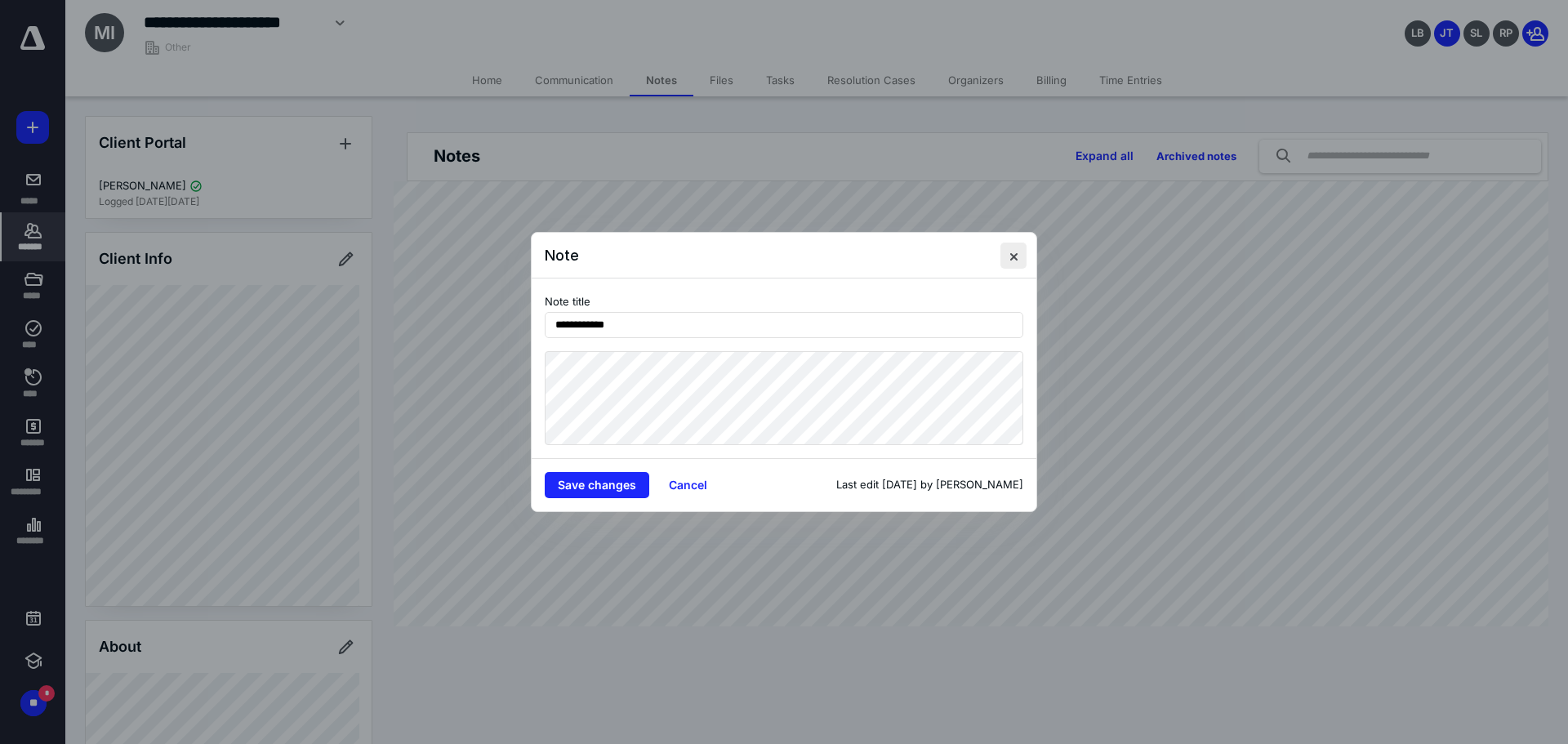 click at bounding box center (1013, 256) 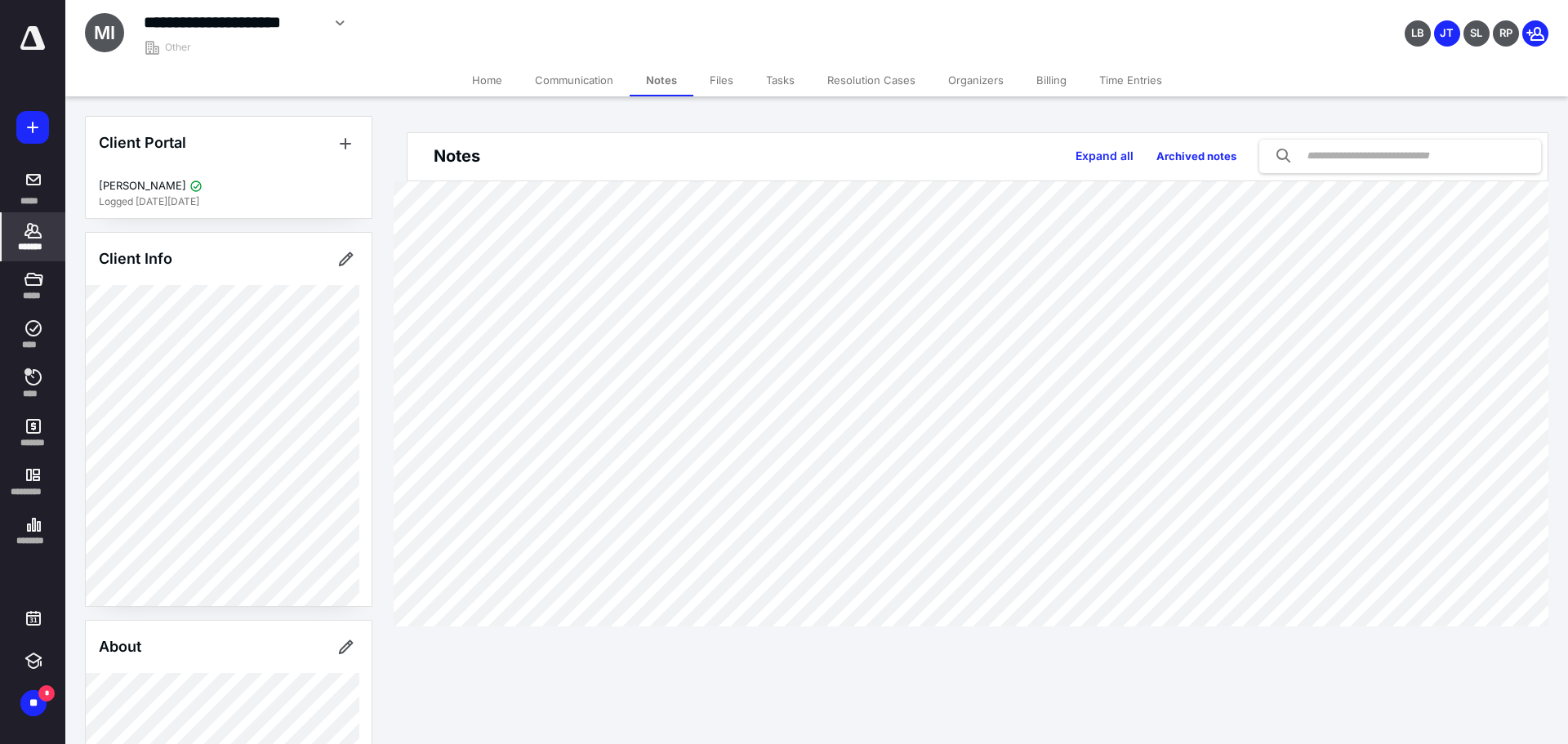click on "Files" at bounding box center [721, 80] 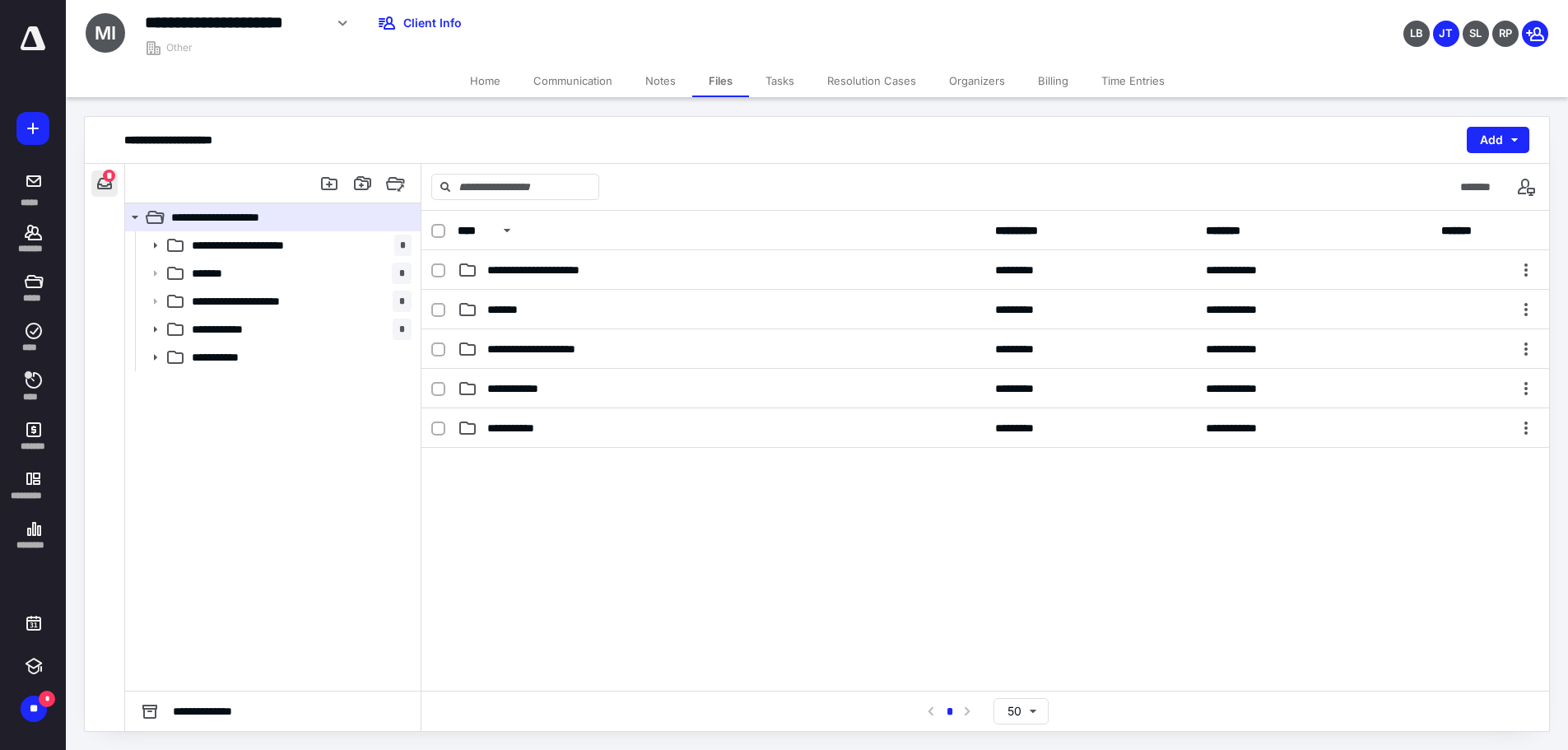 click at bounding box center [105, 184] 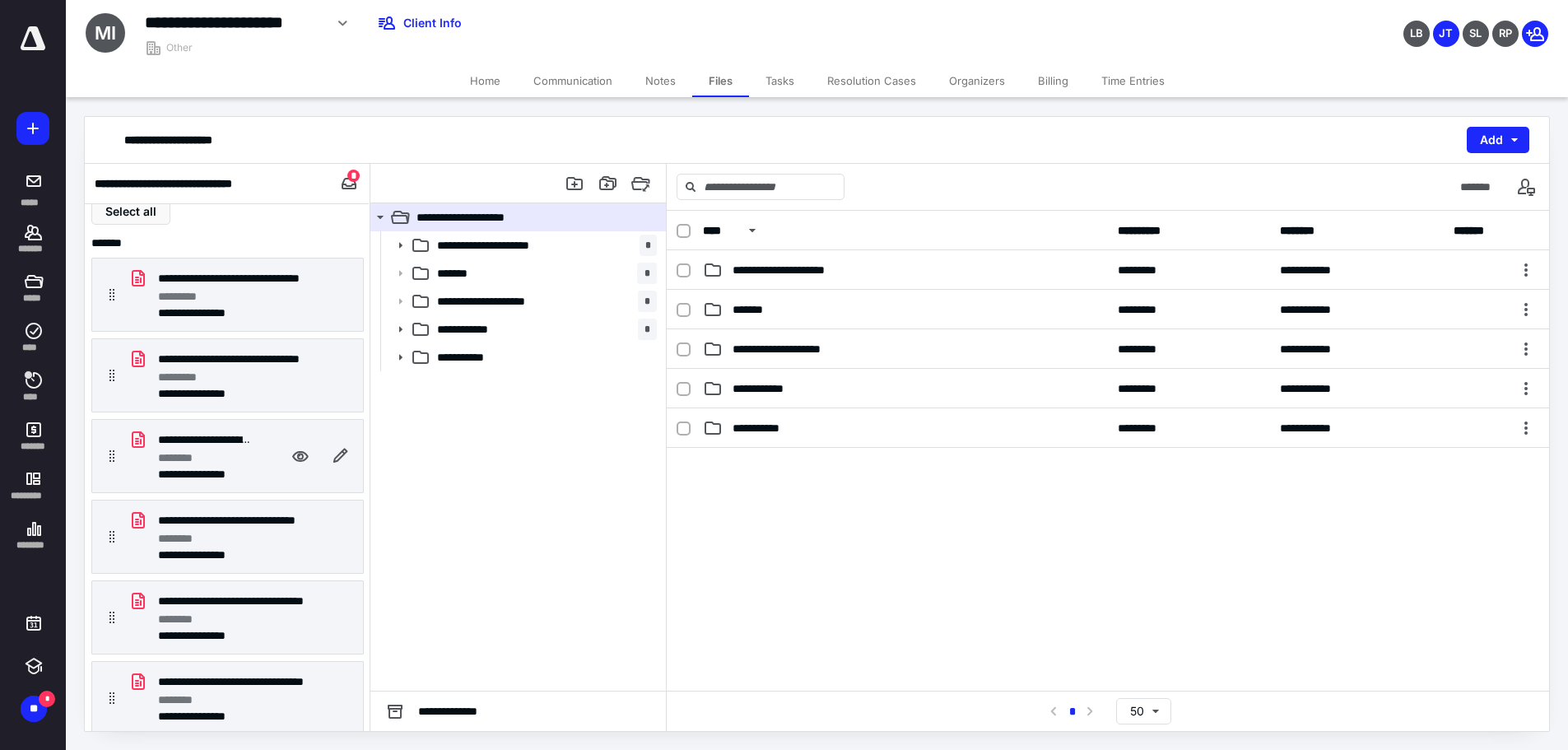 scroll, scrollTop: 16, scrollLeft: 0, axis: vertical 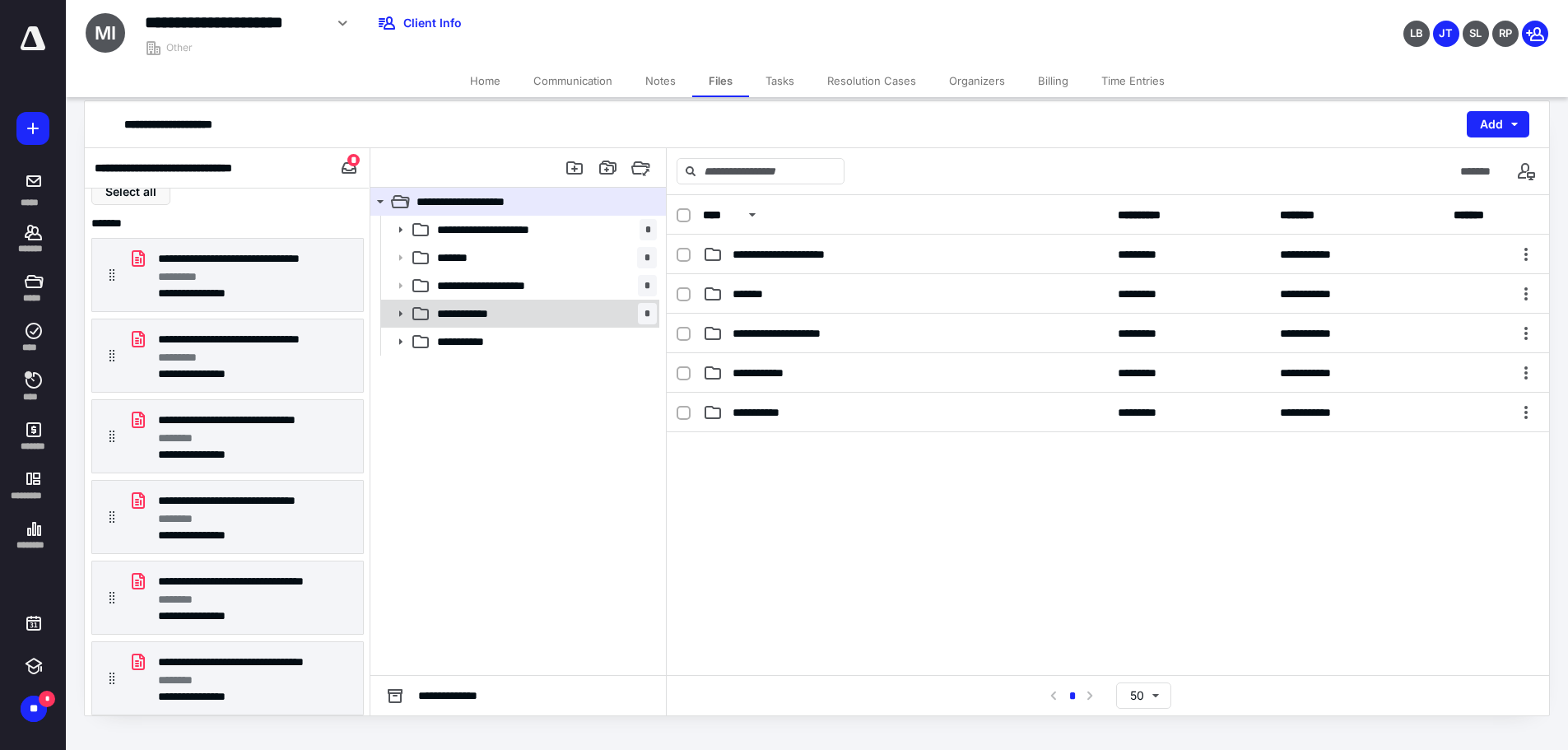 click 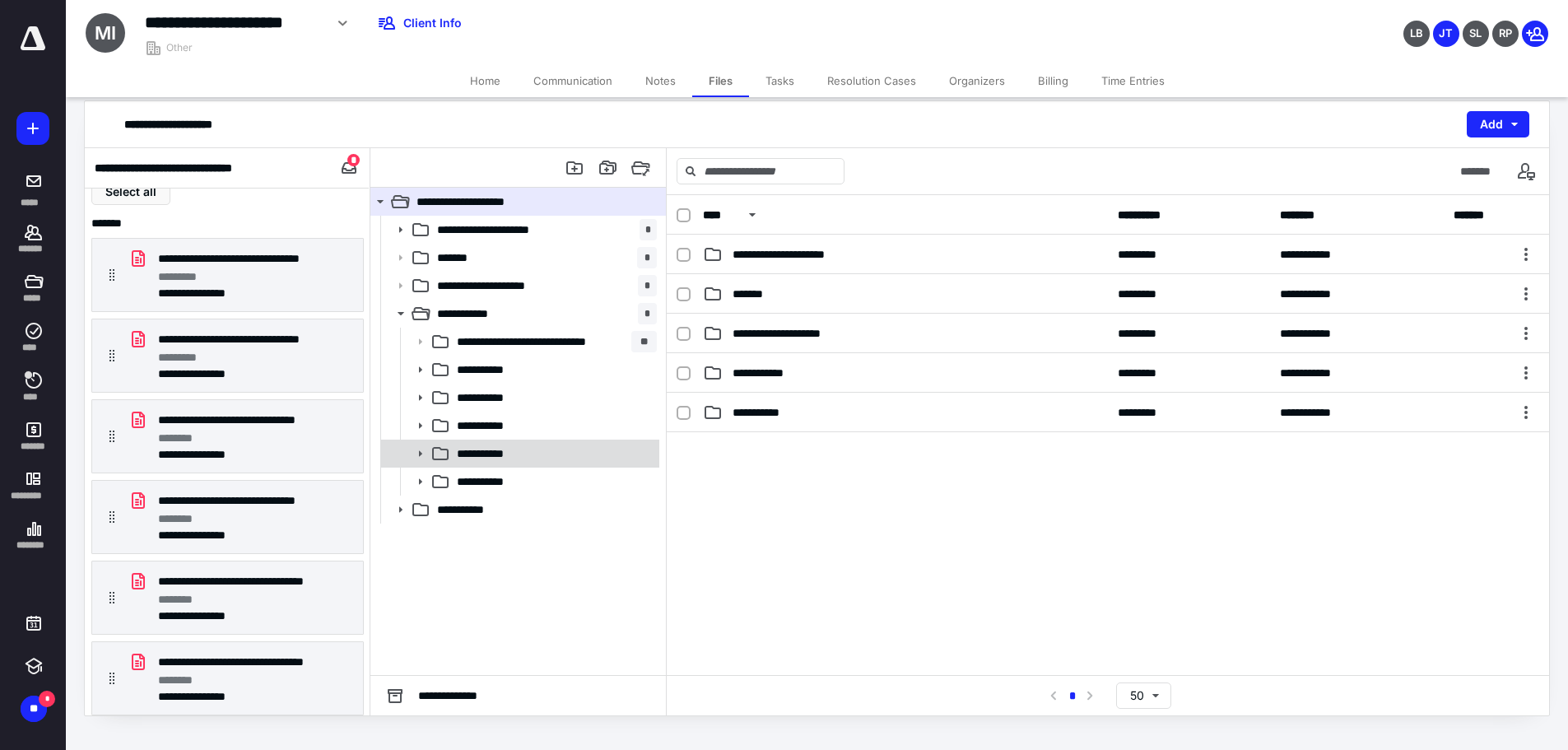 click 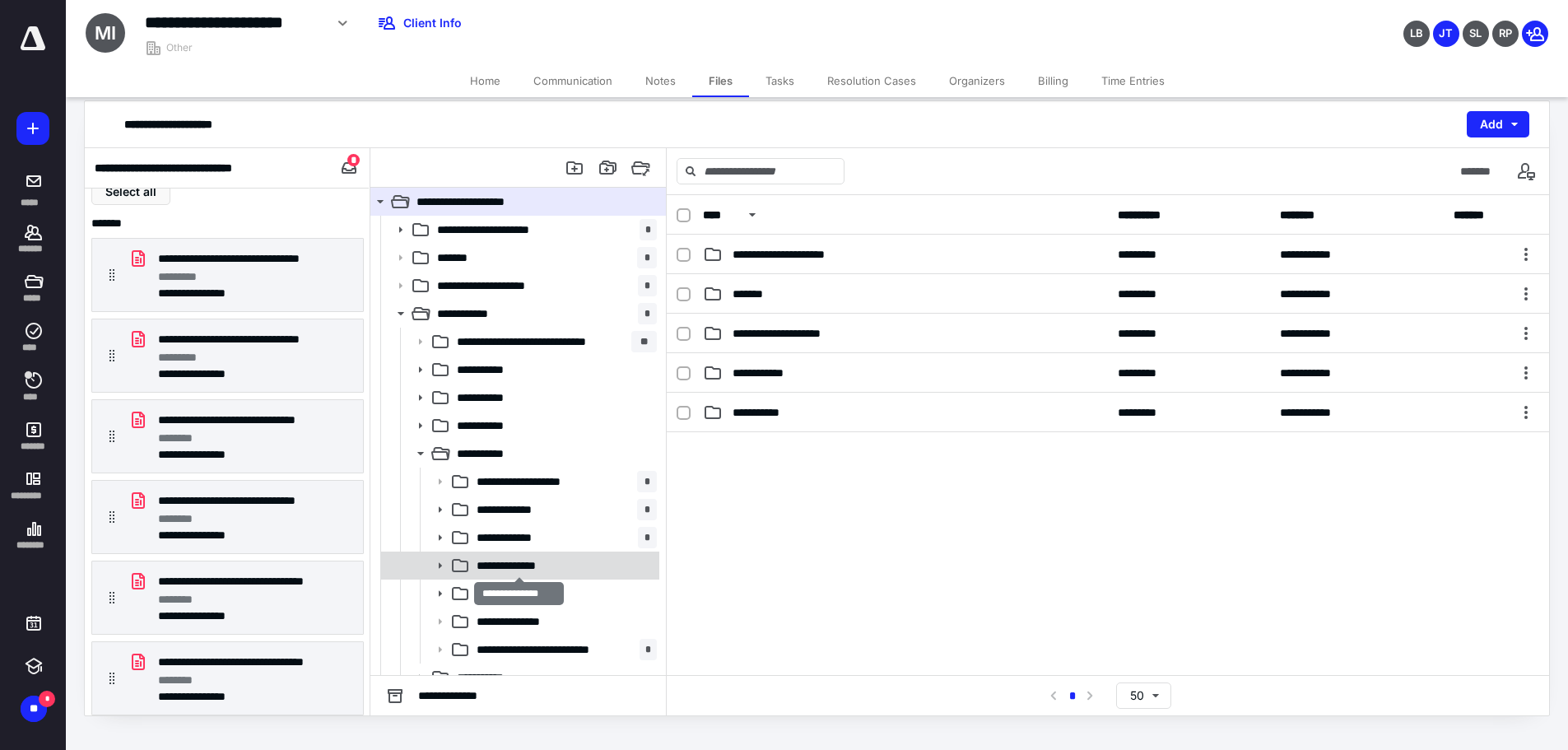 click on "**********" at bounding box center [519, 566] 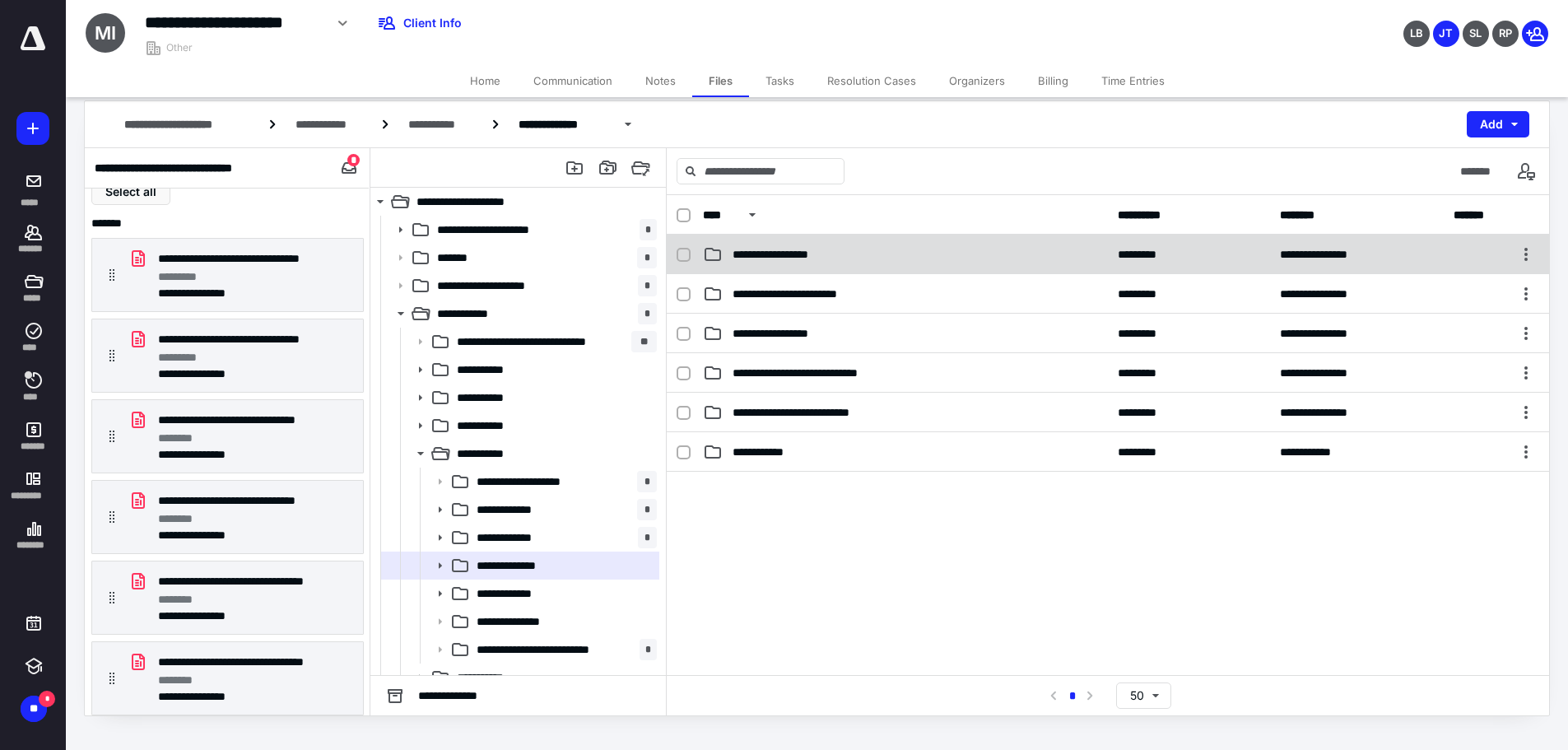 click on "**********" at bounding box center (784, 254) 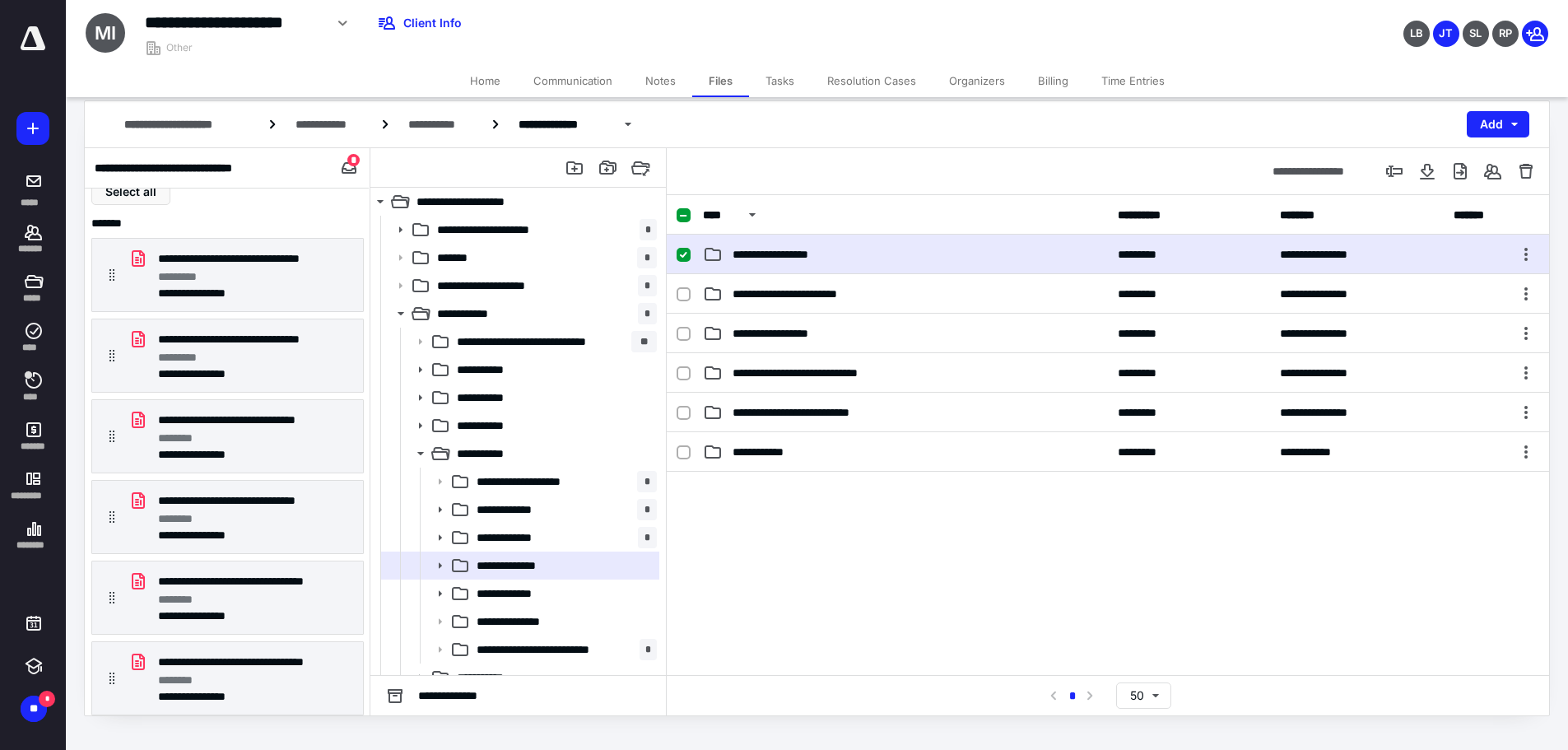 click on "**********" at bounding box center (784, 254) 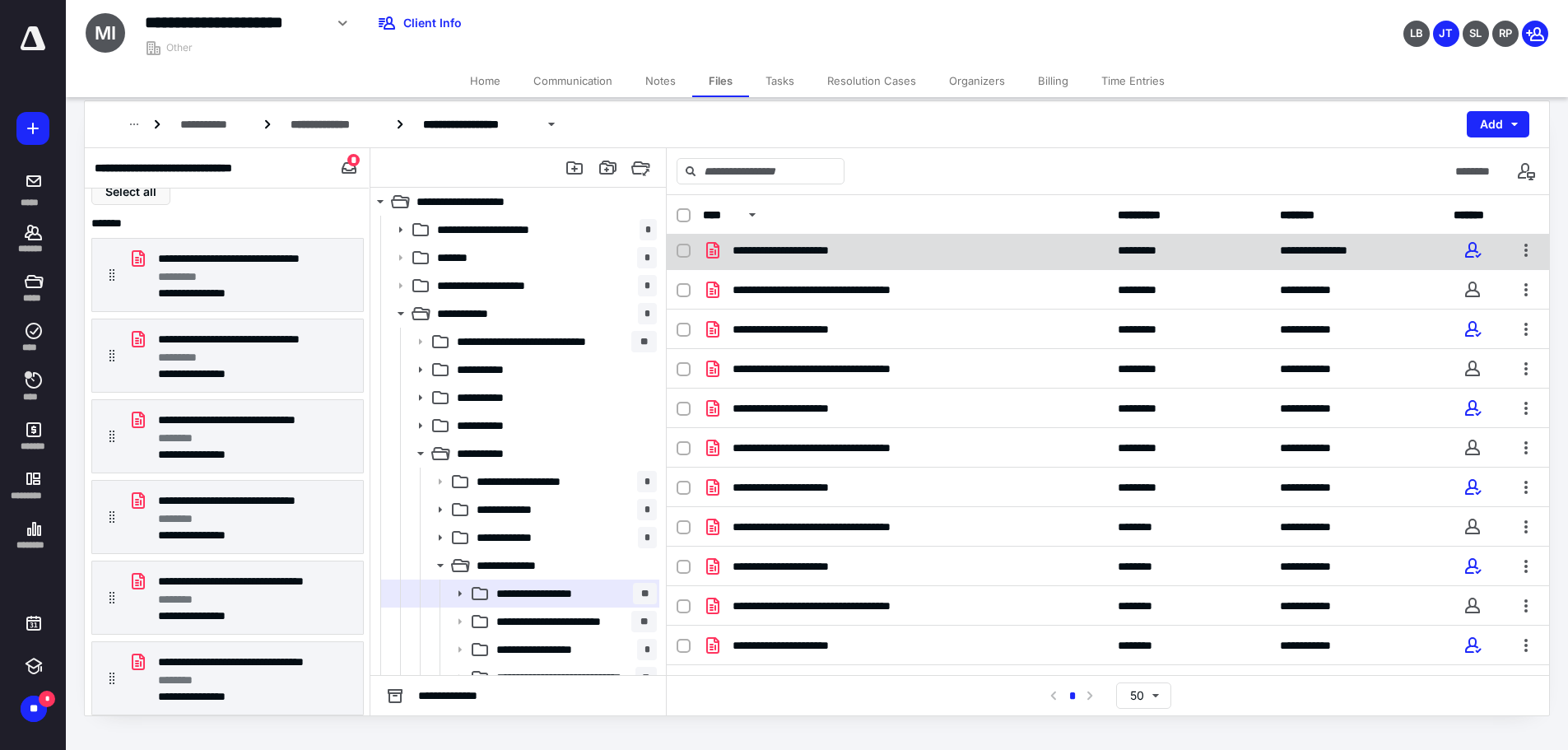 scroll, scrollTop: 310, scrollLeft: 0, axis: vertical 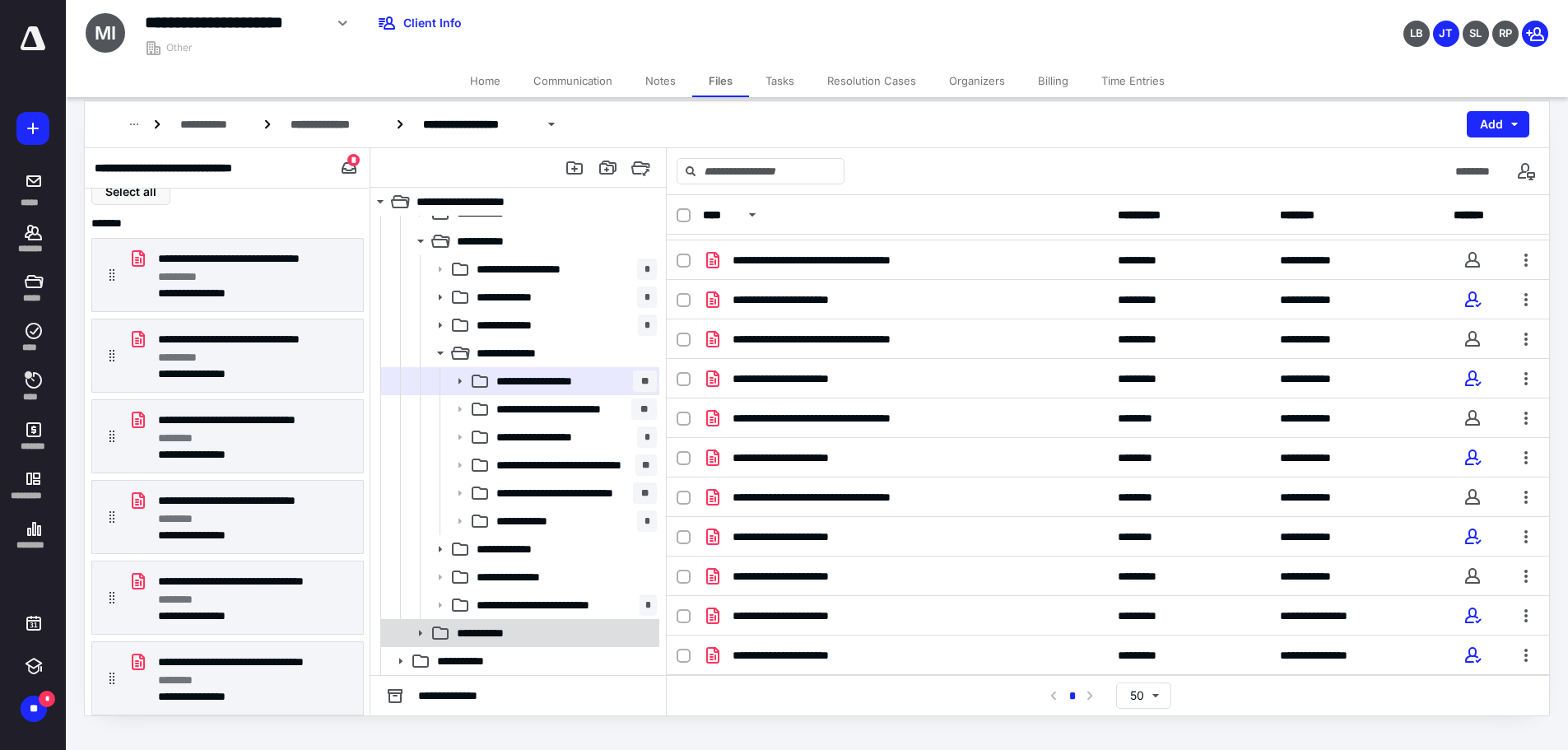 click 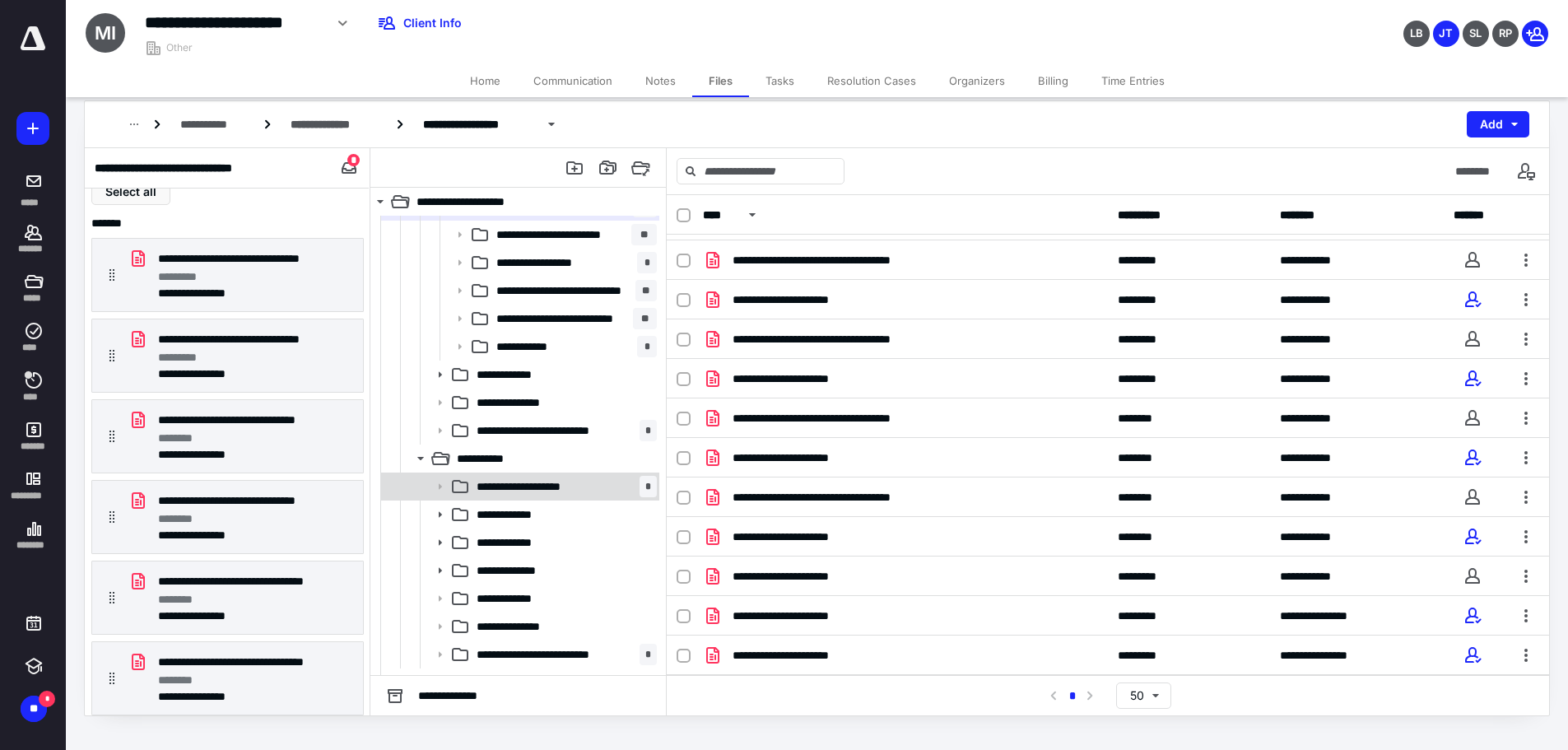 scroll, scrollTop: 408, scrollLeft: 0, axis: vertical 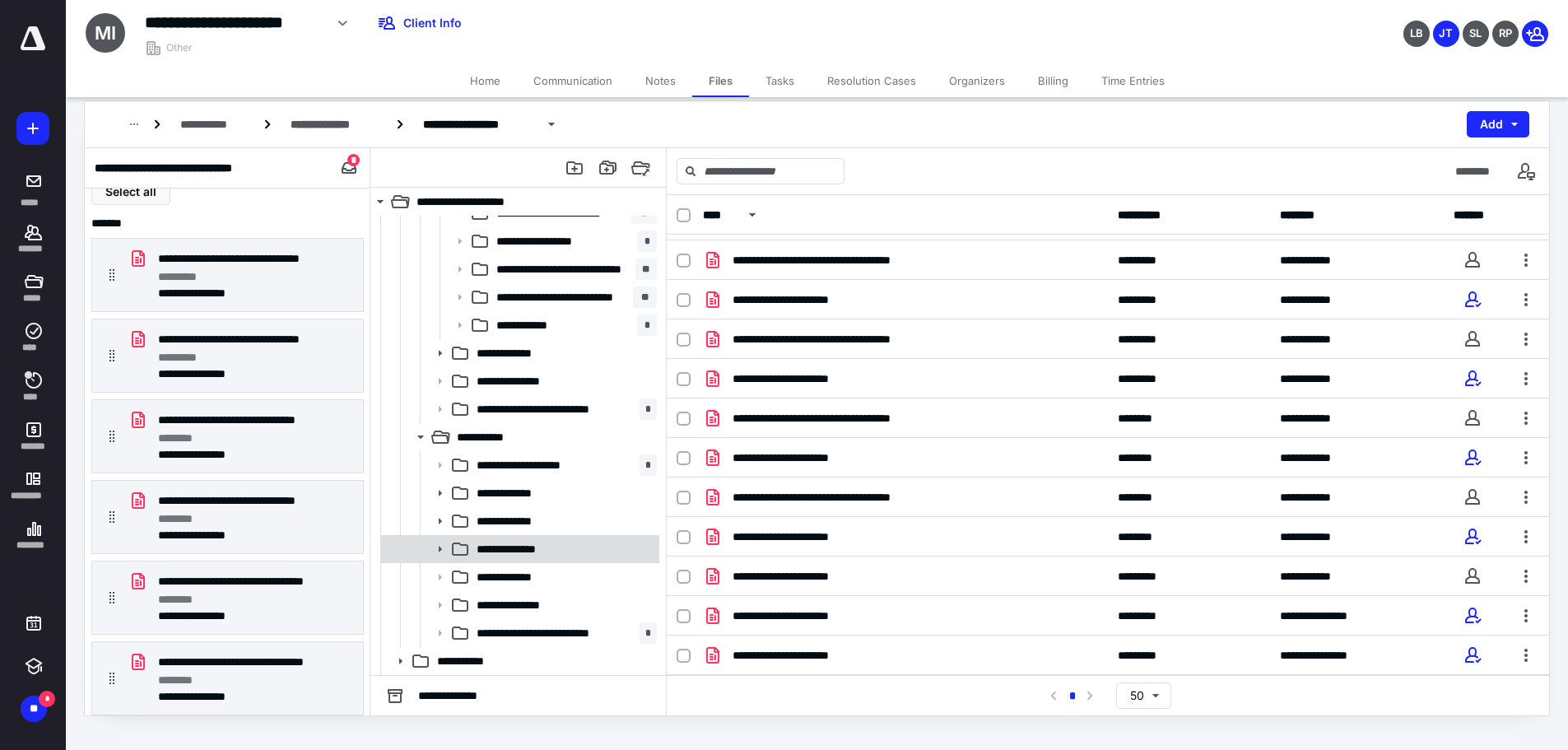 click on "**********" at bounding box center [519, 549] 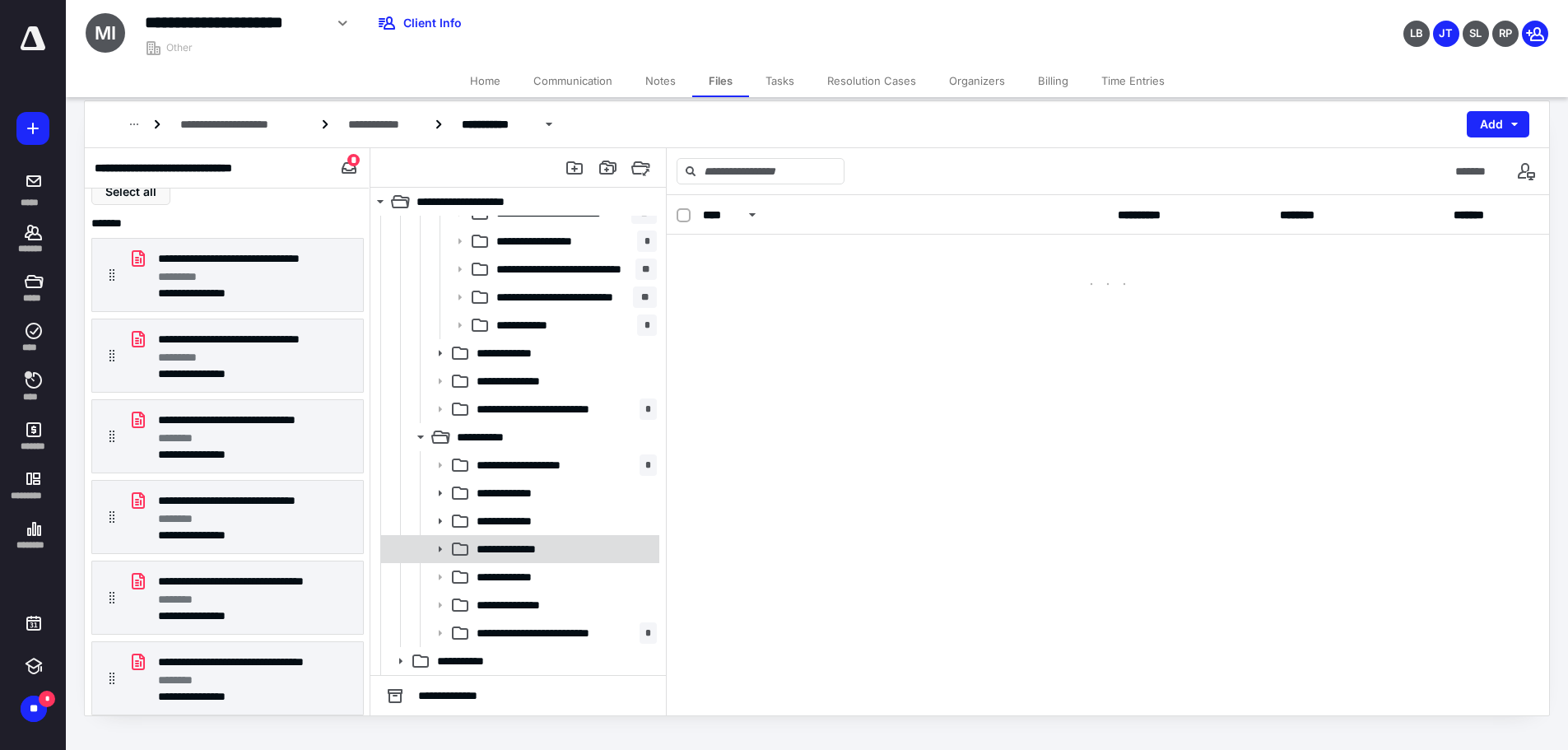 scroll, scrollTop: 0, scrollLeft: 0, axis: both 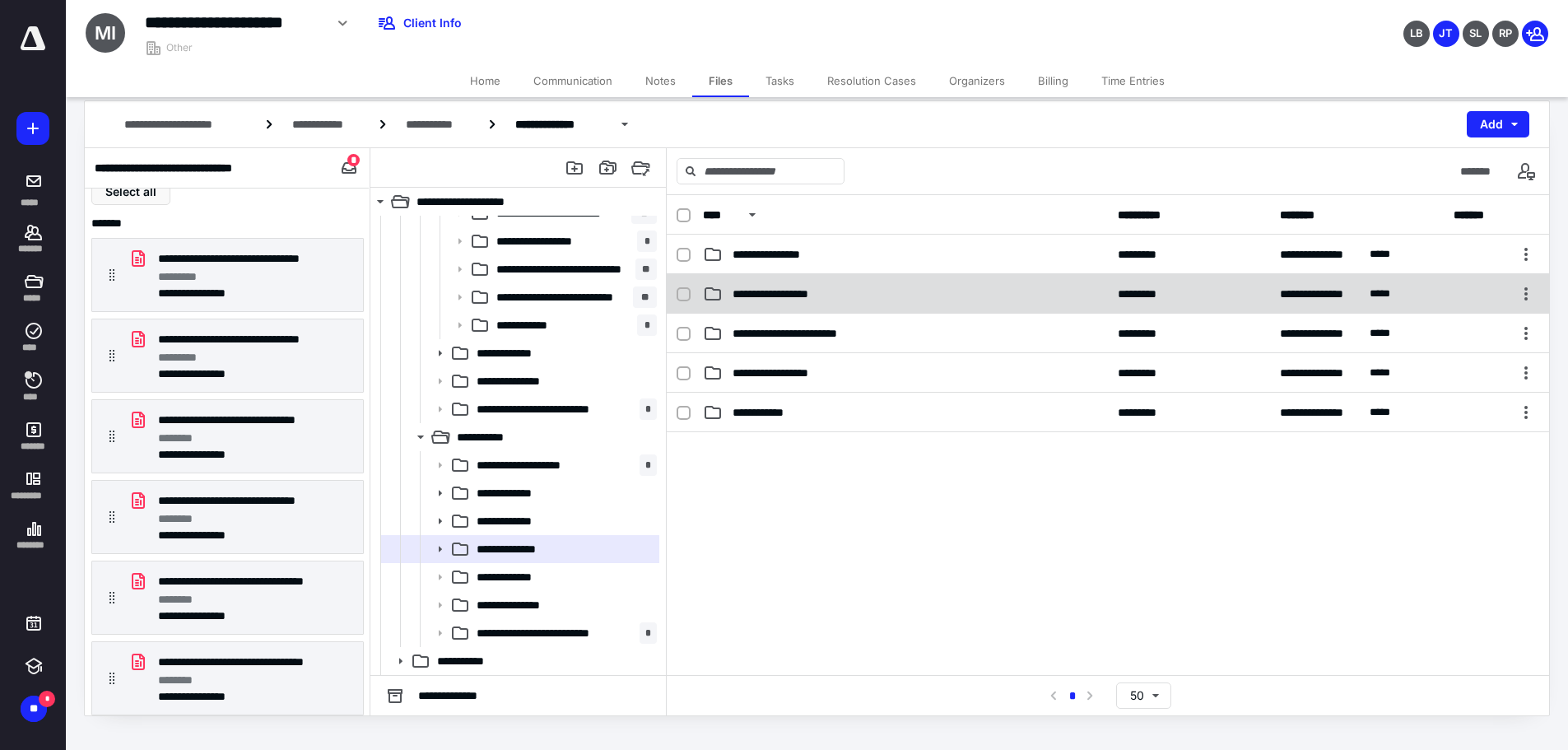 click on "**********" at bounding box center [905, 294] 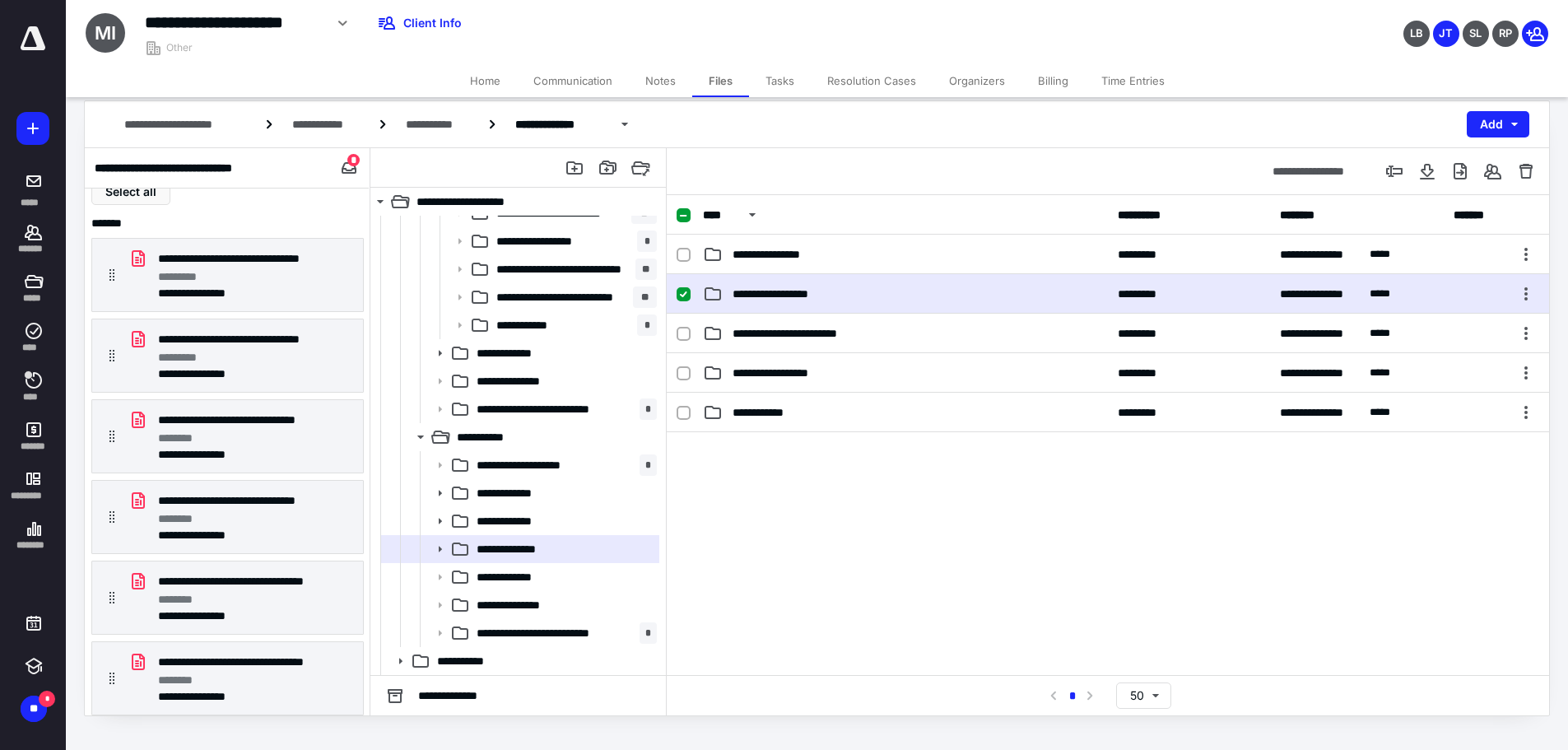 click on "**********" at bounding box center [905, 294] 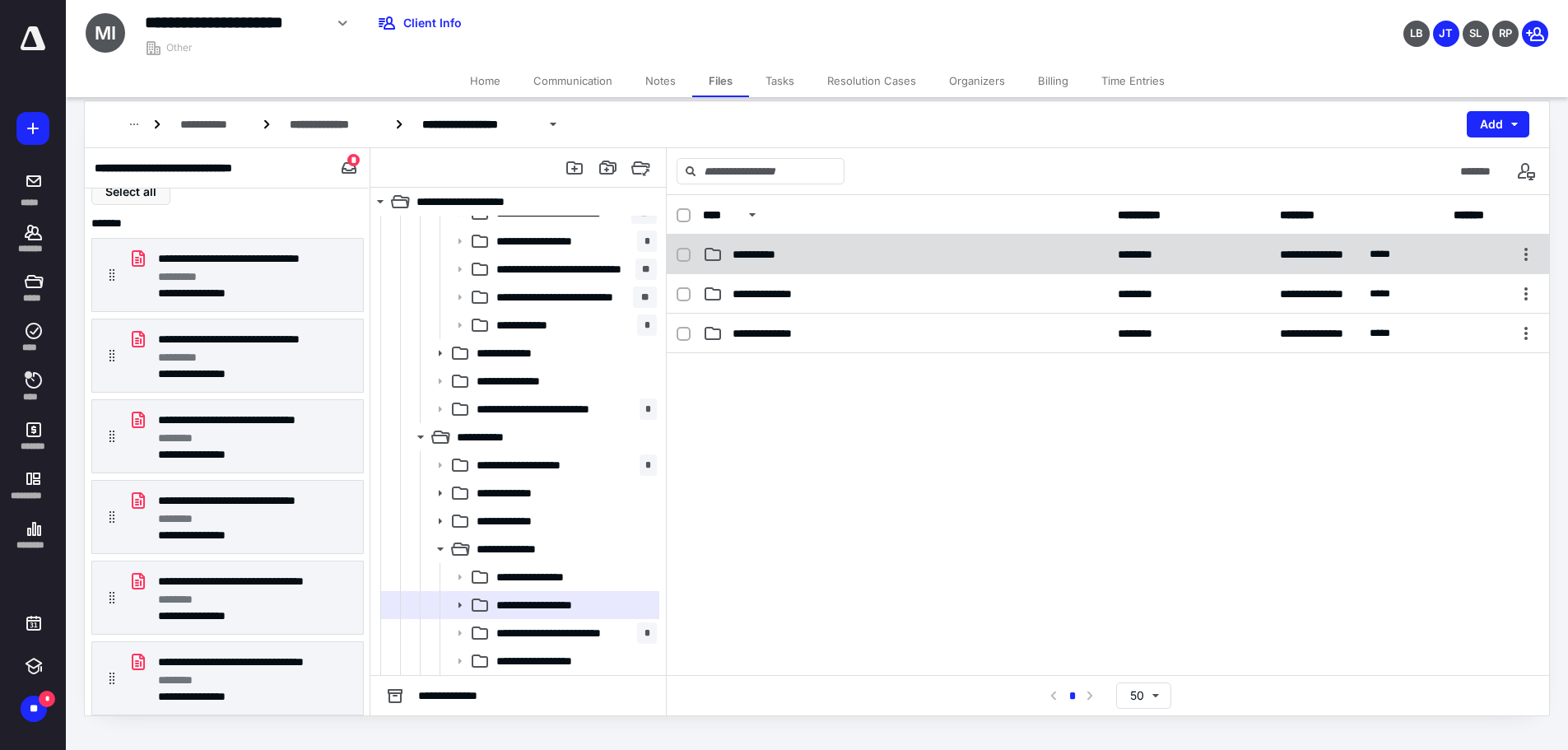 click on "**********" at bounding box center [905, 254] 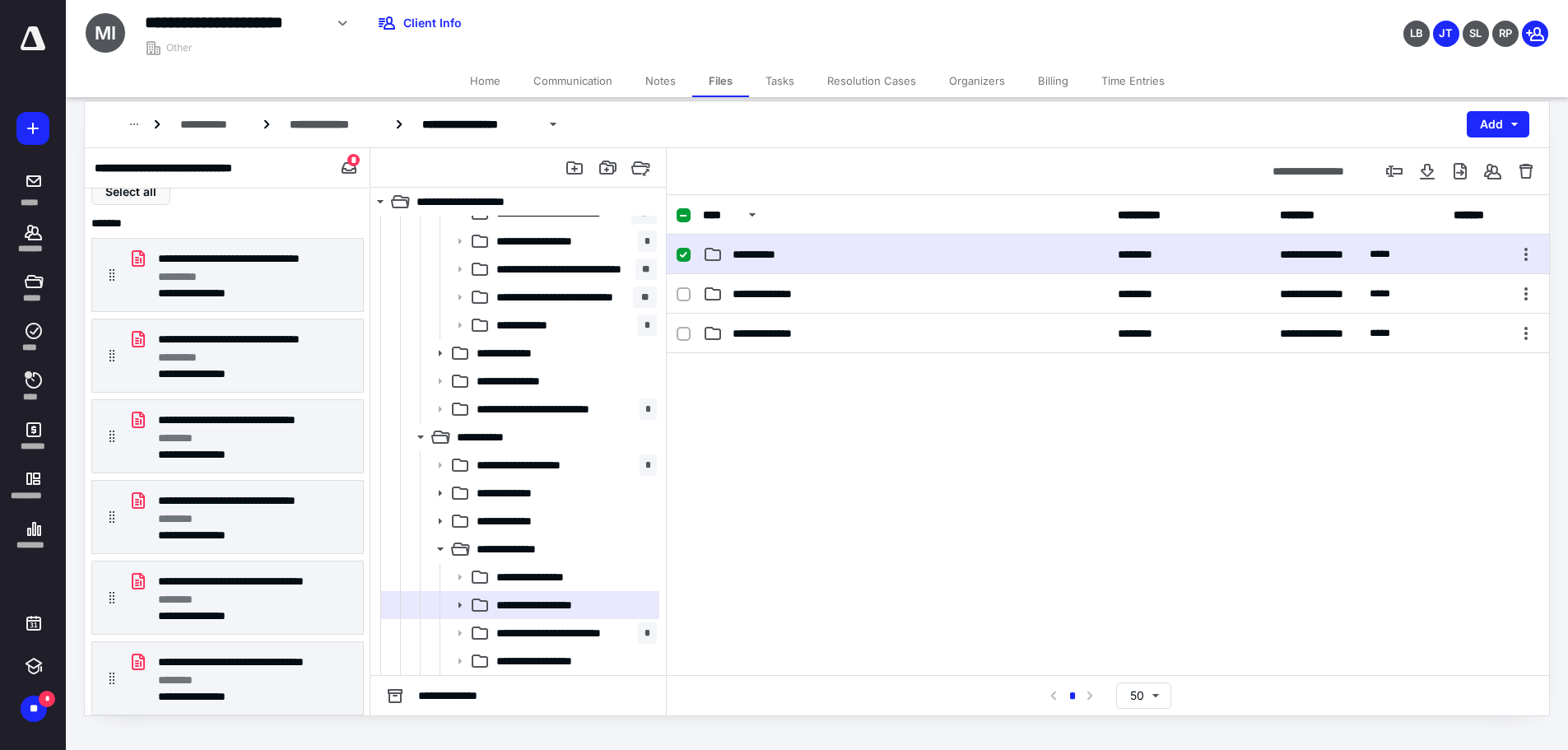 click on "**********" at bounding box center (905, 254) 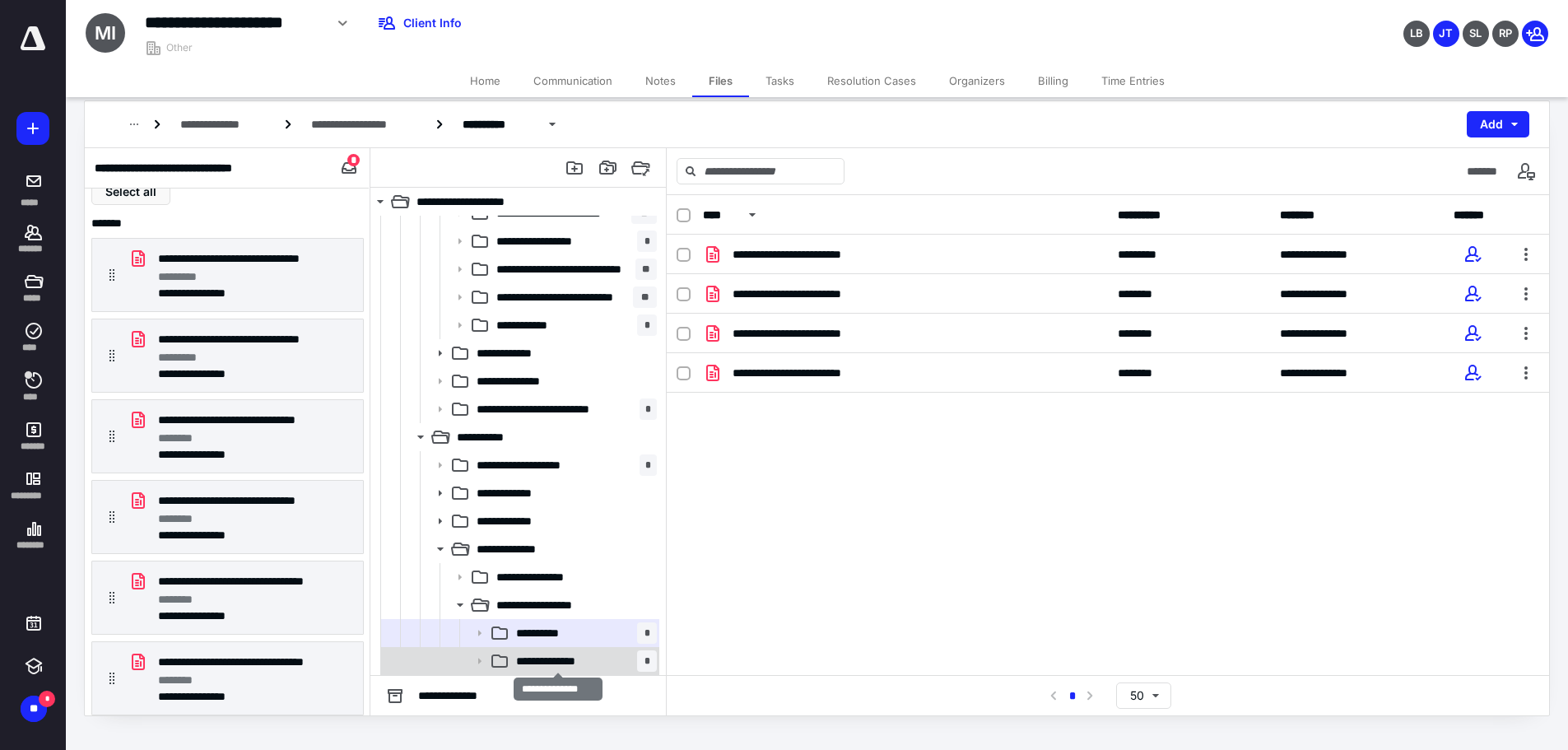click on "**********" at bounding box center (557, 661) 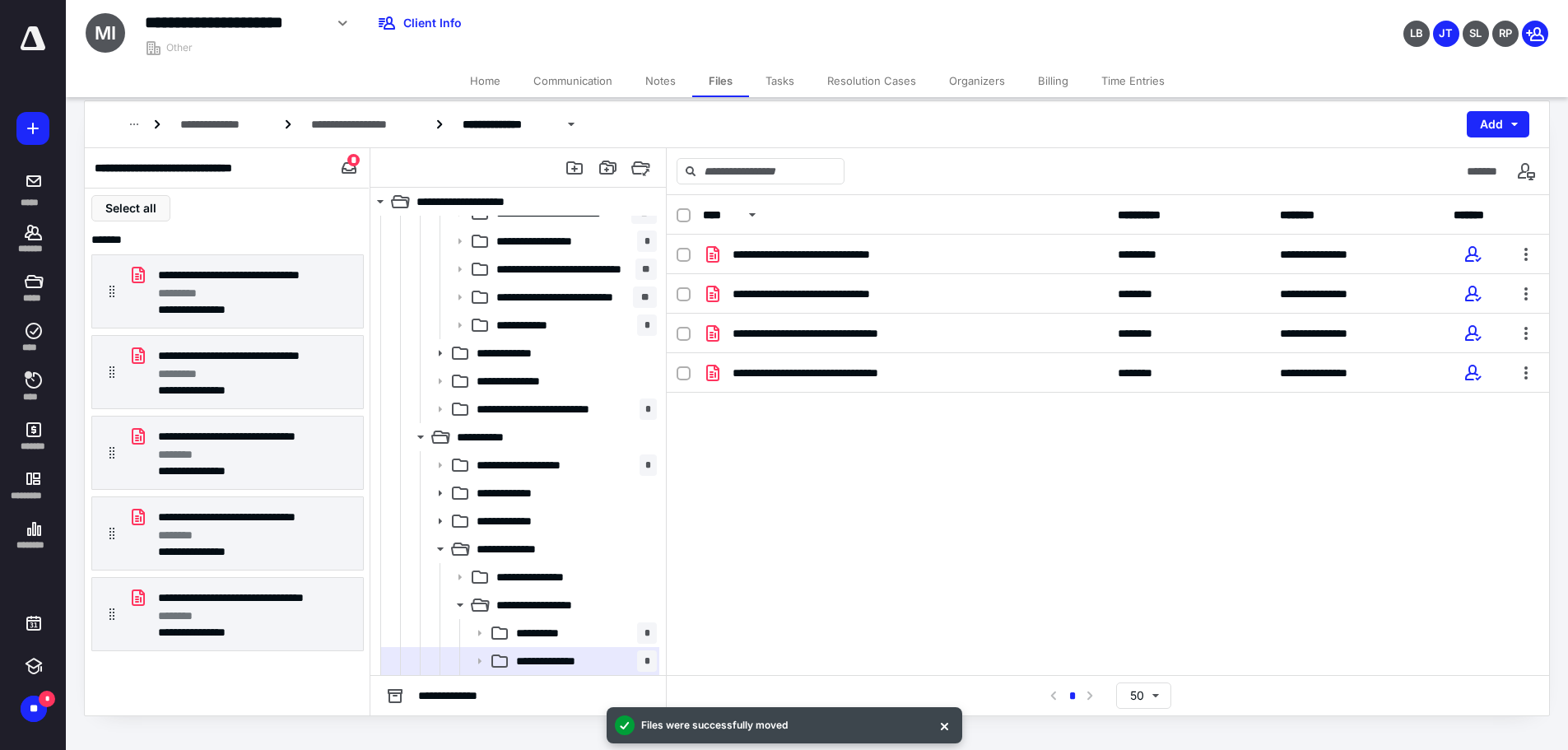 scroll, scrollTop: 0, scrollLeft: 0, axis: both 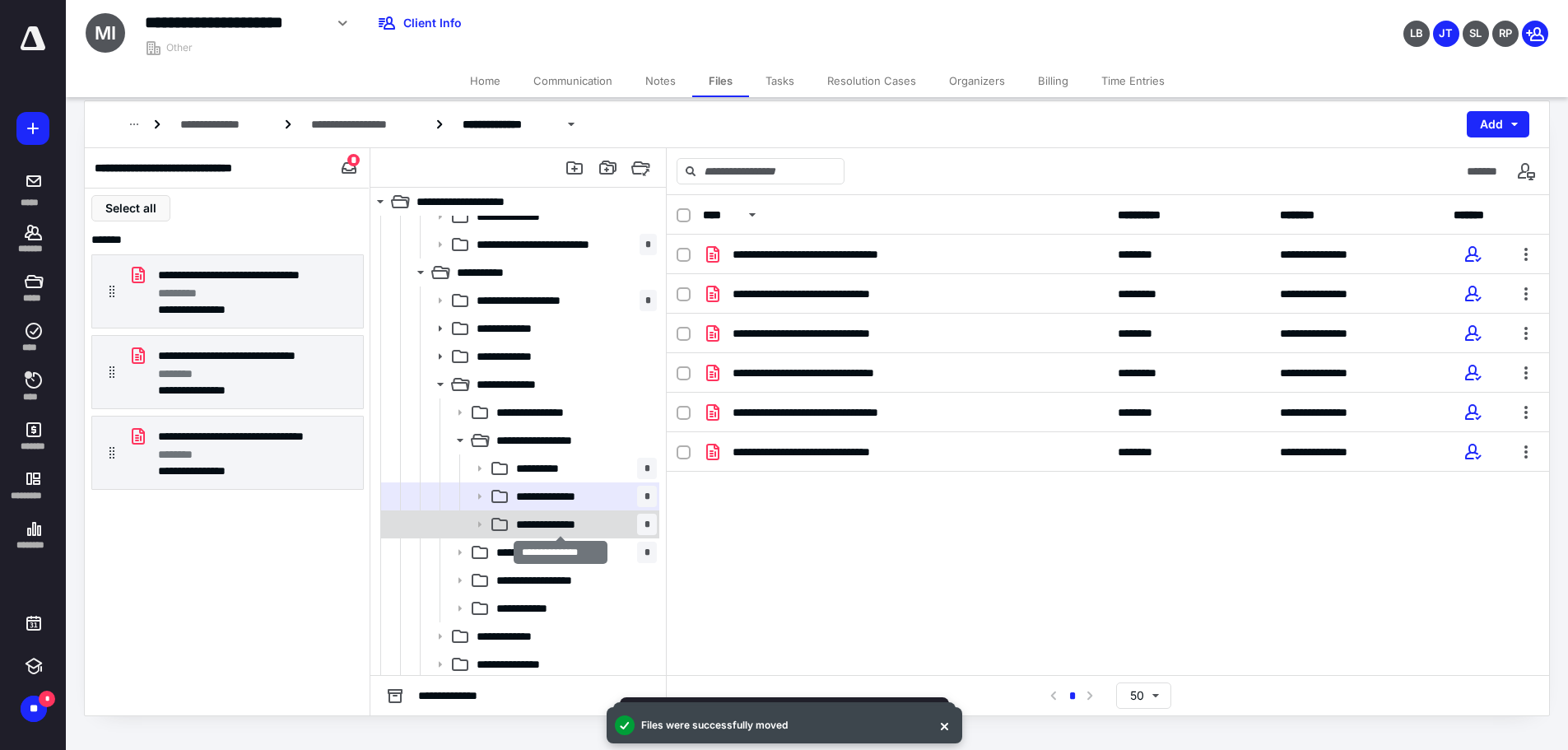 click on "**********" at bounding box center [561, 524] 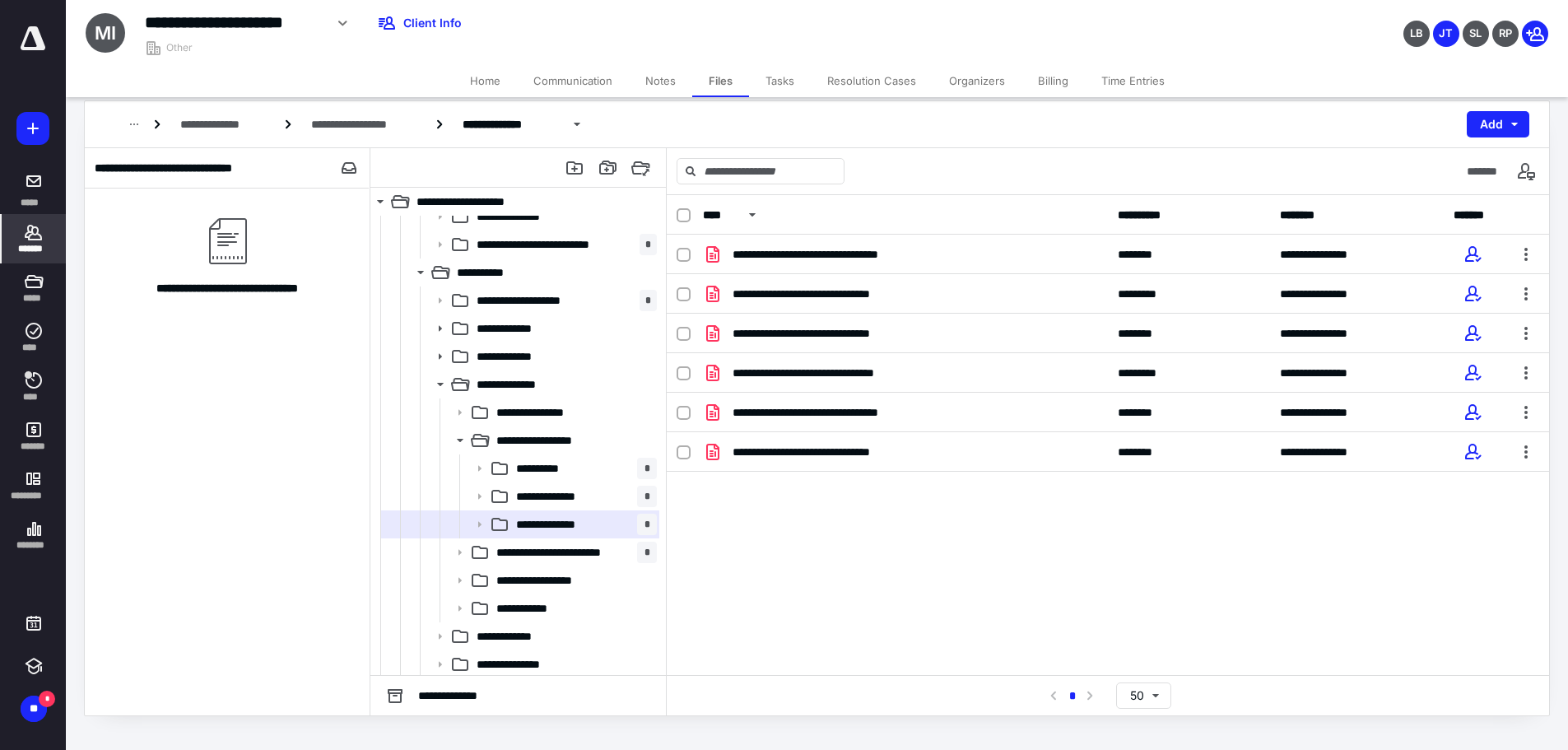 click 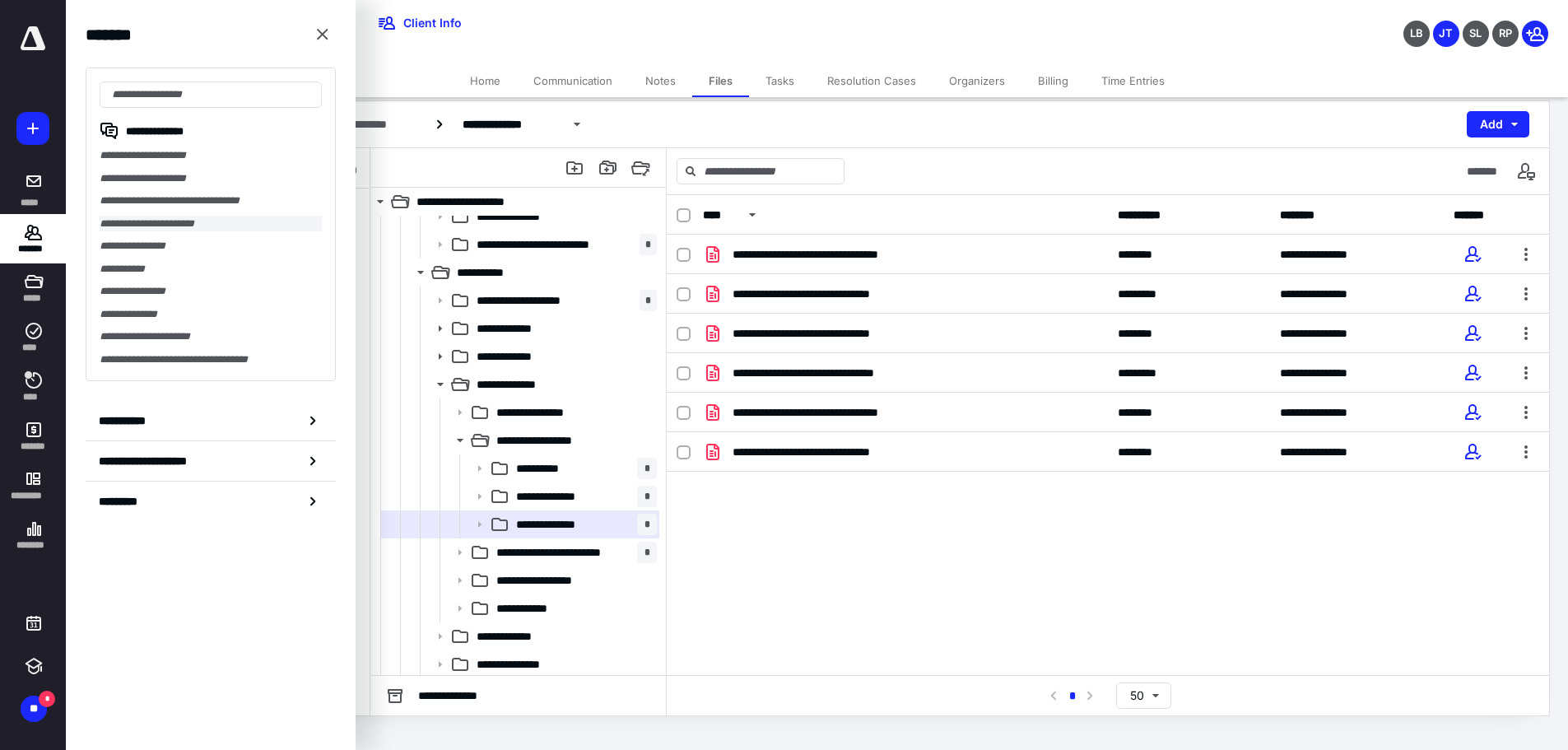 click on "**********" at bounding box center [211, 224] 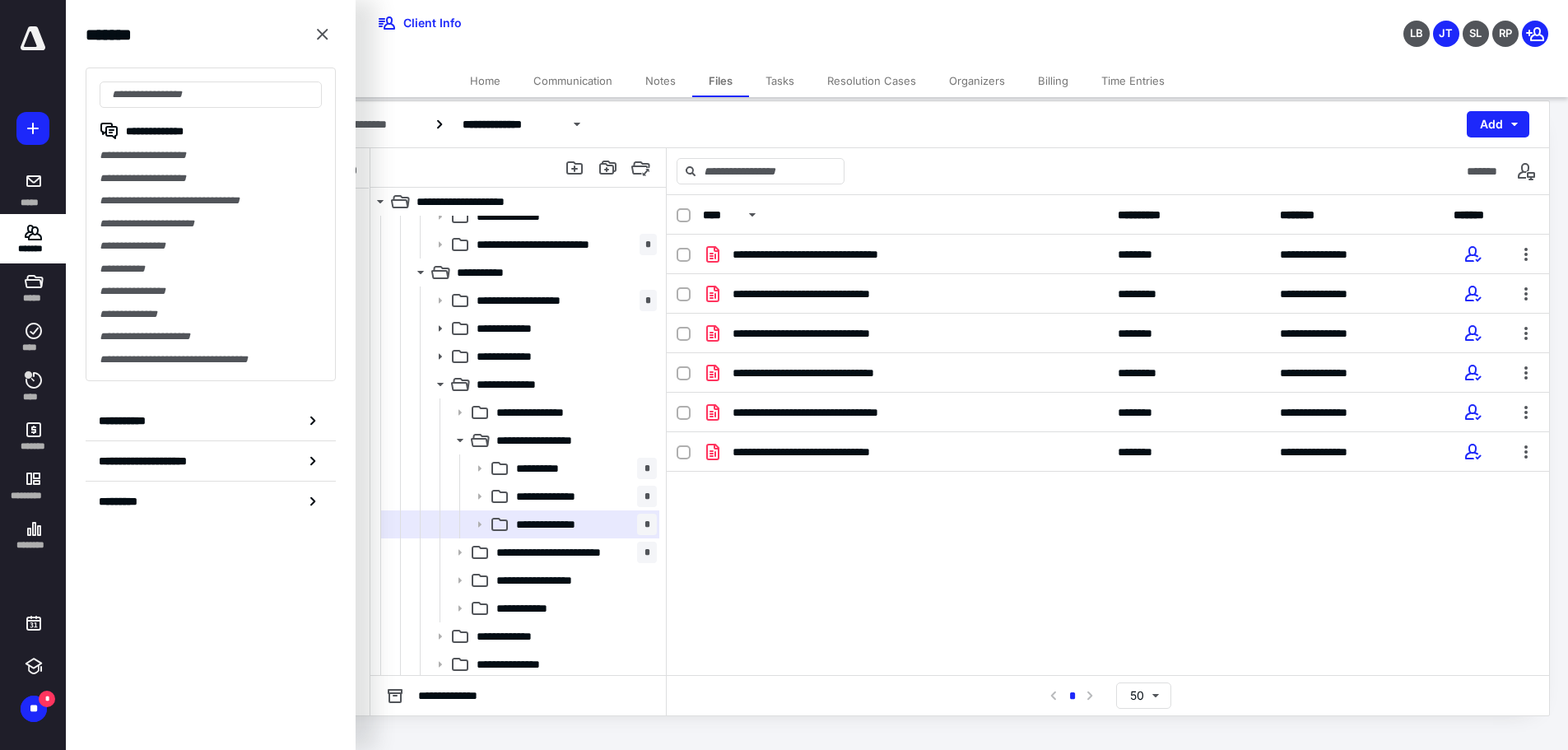 scroll, scrollTop: 0, scrollLeft: 0, axis: both 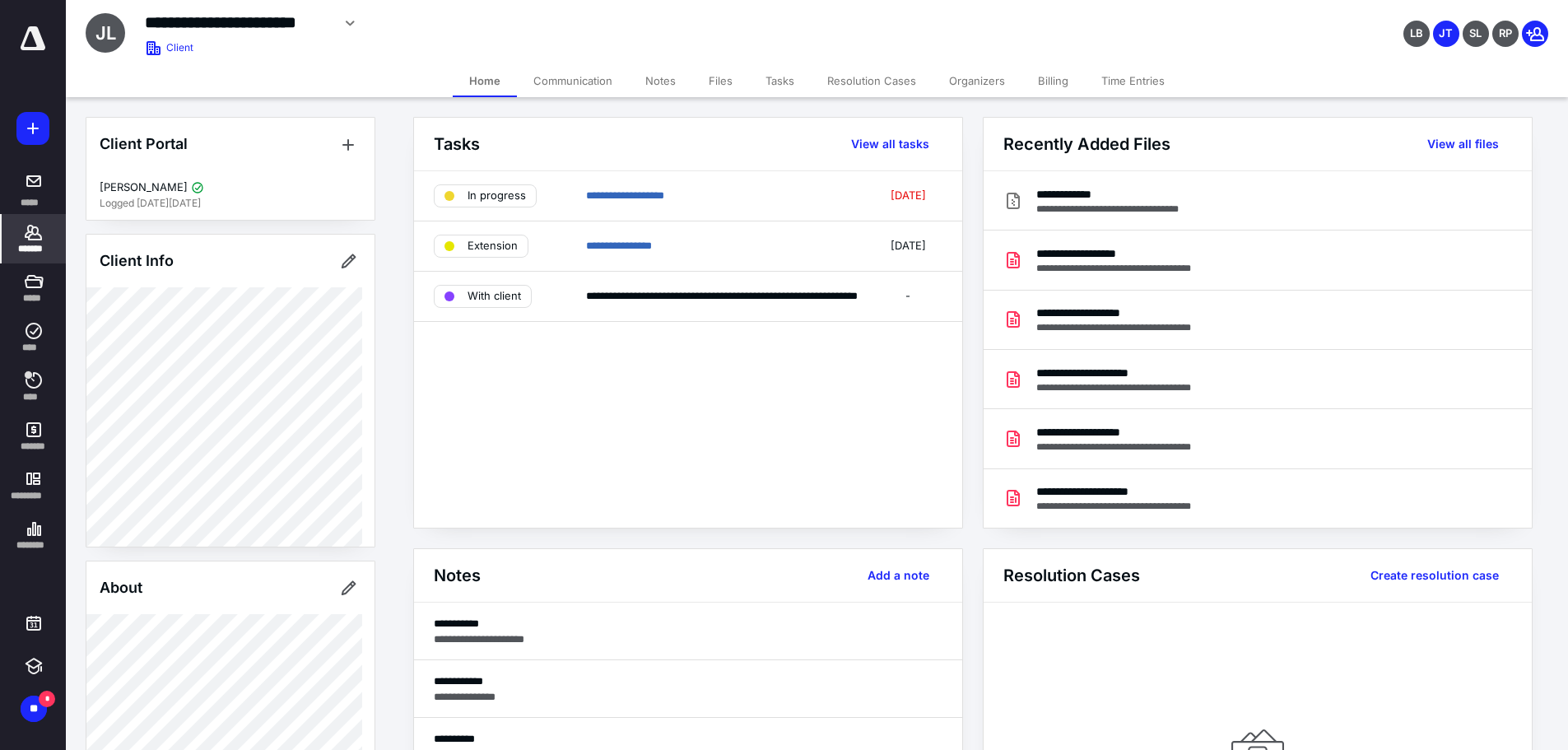 drag, startPoint x: 724, startPoint y: 77, endPoint x: 663, endPoint y: 91, distance: 62.585941 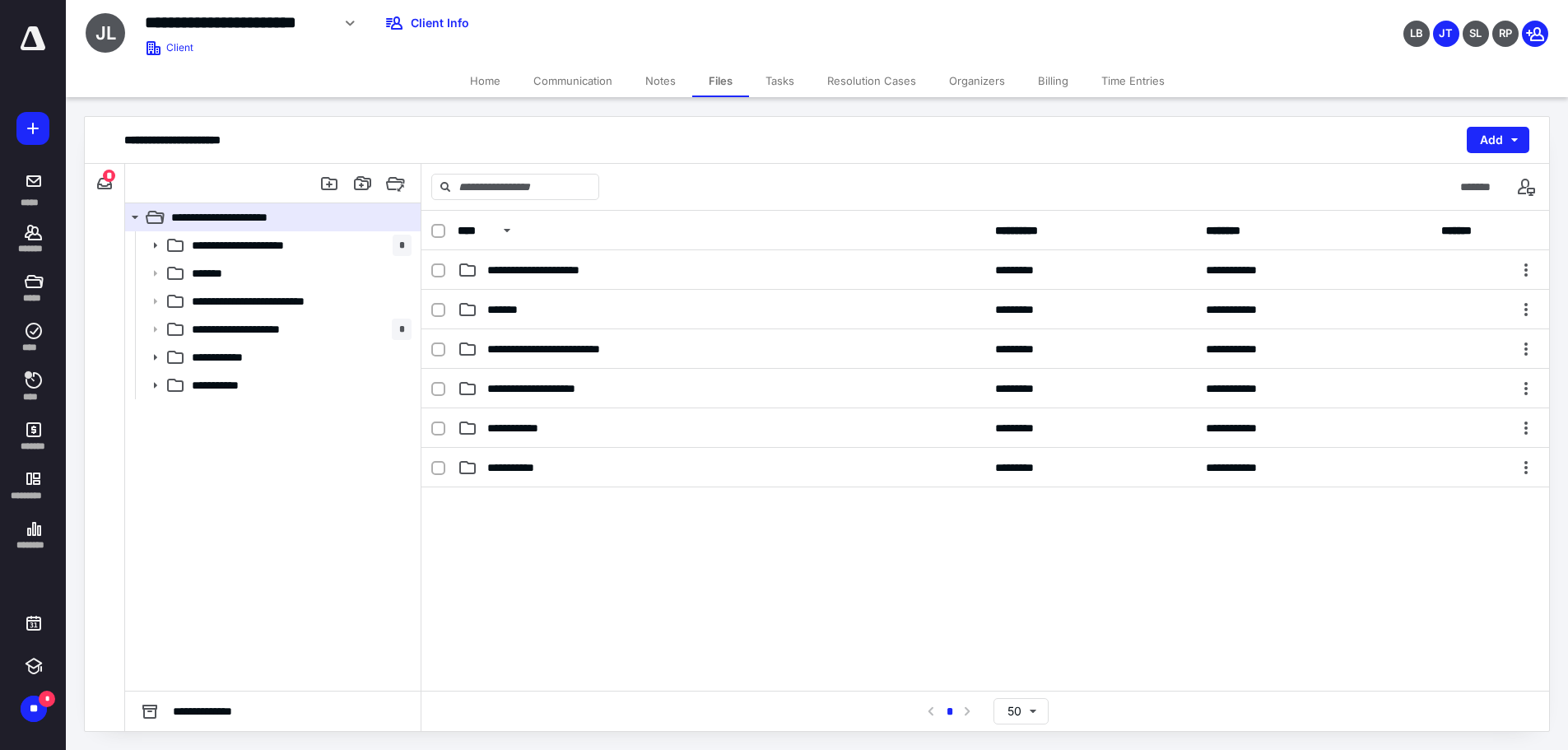 click on "Notes" at bounding box center [660, 81] 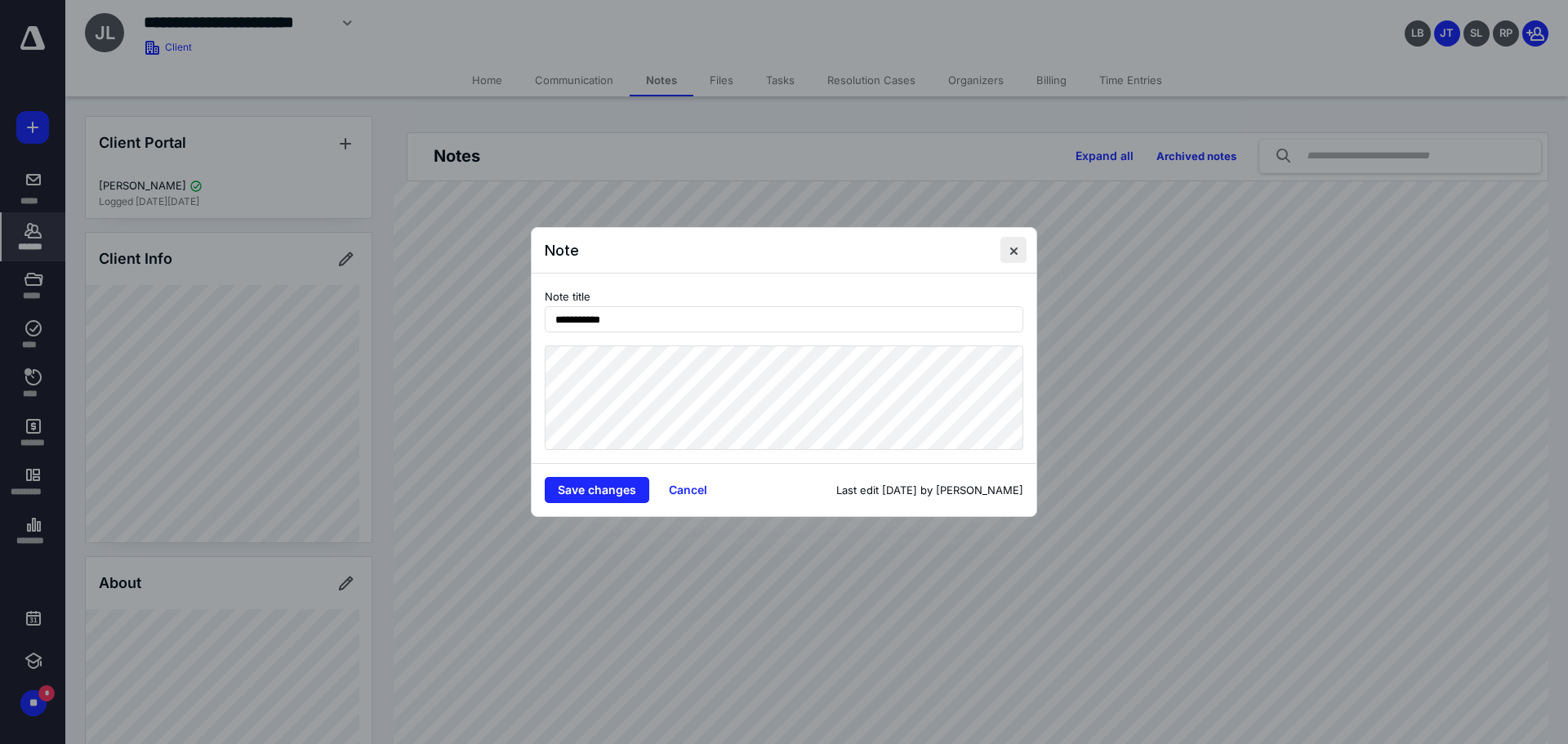 click at bounding box center (1013, 250) 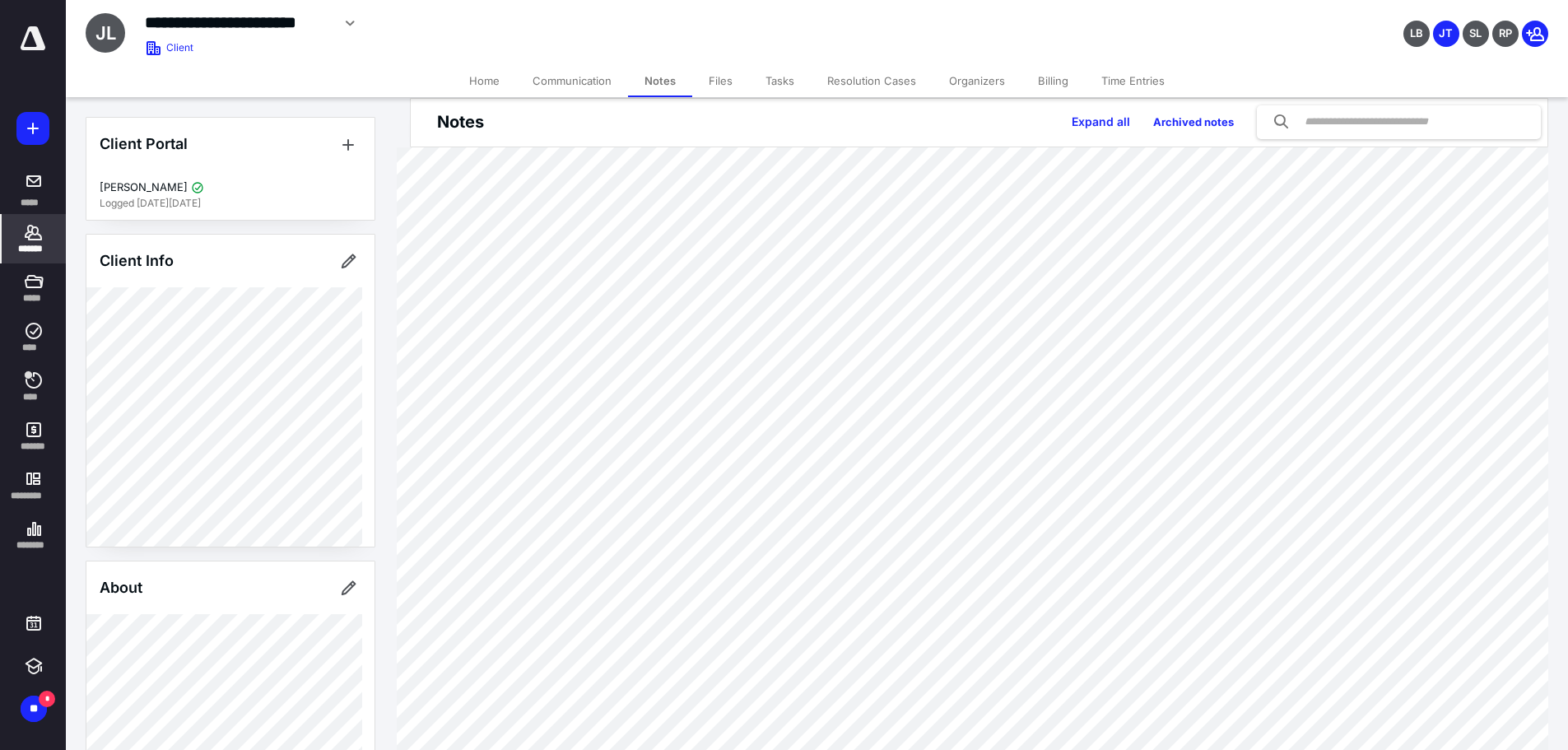 scroll, scrollTop: 87, scrollLeft: 0, axis: vertical 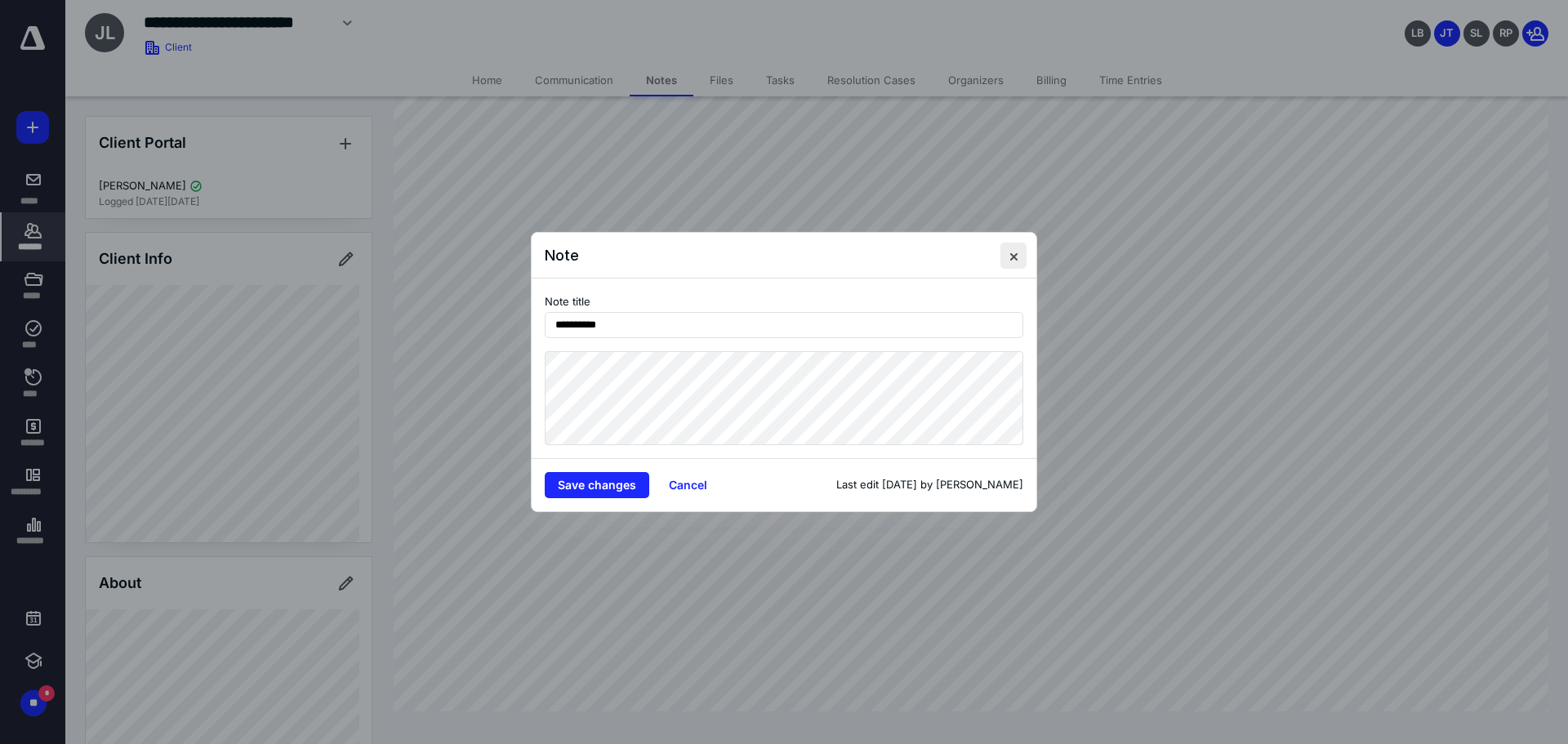click at bounding box center [1013, 256] 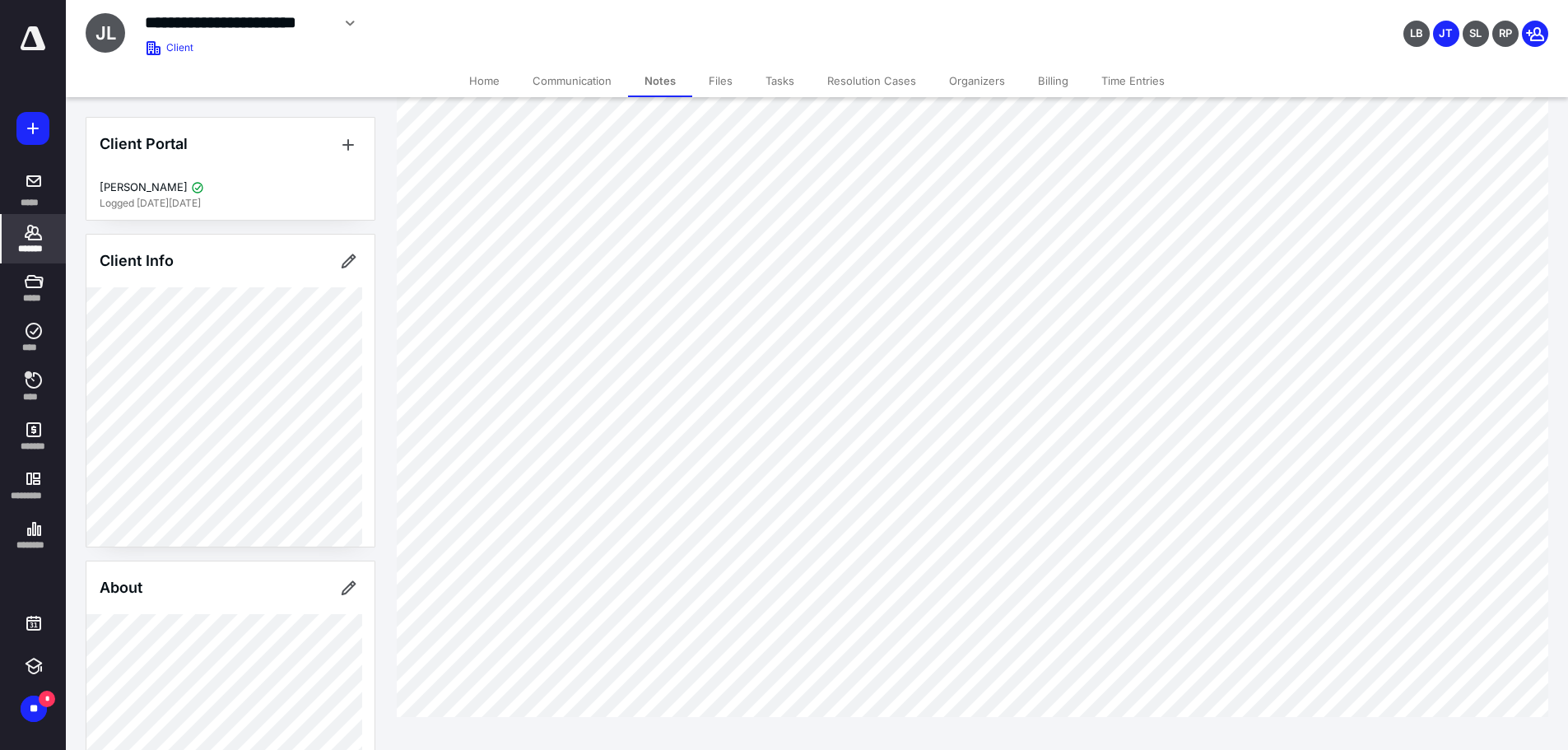 click on "Files" at bounding box center (720, 81) 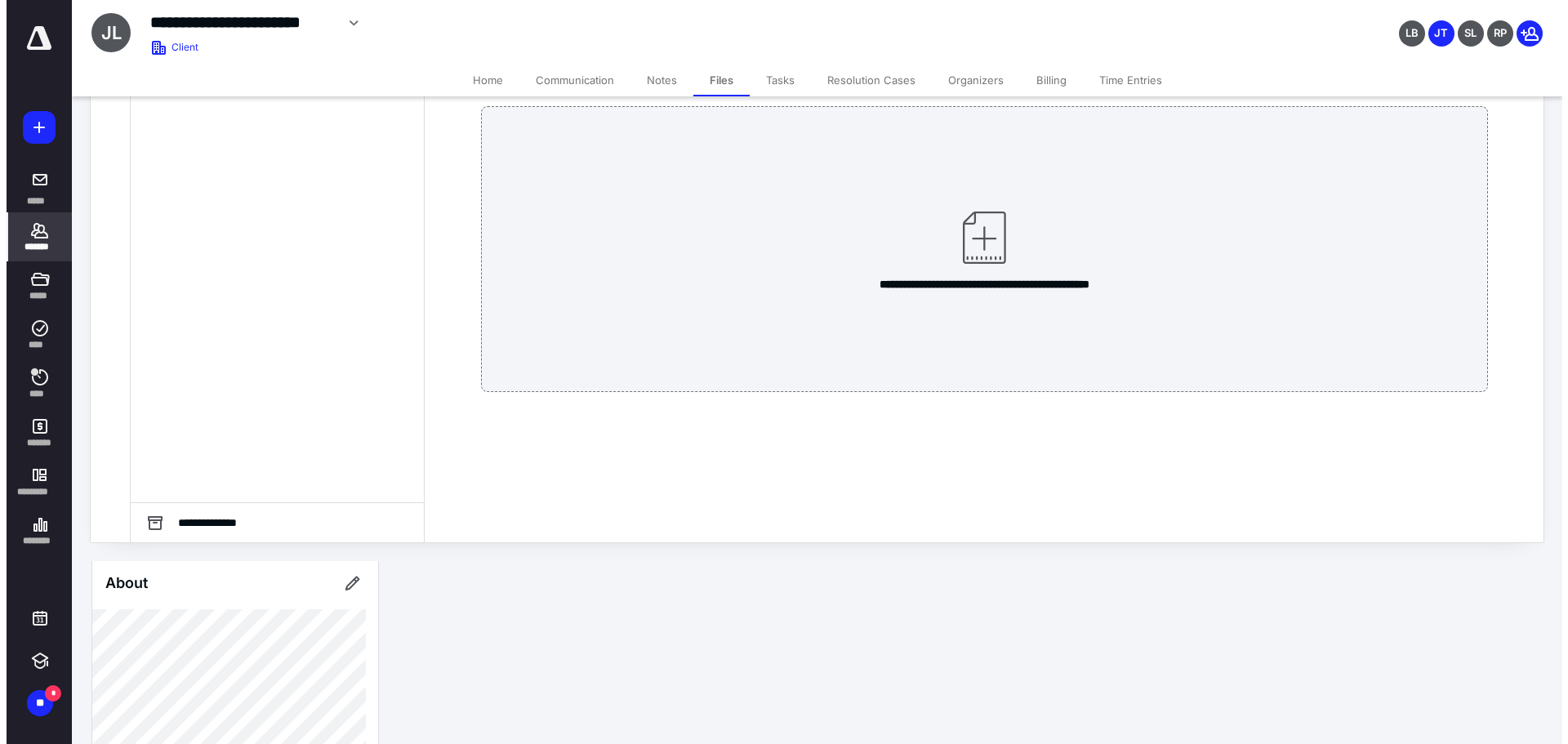 scroll, scrollTop: 0, scrollLeft: 0, axis: both 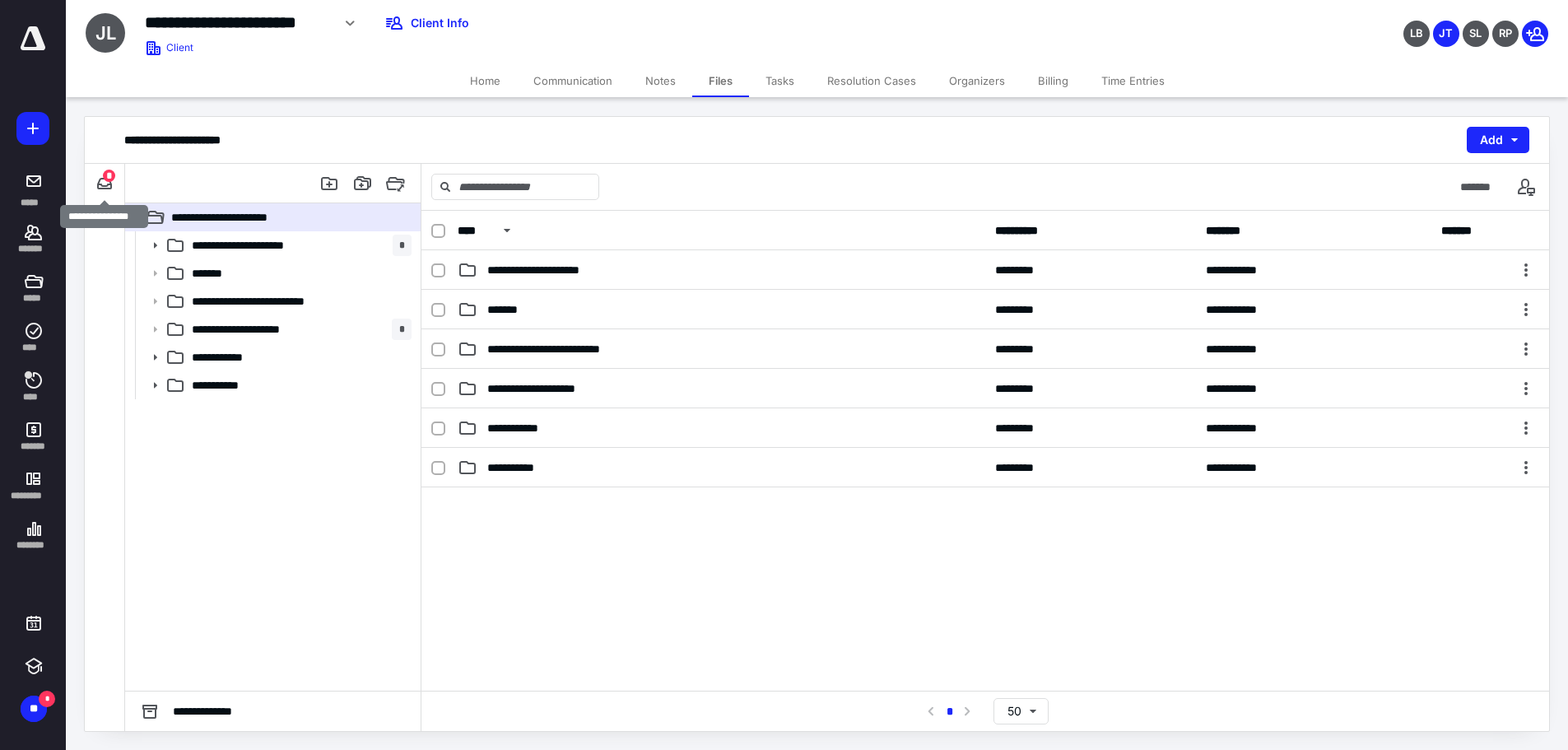 click on "*" at bounding box center [109, 175] 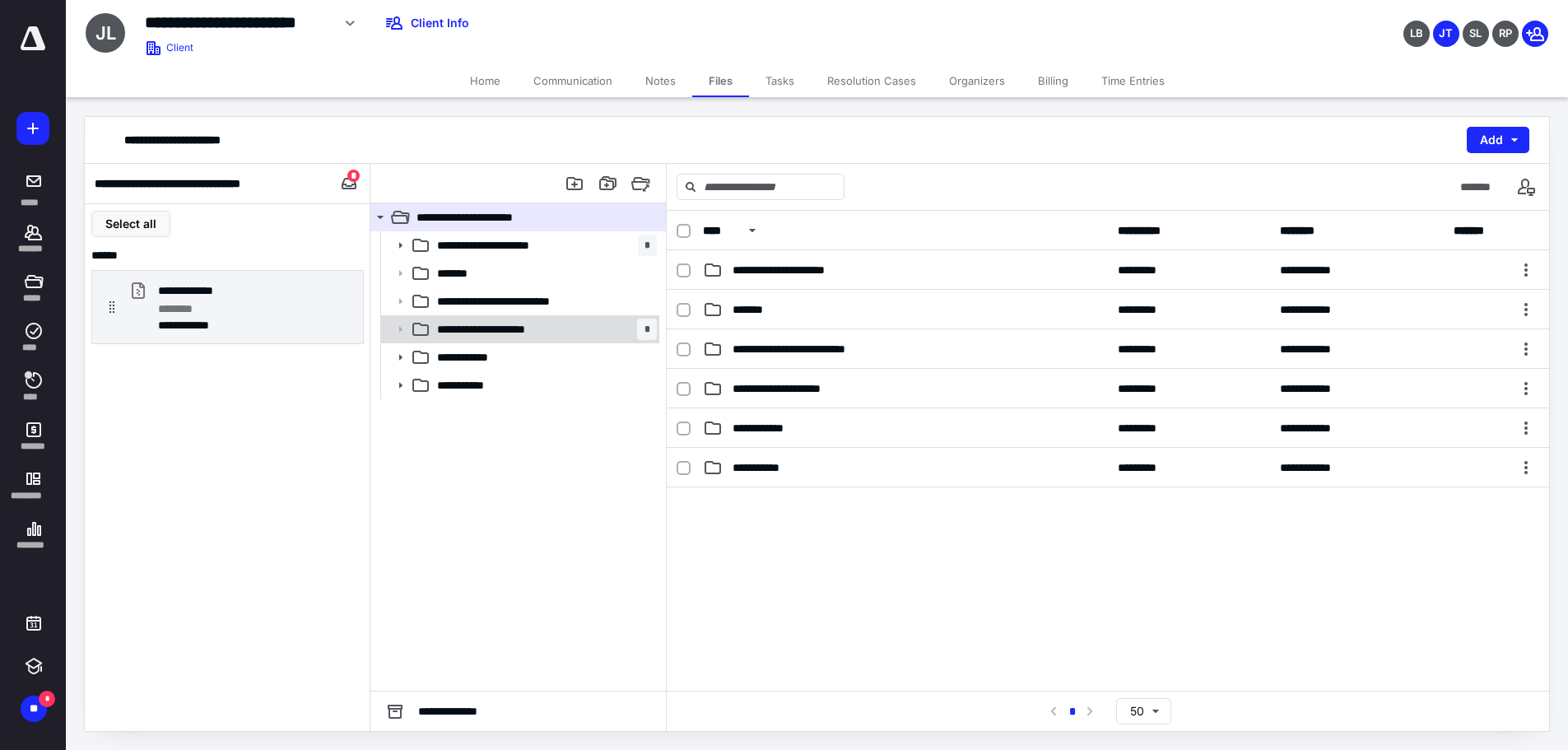 click on "**********" at bounding box center (495, 329) 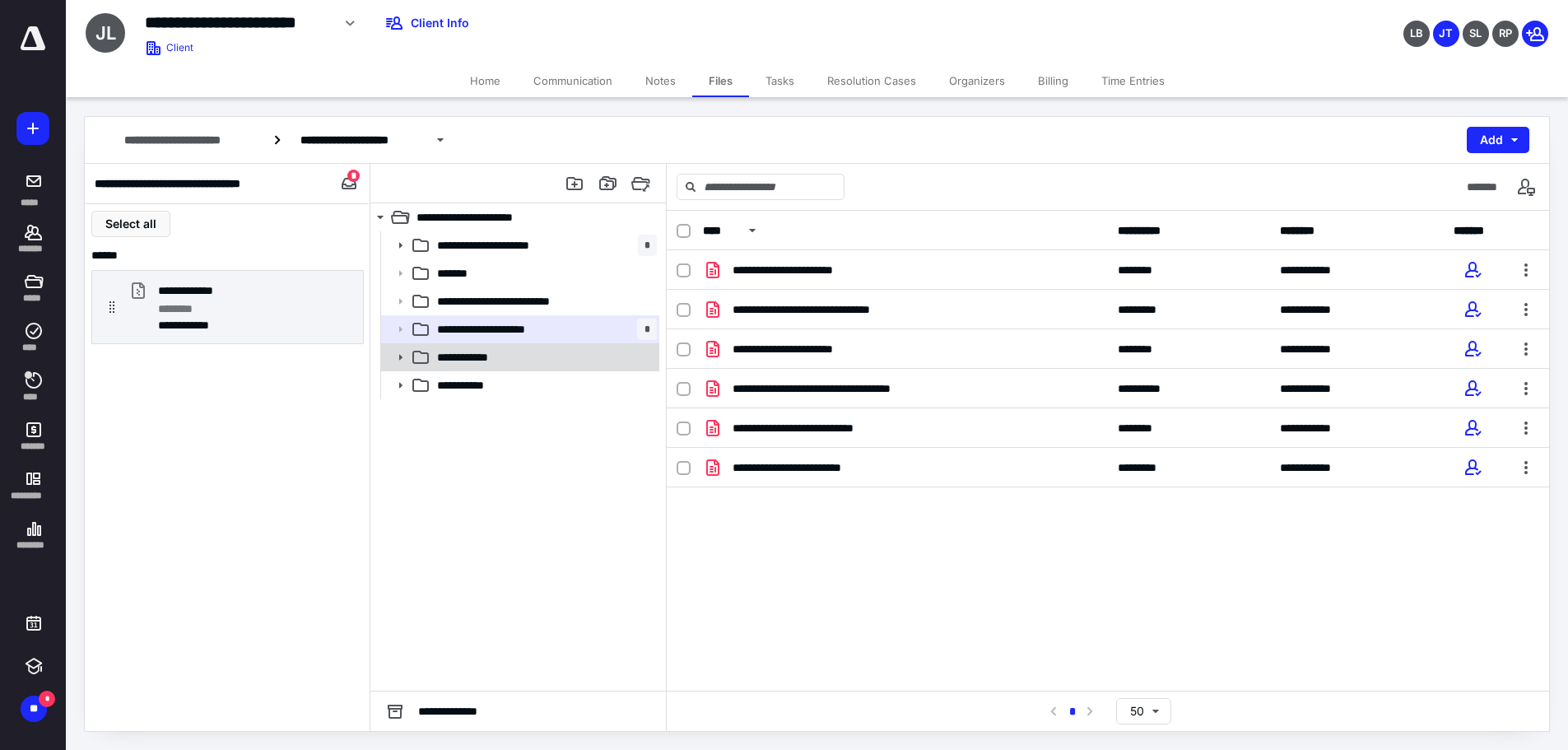 click 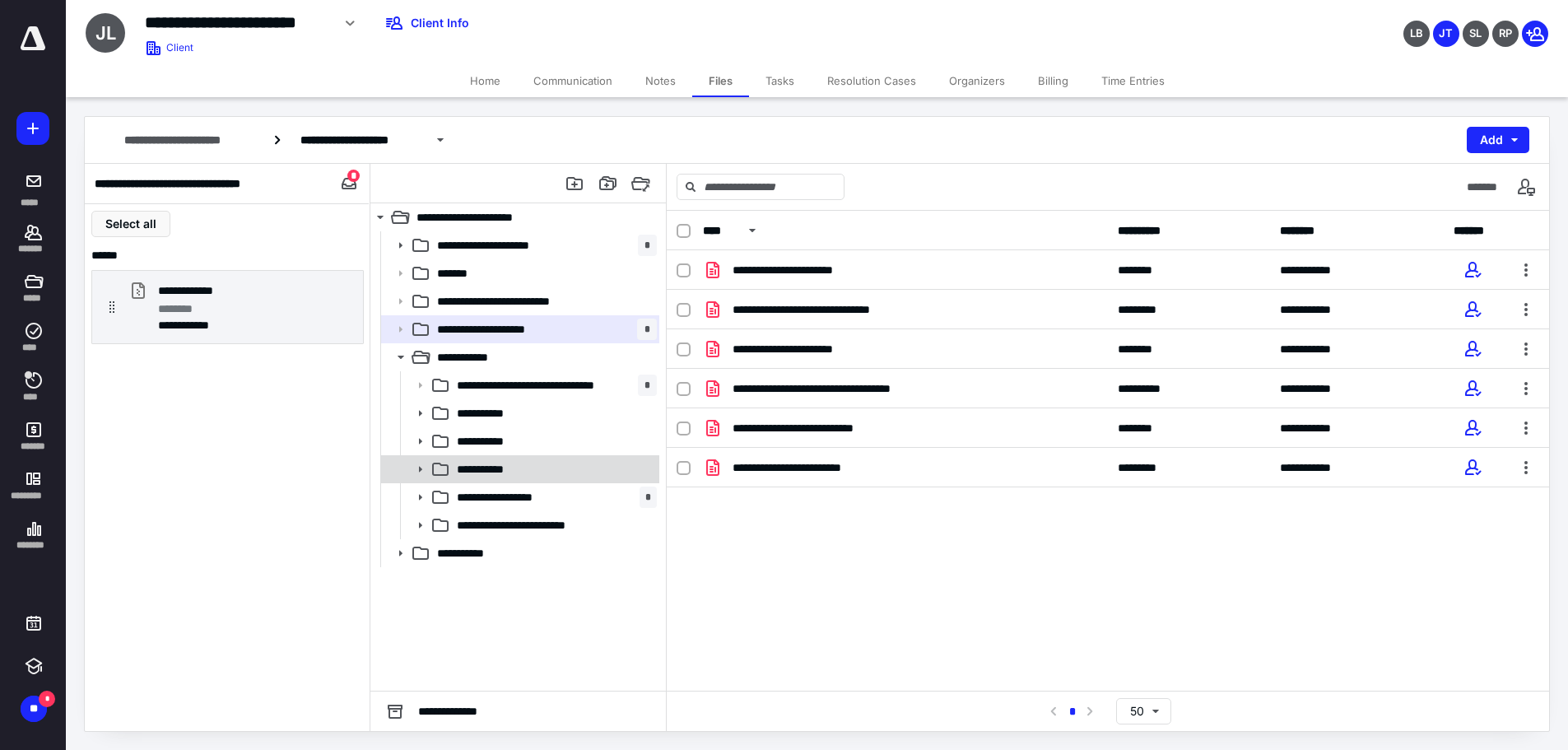 click 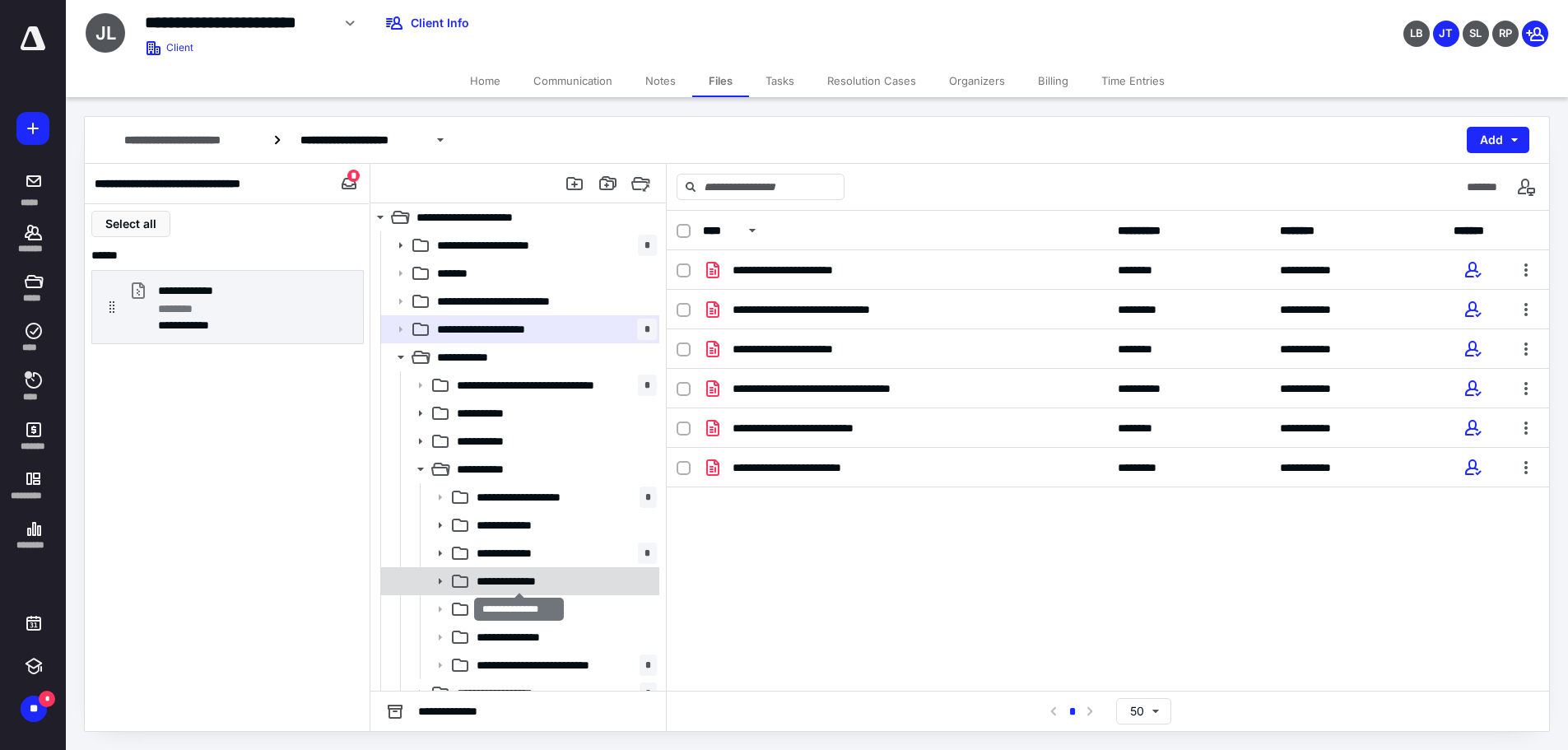 click on "**********" at bounding box center (519, 581) 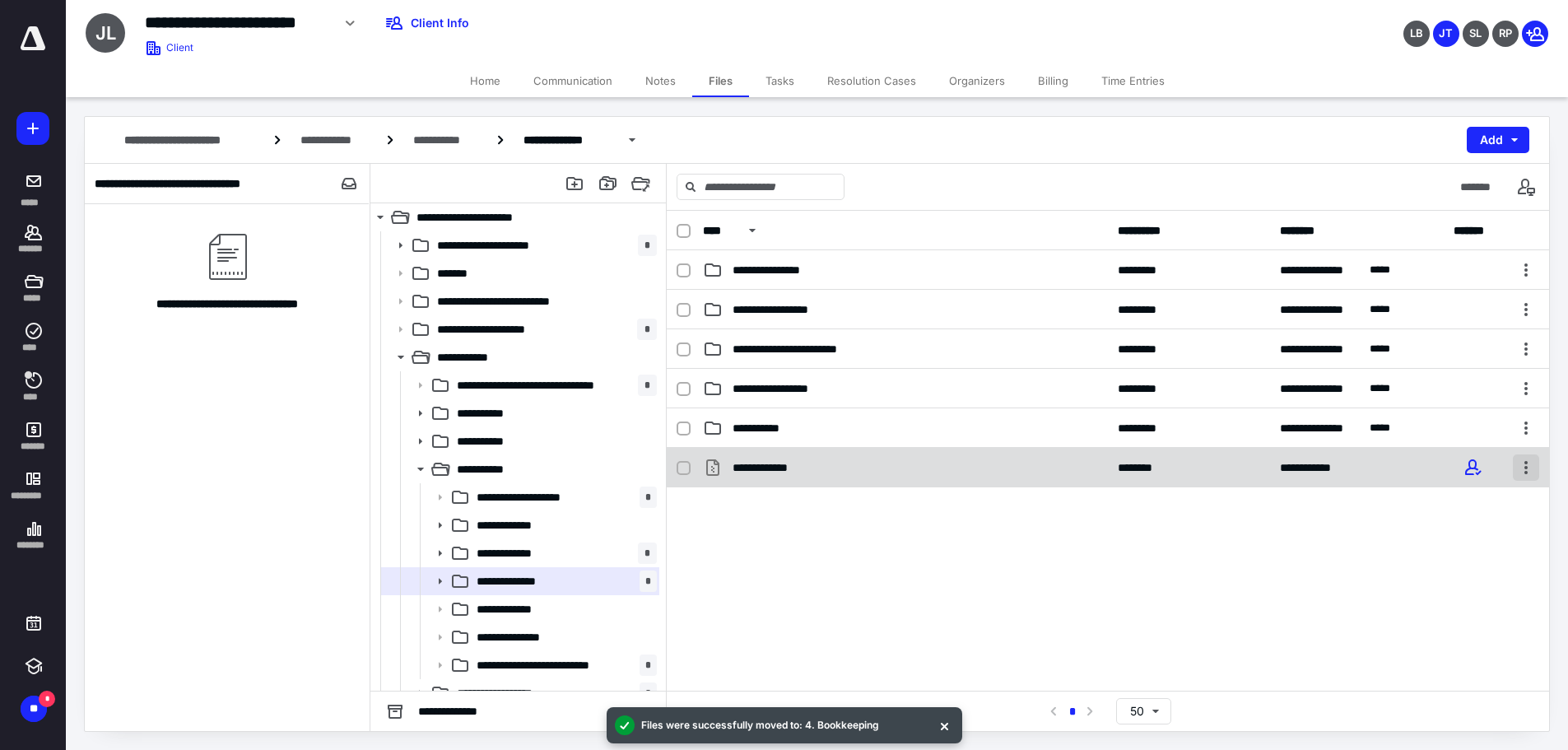 click at bounding box center (1526, 468) 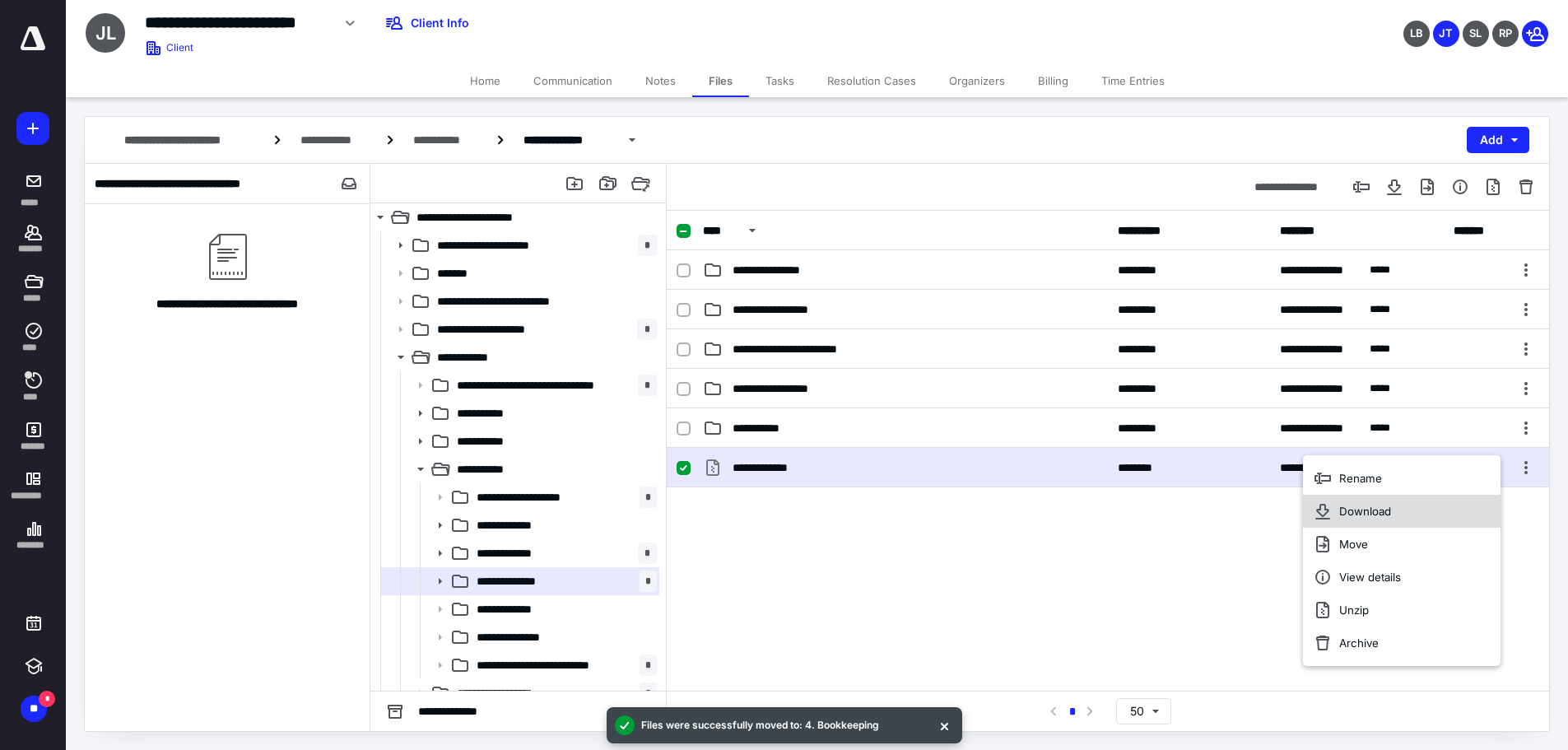 click on "Download" at bounding box center [1402, 511] 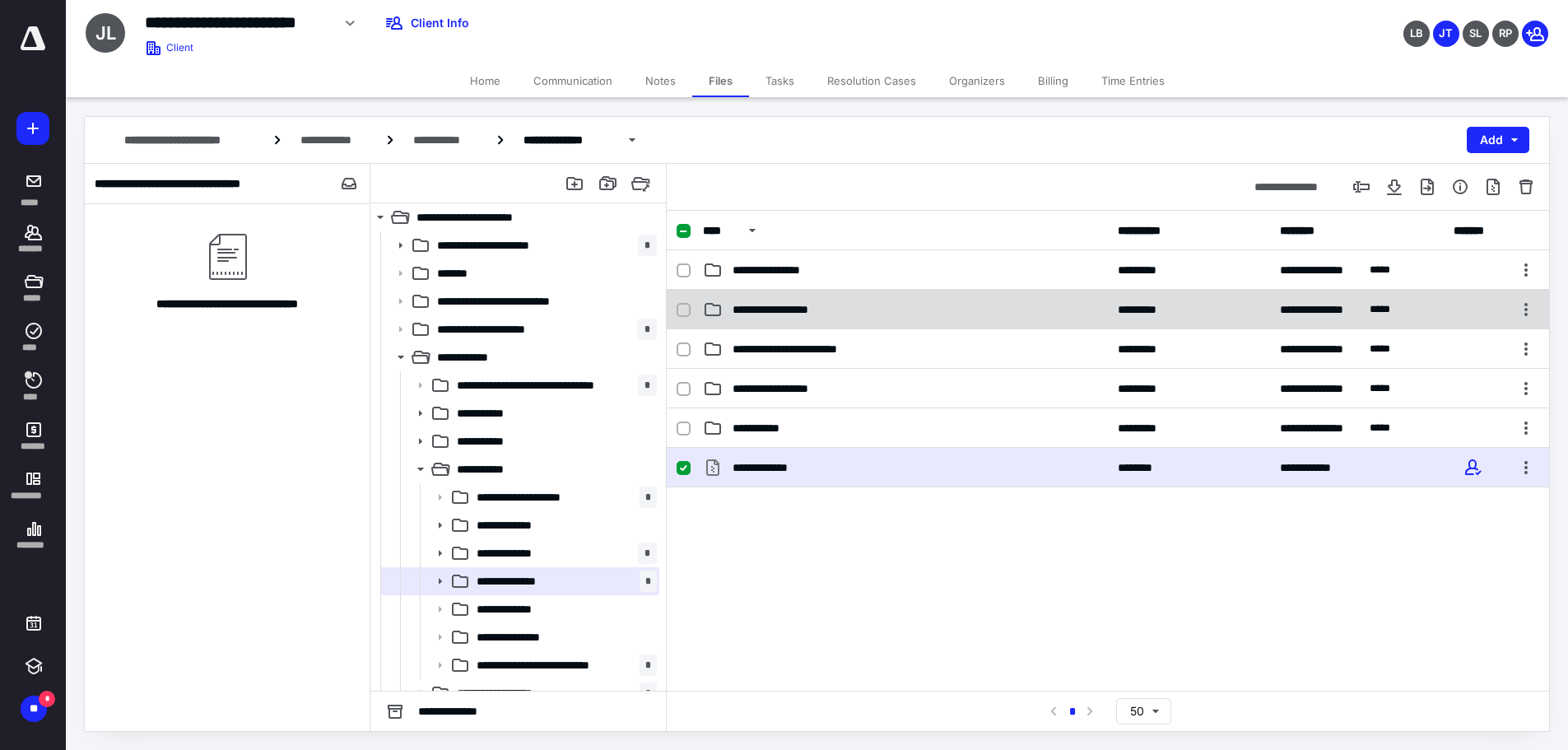 click on "**********" at bounding box center (785, 310) 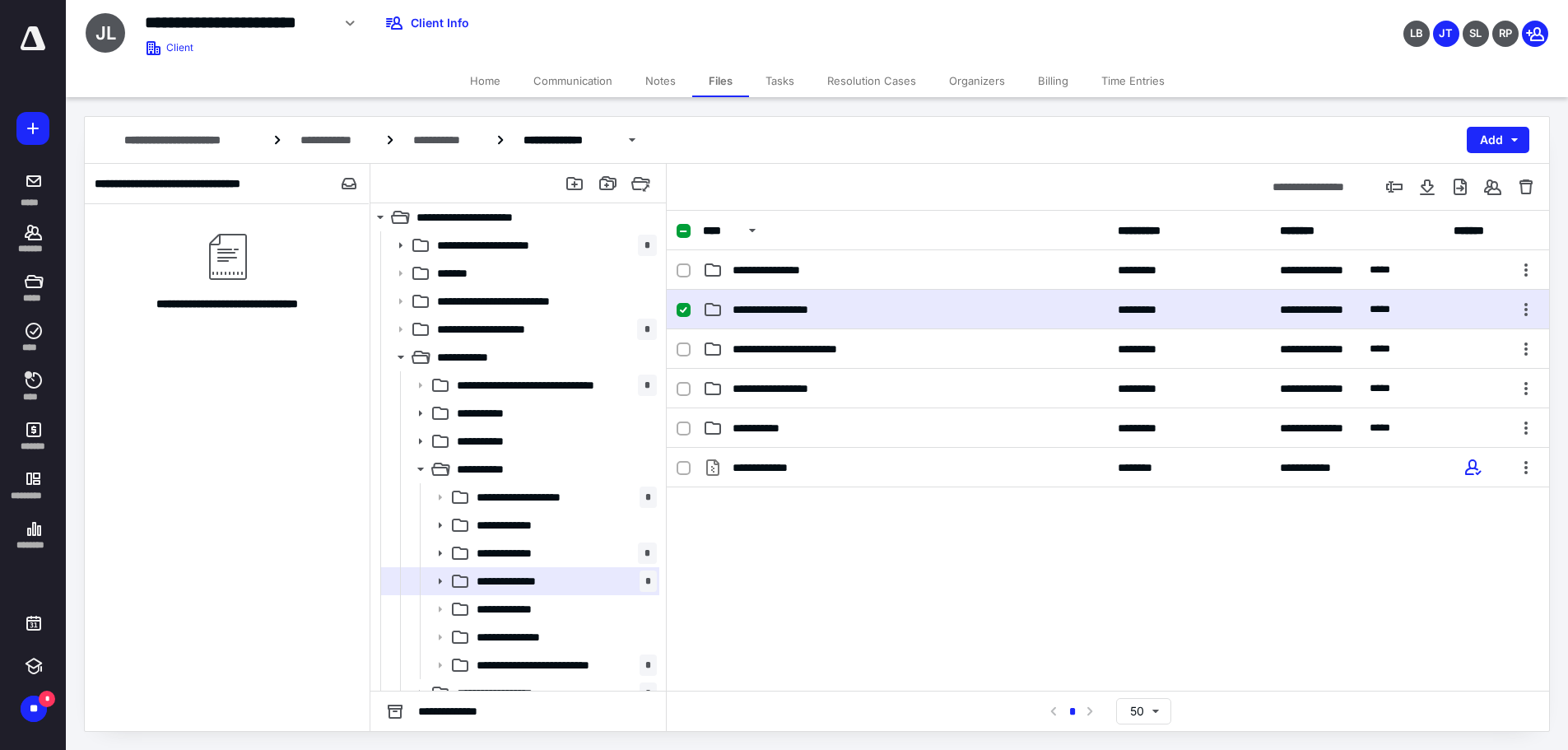 click on "**********" at bounding box center (785, 310) 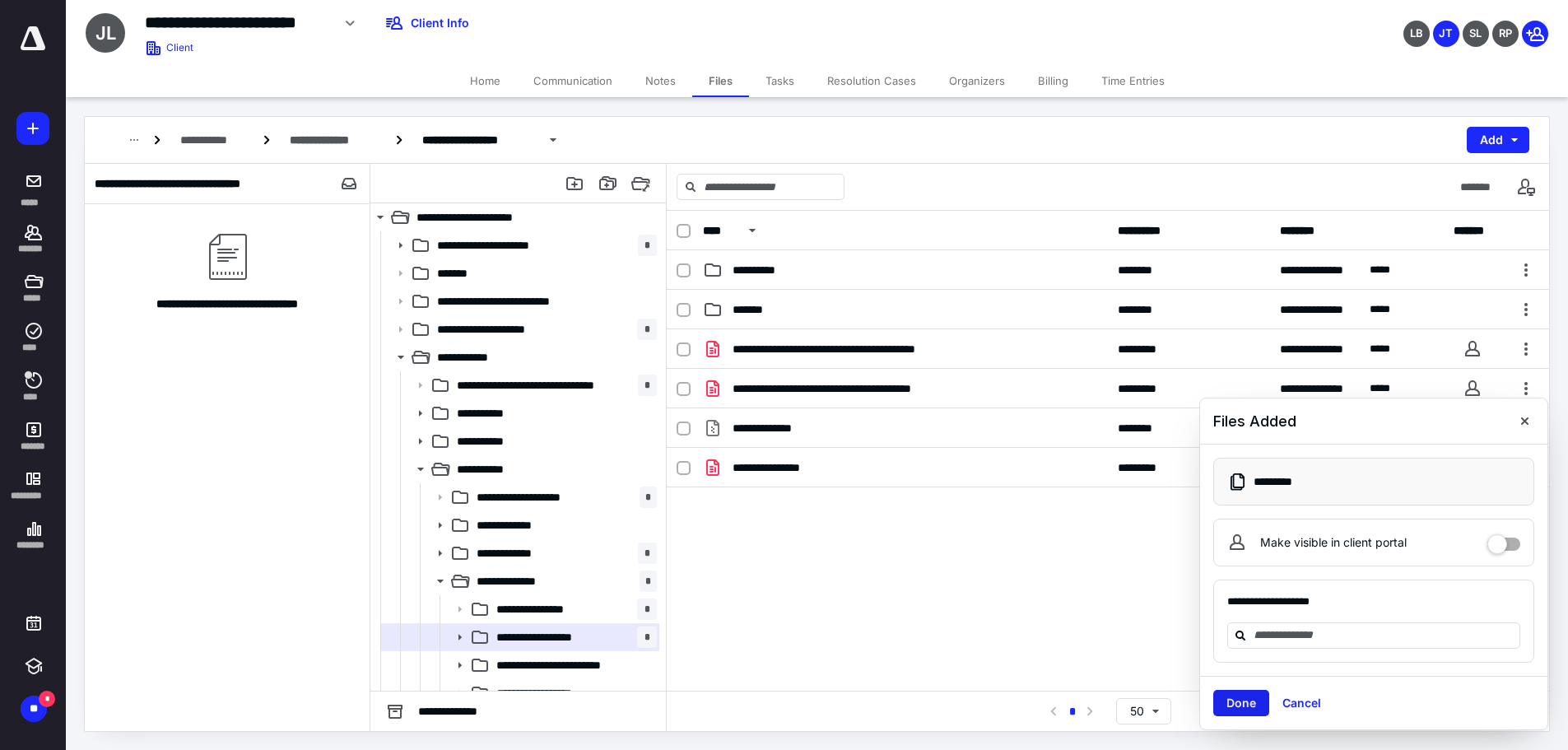 click on "Done" at bounding box center [1241, 703] 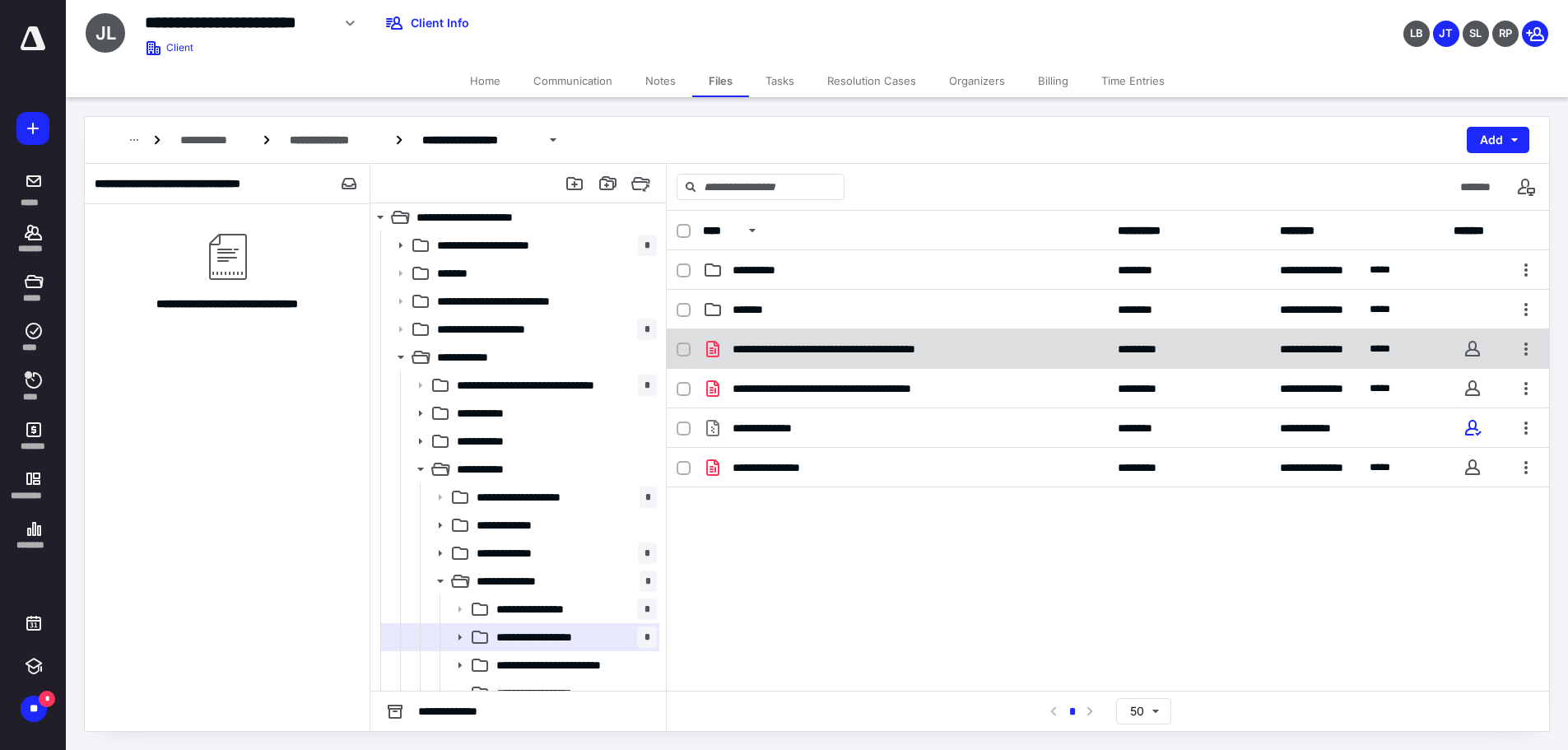 click on "**********" at bounding box center (905, 349) 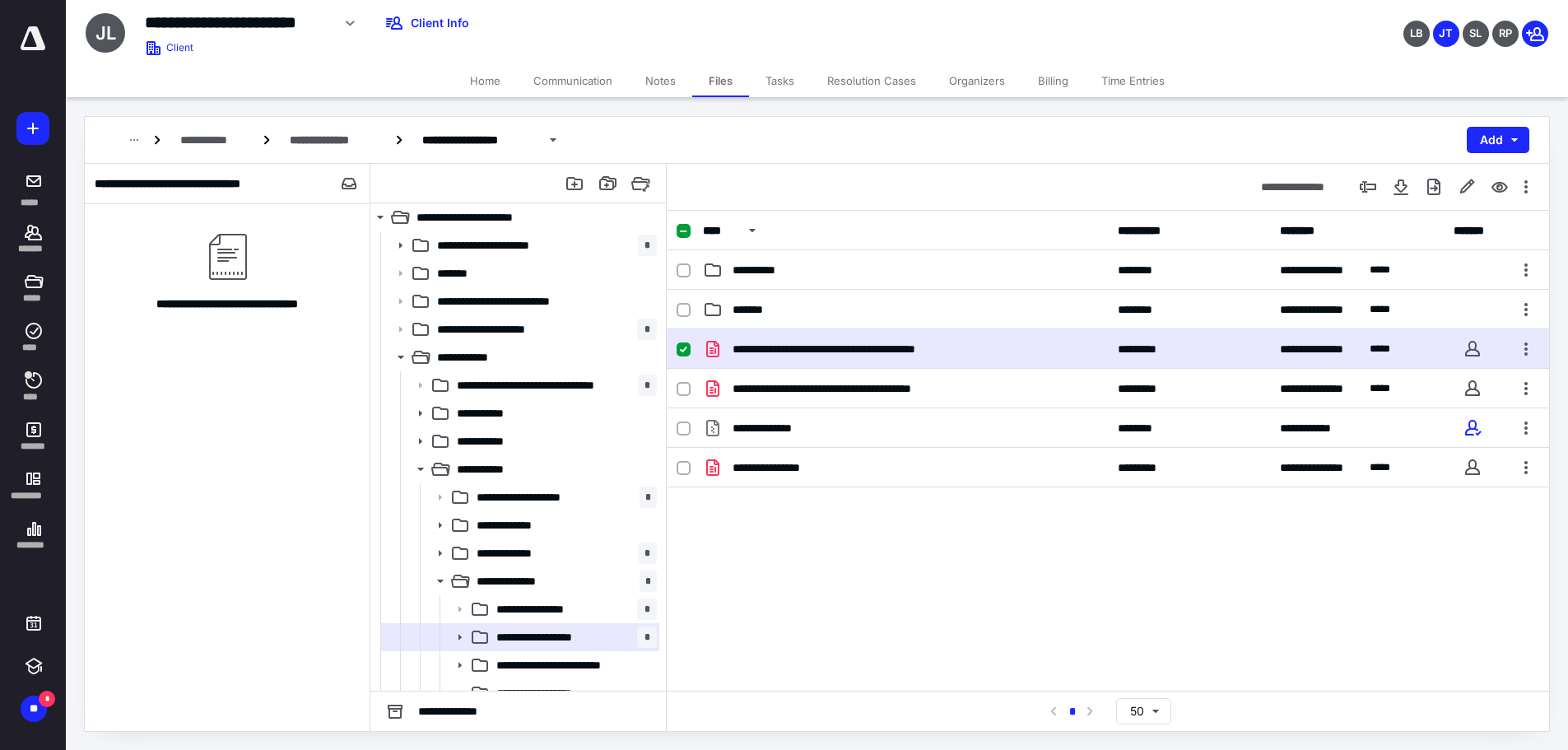 click on "**********" at bounding box center [905, 349] 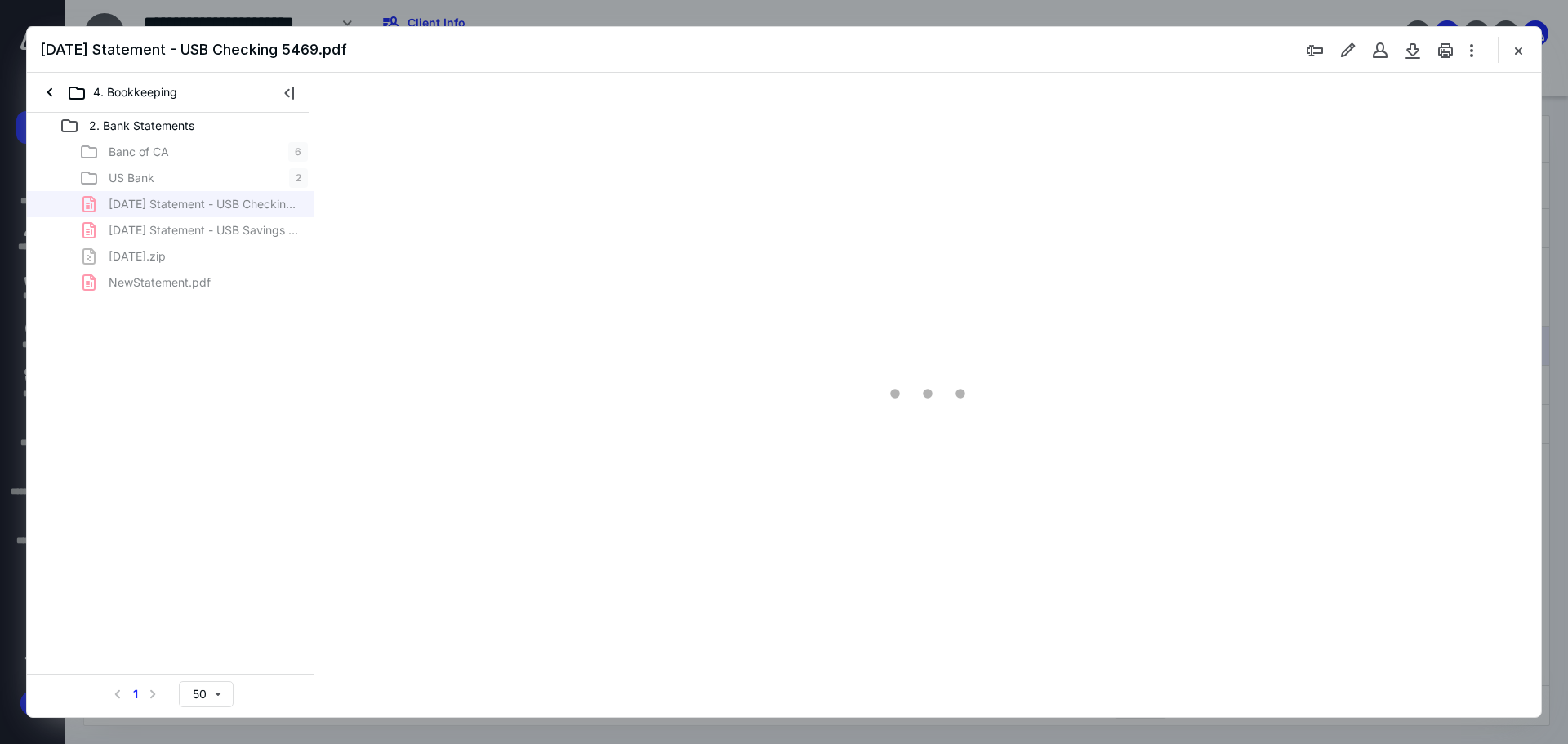 scroll, scrollTop: 0, scrollLeft: 0, axis: both 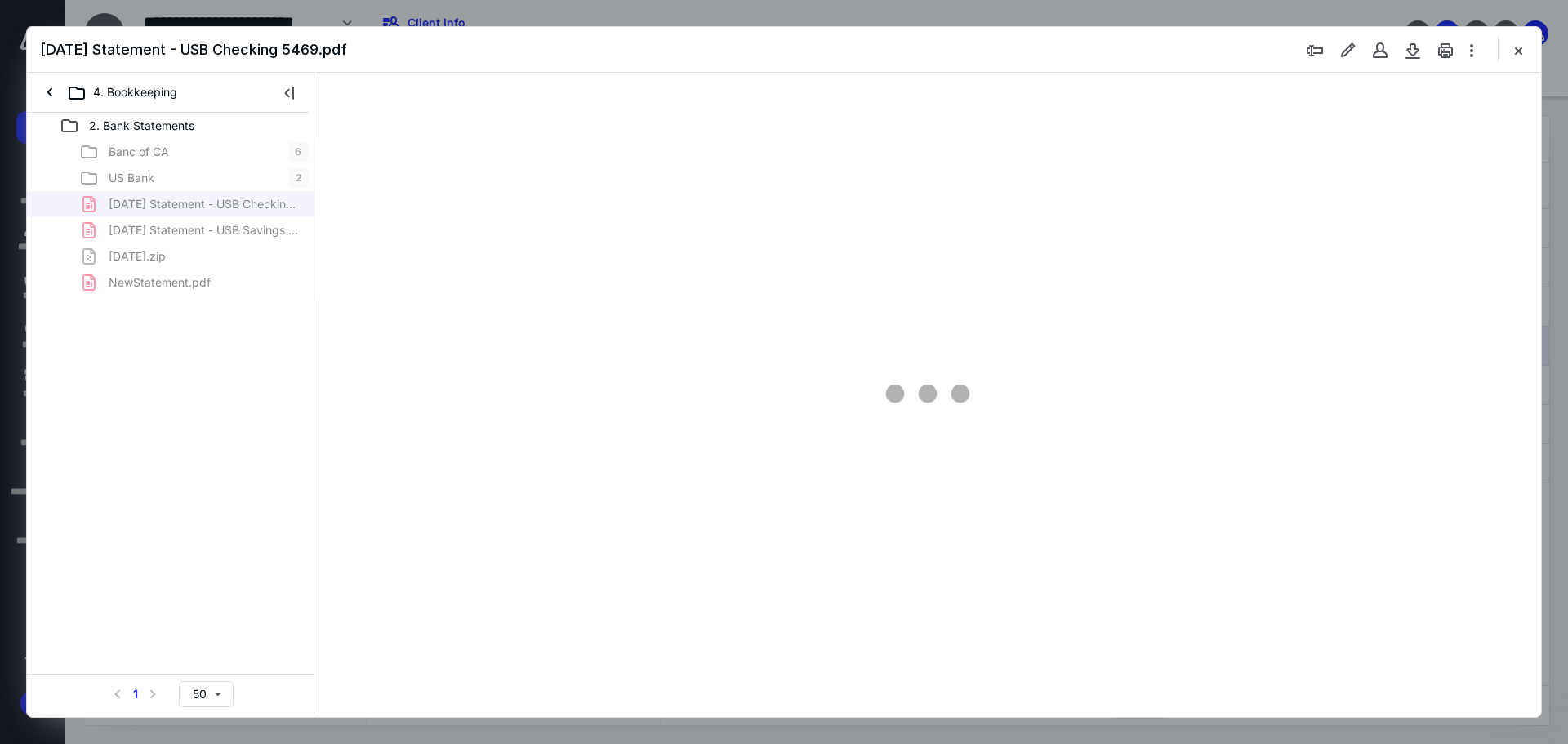 type on "89" 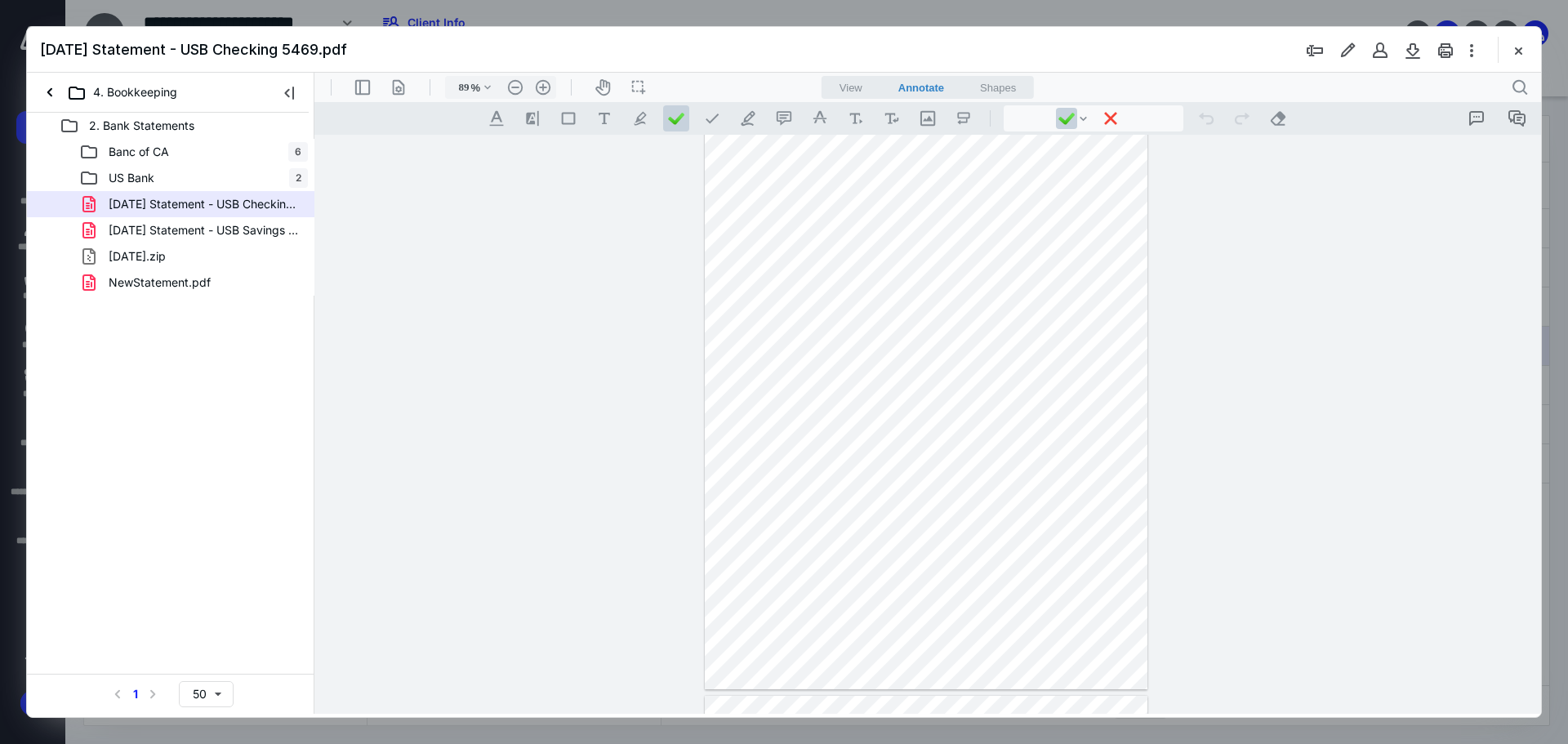 scroll, scrollTop: 0, scrollLeft: 0, axis: both 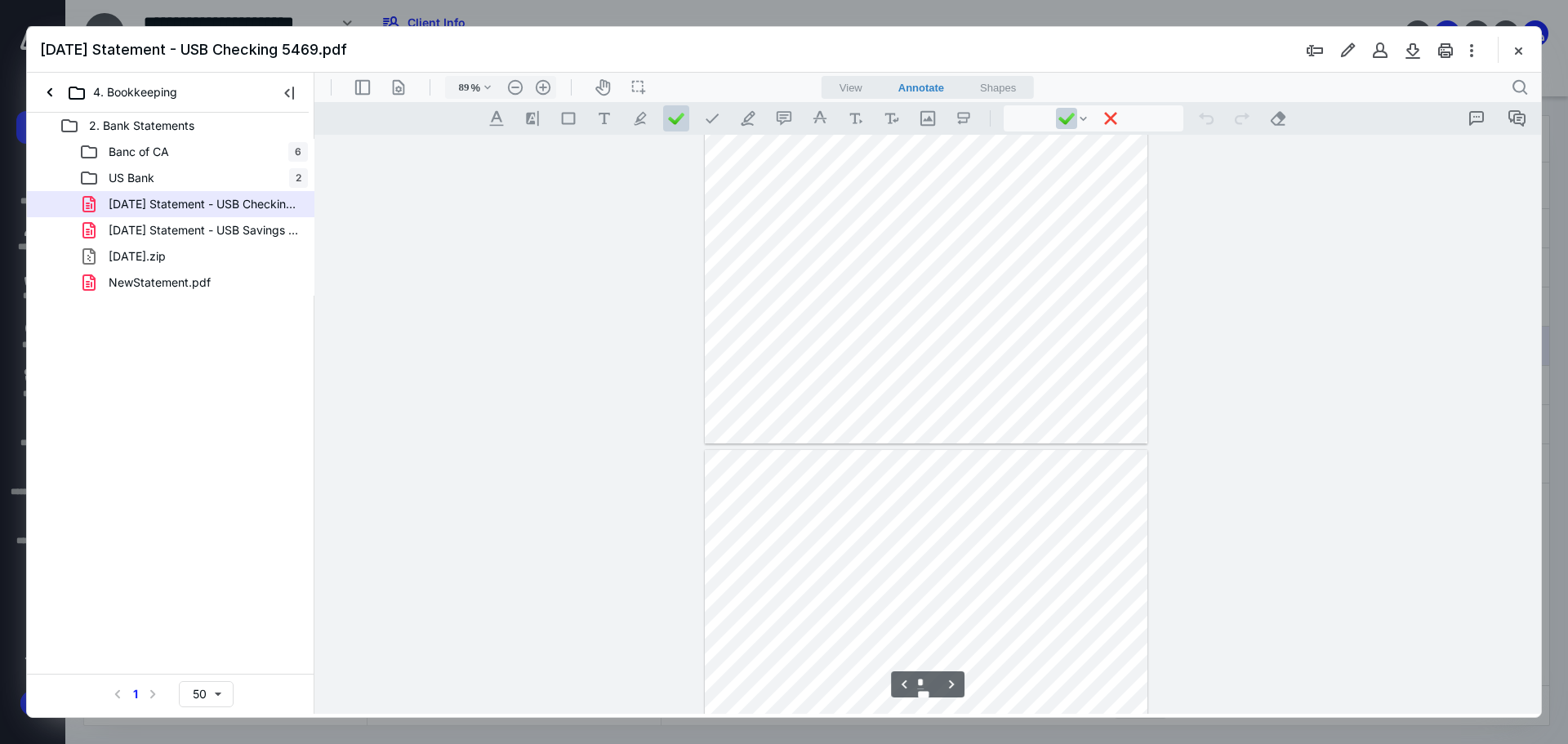 type on "*" 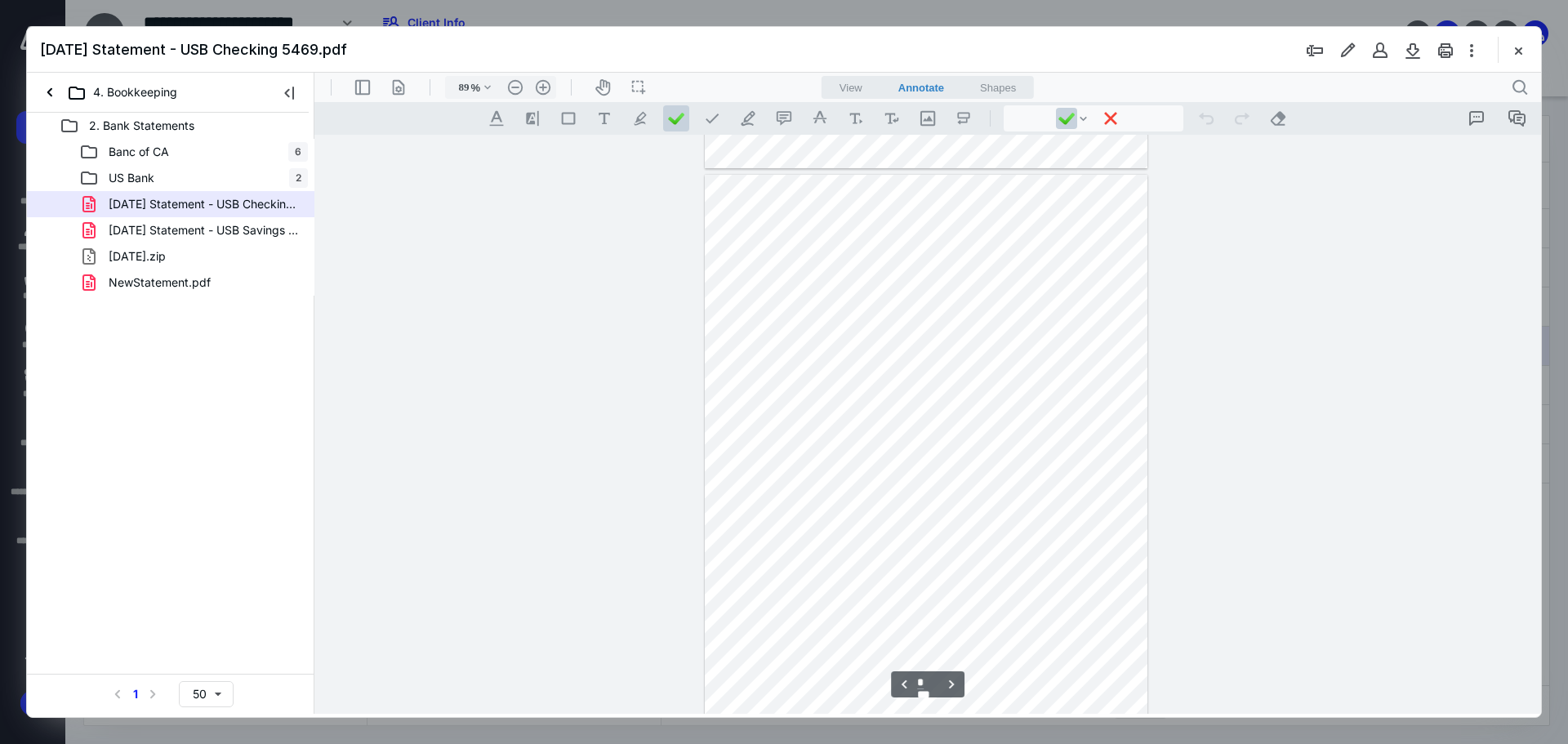 scroll, scrollTop: 1143, scrollLeft: 0, axis: vertical 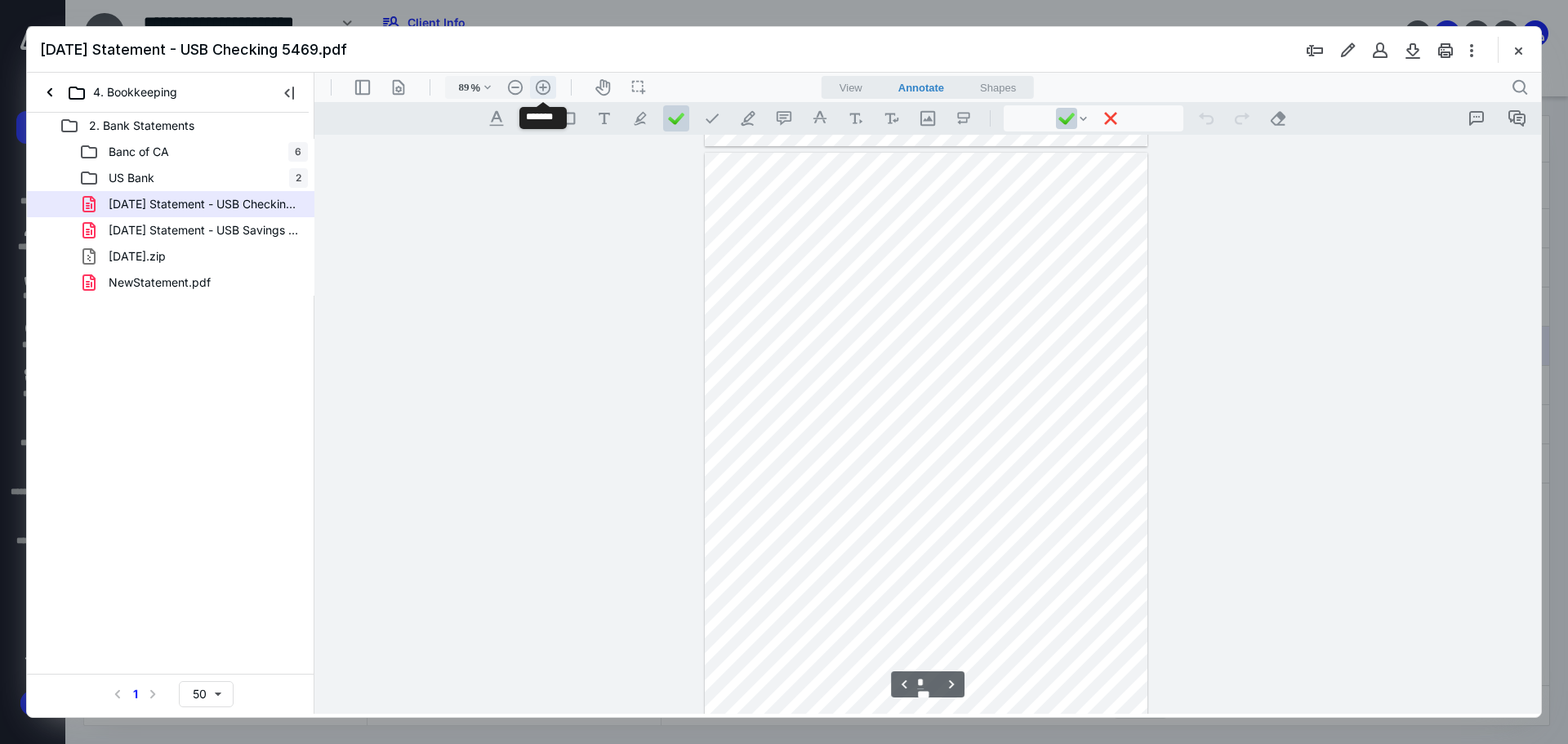 click on ".cls-1{fill:#abb0c4;} icon - header - zoom - in - line" at bounding box center (543, 87) 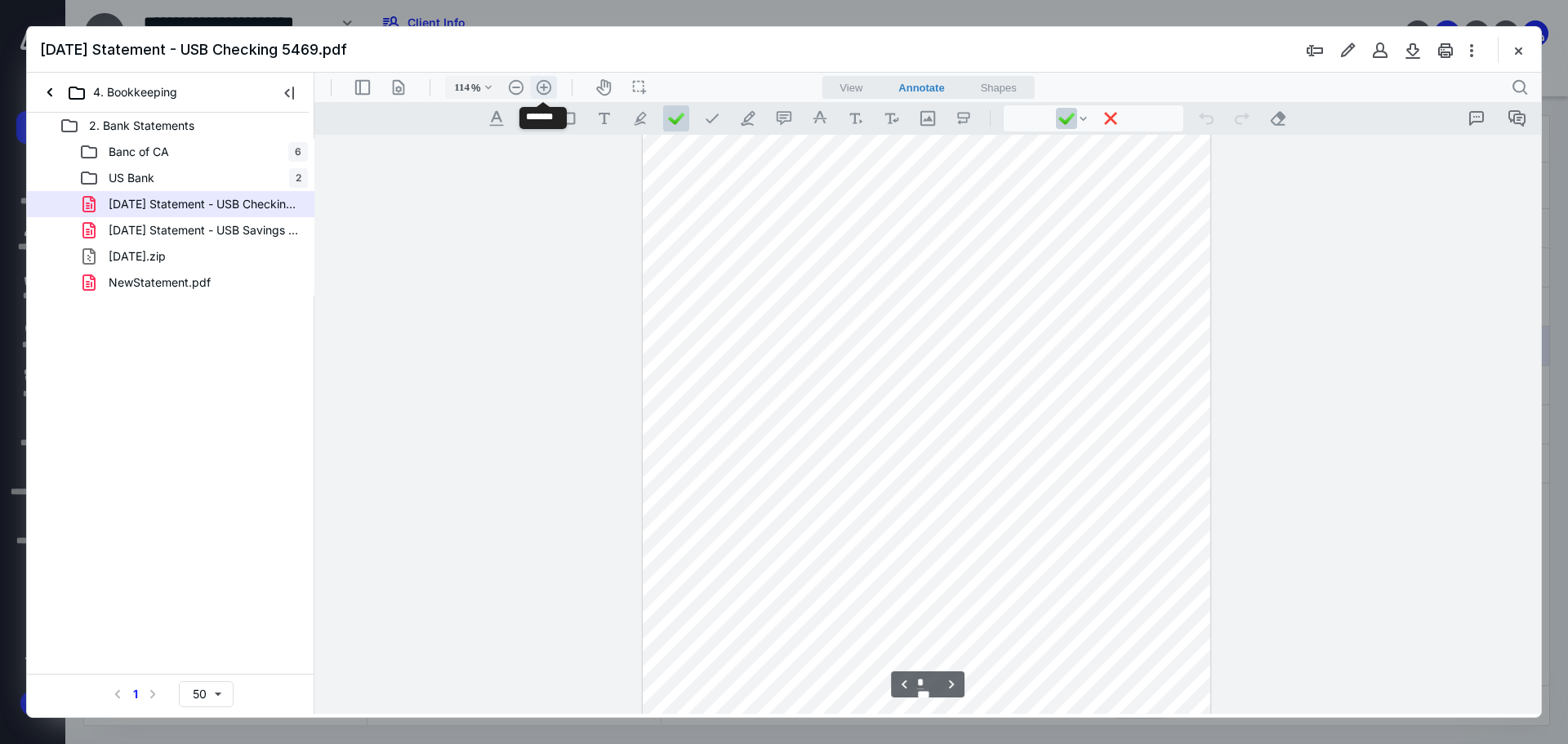 click on ".cls-1{fill:#abb0c4;} icon - header - zoom - in - line" at bounding box center (544, 87) 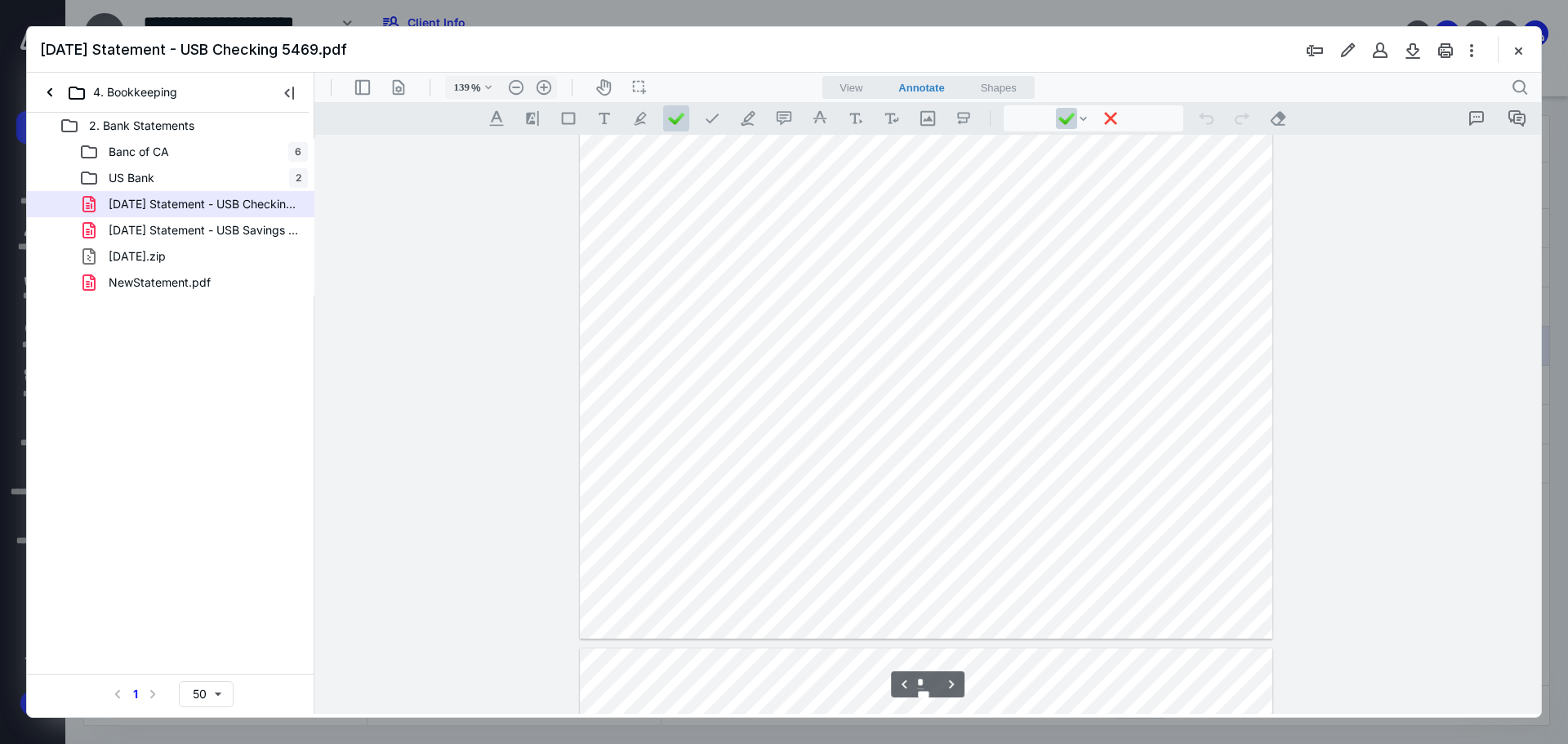 scroll, scrollTop: 2179, scrollLeft: 0, axis: vertical 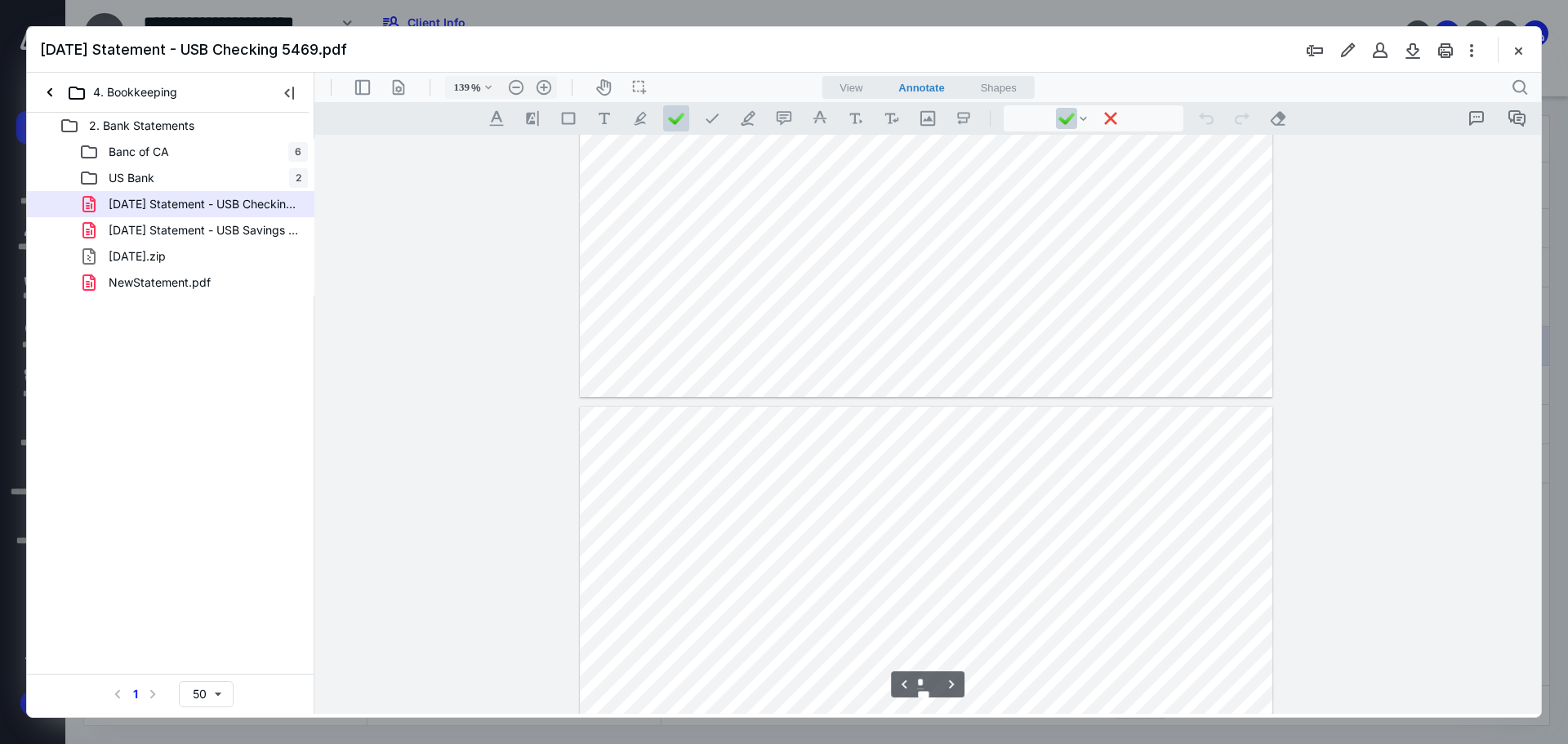 type on "*" 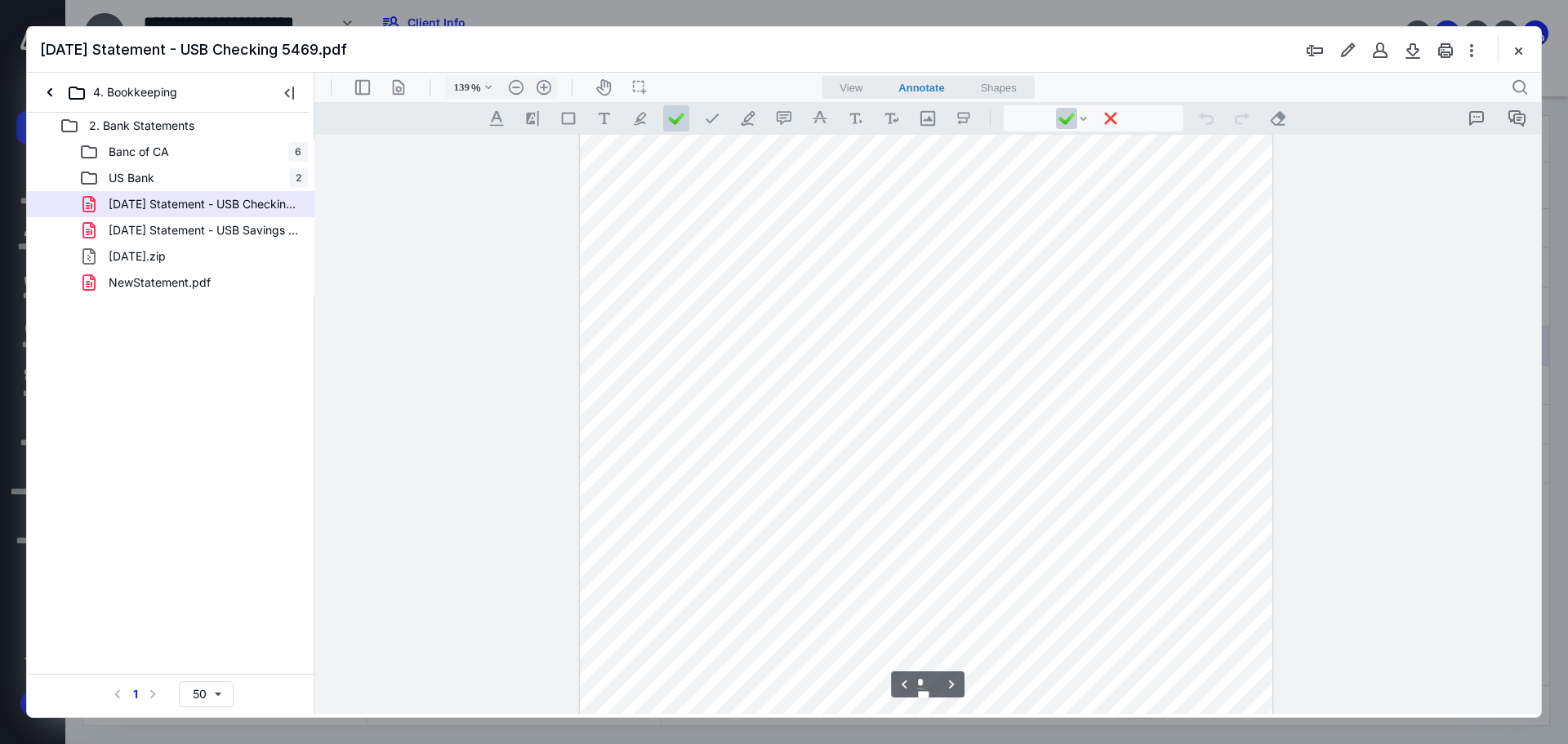 scroll, scrollTop: 1997, scrollLeft: 0, axis: vertical 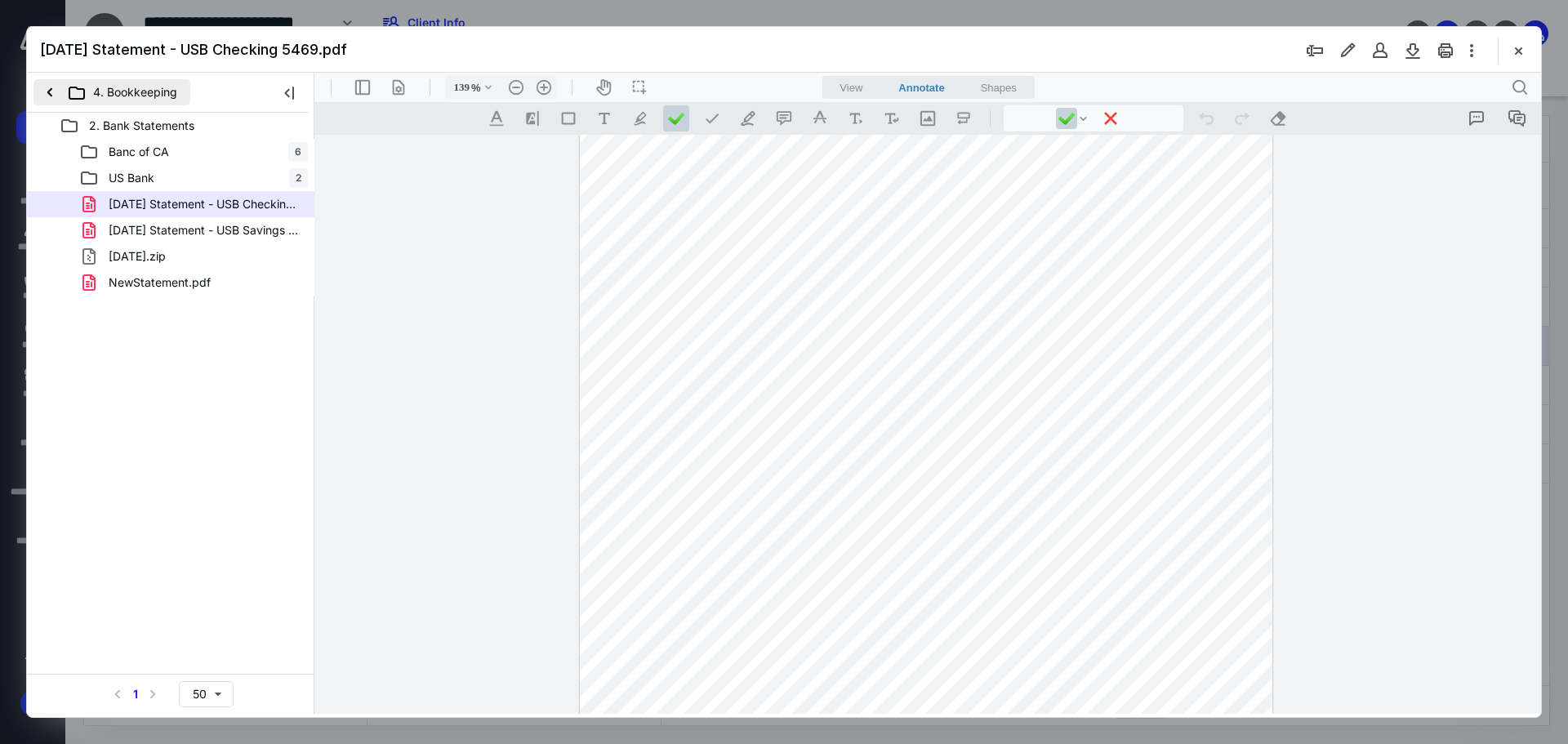click on "4. Bookkeeping" at bounding box center (112, 92) 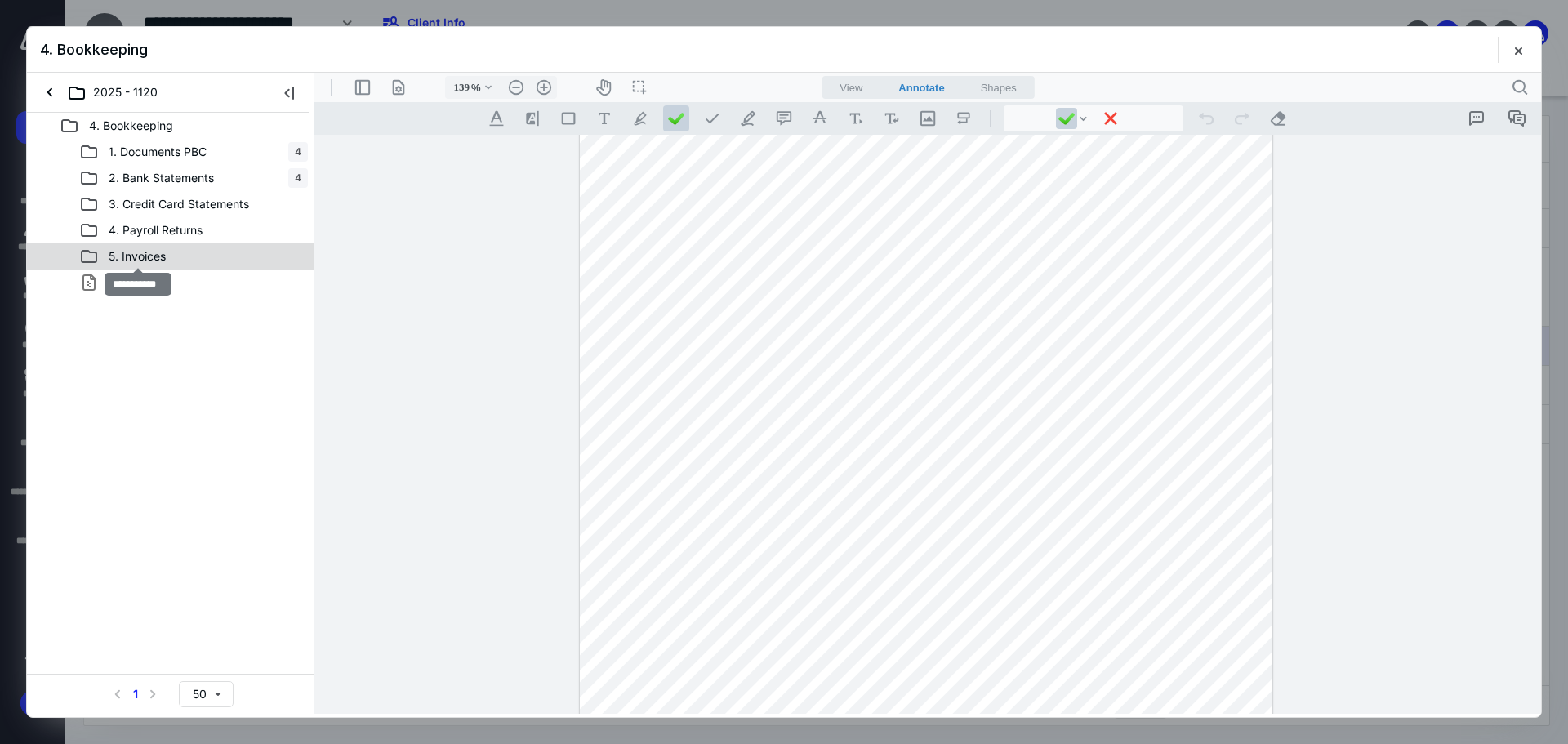 click on "5. Invoices" at bounding box center [137, 256] 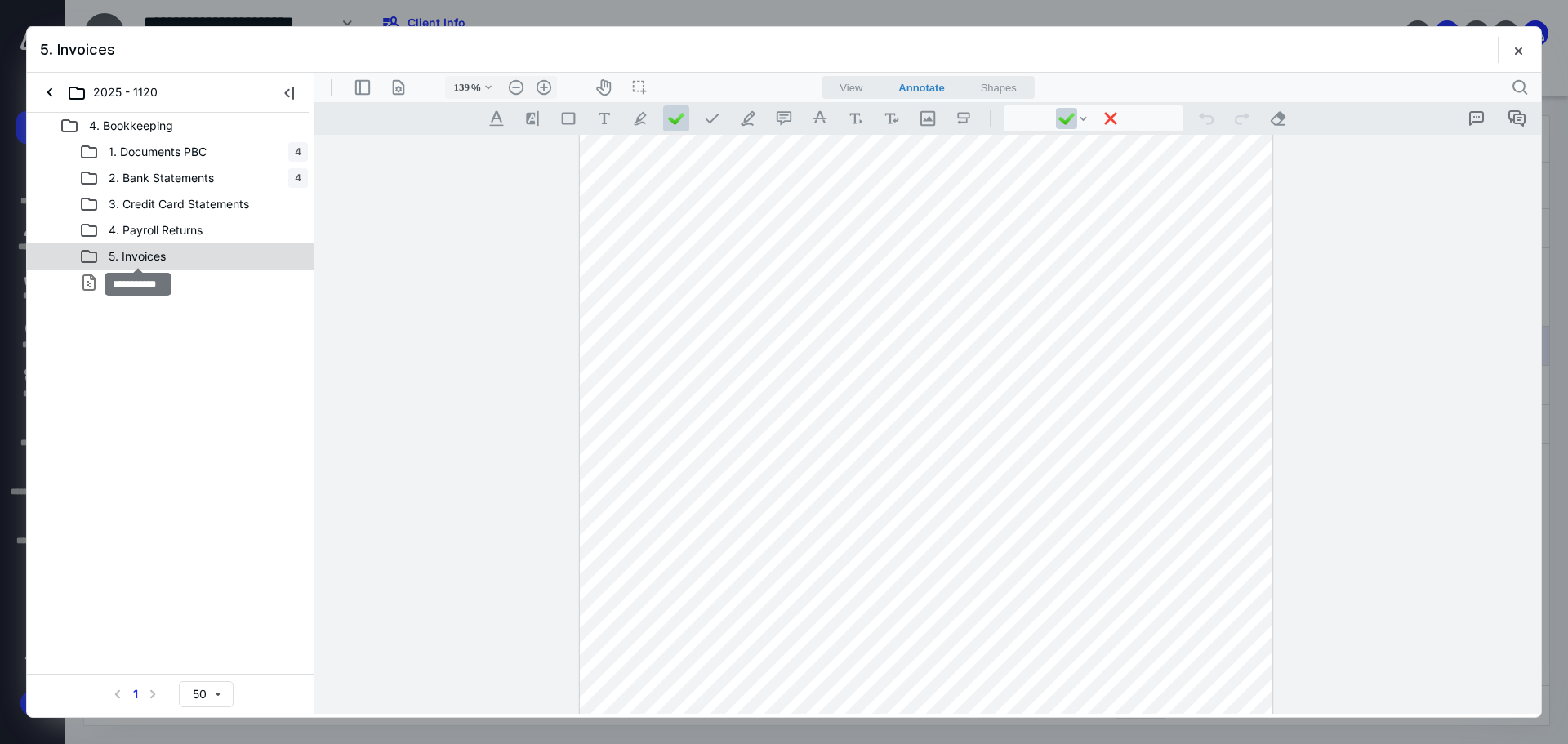 click on "5. Invoices" at bounding box center (137, 256) 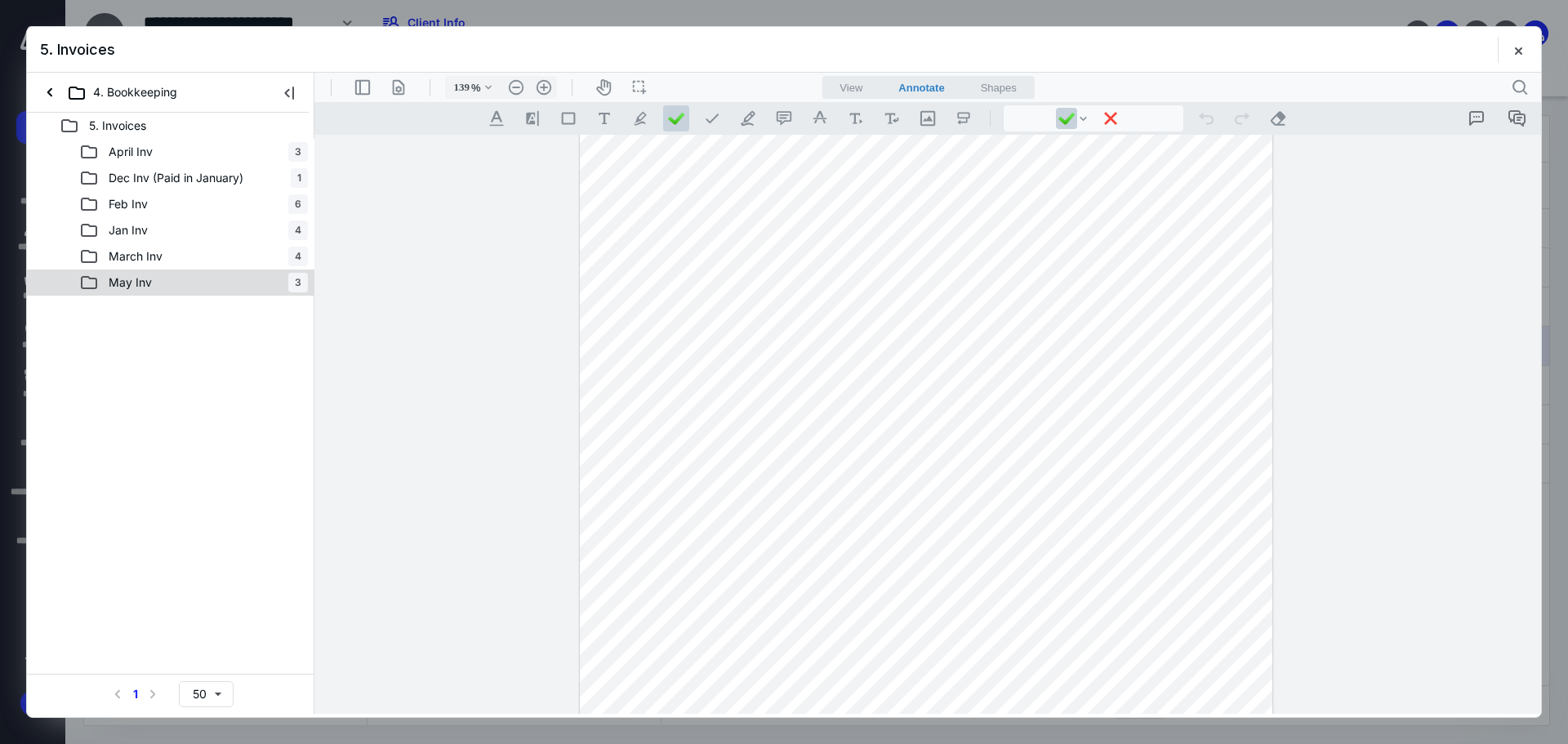 click on "May Inv 3" at bounding box center [194, 283] 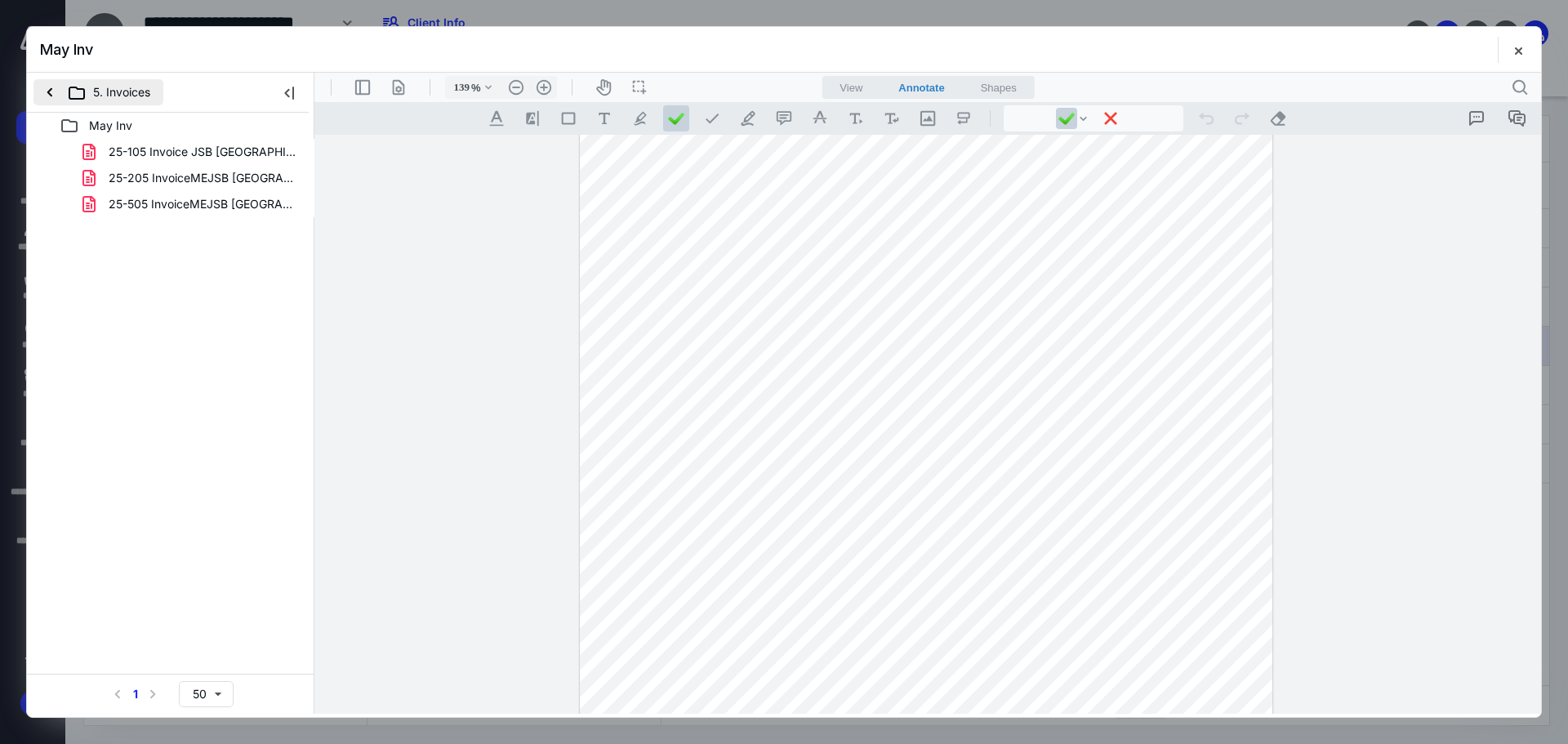 click on "5. Invoices" at bounding box center (98, 92) 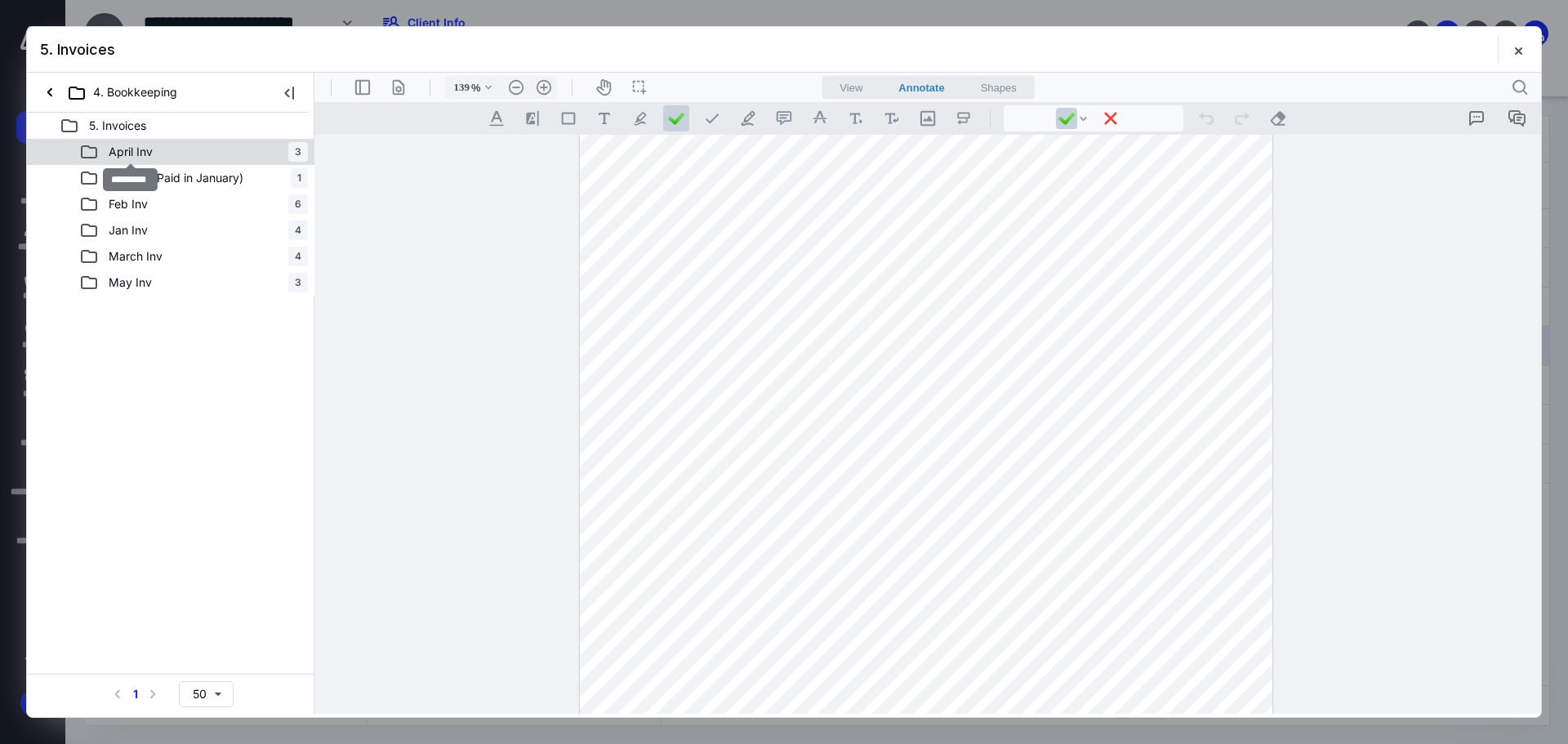 click on "April Inv" at bounding box center [131, 152] 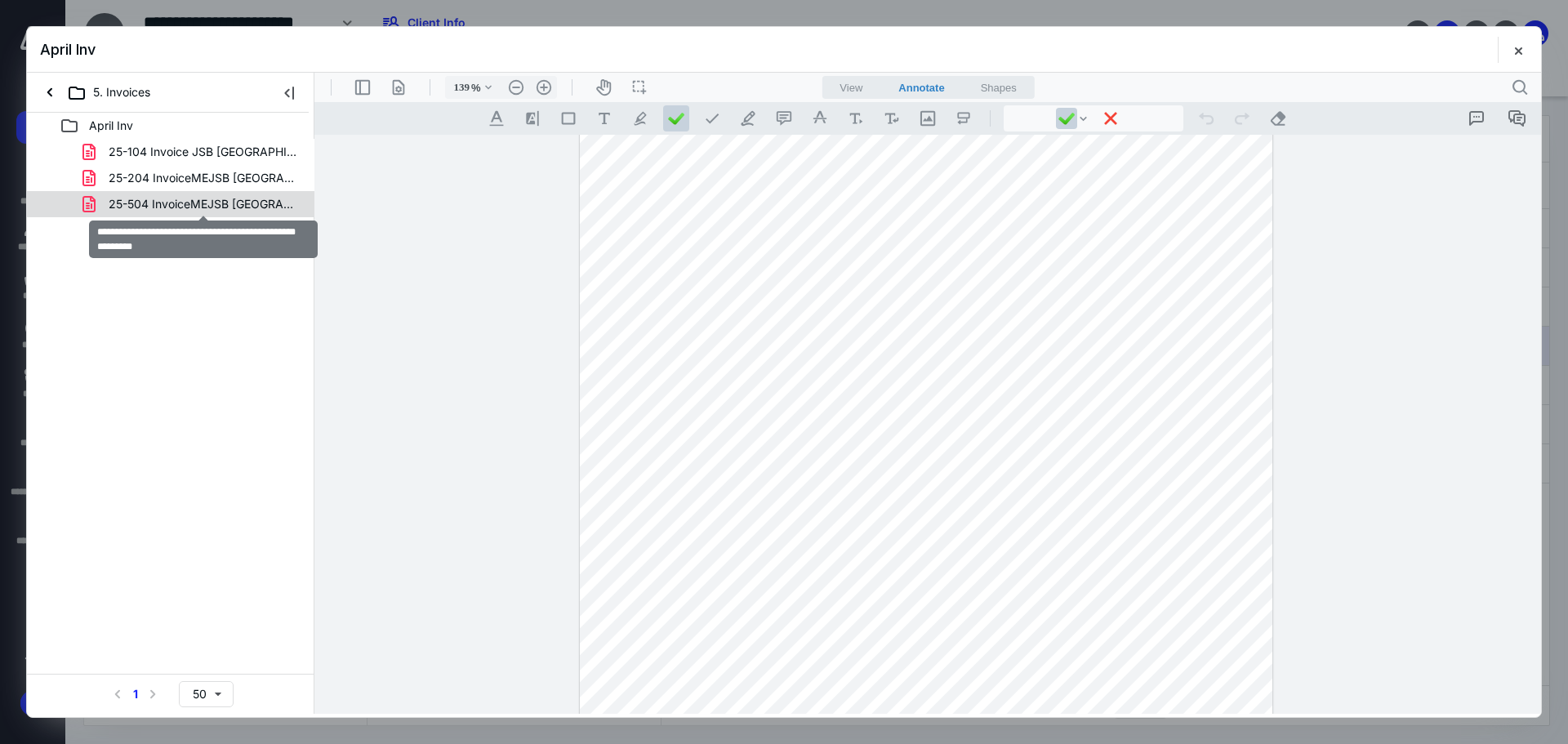 click on "25-504 InvoiceMEJSB [GEOGRAPHIC_DATA] Health [DATE] Invoice.pdf" at bounding box center [203, 204] 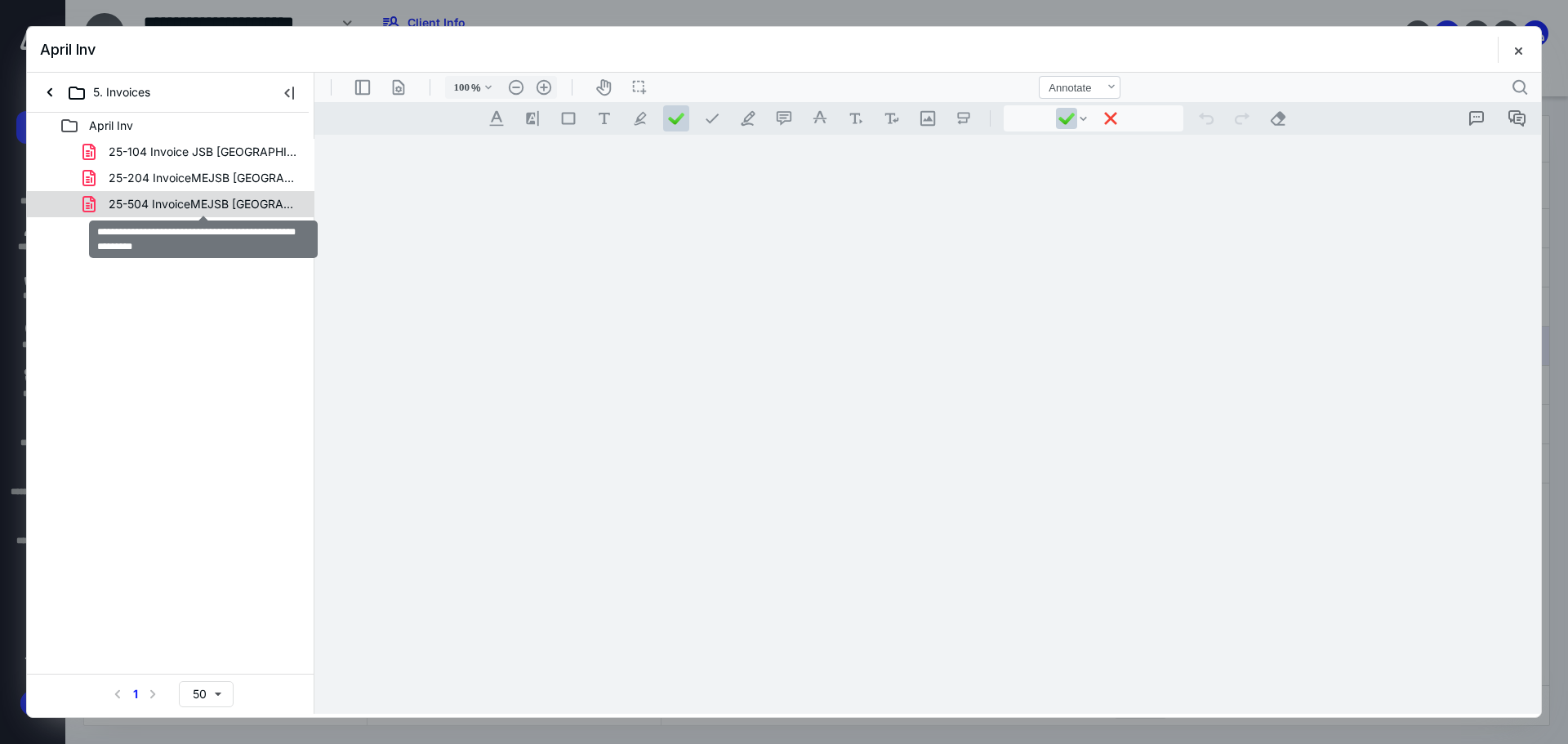 click on "25-104 Invoice JSB [GEOGRAPHIC_DATA] [DATE].pdf 25-204 InvoiceMEJSB [GEOGRAPHIC_DATA] [DATE] Invoice.pdf 25-504 InvoiceMEJSB [GEOGRAPHIC_DATA] Health [DATE] Invoice.pdf" at bounding box center [171, 178] 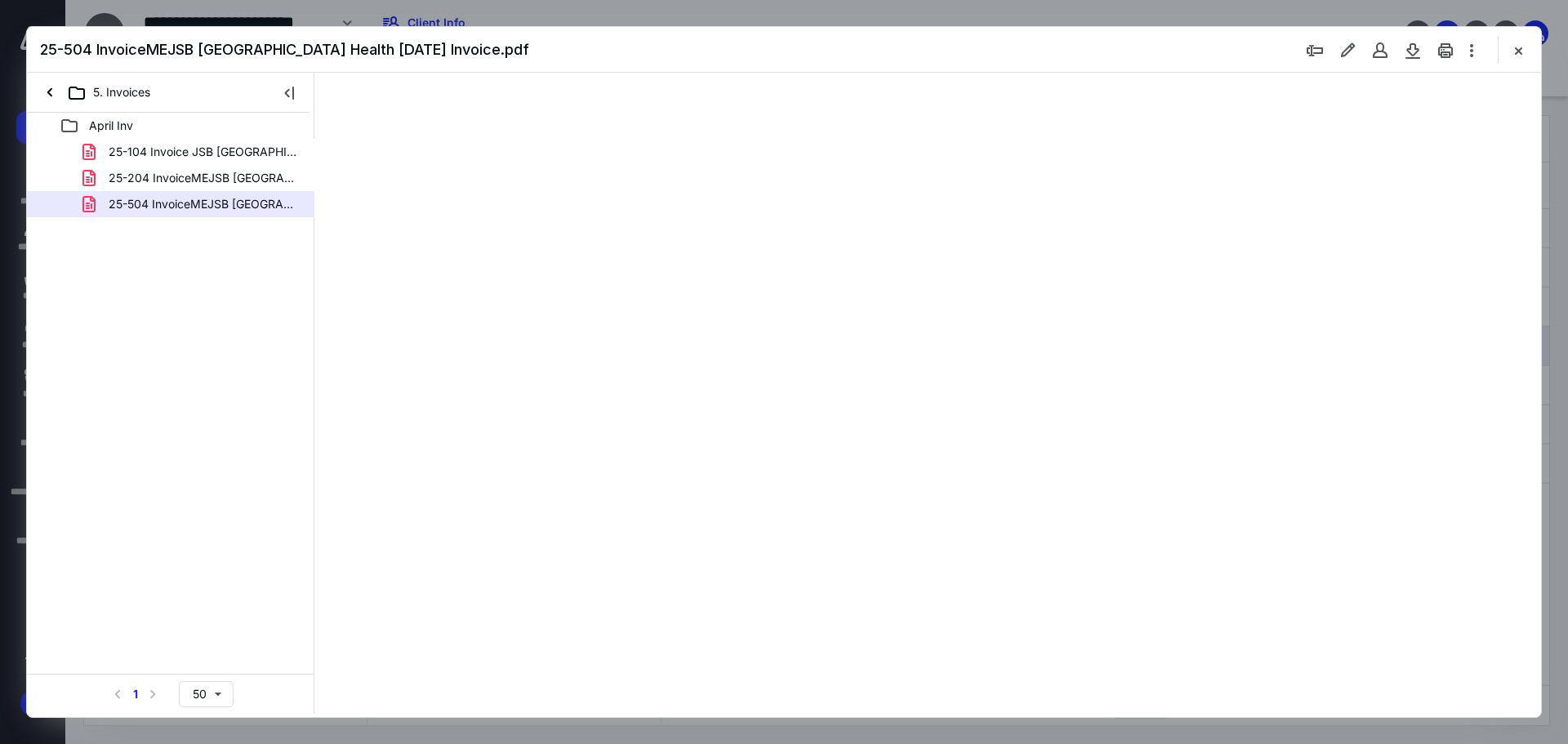 scroll, scrollTop: 0, scrollLeft: 0, axis: both 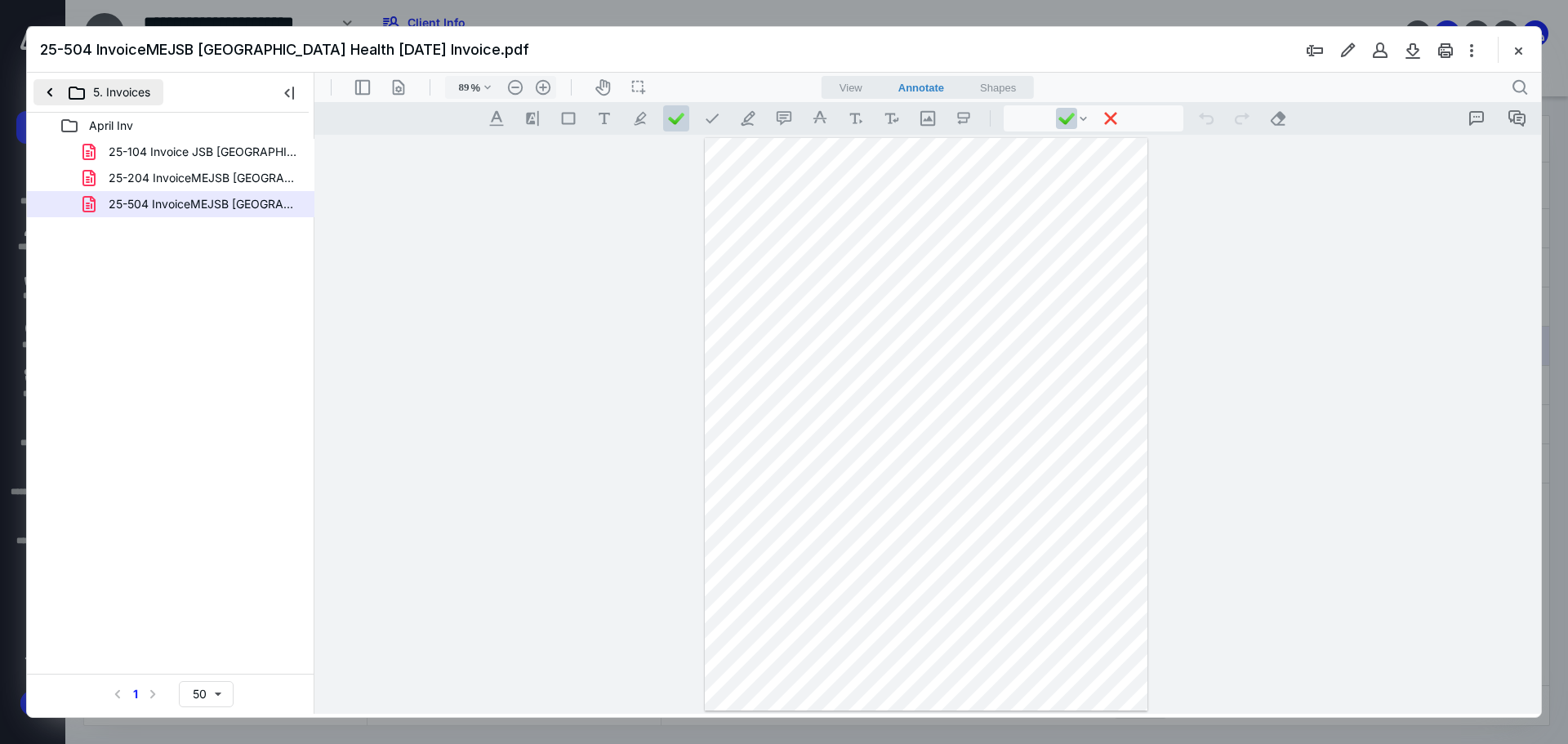 drag, startPoint x: 55, startPoint y: 93, endPoint x: 74, endPoint y: 99, distance: 20 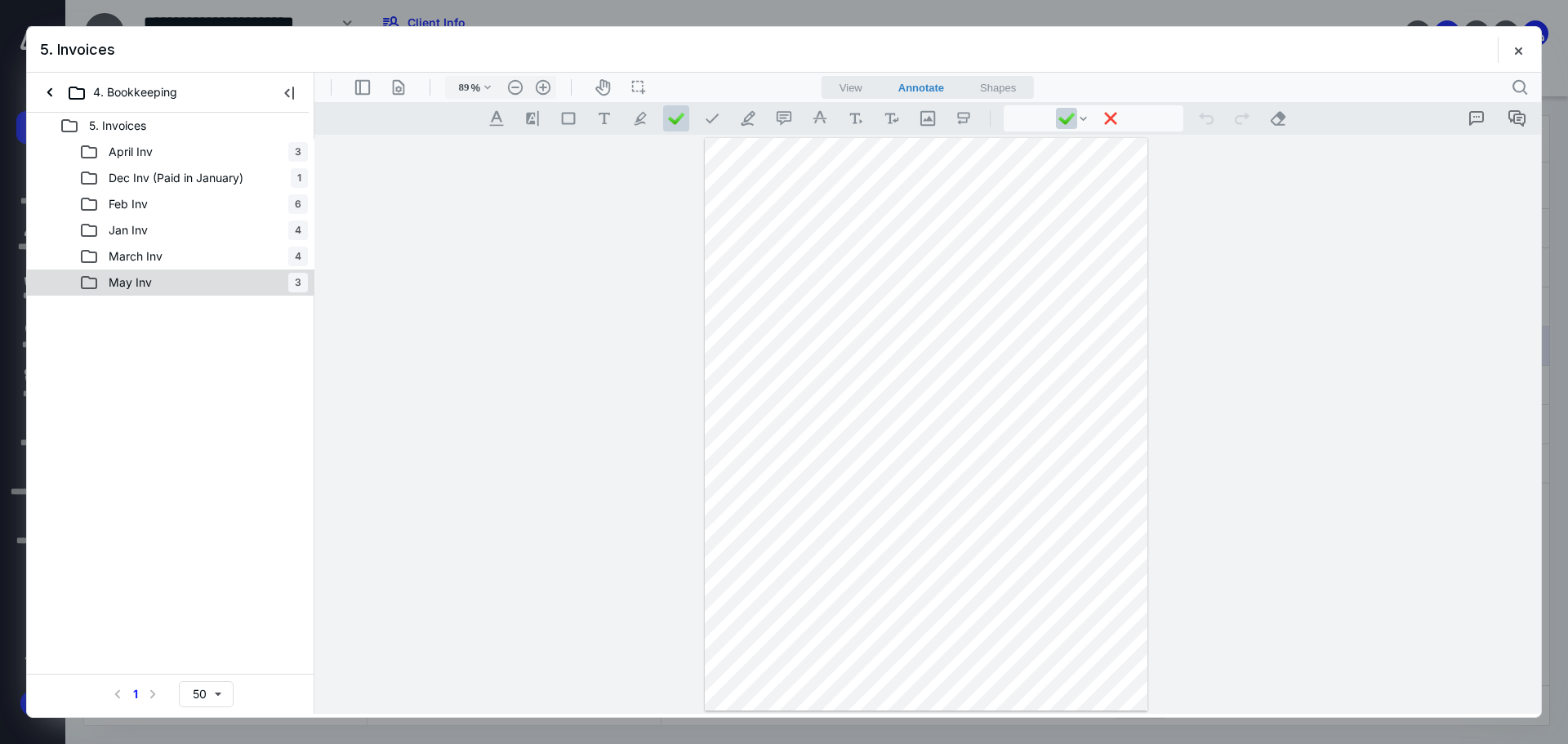 click on "May Inv" at bounding box center [130, 283] 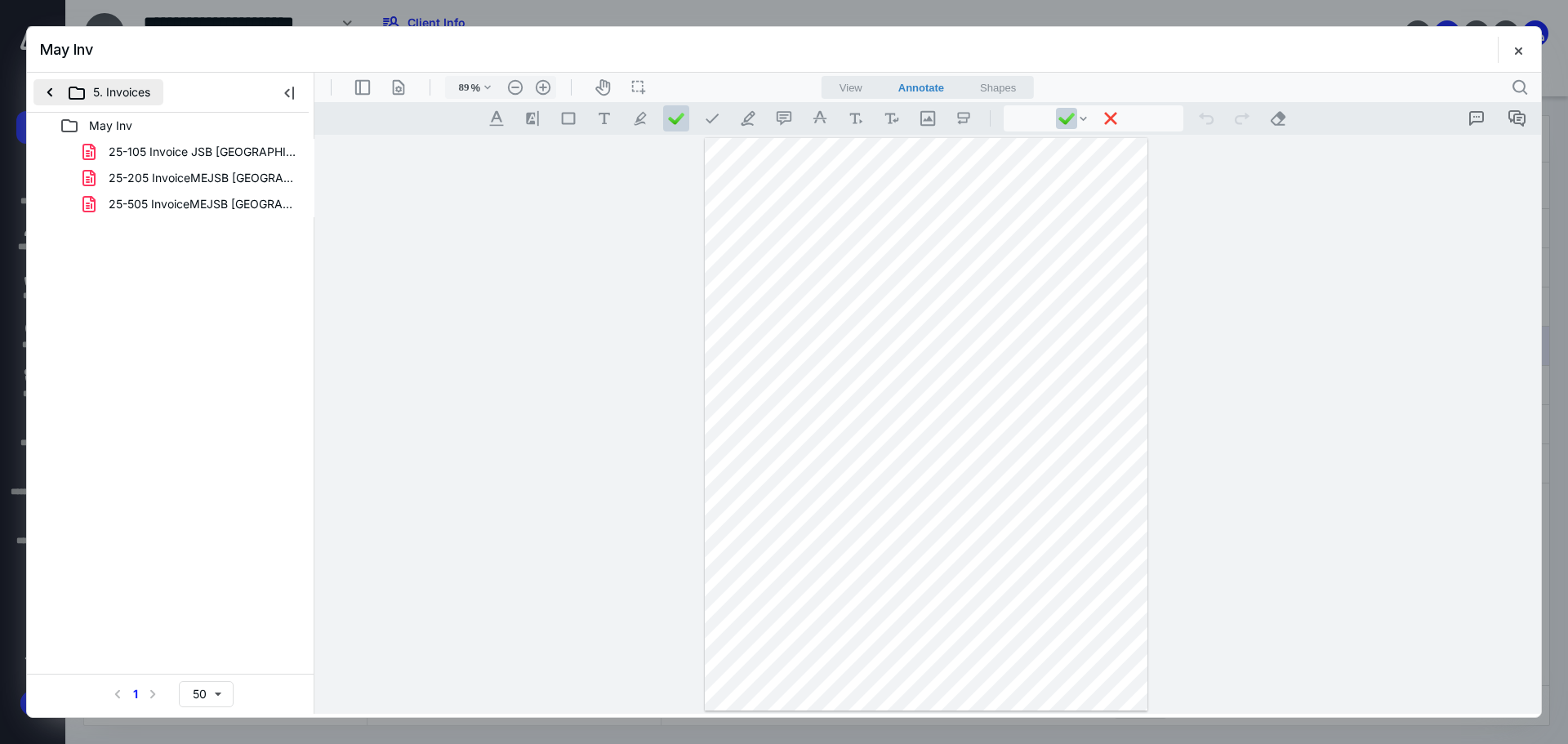 click on "5. Invoices" at bounding box center [98, 92] 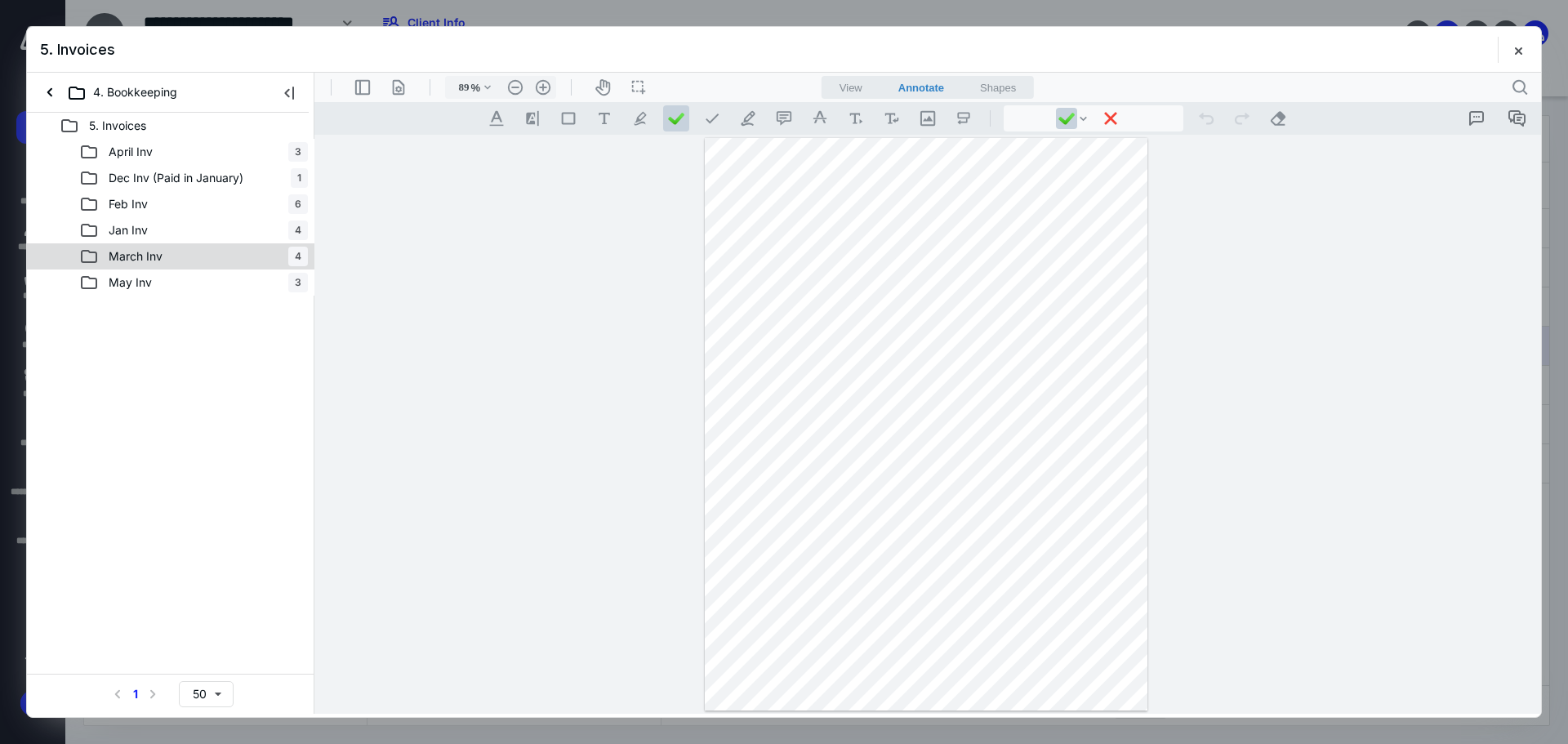 click on "March Inv" at bounding box center (136, 256) 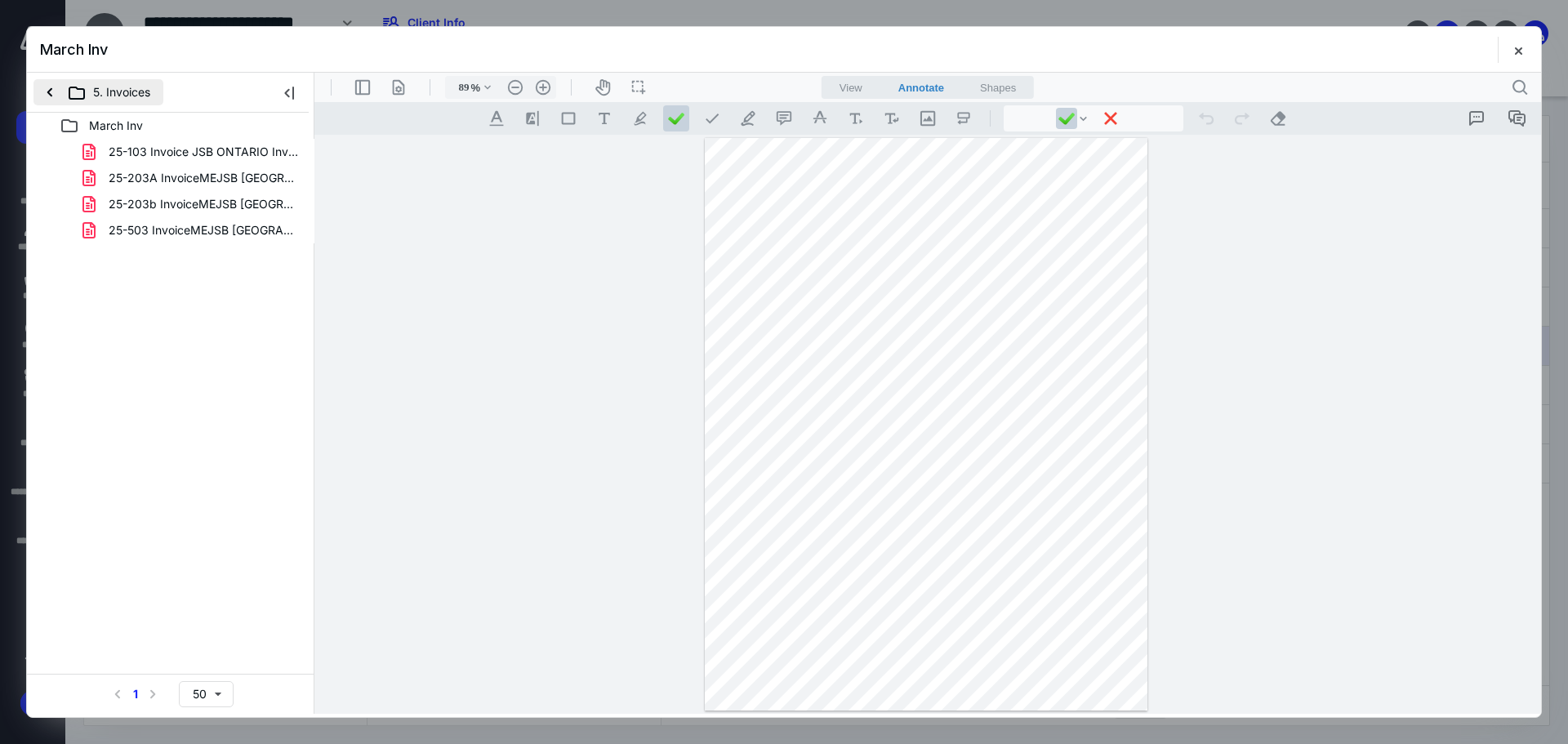 click on "5. Invoices" at bounding box center (98, 92) 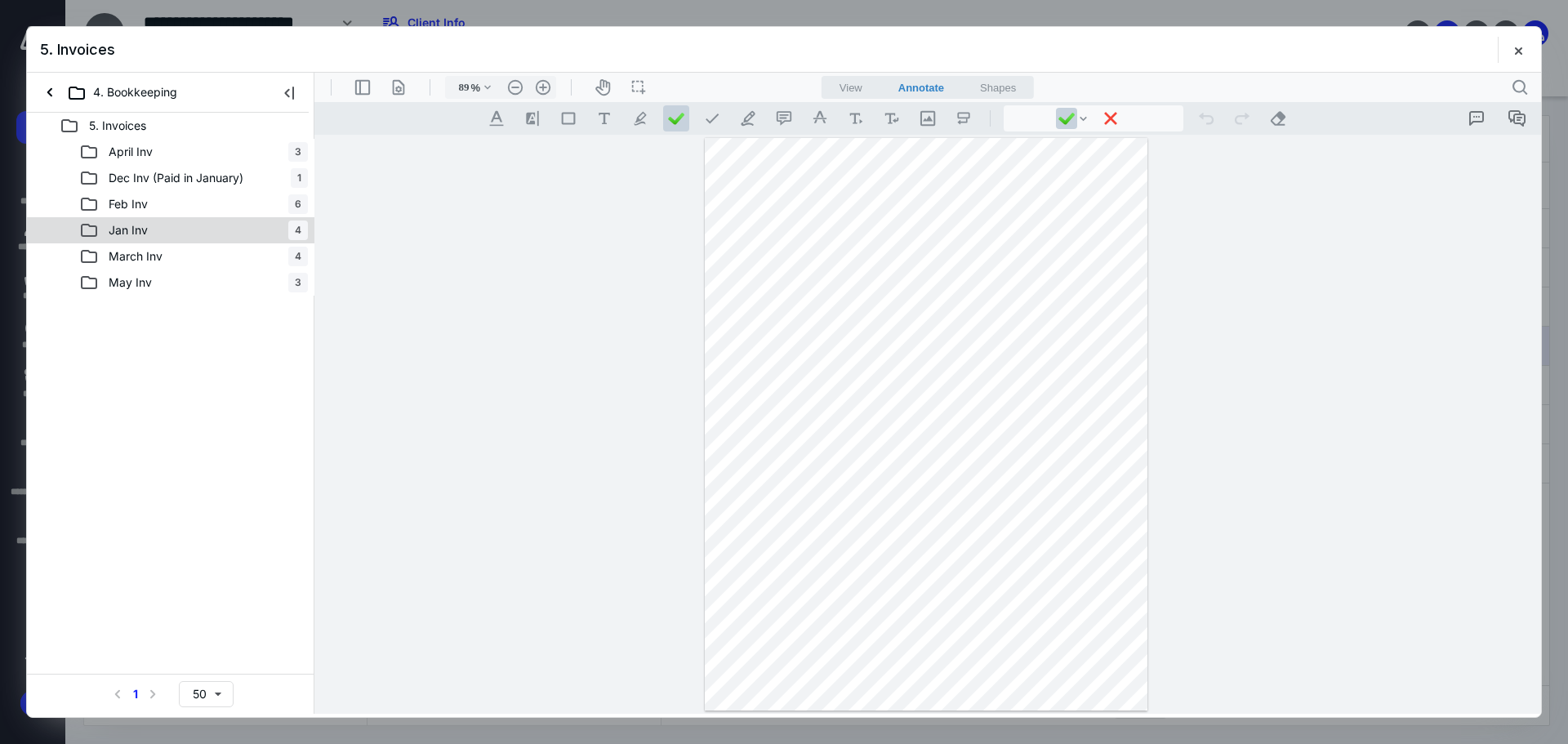 click on "Jan Inv 4" at bounding box center (194, 230) 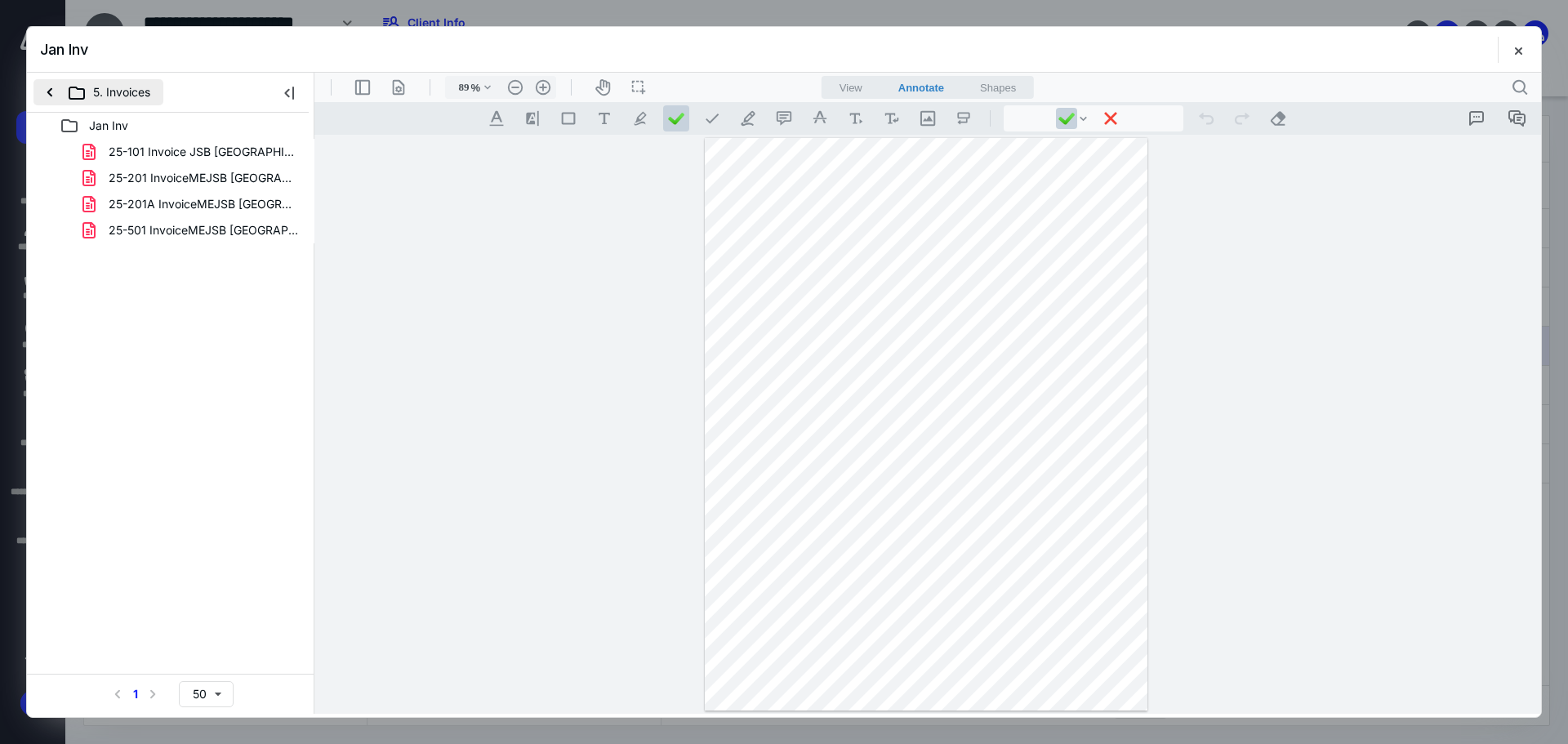 click on "5. Invoices" at bounding box center [98, 92] 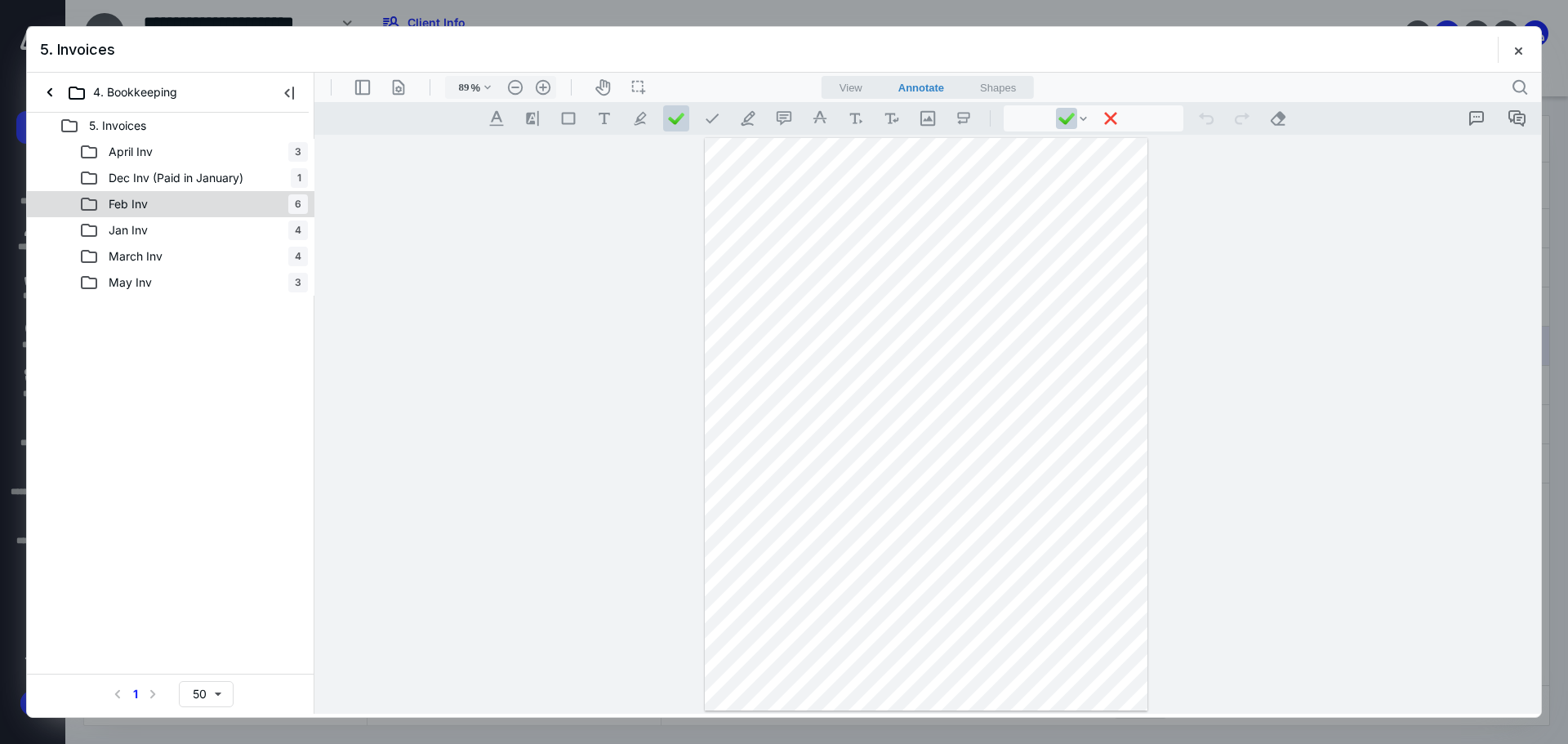 click on "Feb Inv" at bounding box center (128, 204) 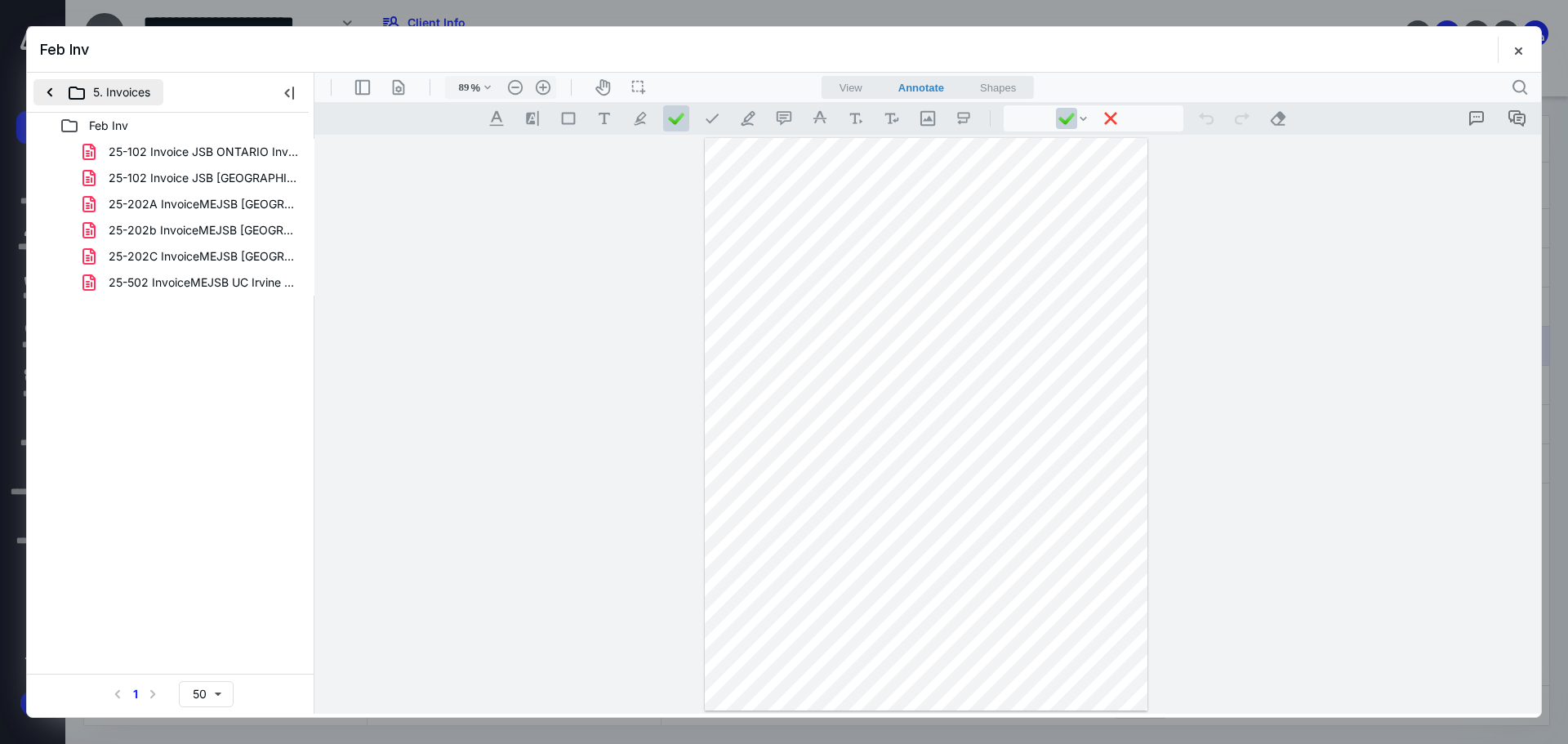 click on "5. Invoices" at bounding box center (98, 92) 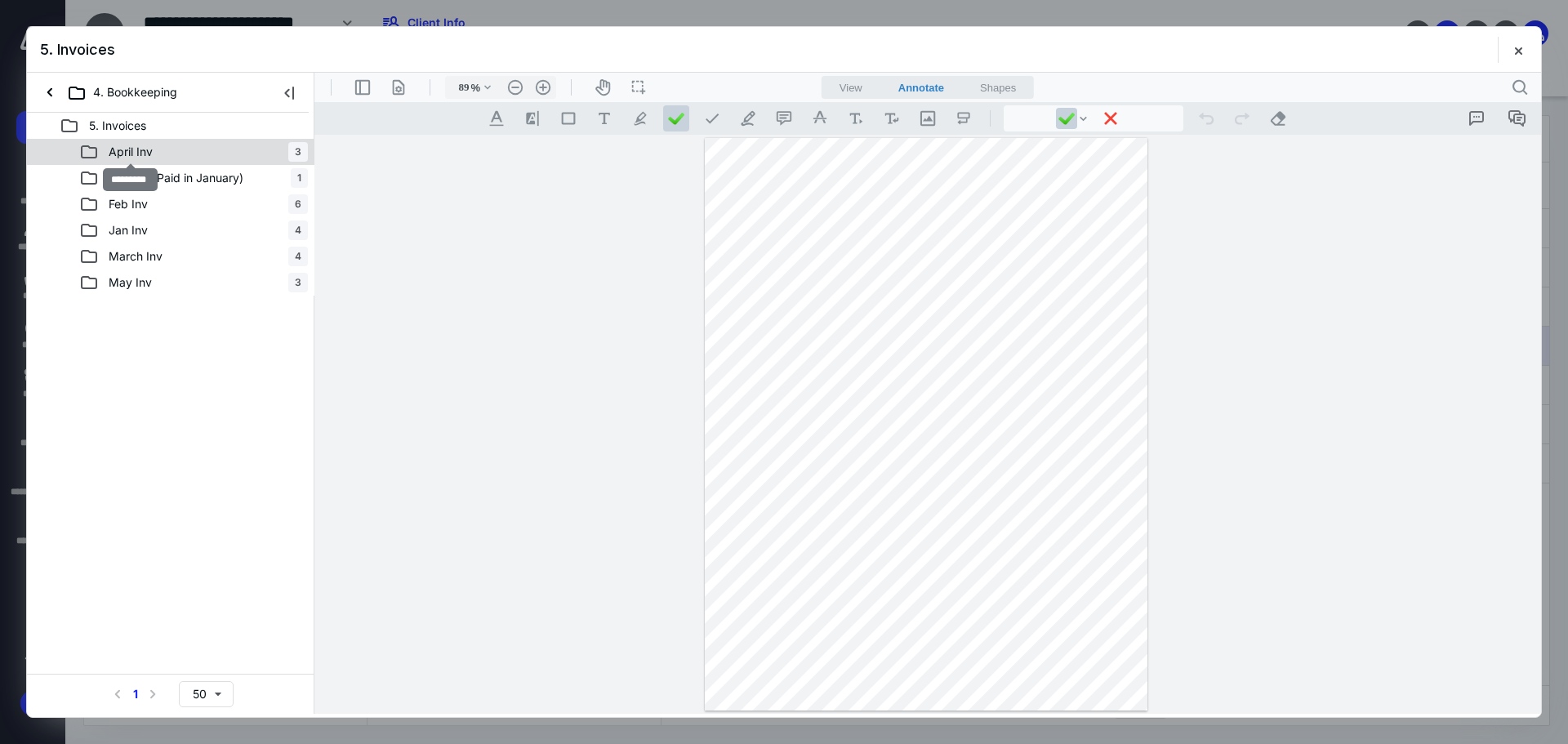 click on "April Inv" at bounding box center [131, 152] 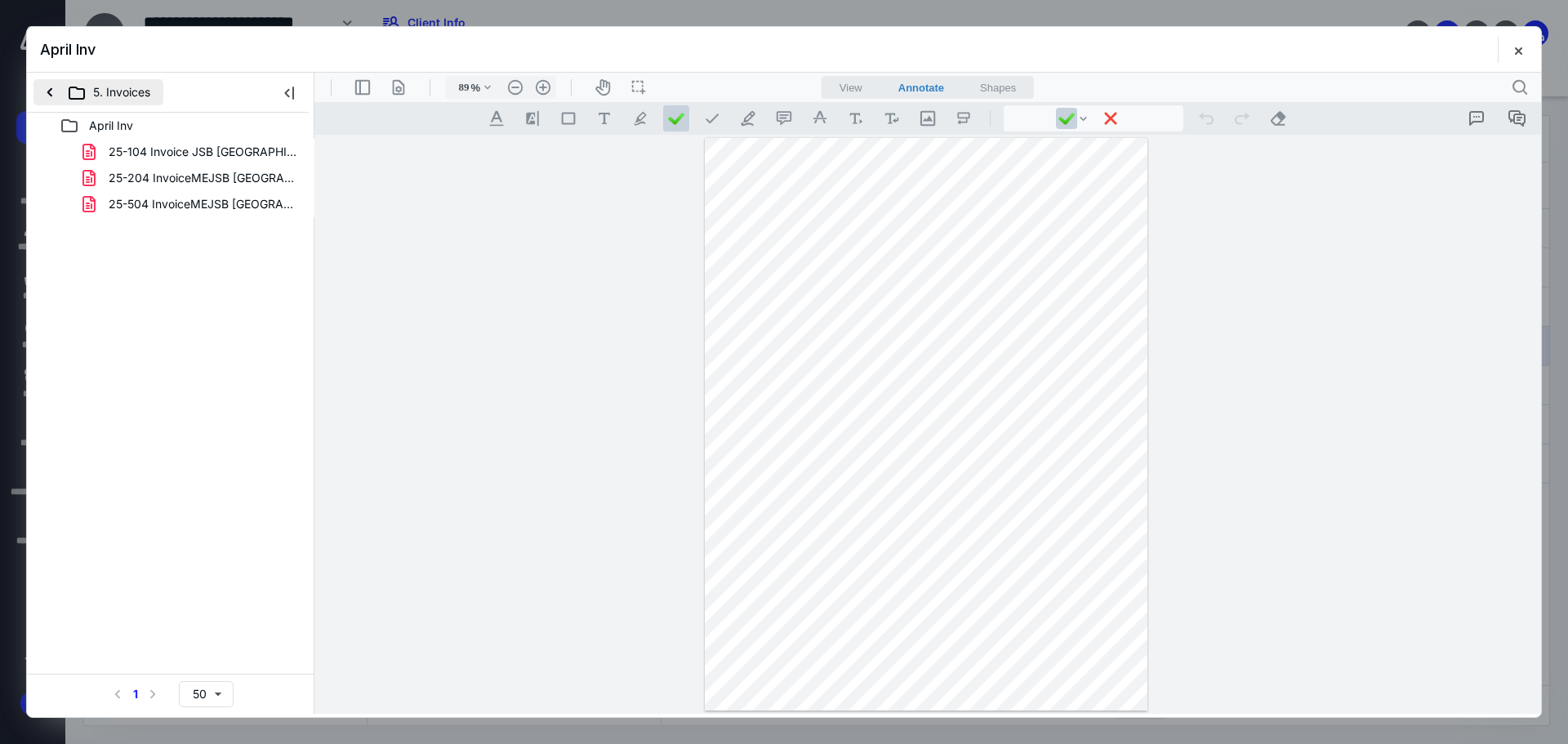 click on "5. Invoices" at bounding box center [98, 92] 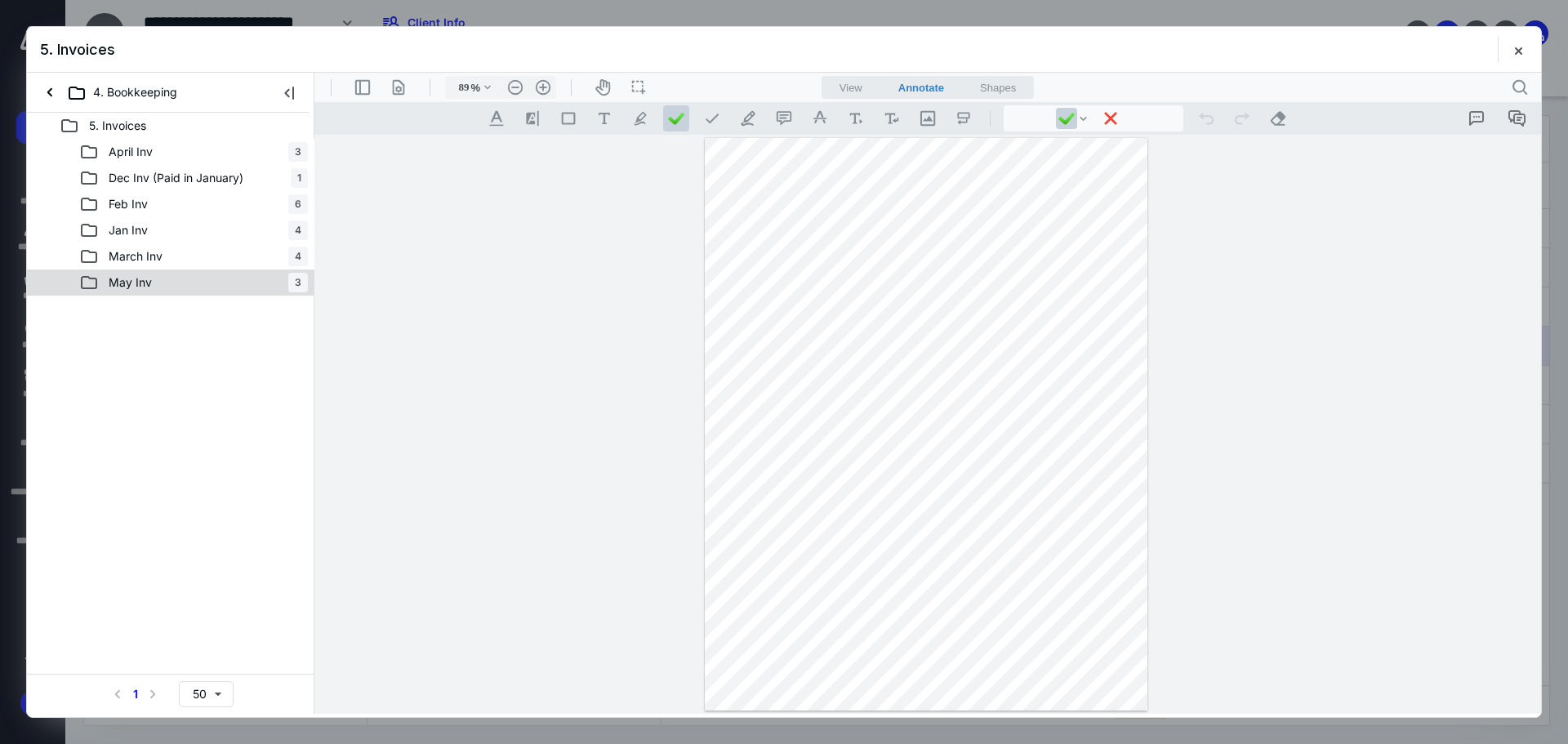click on "May Inv" at bounding box center (130, 283) 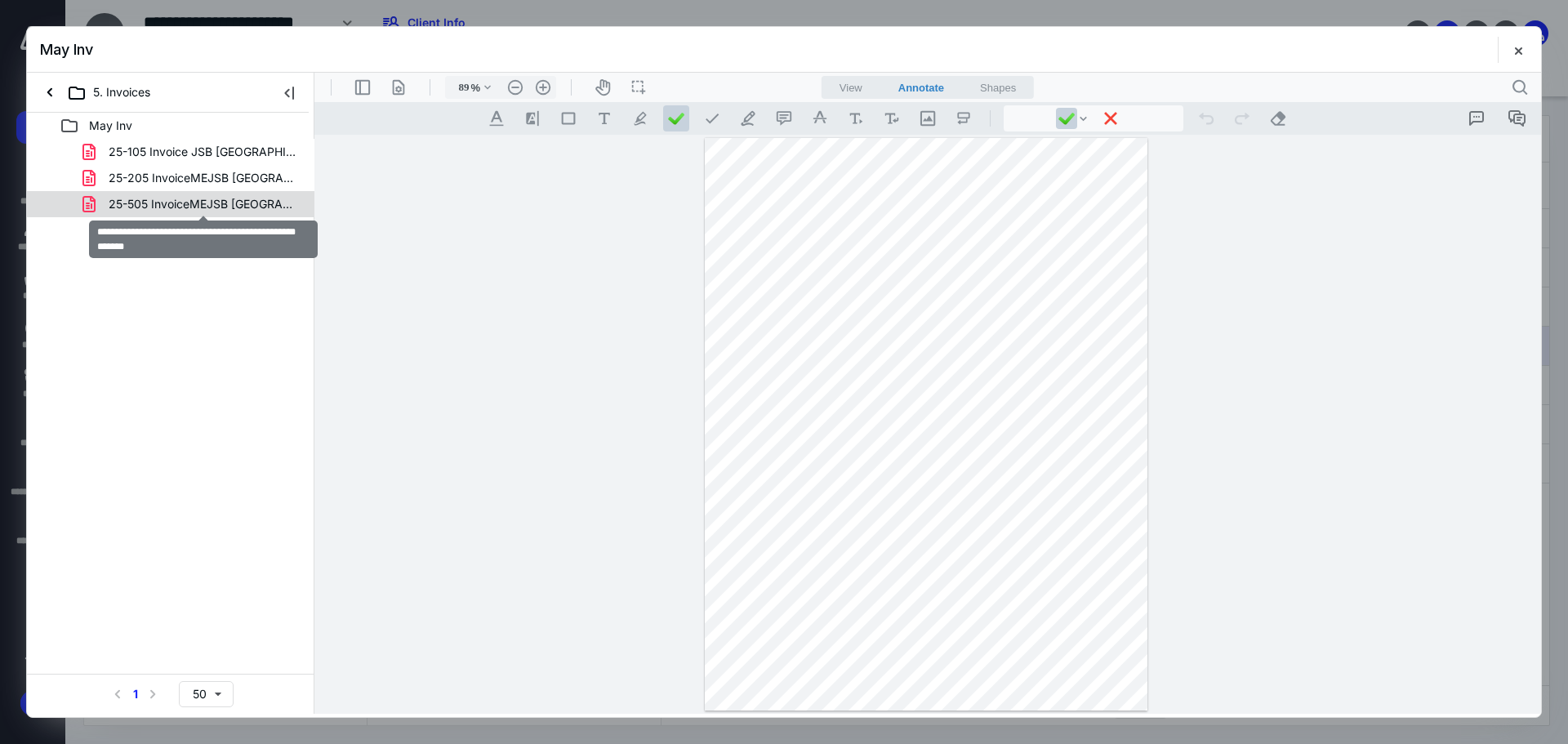click on "25-505 InvoiceMEJSB [GEOGRAPHIC_DATA] Health [DATE] Invoice.pdf" at bounding box center [203, 204] 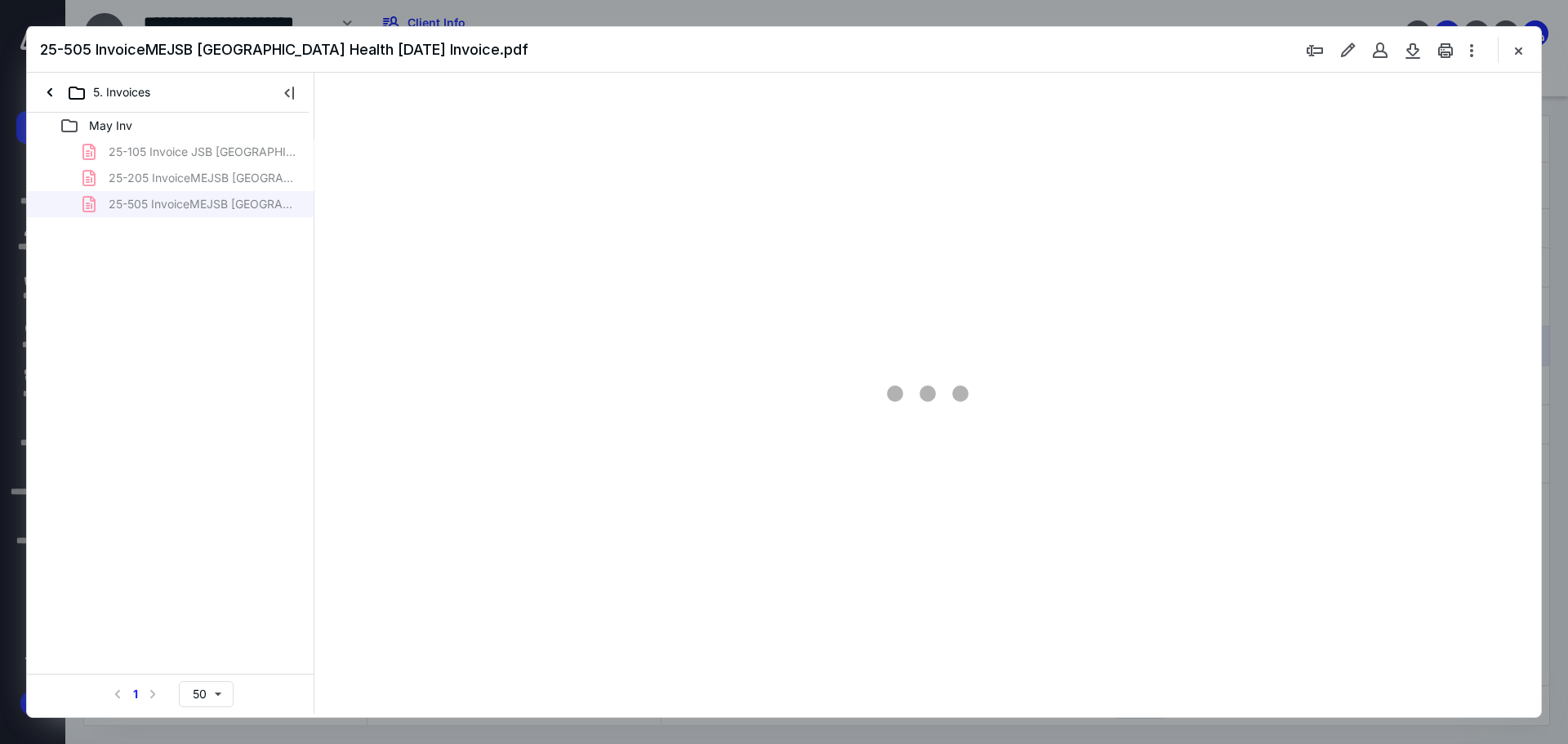 type on "89" 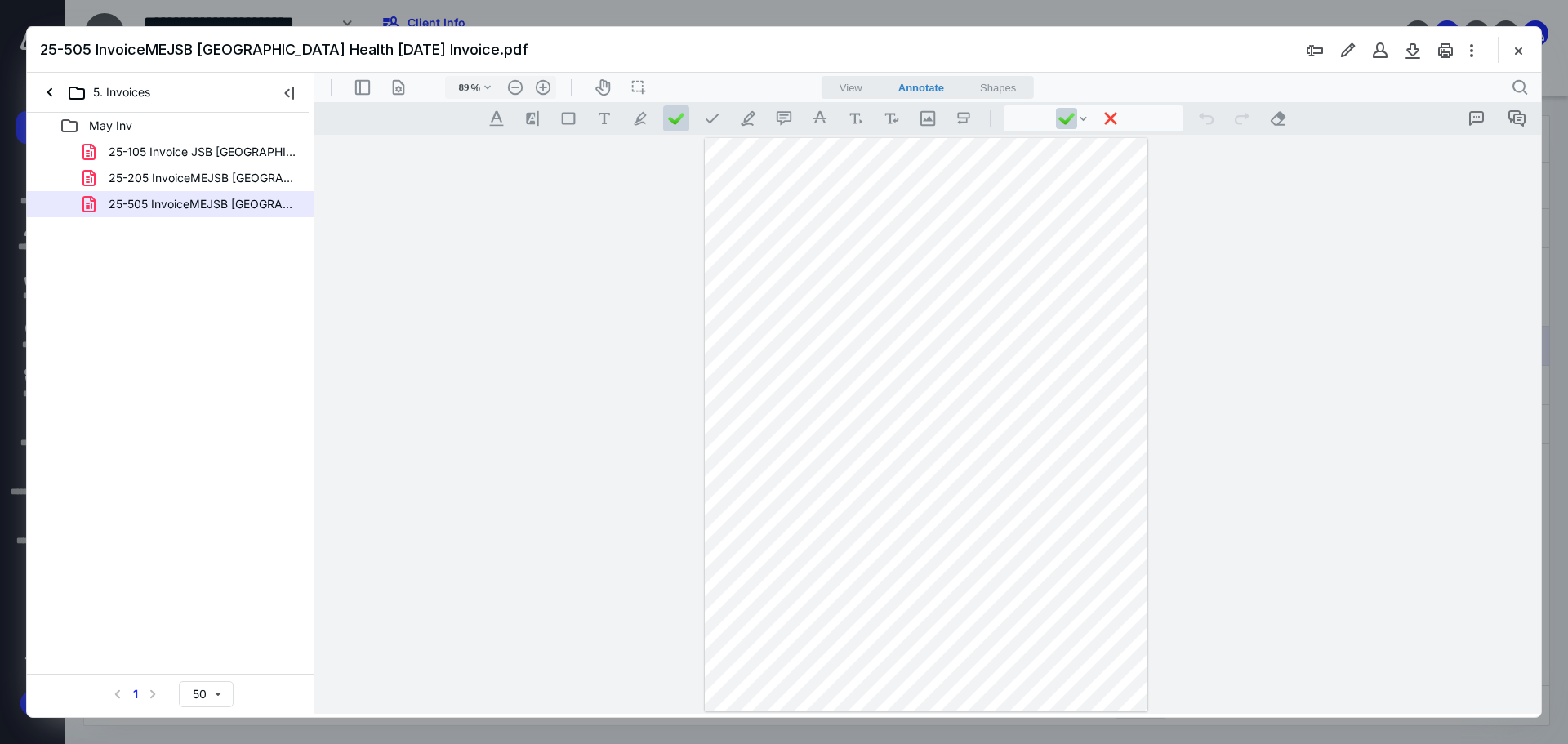 click at bounding box center [1518, 50] 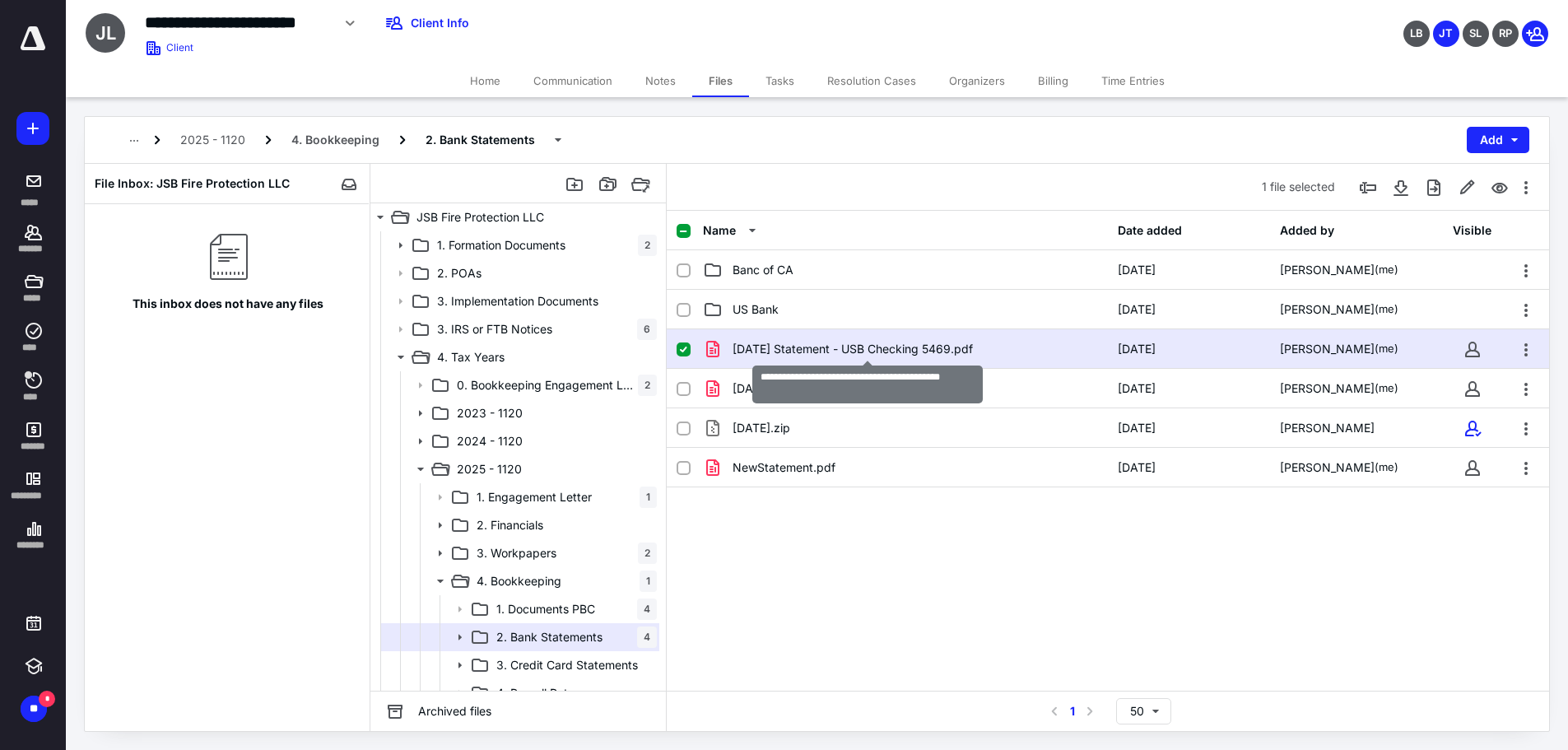 click on "[DATE] Statement - USB Checking 5469.pdf" at bounding box center (853, 349) 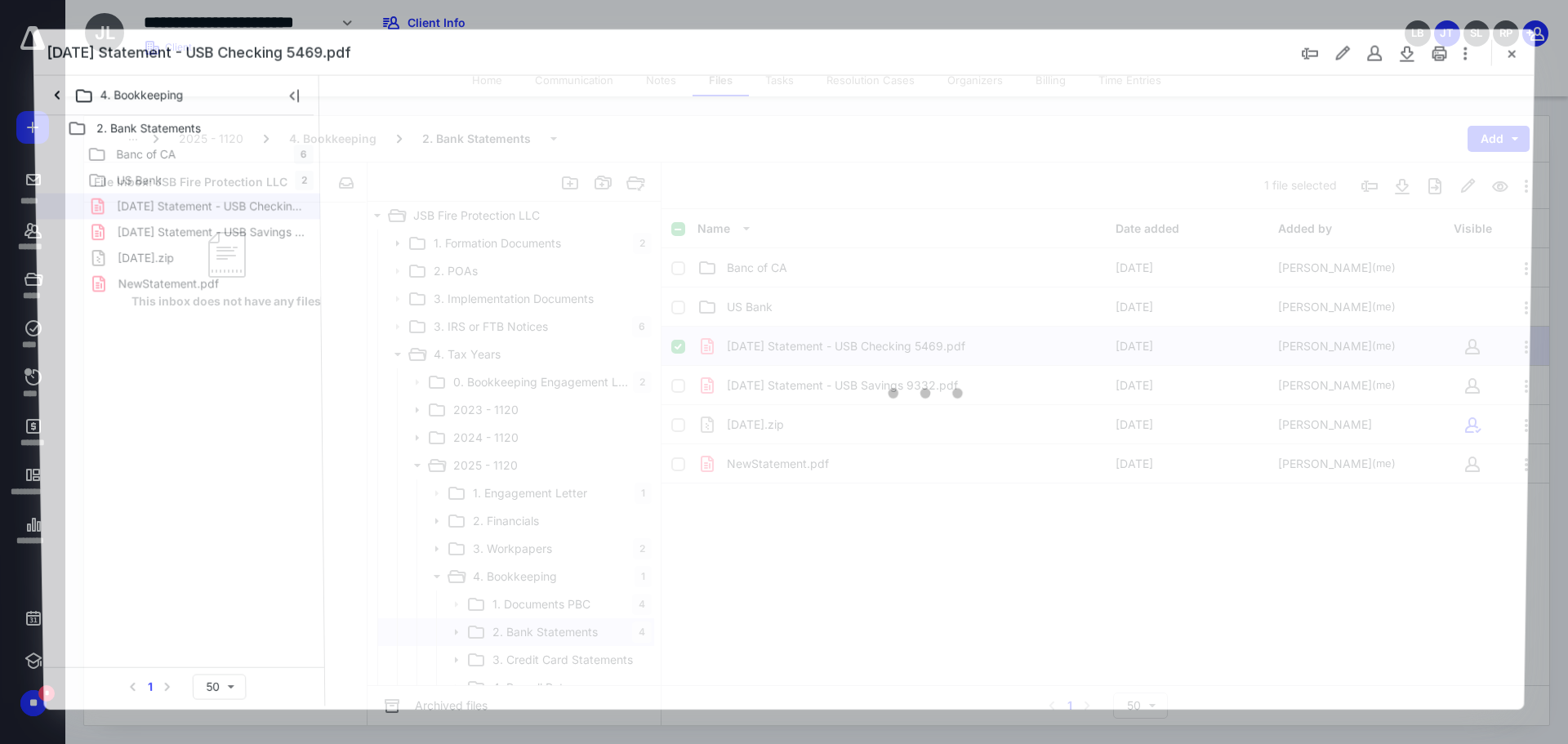 scroll, scrollTop: 0, scrollLeft: 0, axis: both 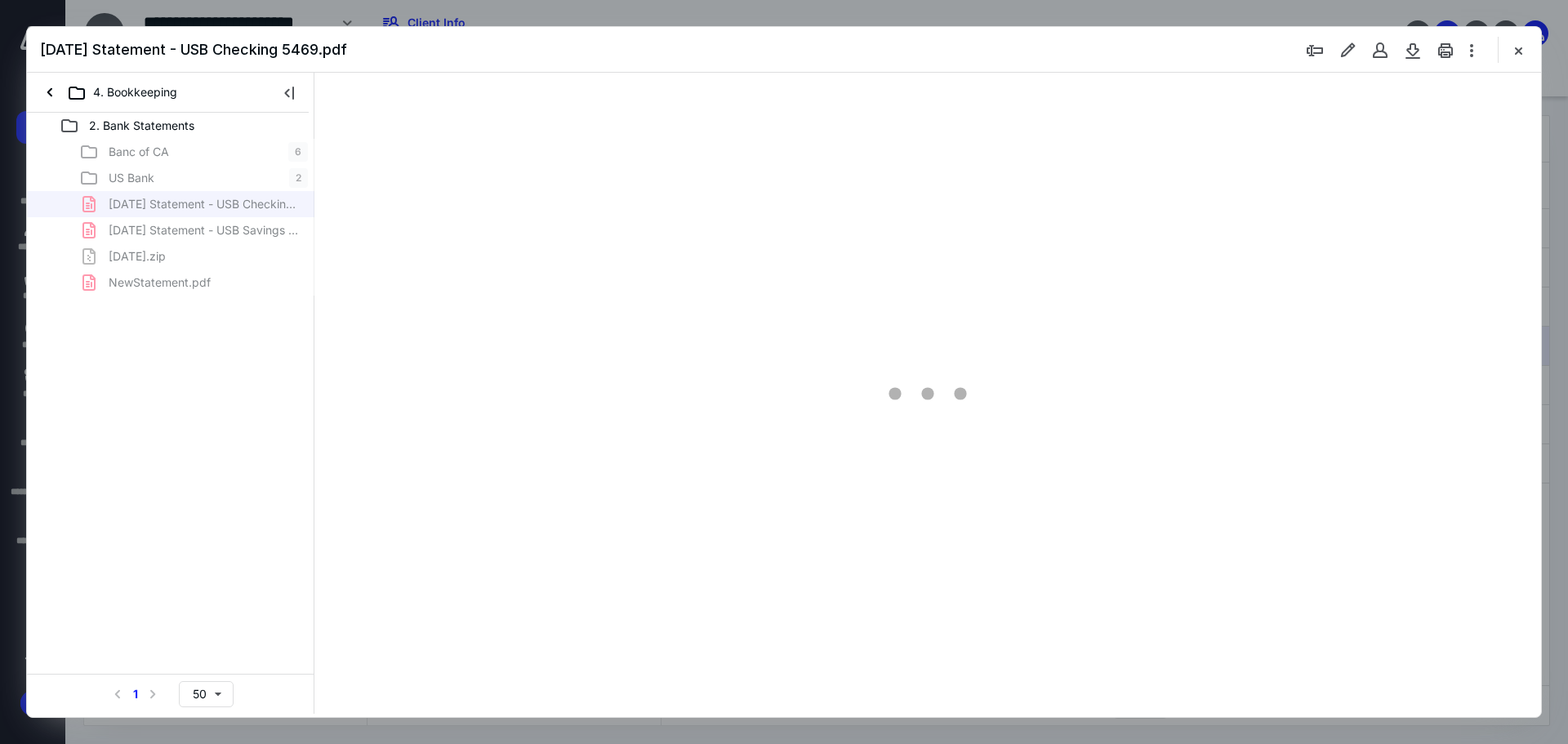 type on "89" 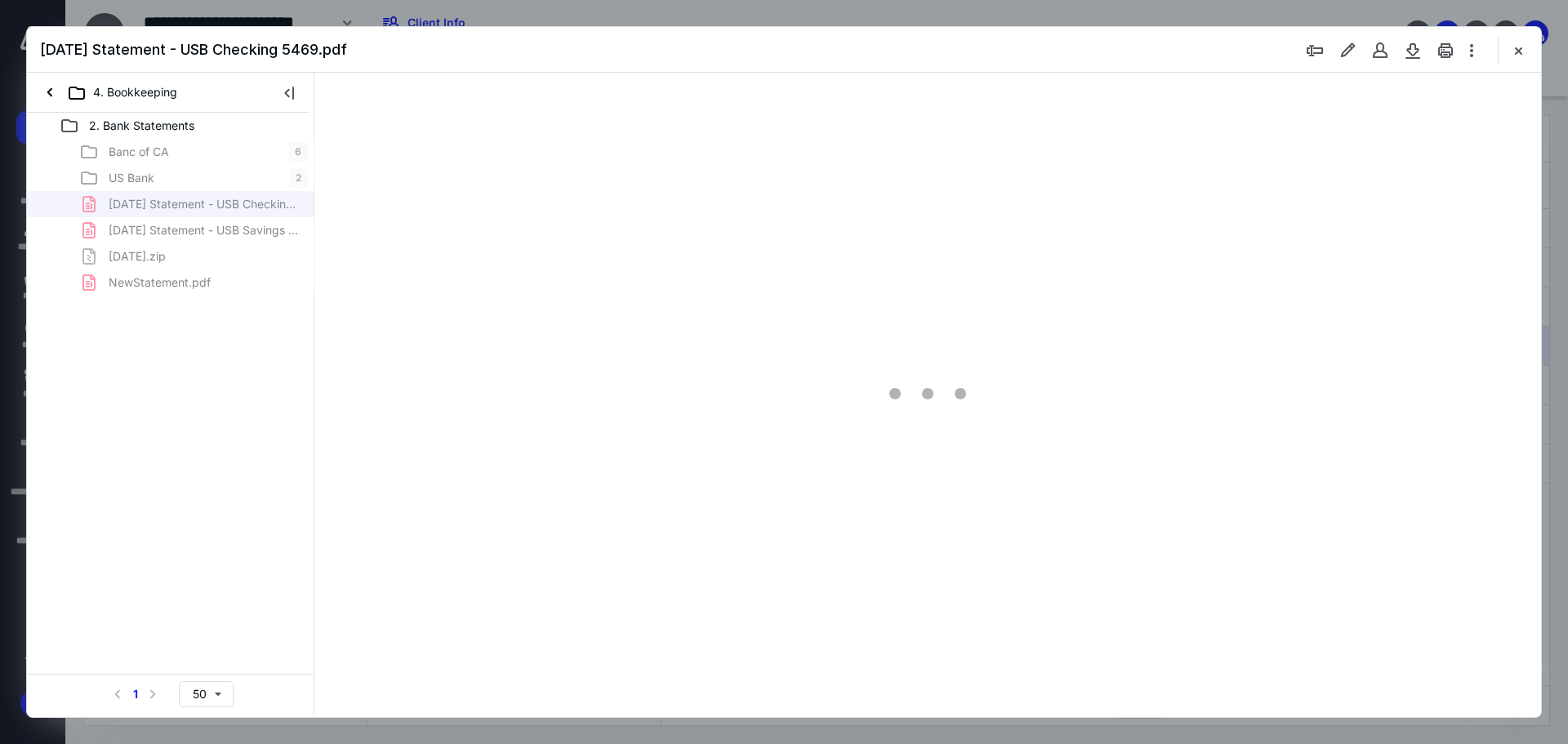 scroll, scrollTop: 65, scrollLeft: 0, axis: vertical 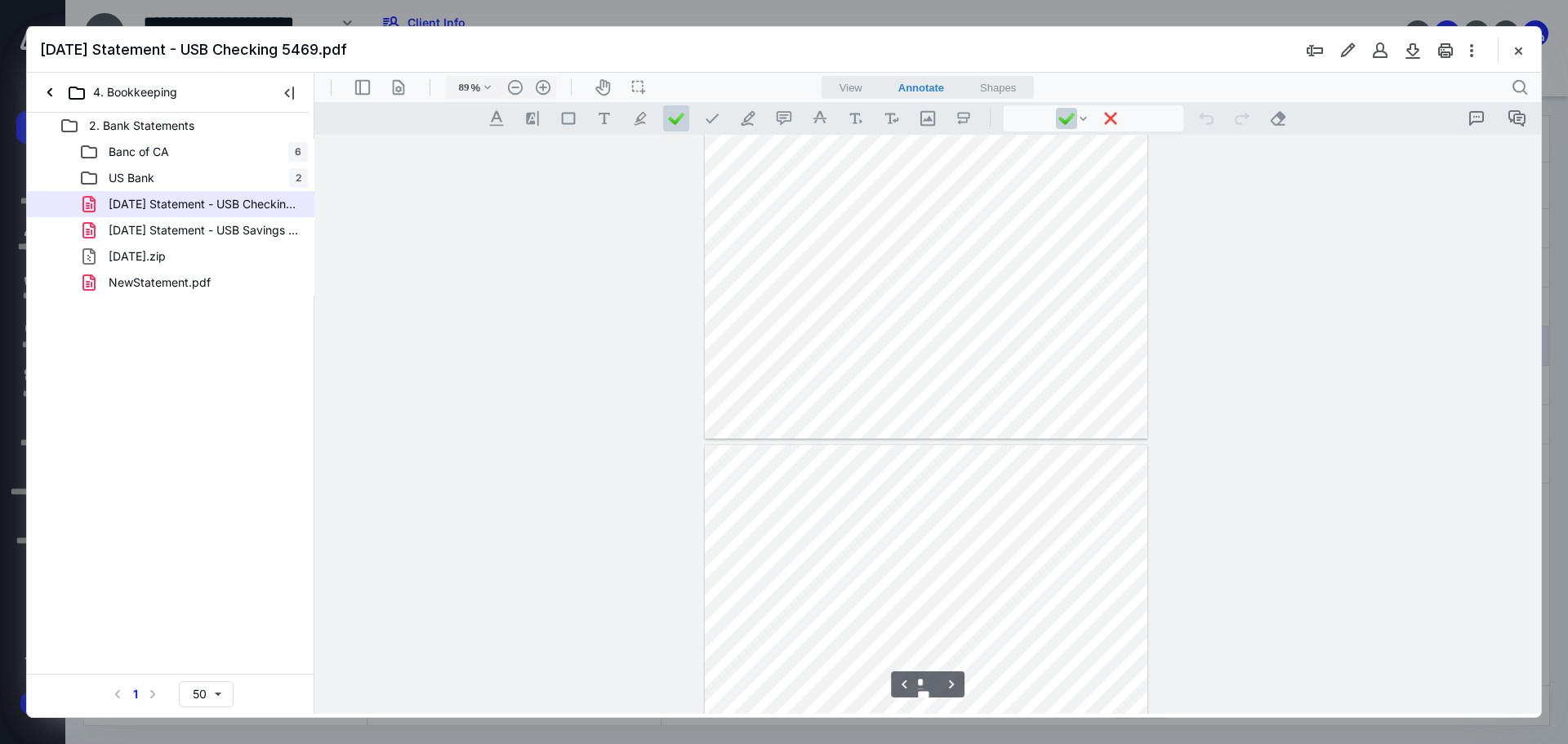 type on "*" 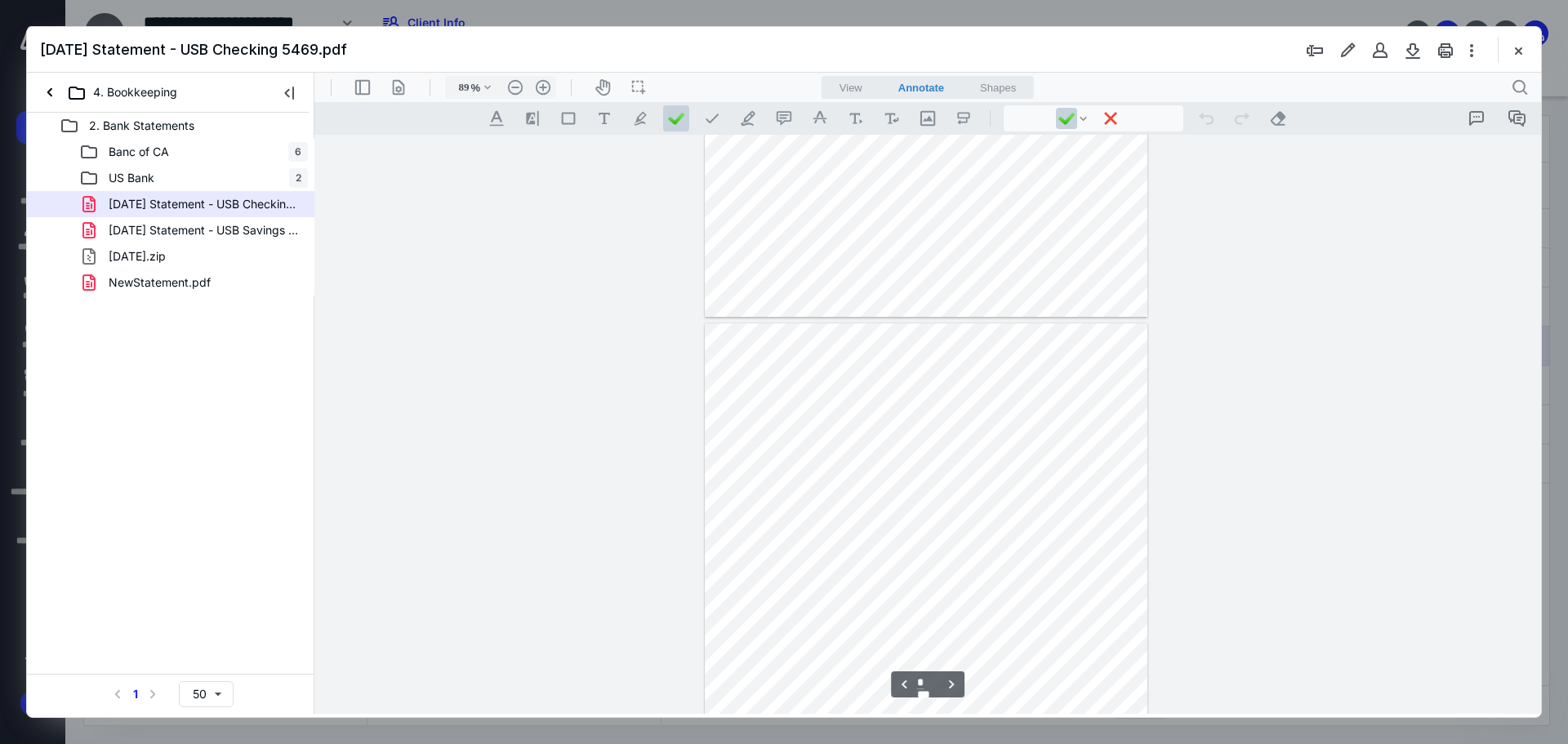 scroll, scrollTop: 1127, scrollLeft: 0, axis: vertical 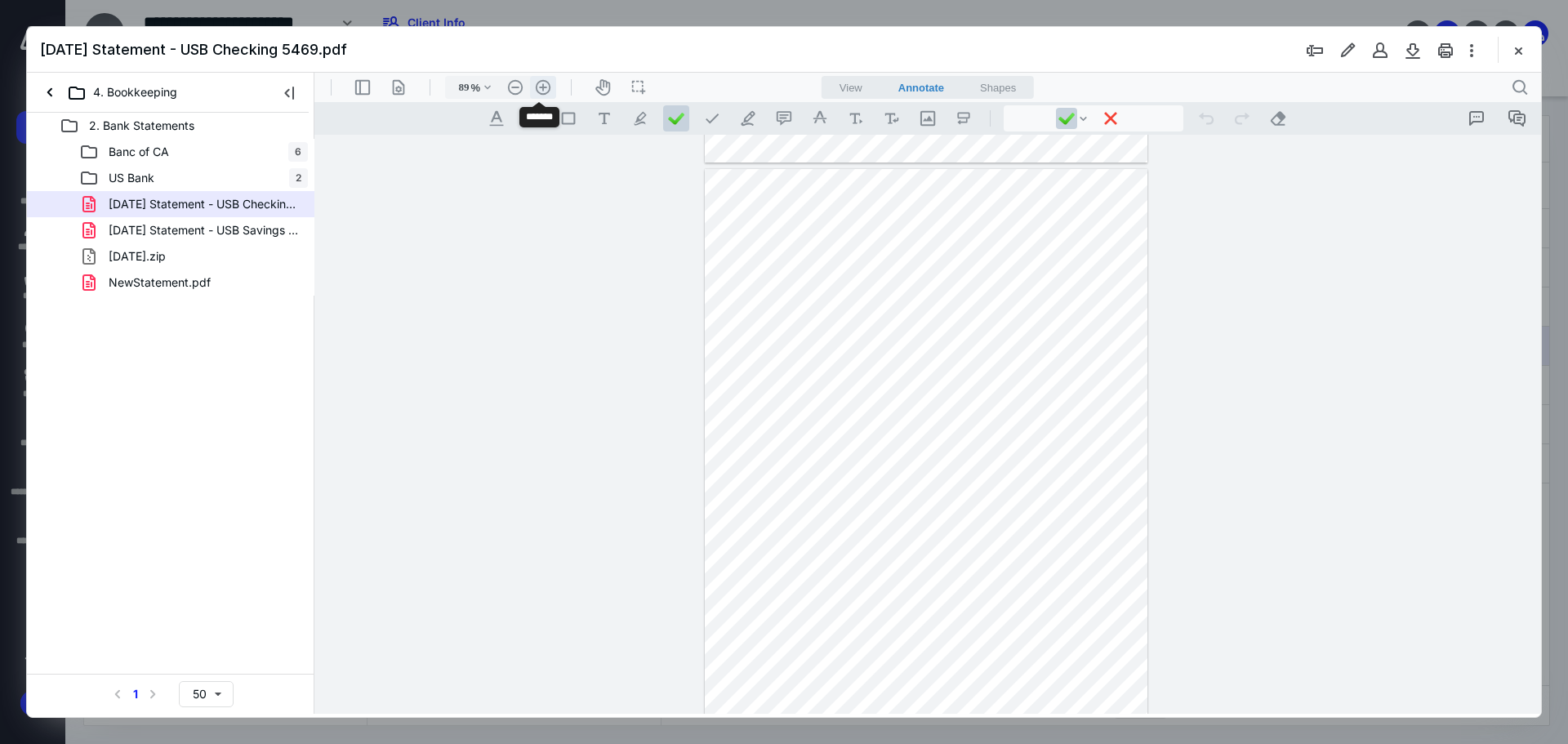 click on ".cls-1{fill:#abb0c4;} icon - header - zoom - in - line" at bounding box center [543, 87] 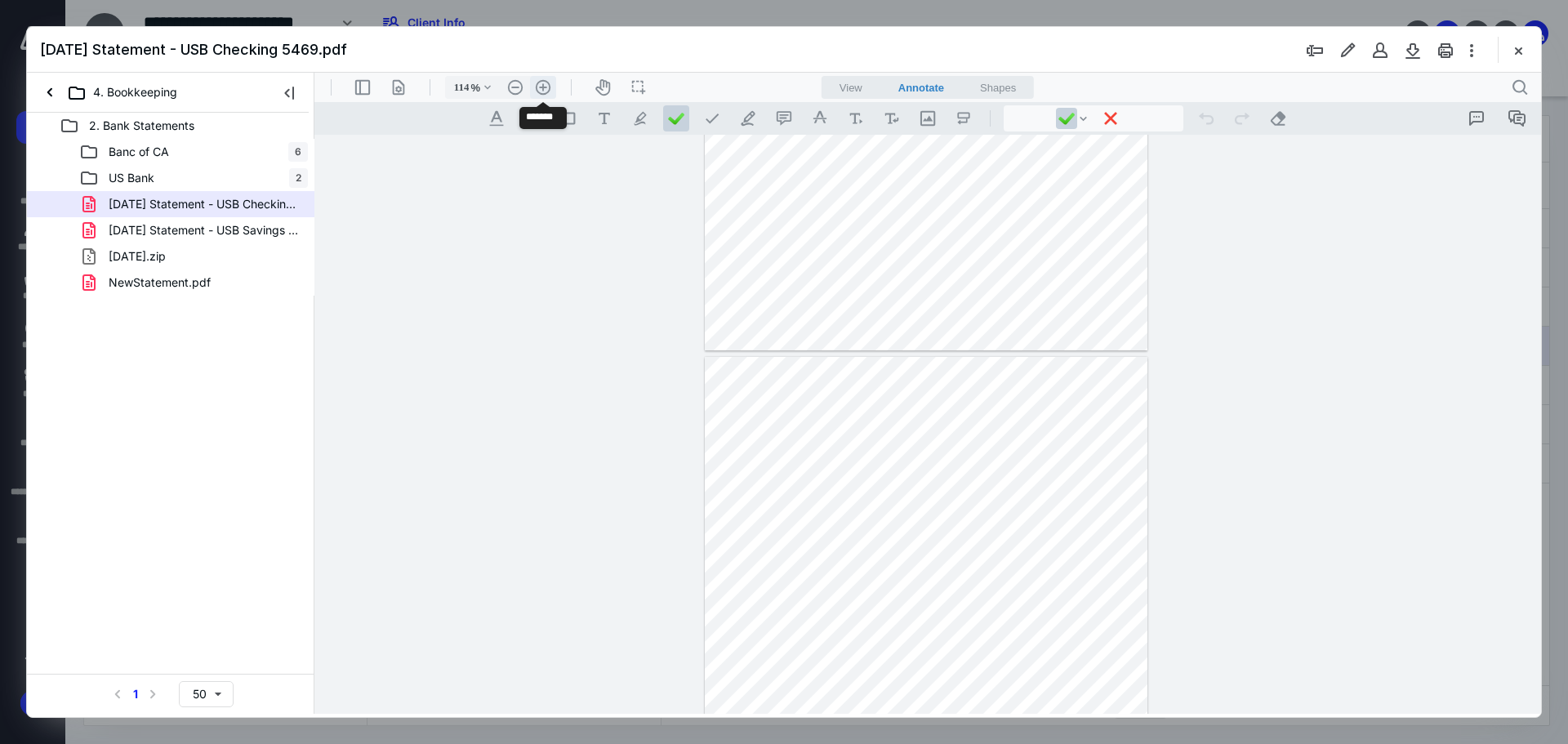 click on ".cls-1{fill:#abb0c4;} icon - header - zoom - in - line" at bounding box center [543, 87] 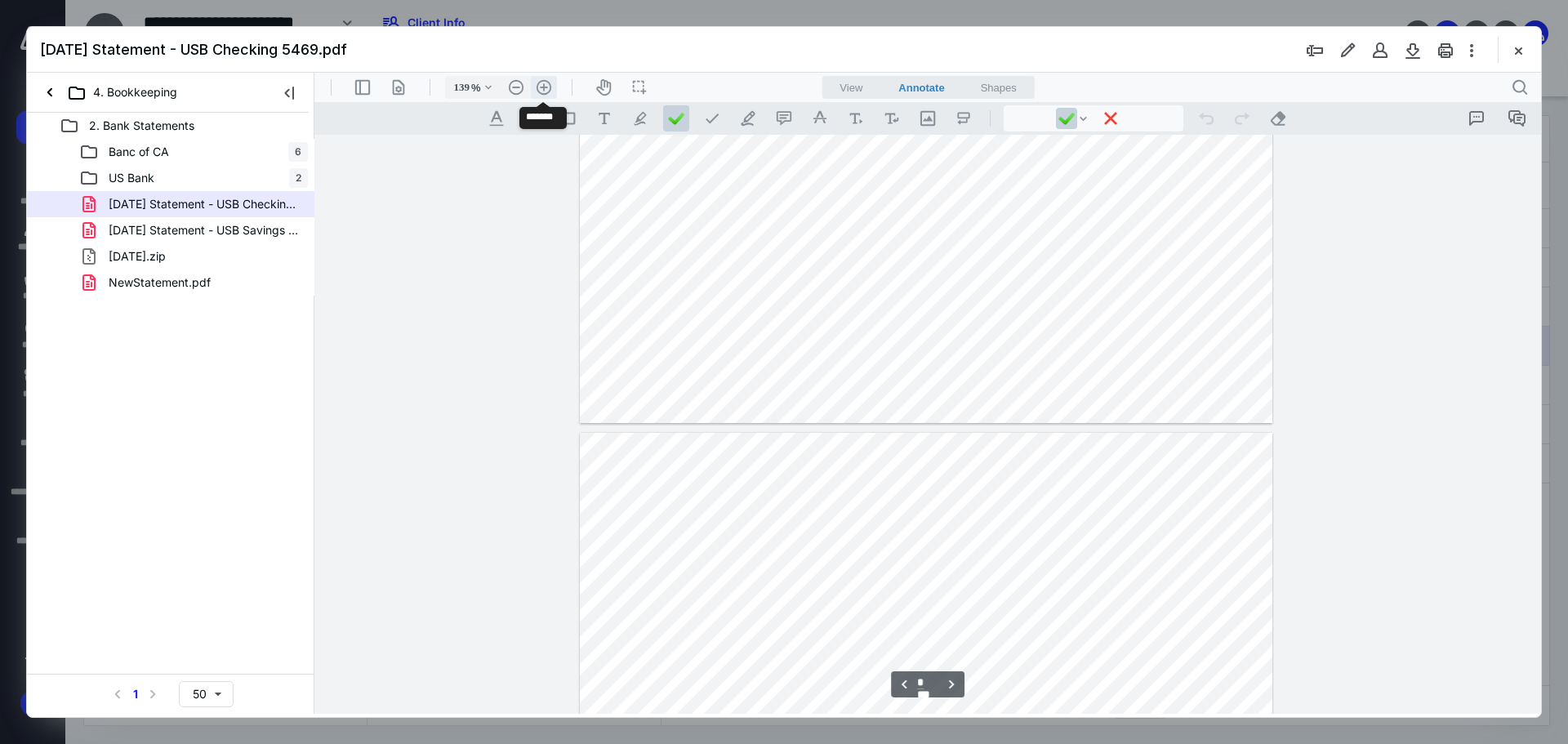 scroll, scrollTop: 1909, scrollLeft: 0, axis: vertical 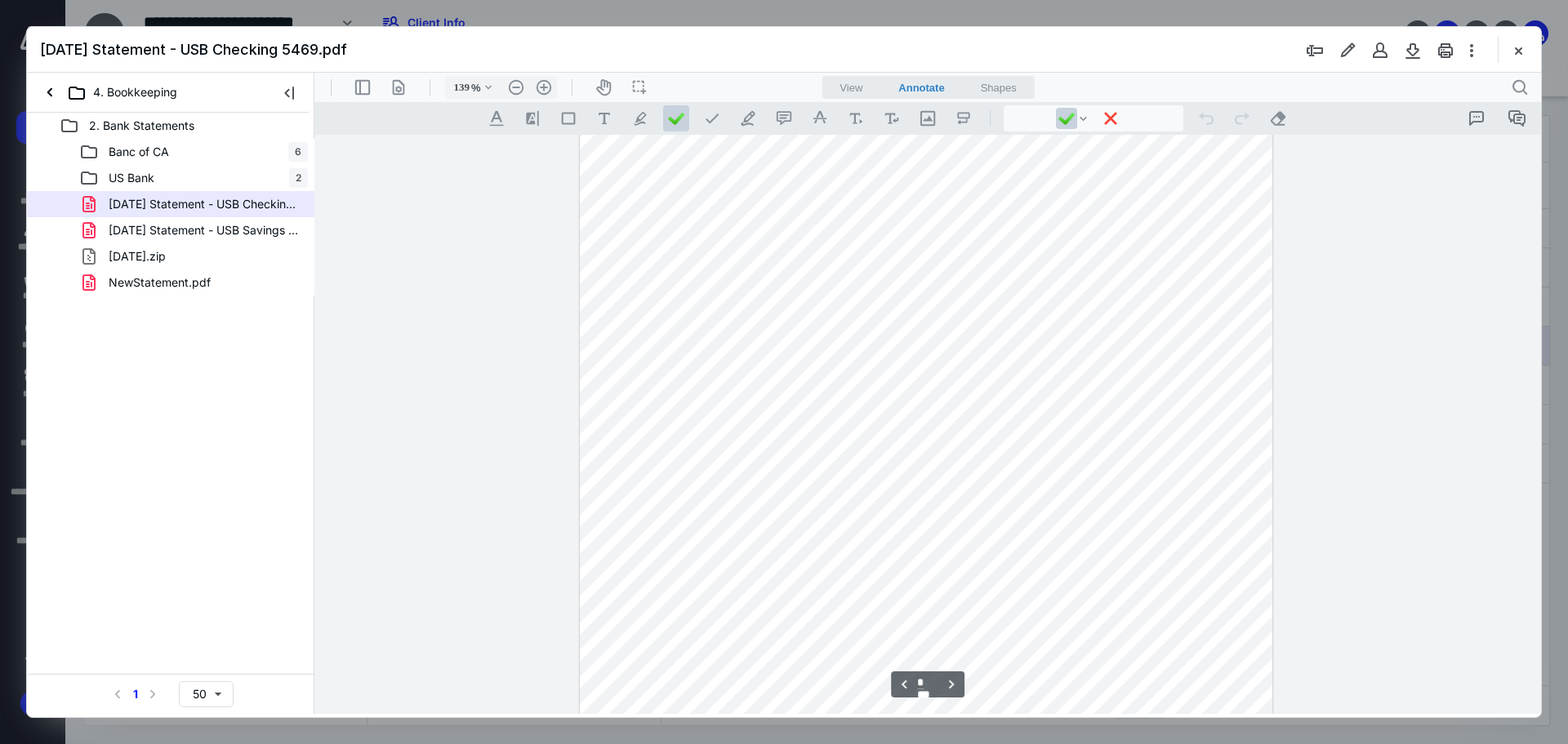 click at bounding box center (926, 490) 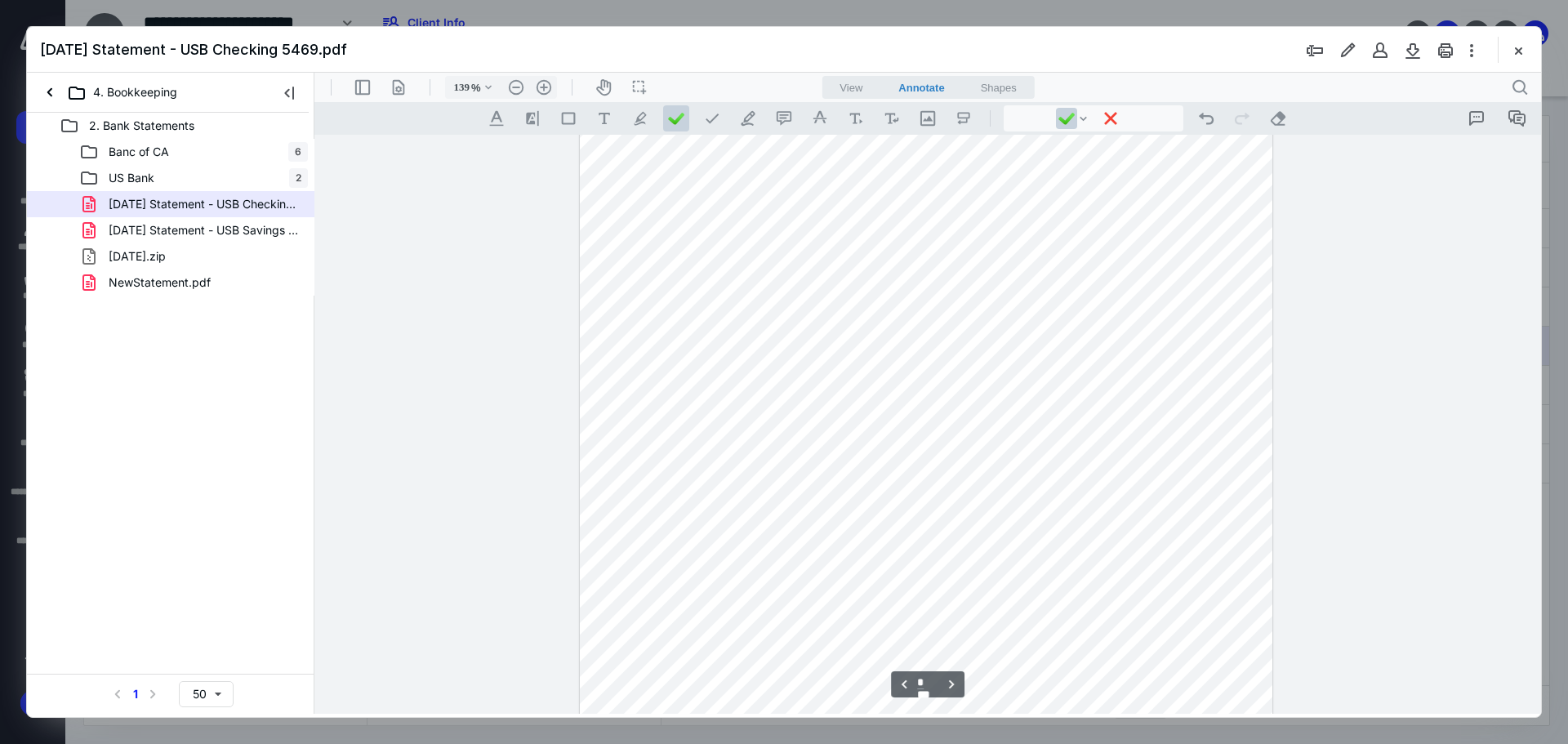click at bounding box center (926, 490) 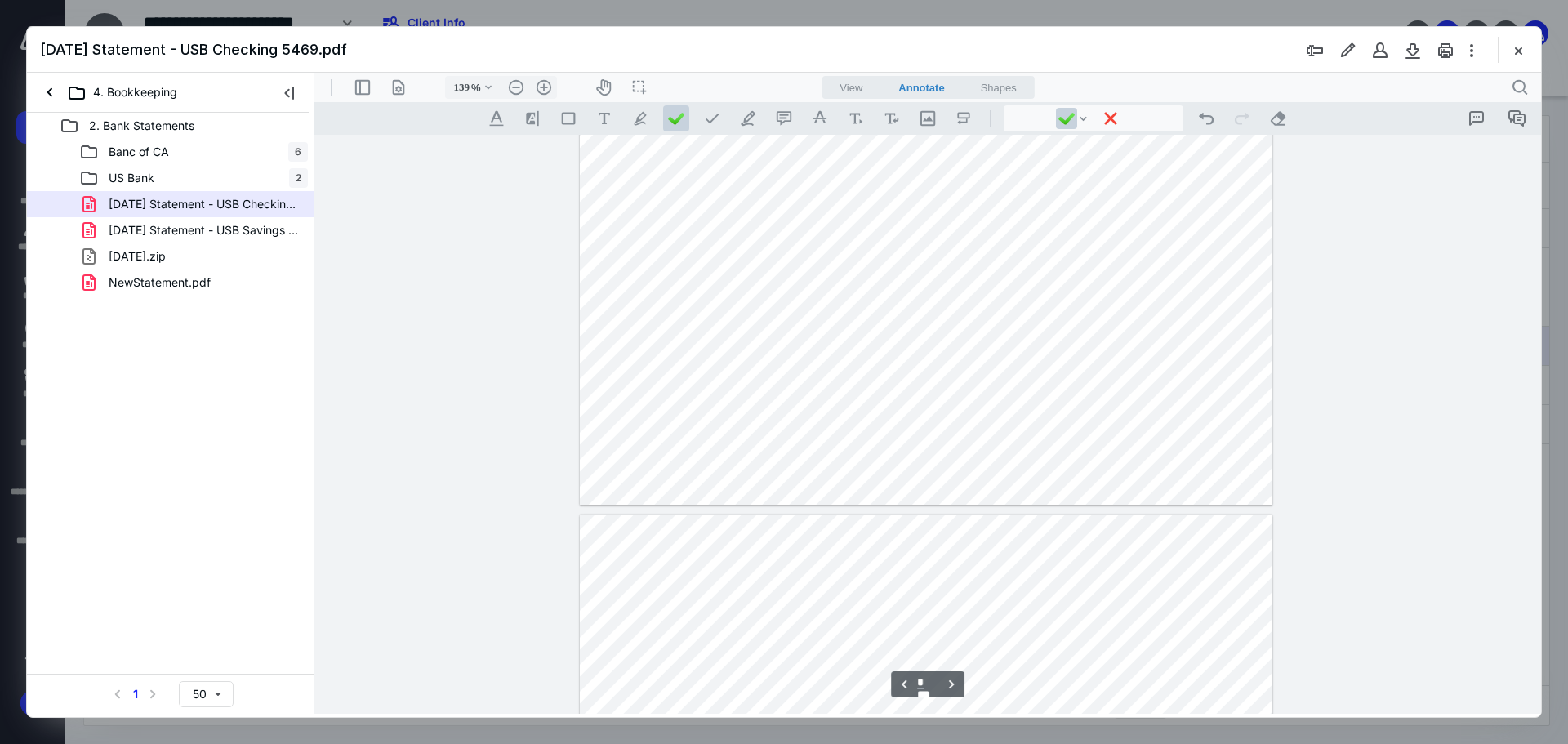 scroll, scrollTop: 2399, scrollLeft: 0, axis: vertical 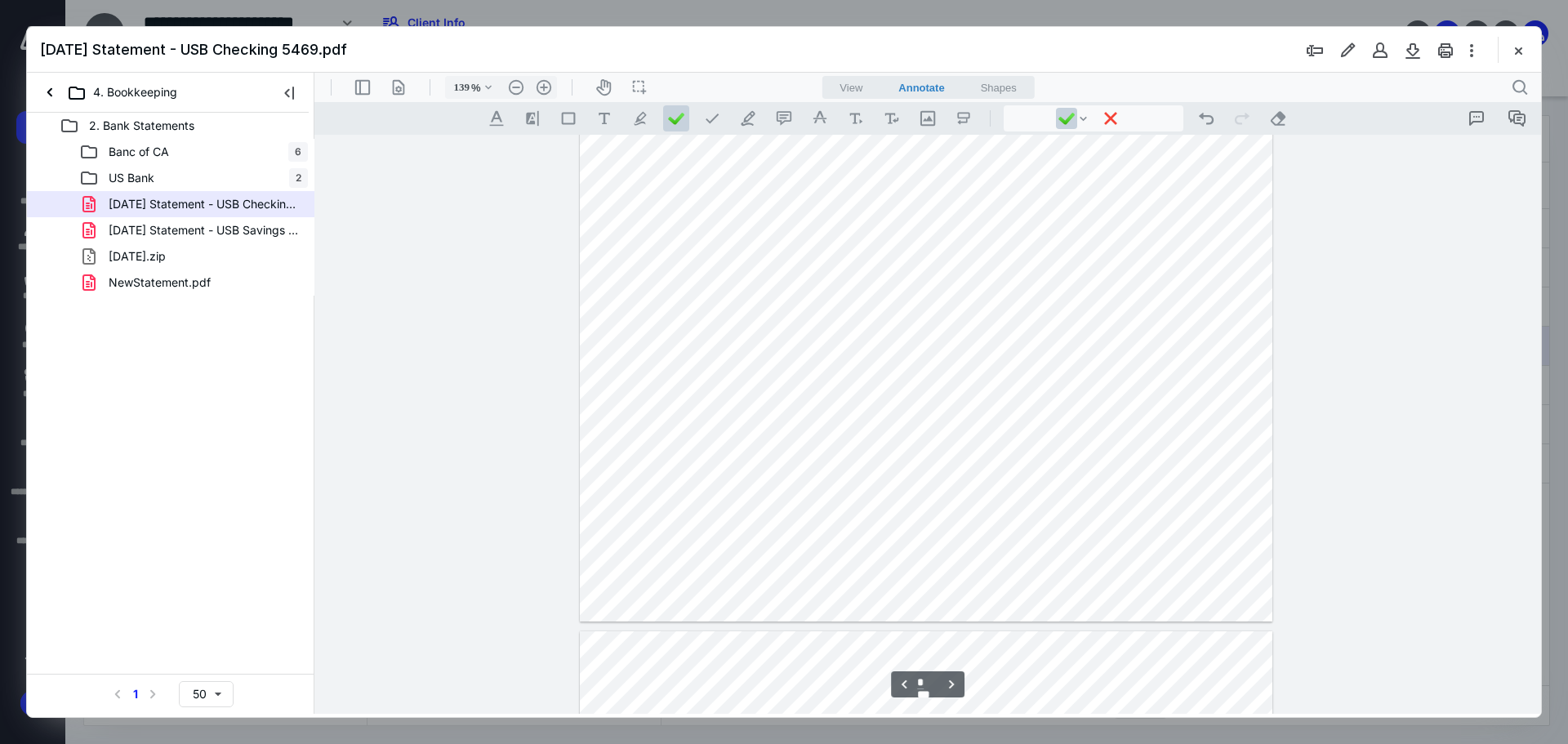 type on "*" 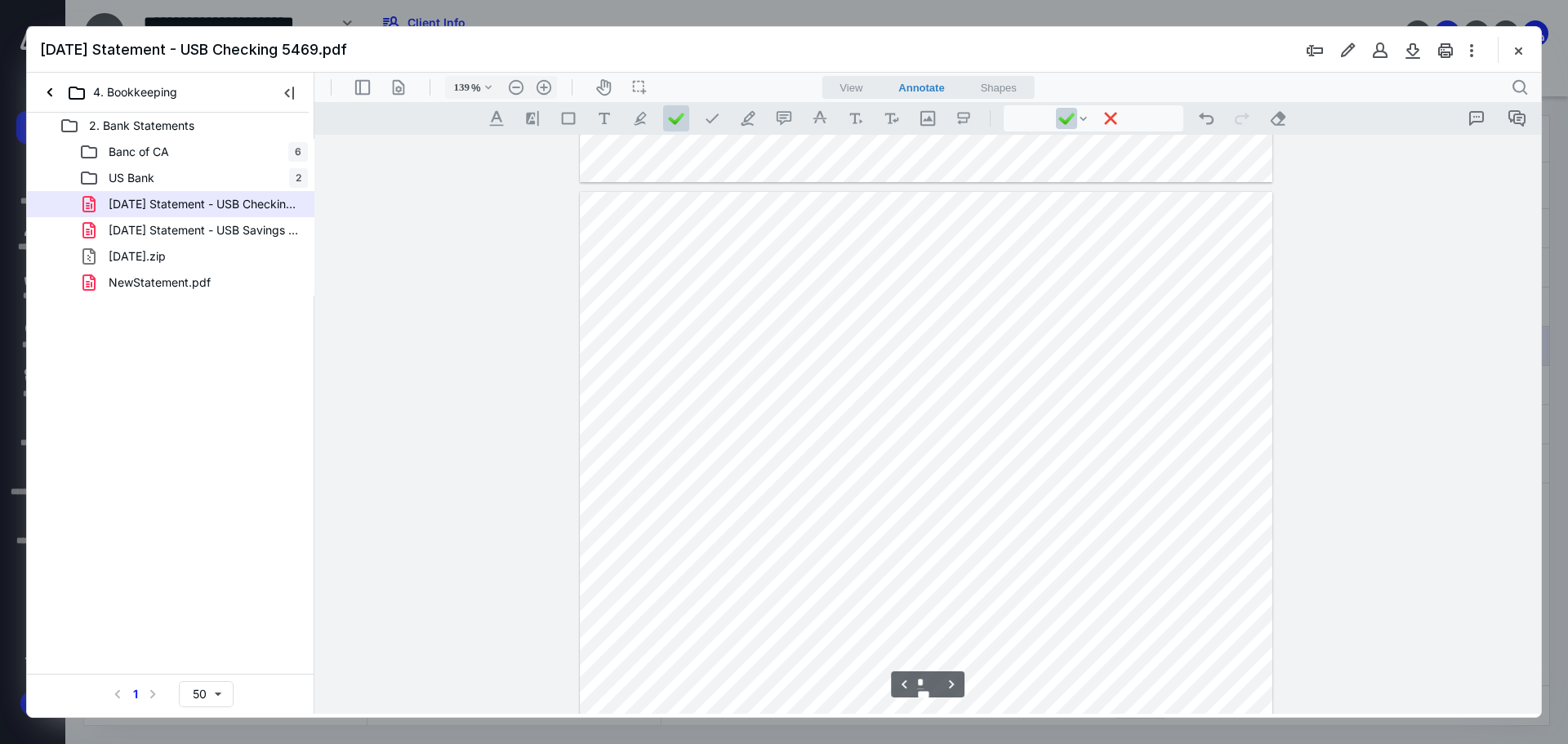 scroll, scrollTop: 3624, scrollLeft: 0, axis: vertical 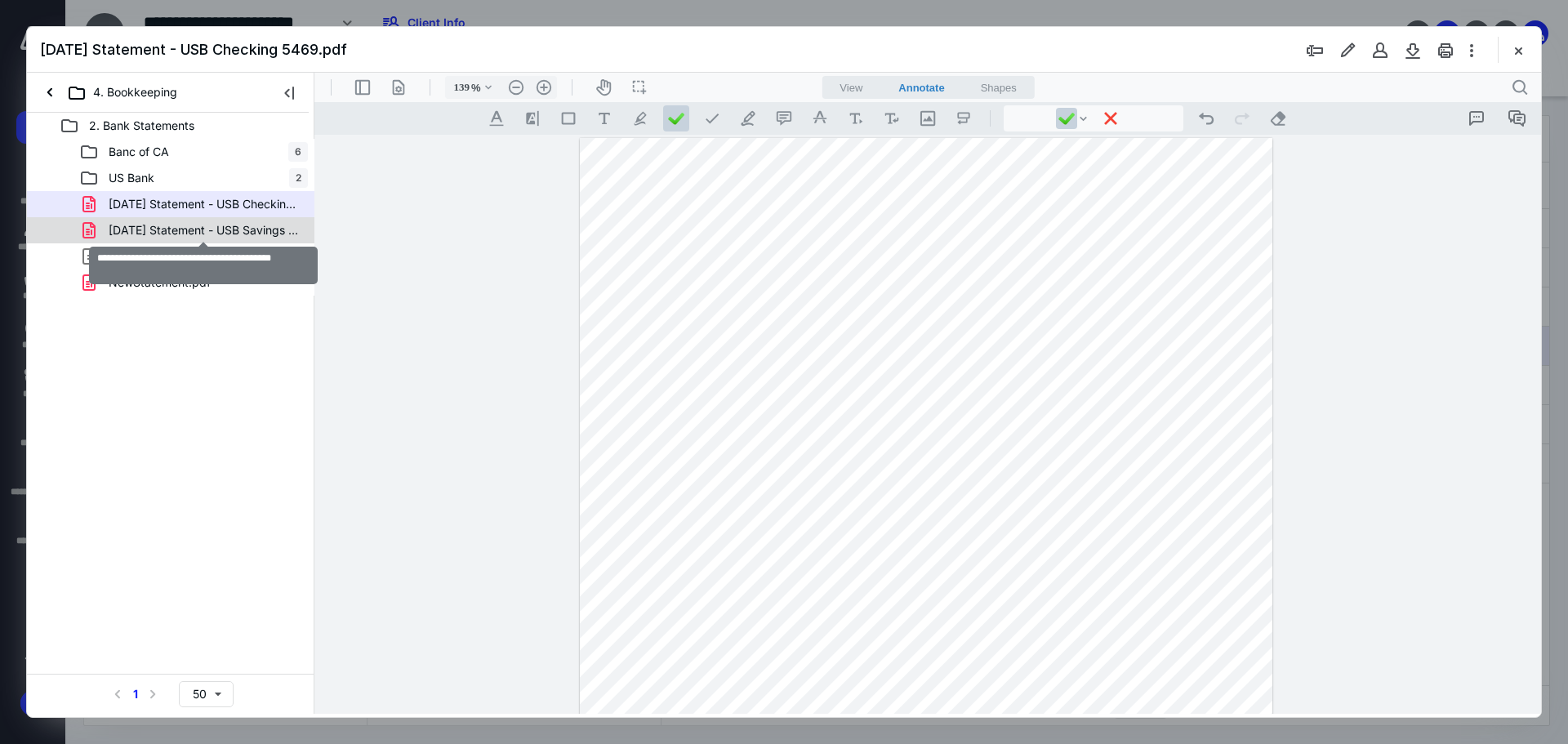 click on "[DATE] Statement - USB Savings 9332.pdf" at bounding box center (203, 230) 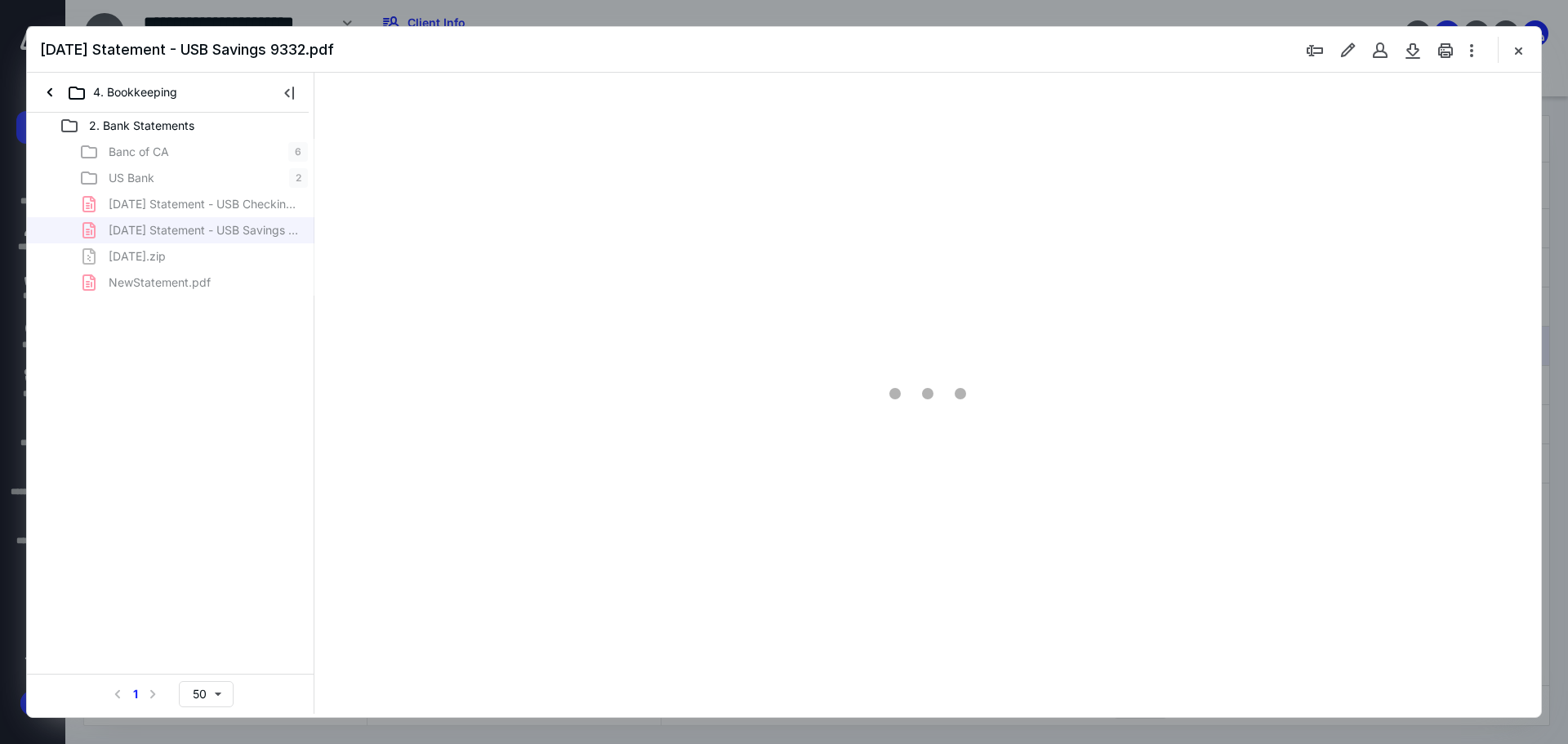 type on "89" 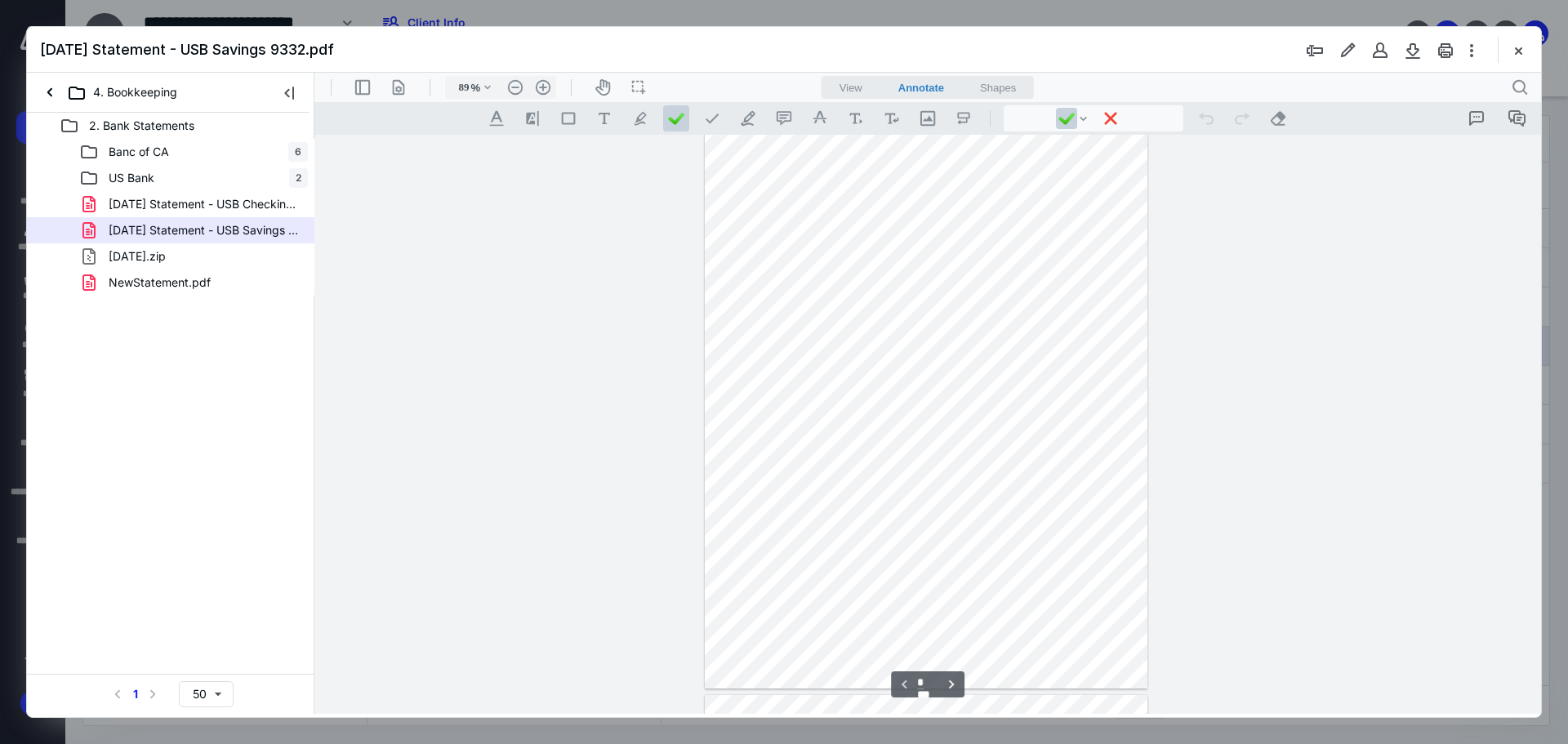 scroll, scrollTop: 0, scrollLeft: 0, axis: both 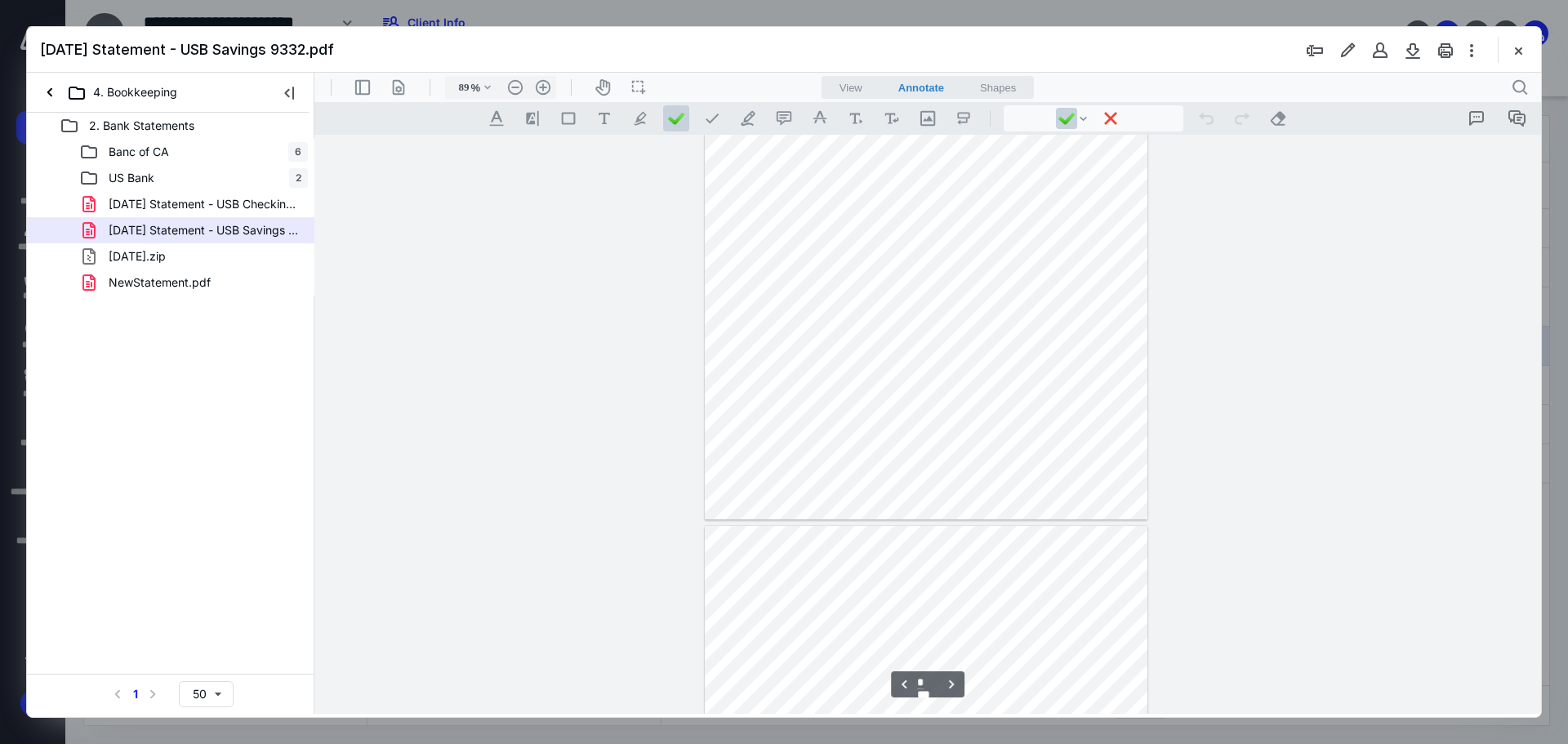 type on "*" 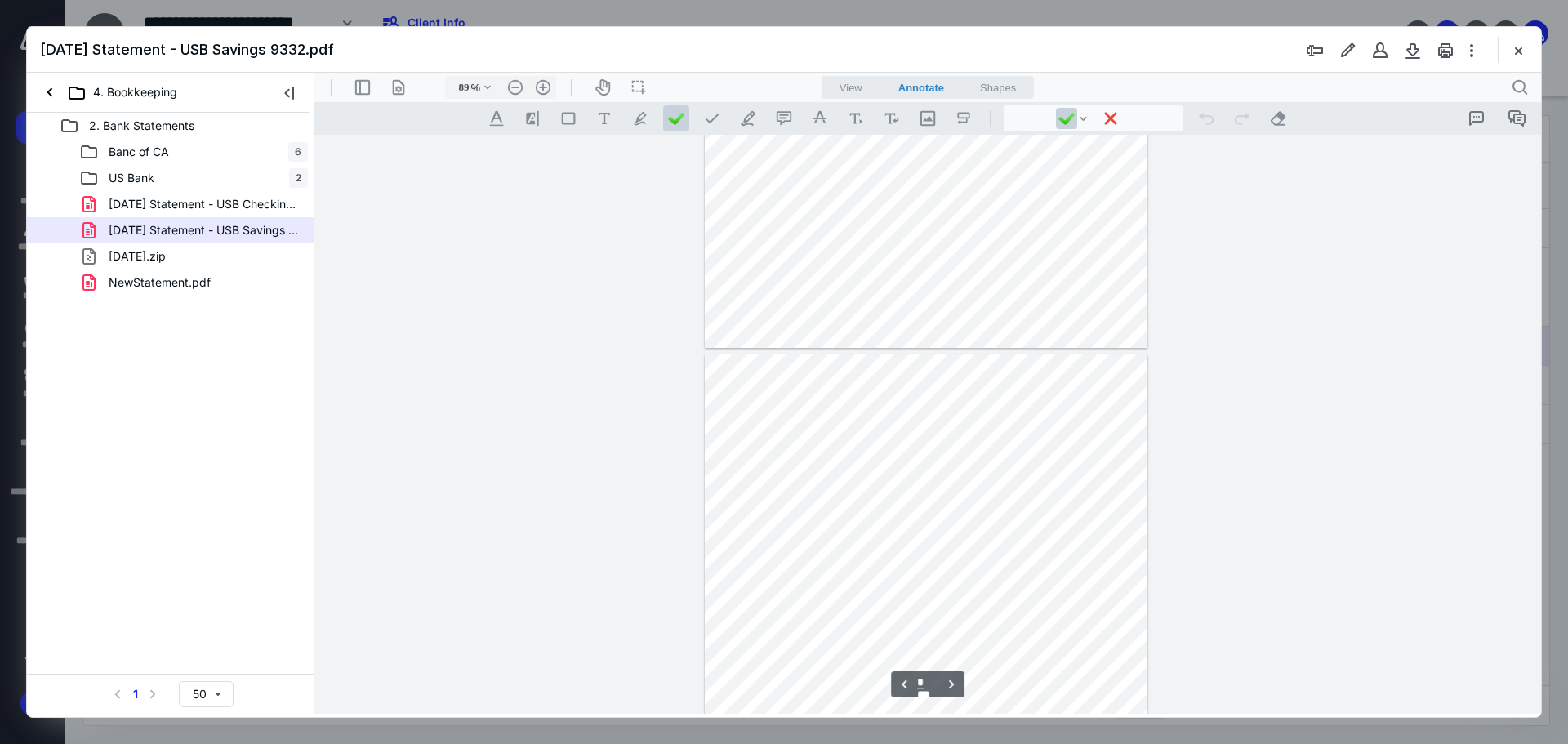 scroll, scrollTop: 1062, scrollLeft: 0, axis: vertical 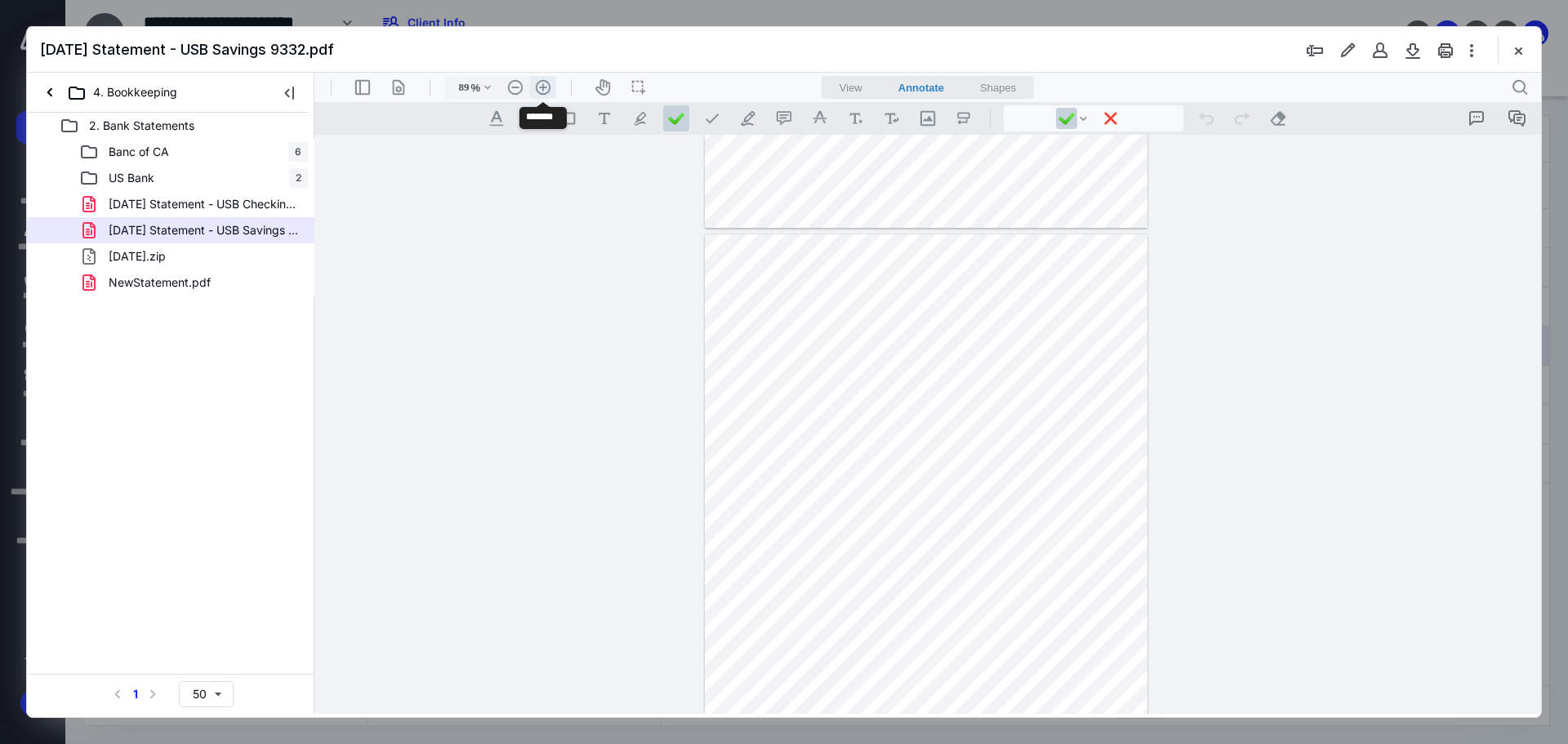 click on ".cls-1{fill:#abb0c4;} icon - header - zoom - in - line" at bounding box center [543, 87] 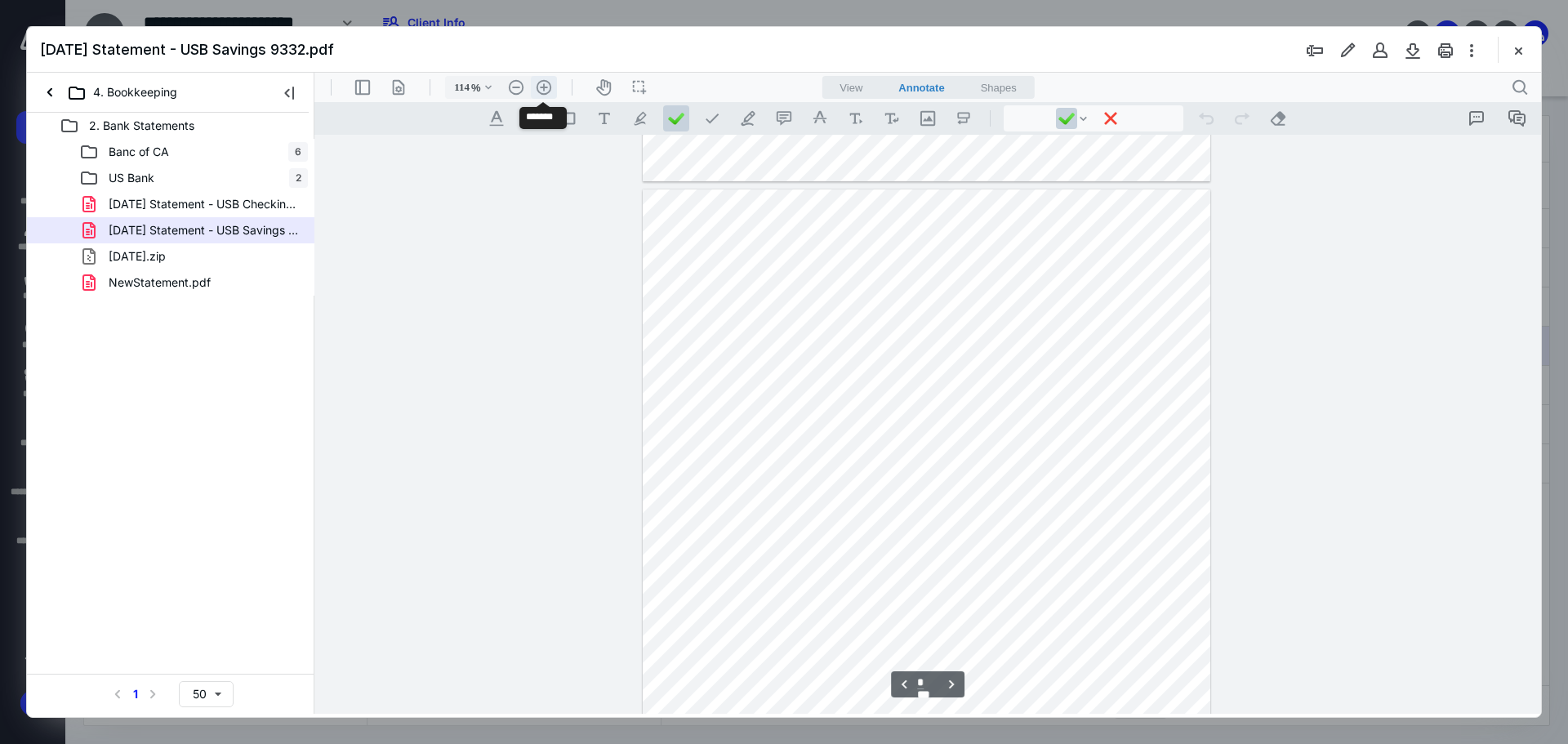 click on ".cls-1{fill:#abb0c4;} icon - header - zoom - in - line" at bounding box center [544, 87] 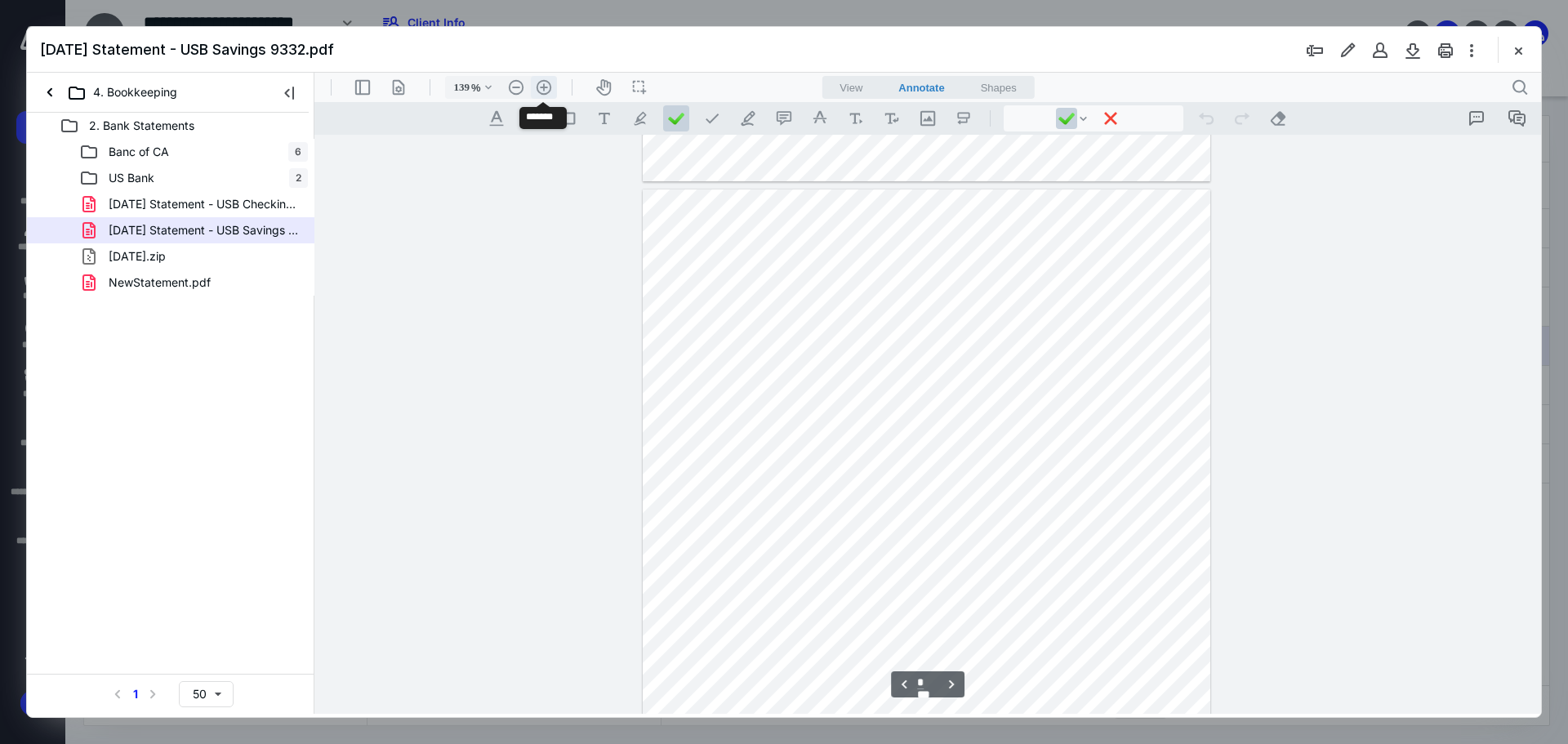 scroll, scrollTop: 1807, scrollLeft: 0, axis: vertical 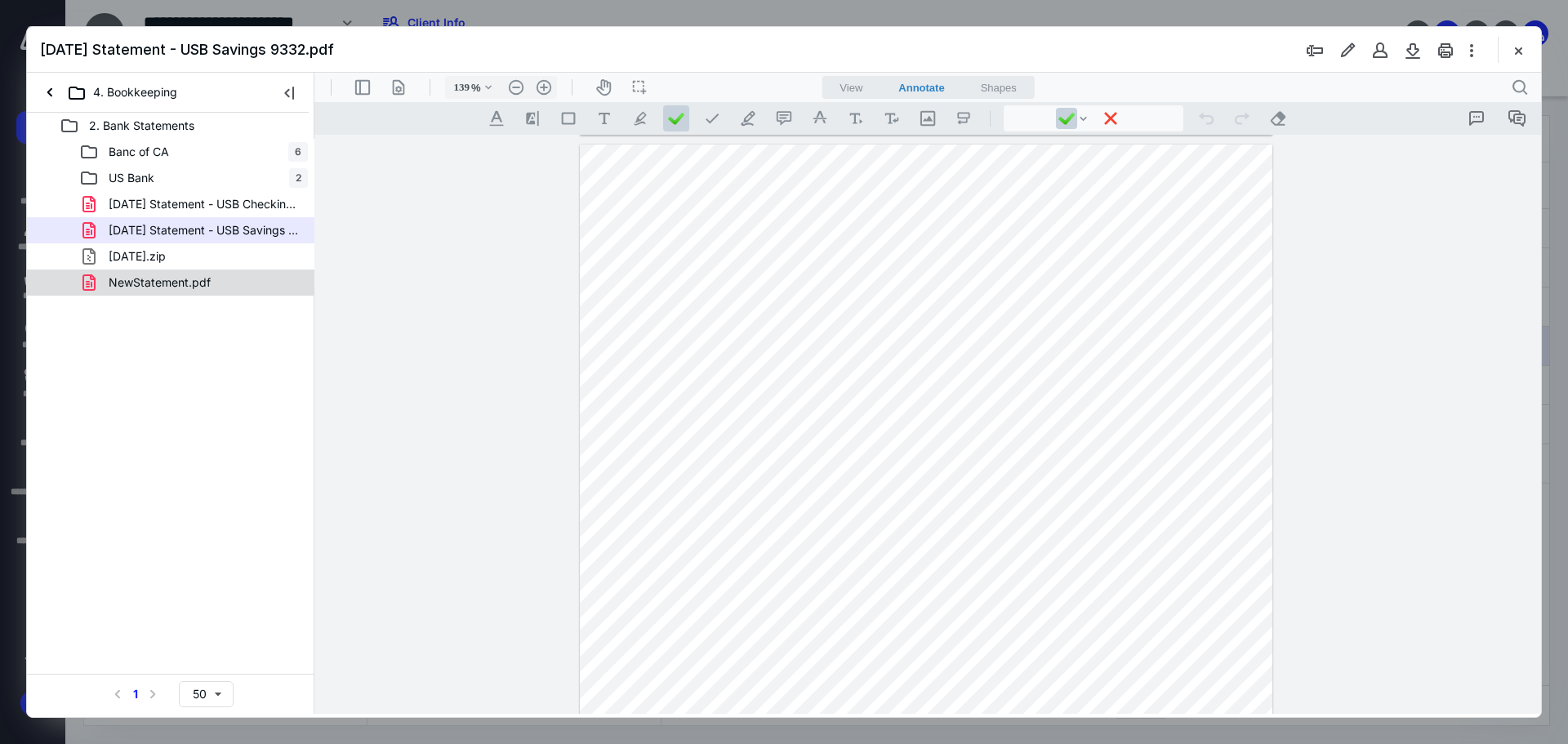 click on "NewStatement.pdf" at bounding box center [171, 283] 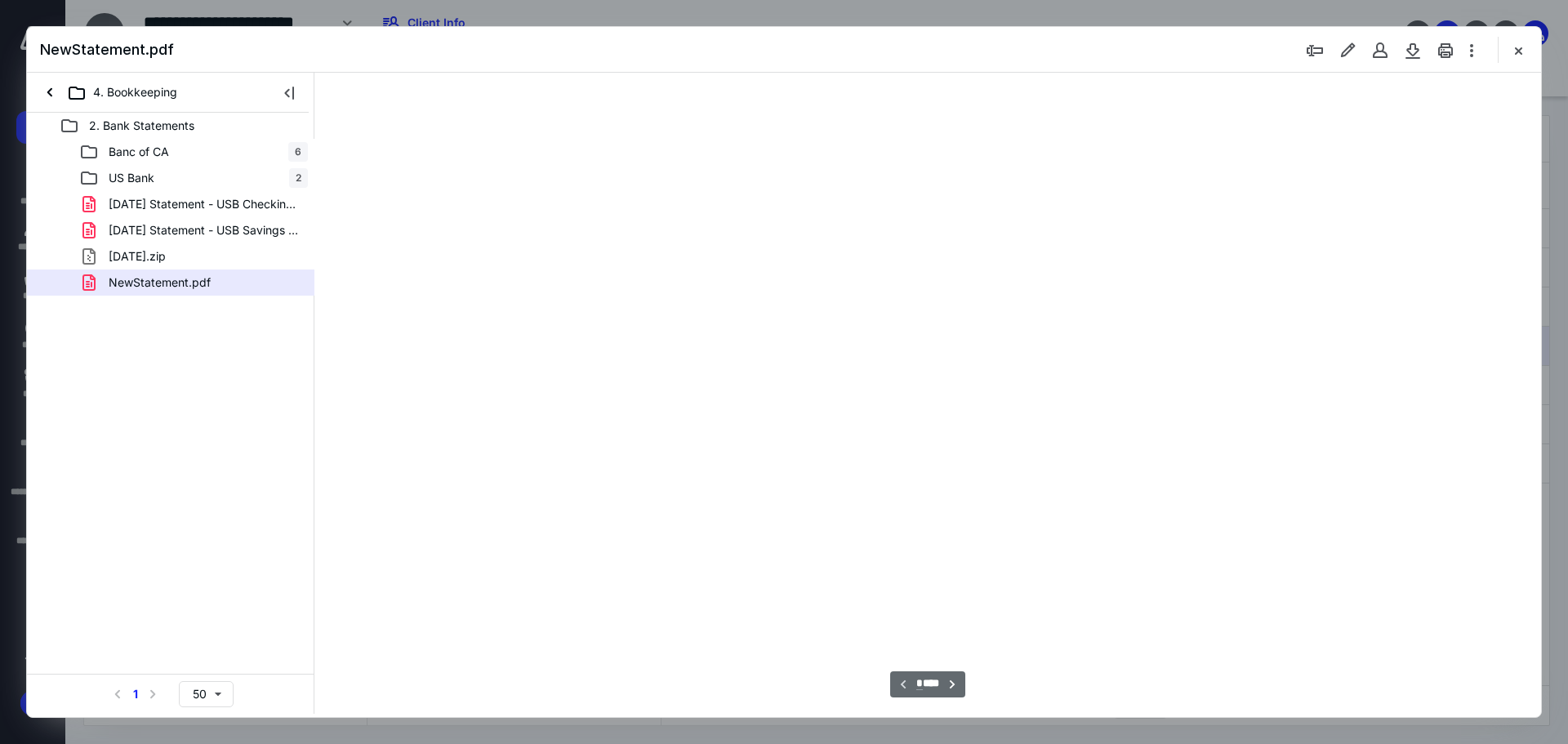 scroll, scrollTop: 65, scrollLeft: 0, axis: vertical 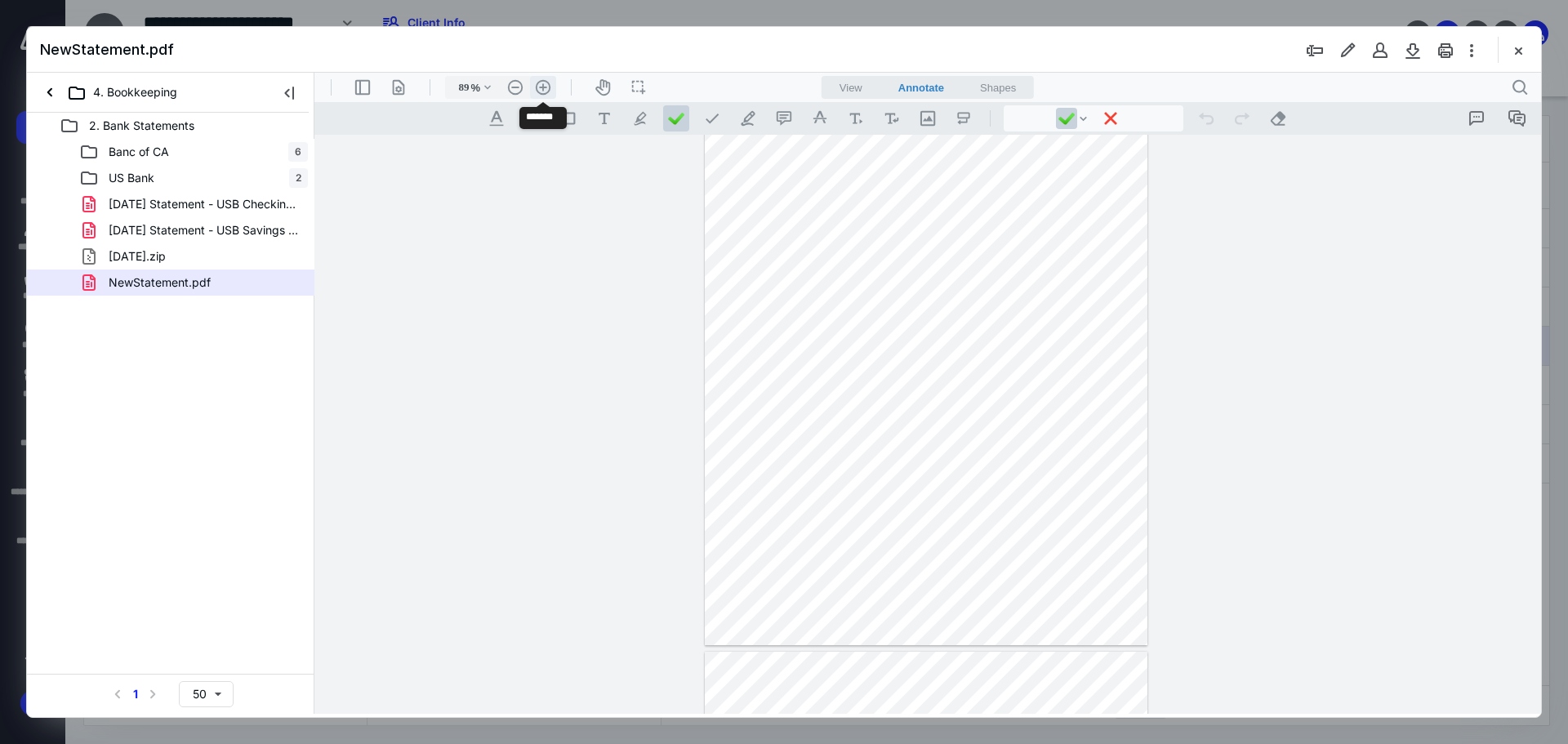 click on ".cls-1{fill:#abb0c4;} icon - header - zoom - in - line" at bounding box center [543, 87] 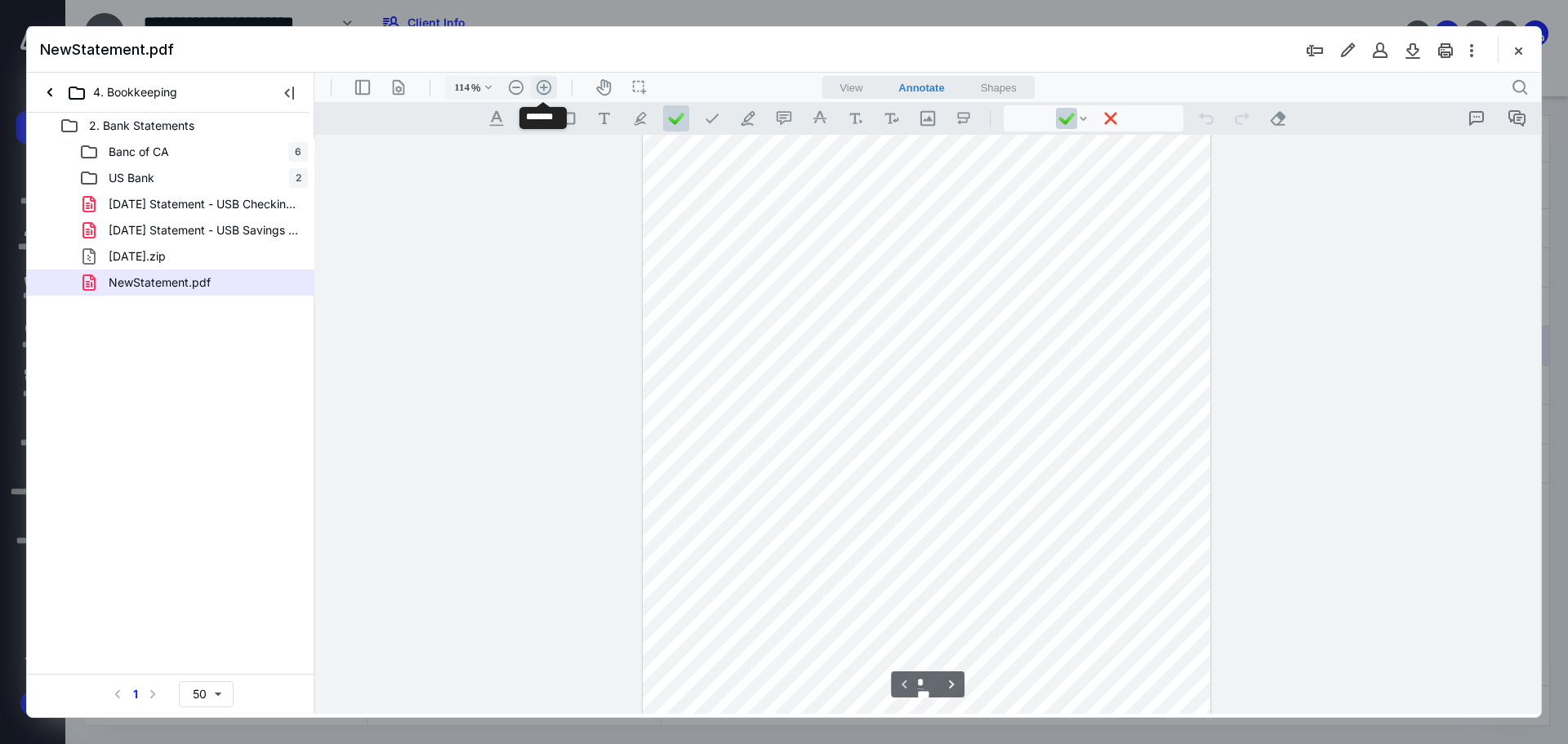 click on ".cls-1{fill:#abb0c4;} icon - header - zoom - in - line" at bounding box center (544, 87) 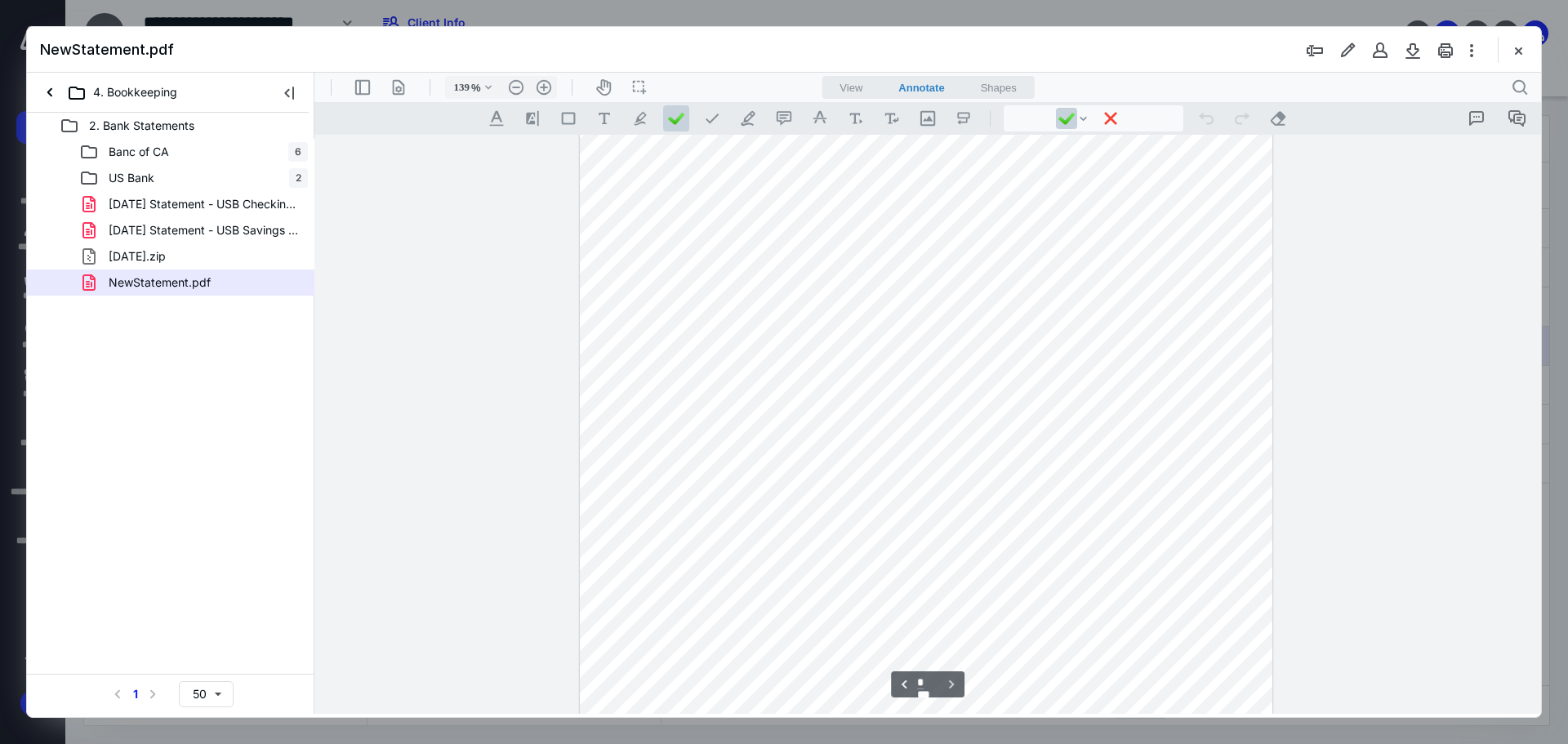 scroll, scrollTop: 1232, scrollLeft: 0, axis: vertical 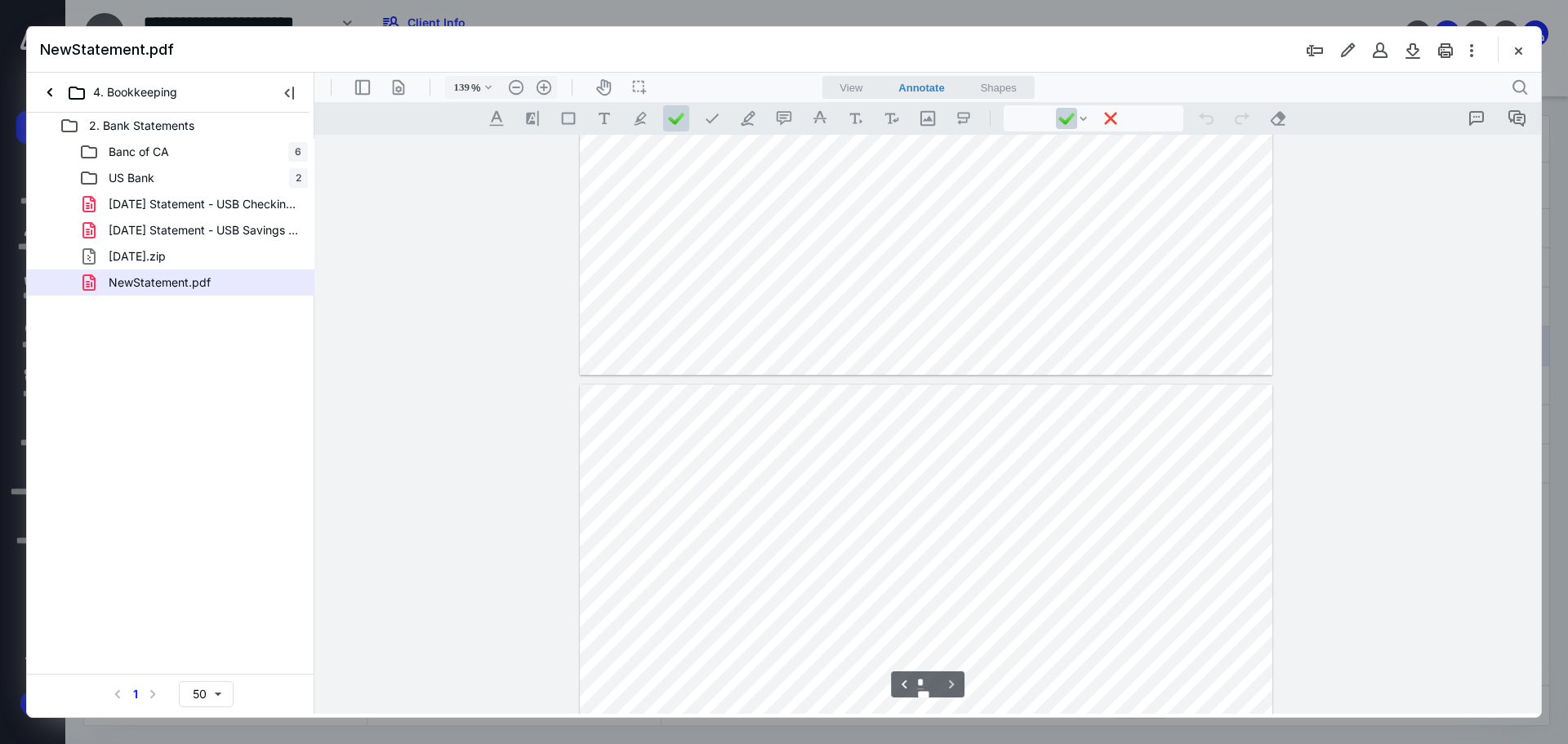 type on "*" 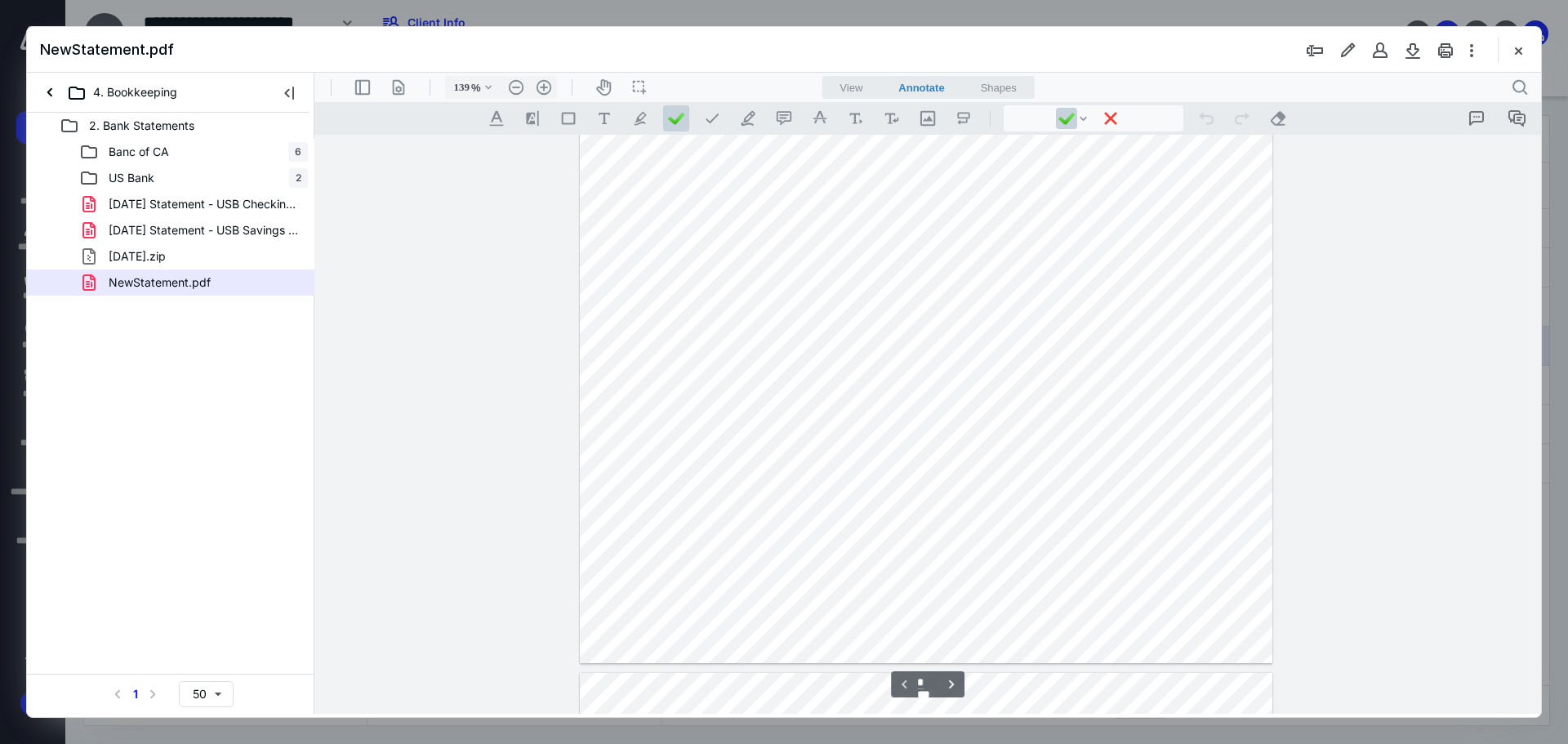 scroll, scrollTop: 334, scrollLeft: 0, axis: vertical 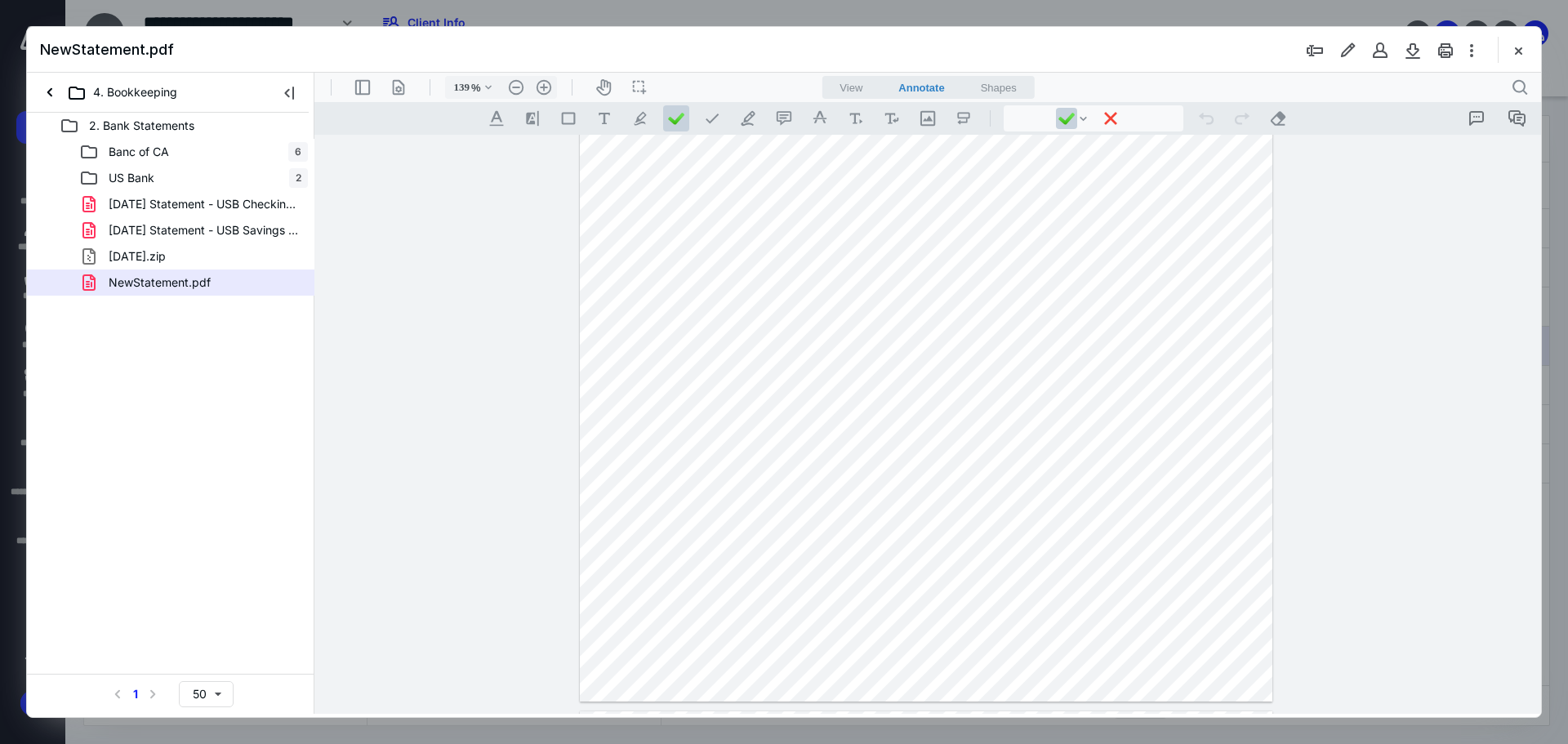 click at bounding box center [1518, 50] 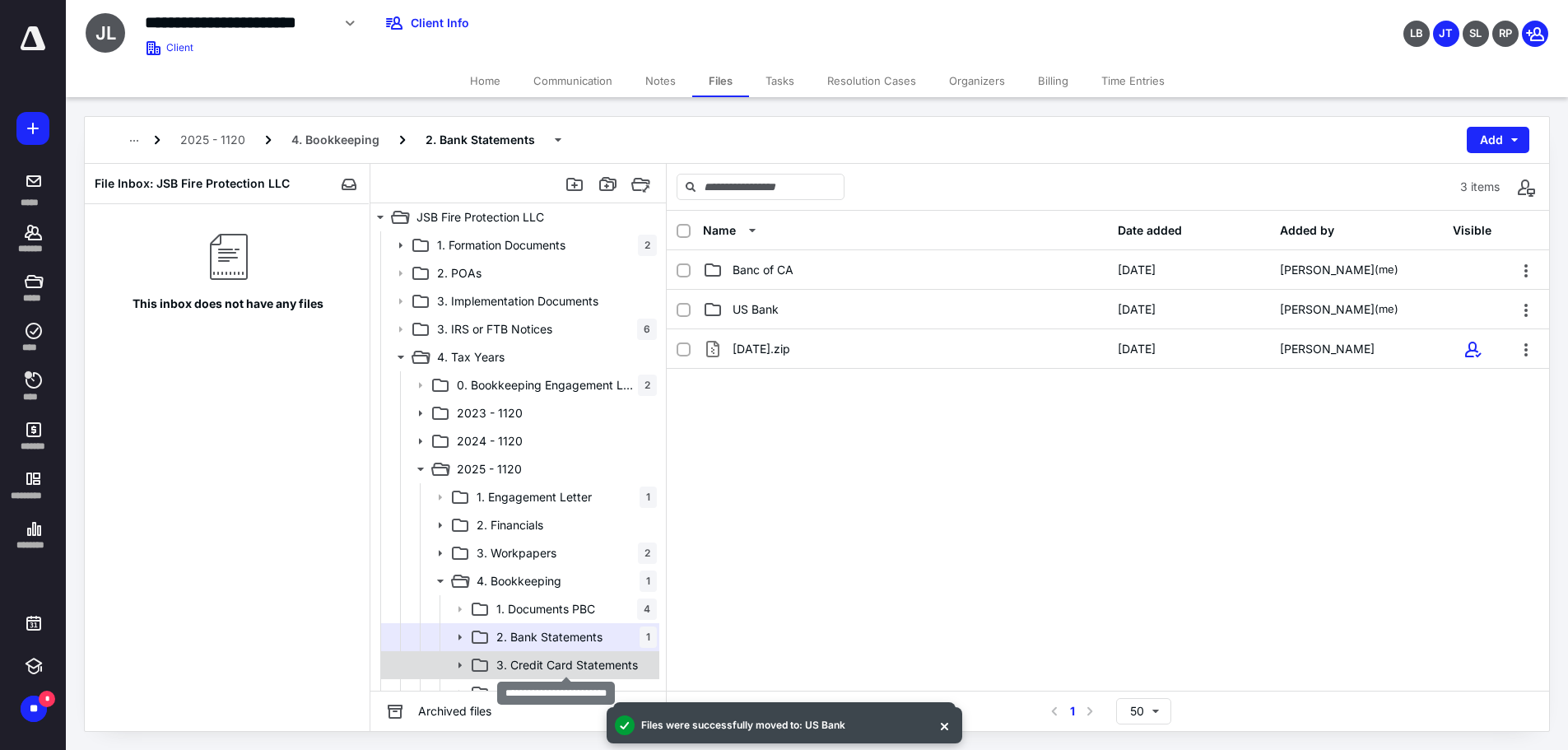 click on "3. Credit Card Statements" at bounding box center (567, 665) 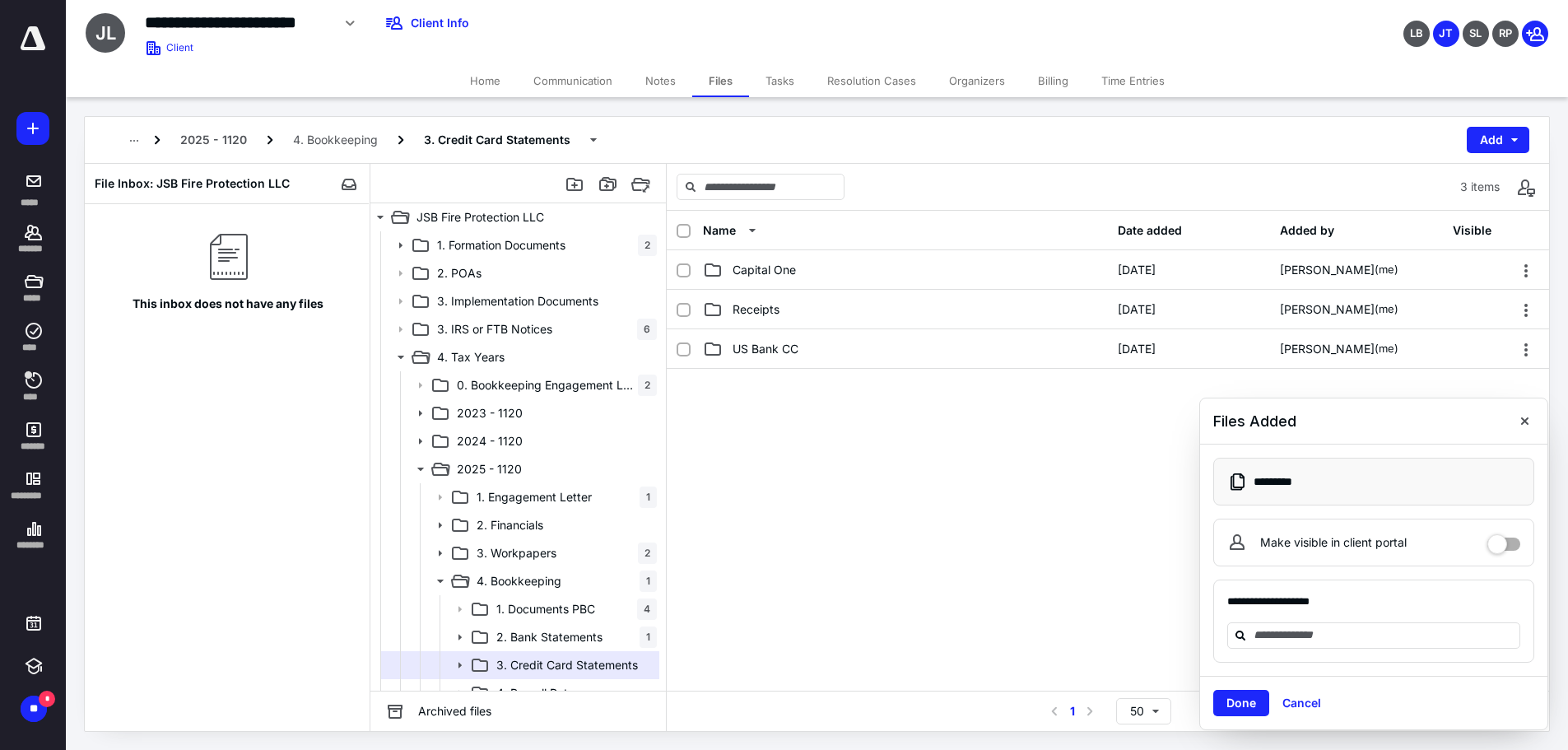 click on "Done" at bounding box center [1241, 703] 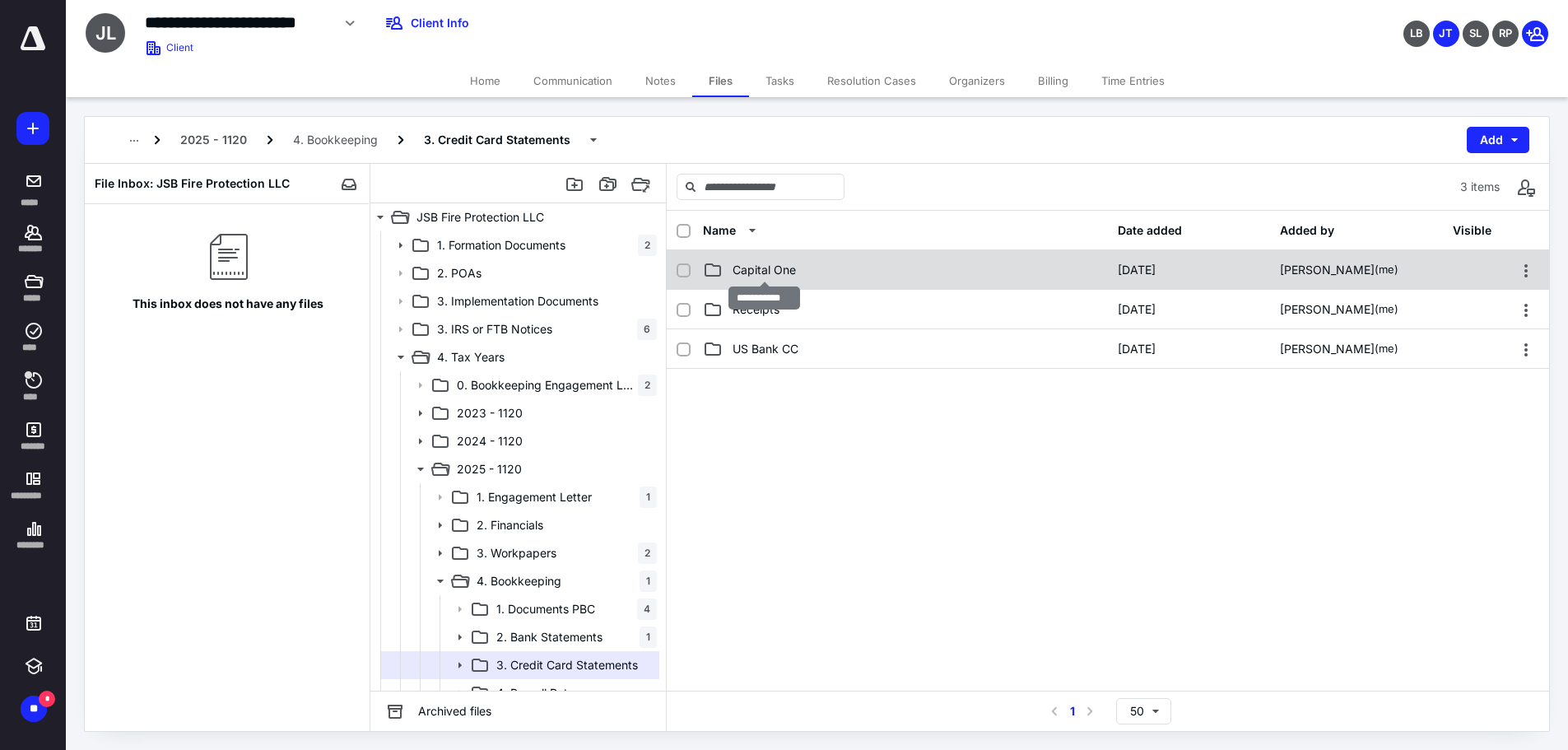 click on "Capital One" at bounding box center [764, 270] 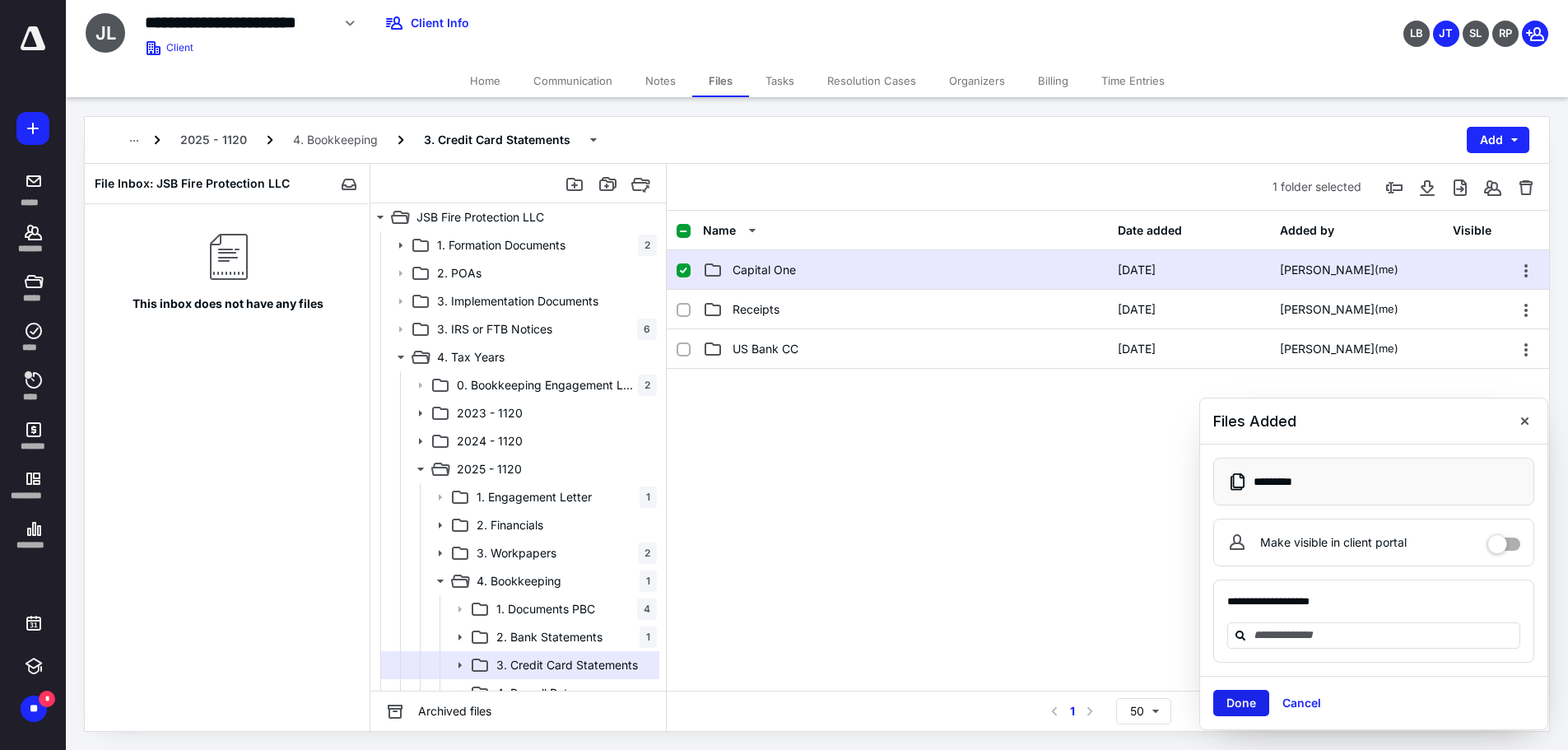 click on "Done" at bounding box center [1241, 703] 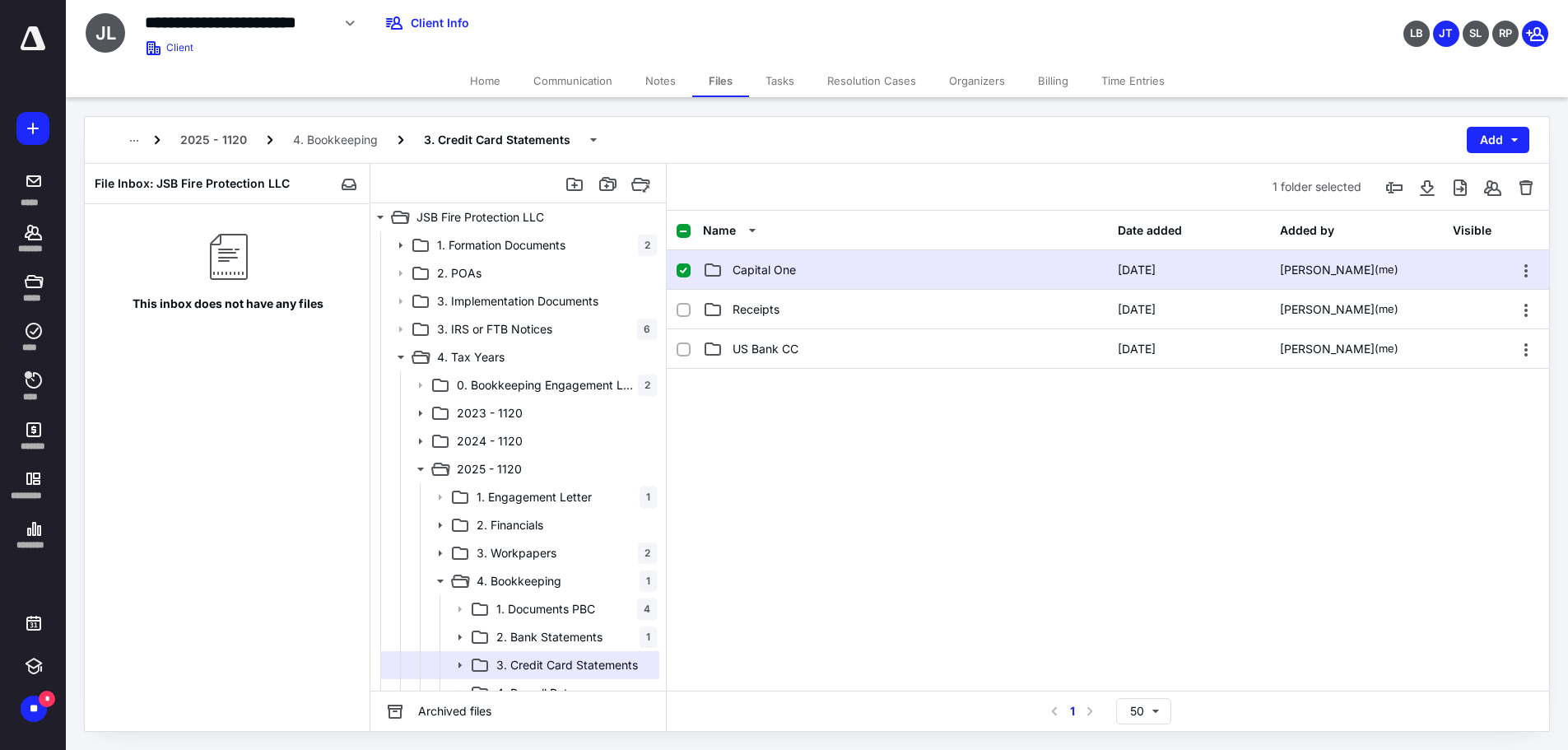 click on "Capital One [DATE] [PERSON_NAME]  (me)" at bounding box center [1108, 270] 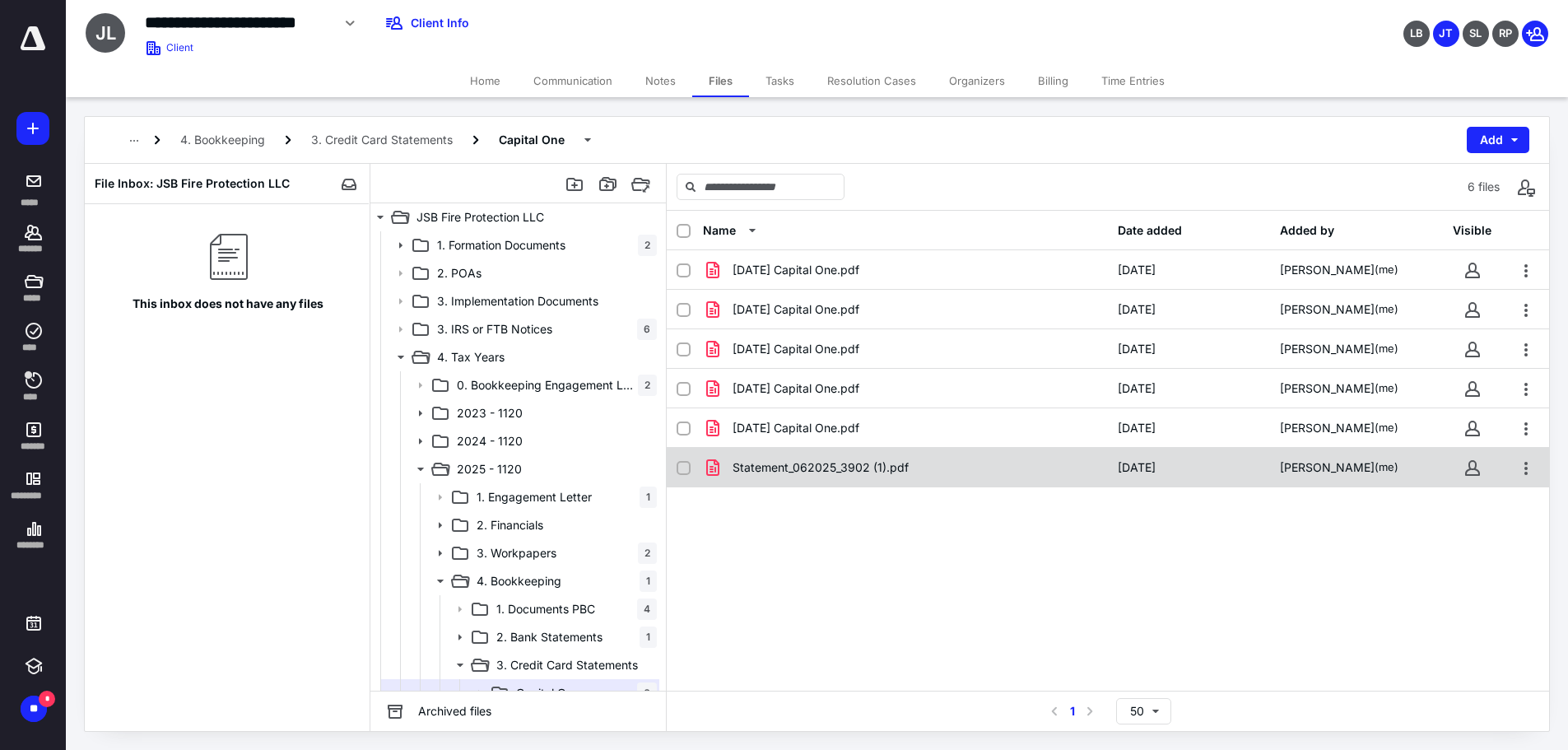 click on "Statement_062025_3902 (1).pdf" at bounding box center (905, 468) 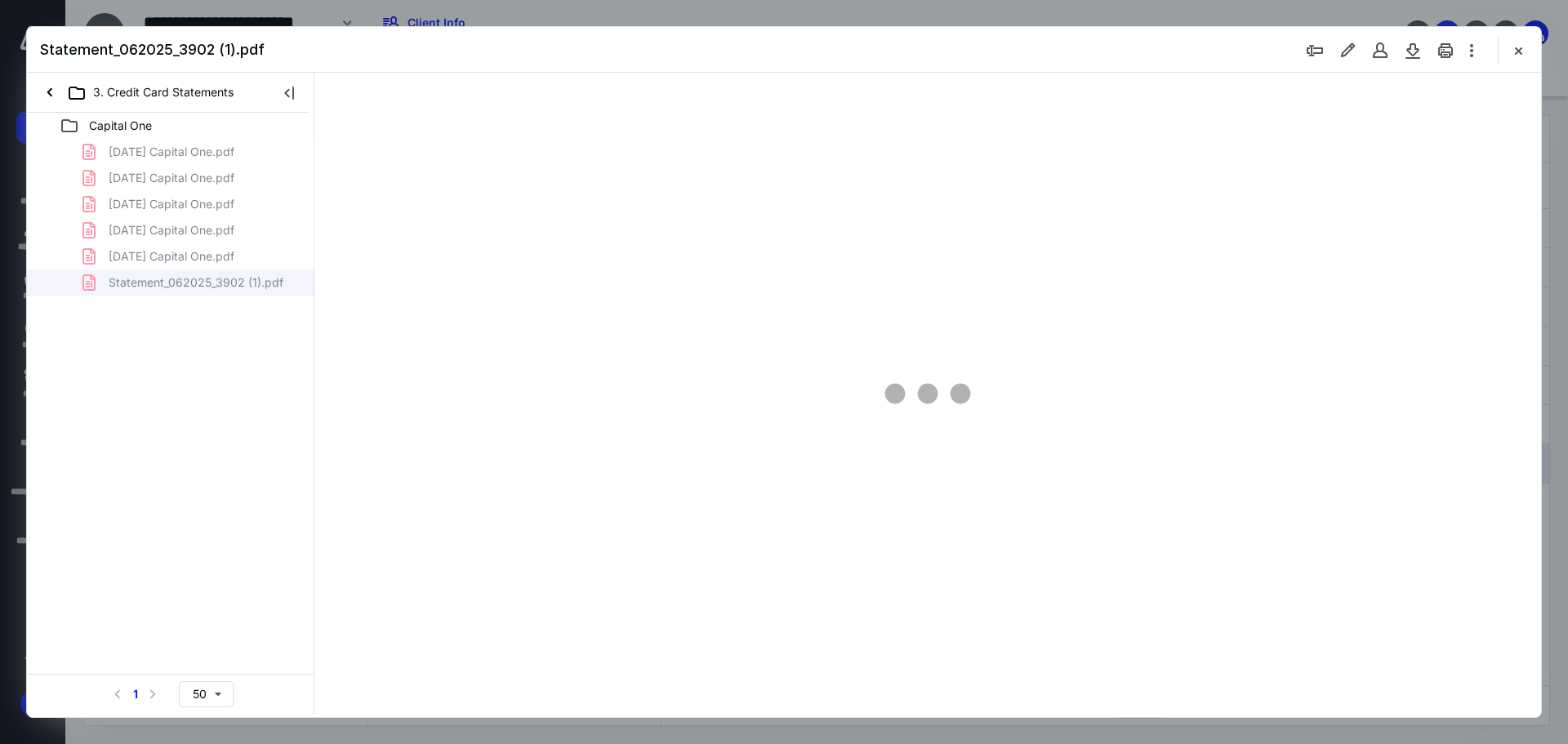 scroll, scrollTop: 0, scrollLeft: 0, axis: both 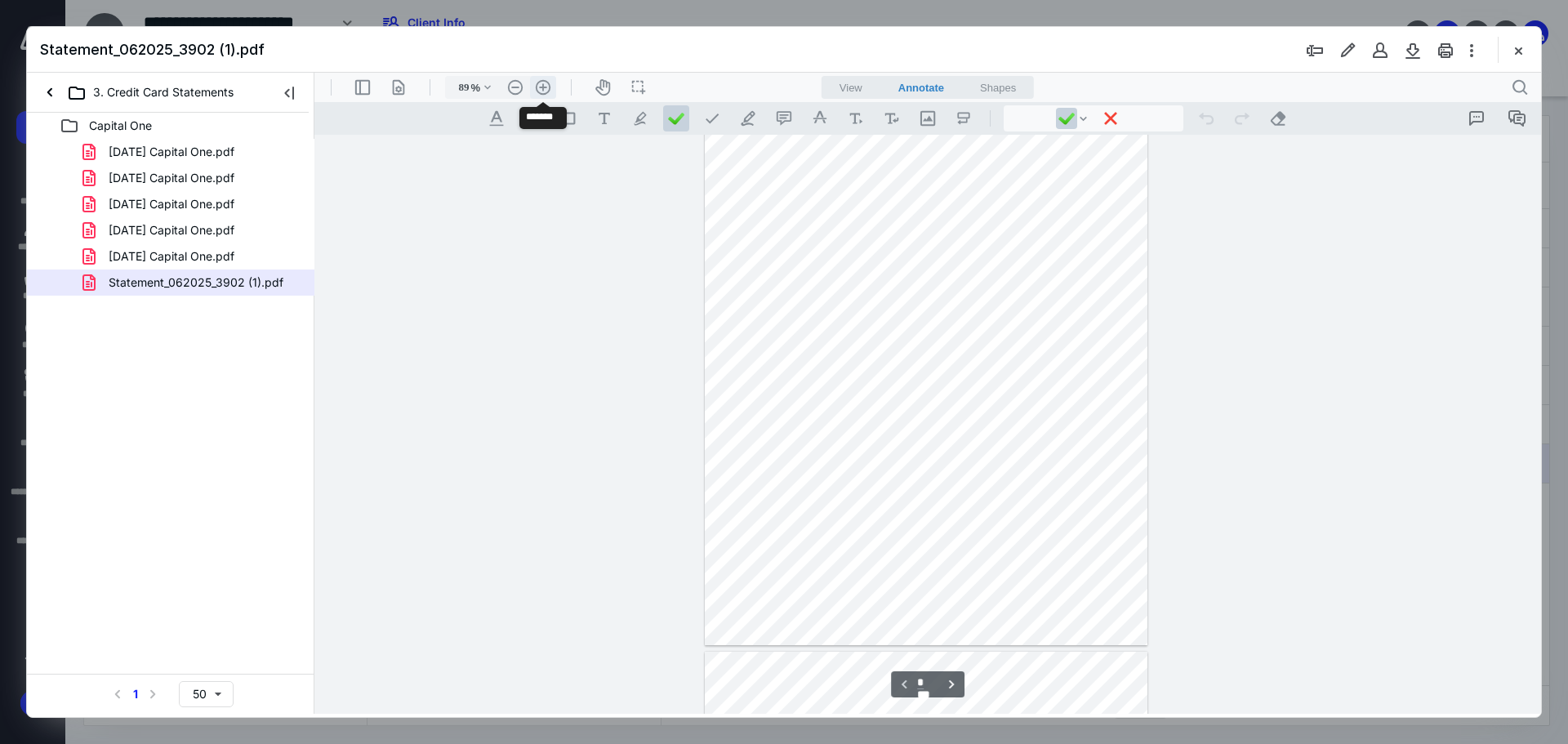 click on ".cls-1{fill:#abb0c4;} icon - header - zoom - in - line" at bounding box center [543, 87] 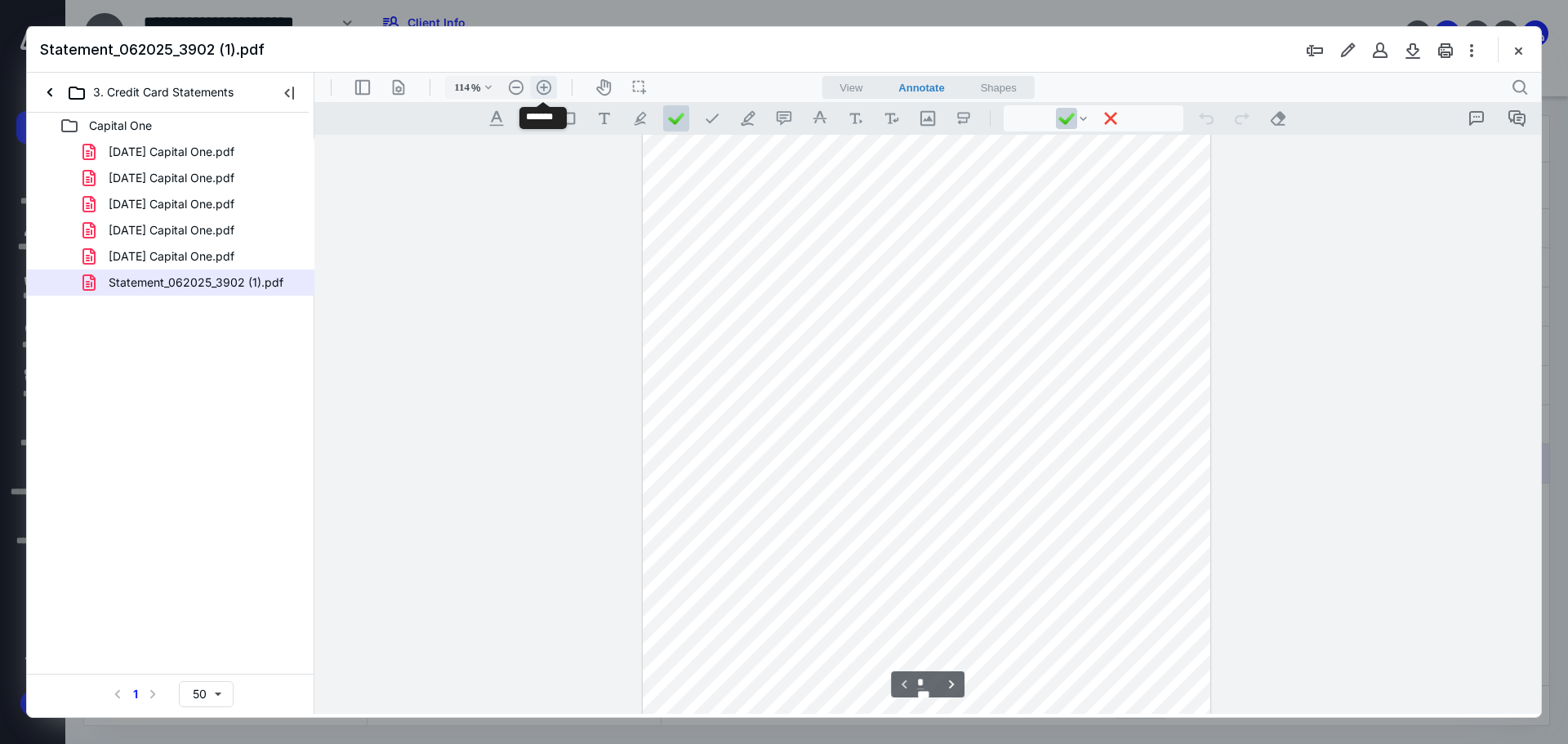 click on ".cls-1{fill:#abb0c4;} icon - header - zoom - in - line" at bounding box center (544, 87) 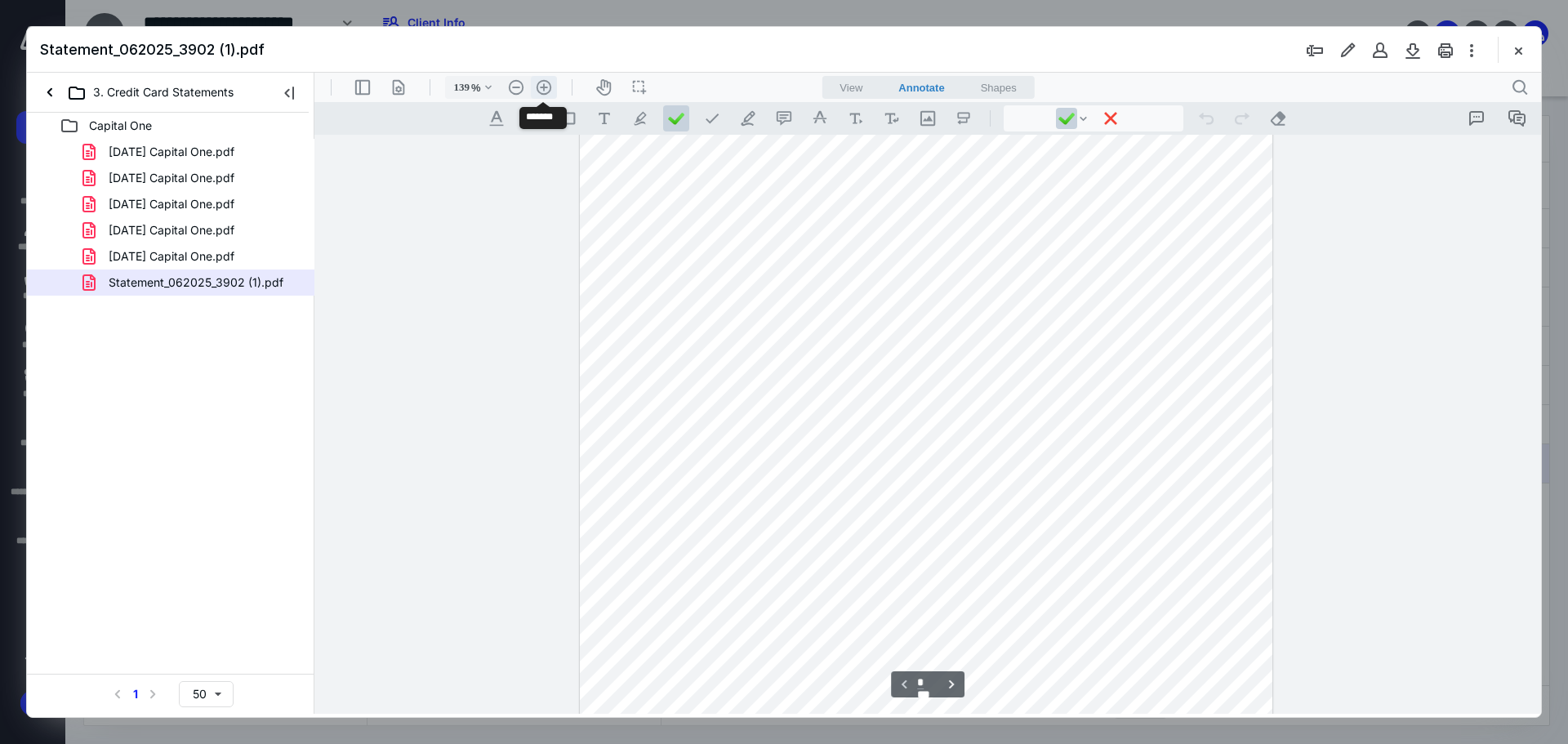 click on ".cls-1{fill:#abb0c4;} icon - header - zoom - in - line" at bounding box center [544, 87] 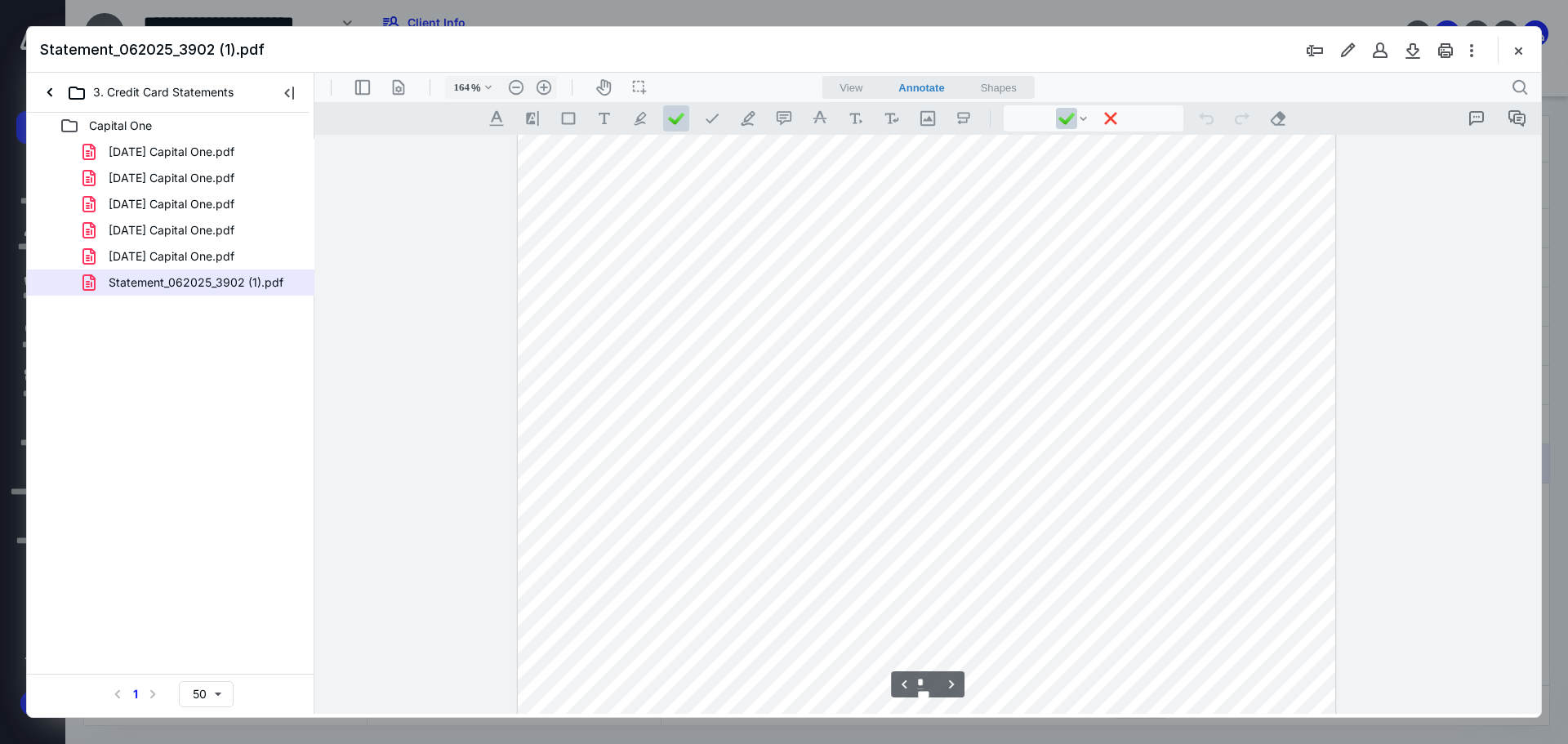 scroll, scrollTop: 2136, scrollLeft: 0, axis: vertical 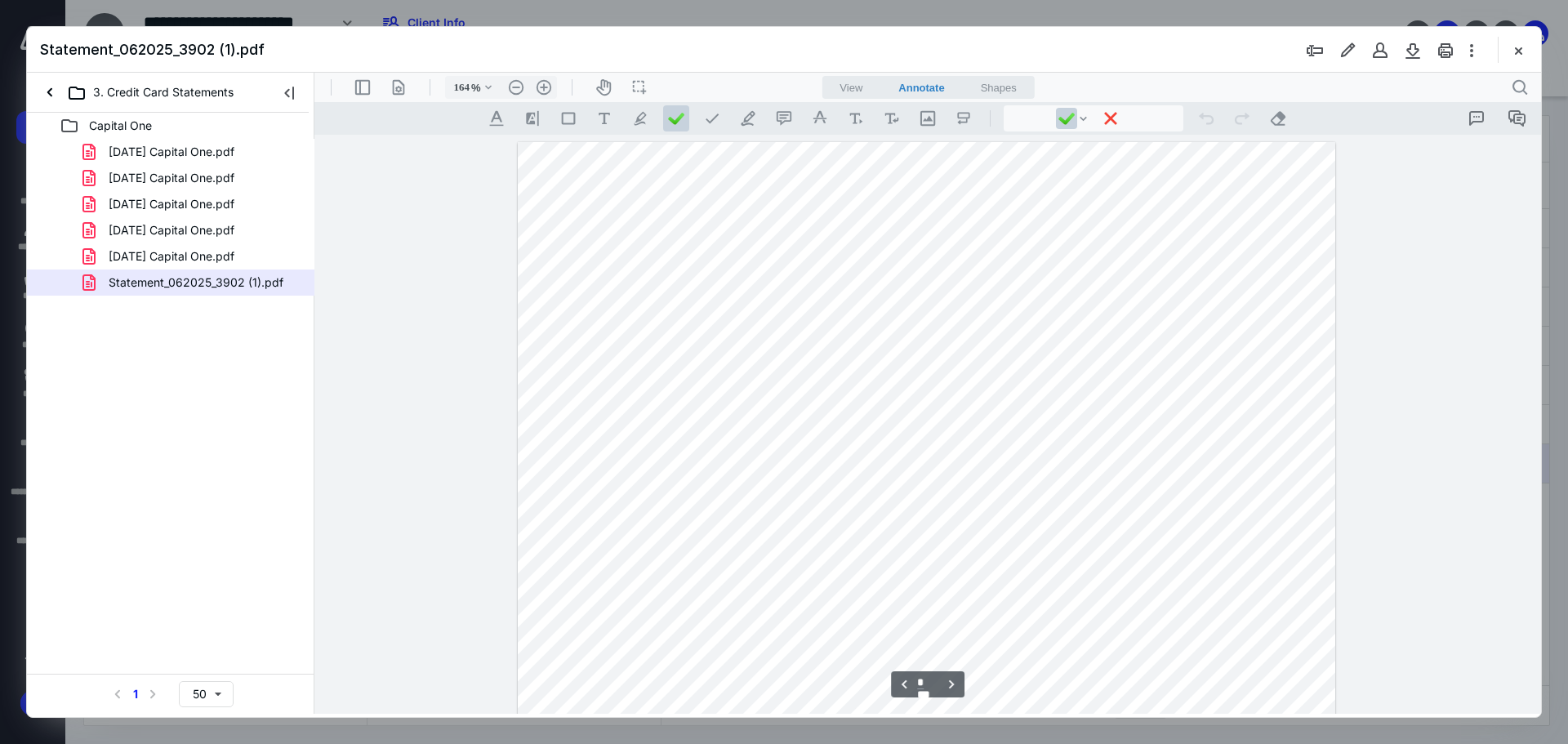 click at bounding box center (926, 671) 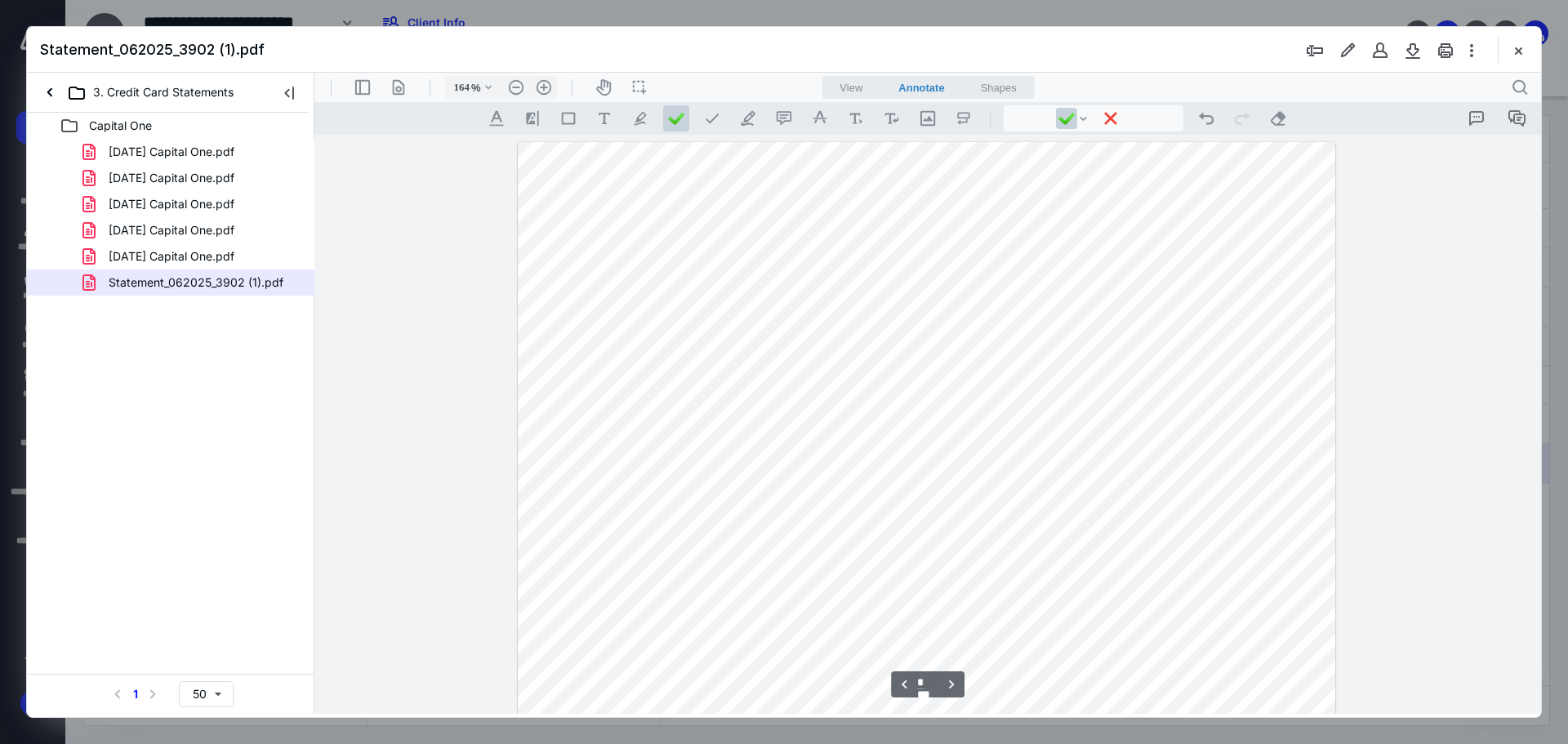 click at bounding box center [926, 671] 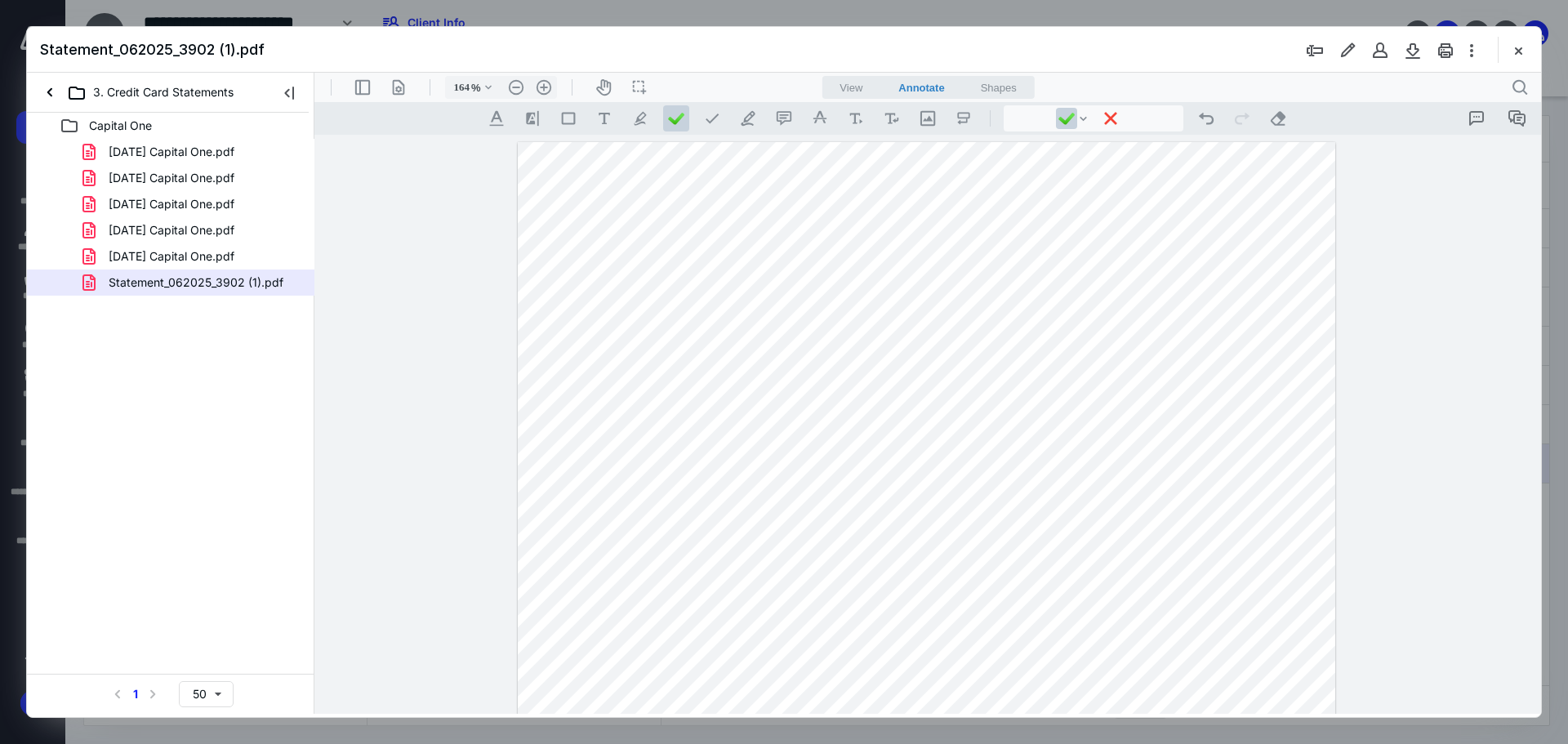 drag, startPoint x: 1312, startPoint y: 441, endPoint x: 1300, endPoint y: 442, distance: 12.041595 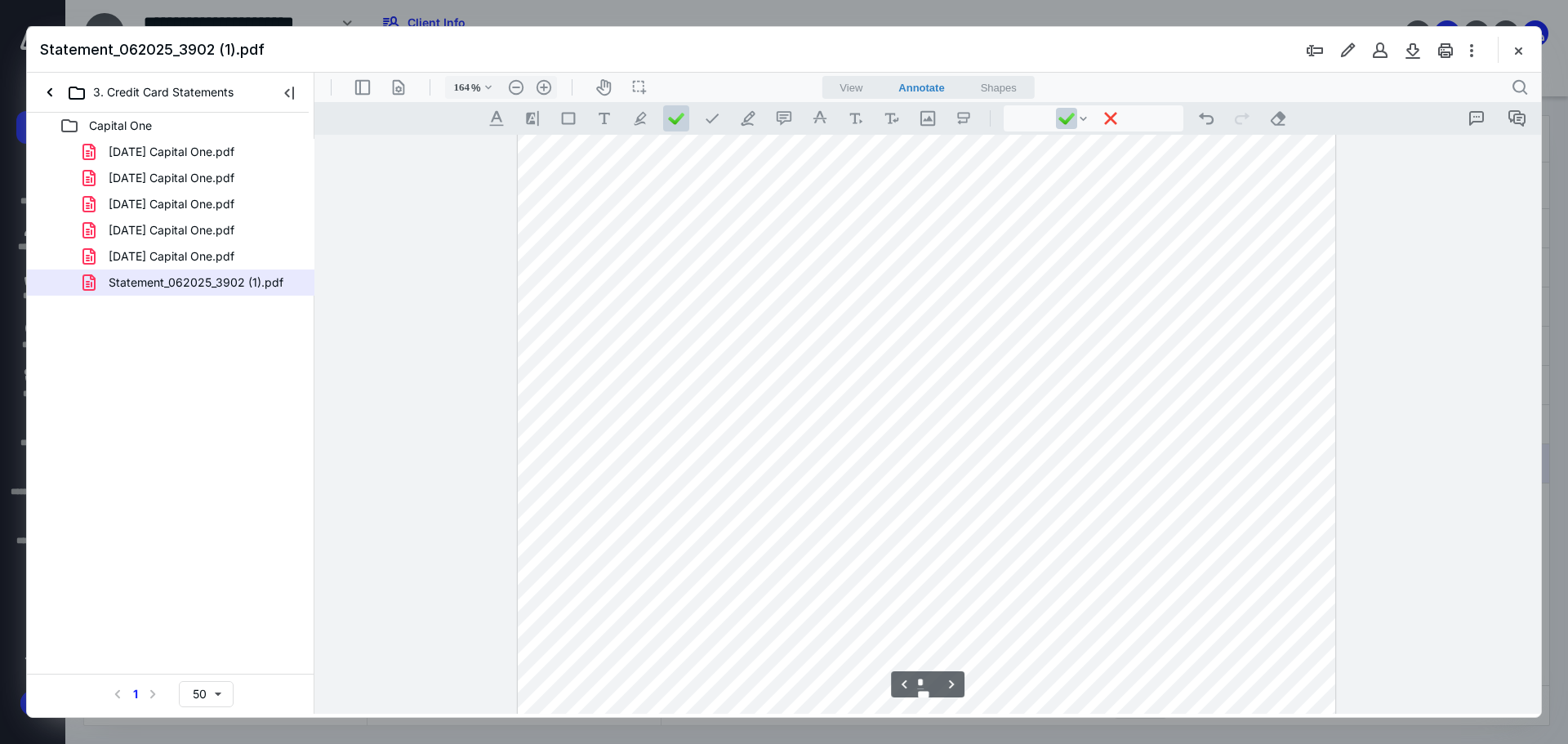 scroll, scrollTop: 2381, scrollLeft: 0, axis: vertical 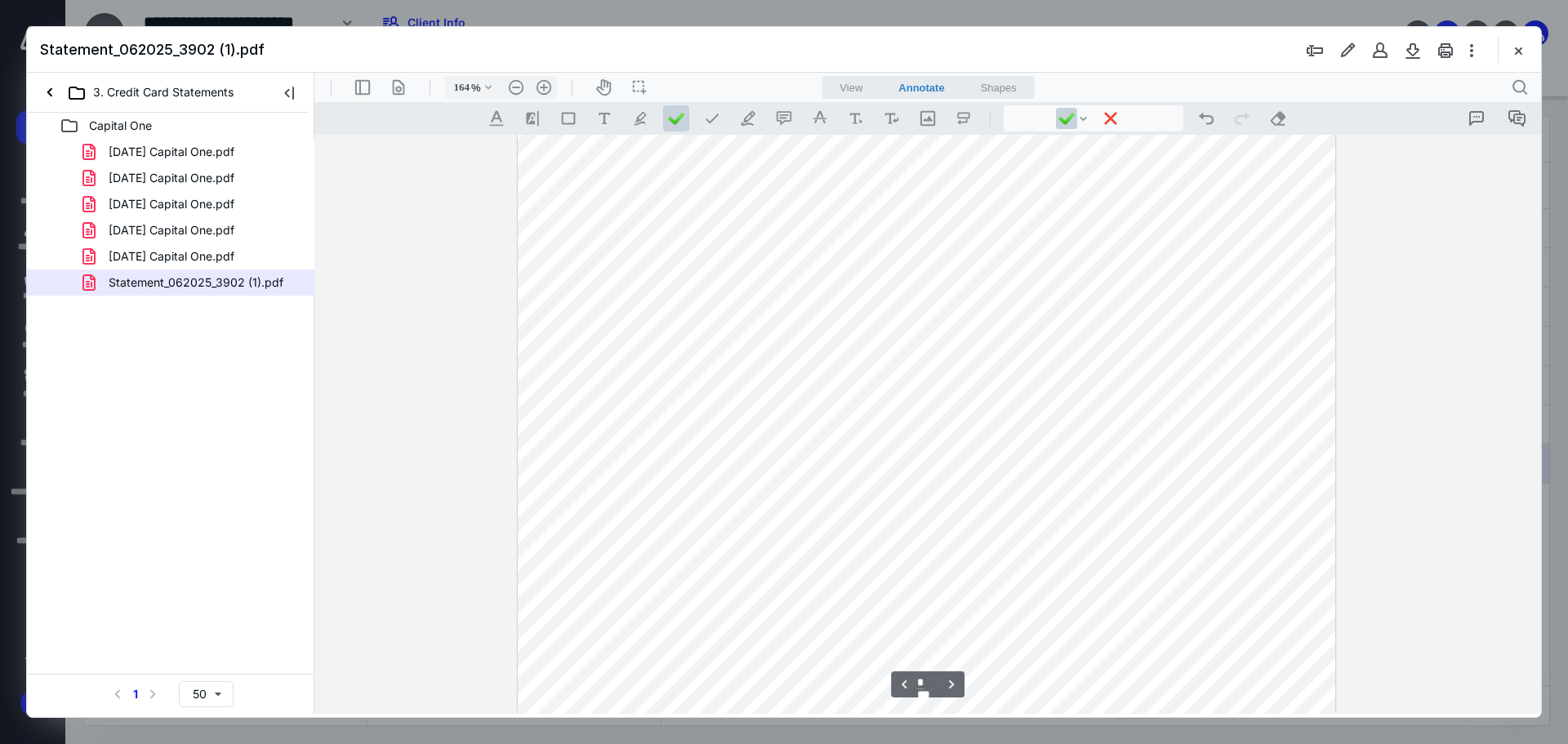 drag, startPoint x: 1316, startPoint y: 417, endPoint x: 1163, endPoint y: 426, distance: 153.26448 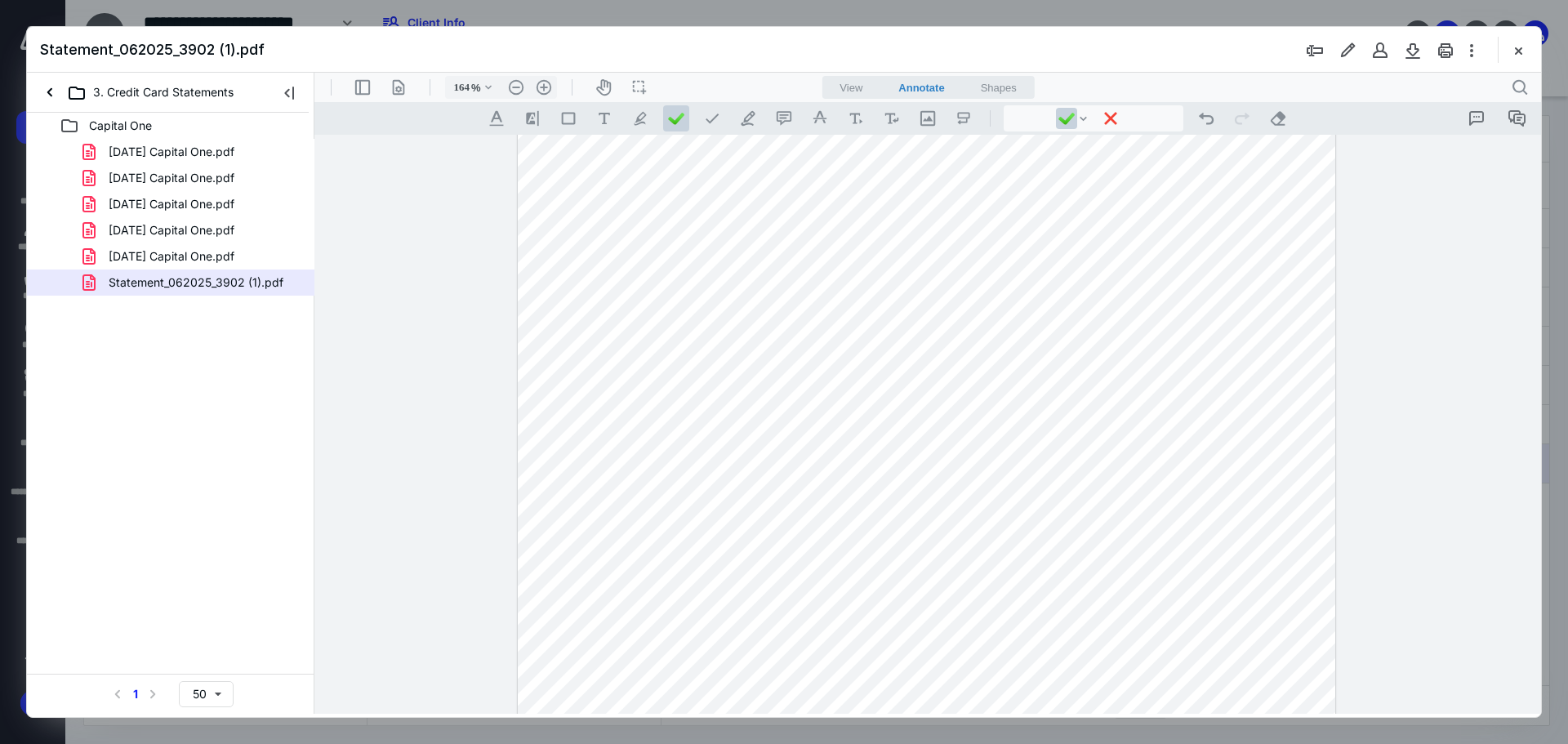 click at bounding box center [926, 426] 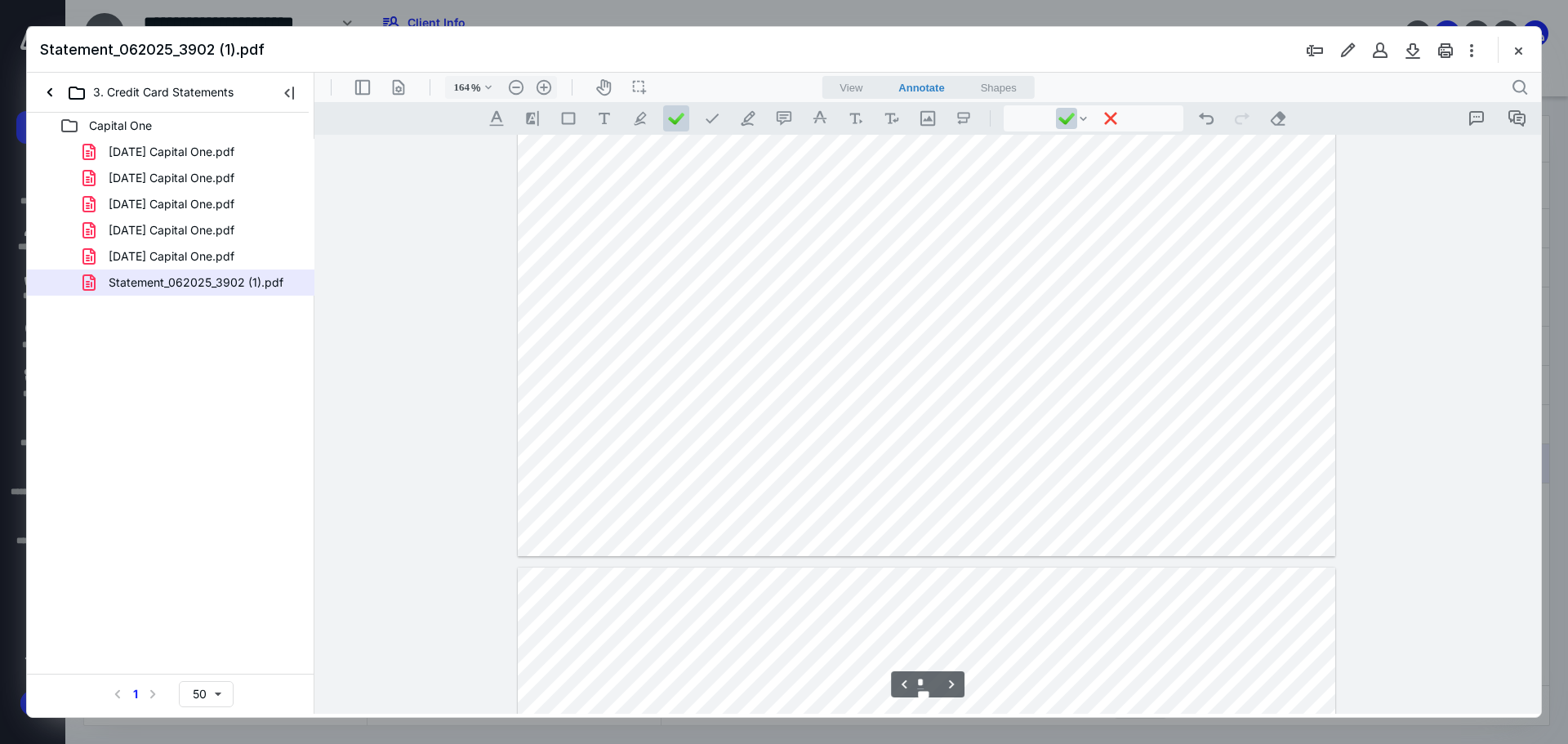 scroll, scrollTop: 2790, scrollLeft: 0, axis: vertical 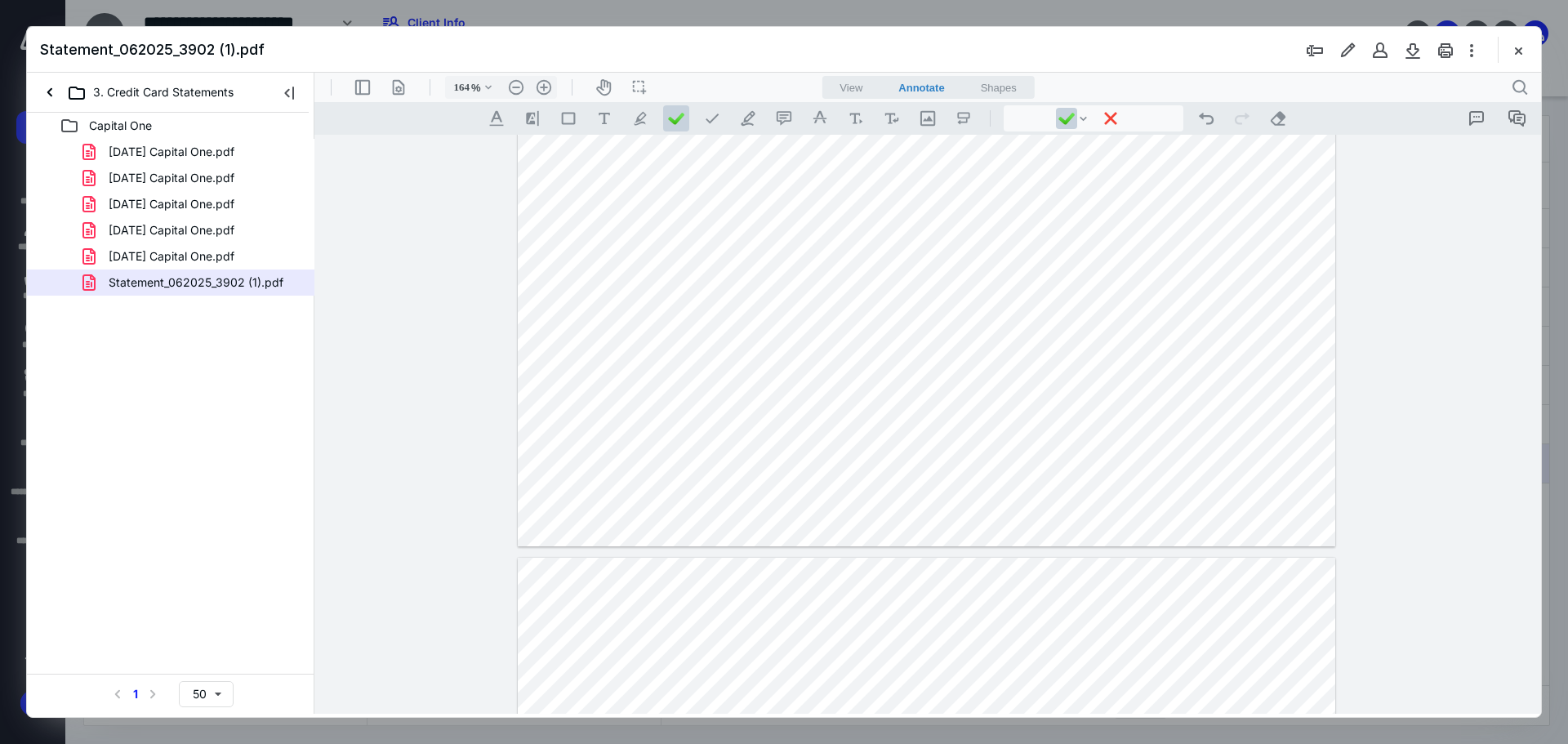 click at bounding box center [926, 18] 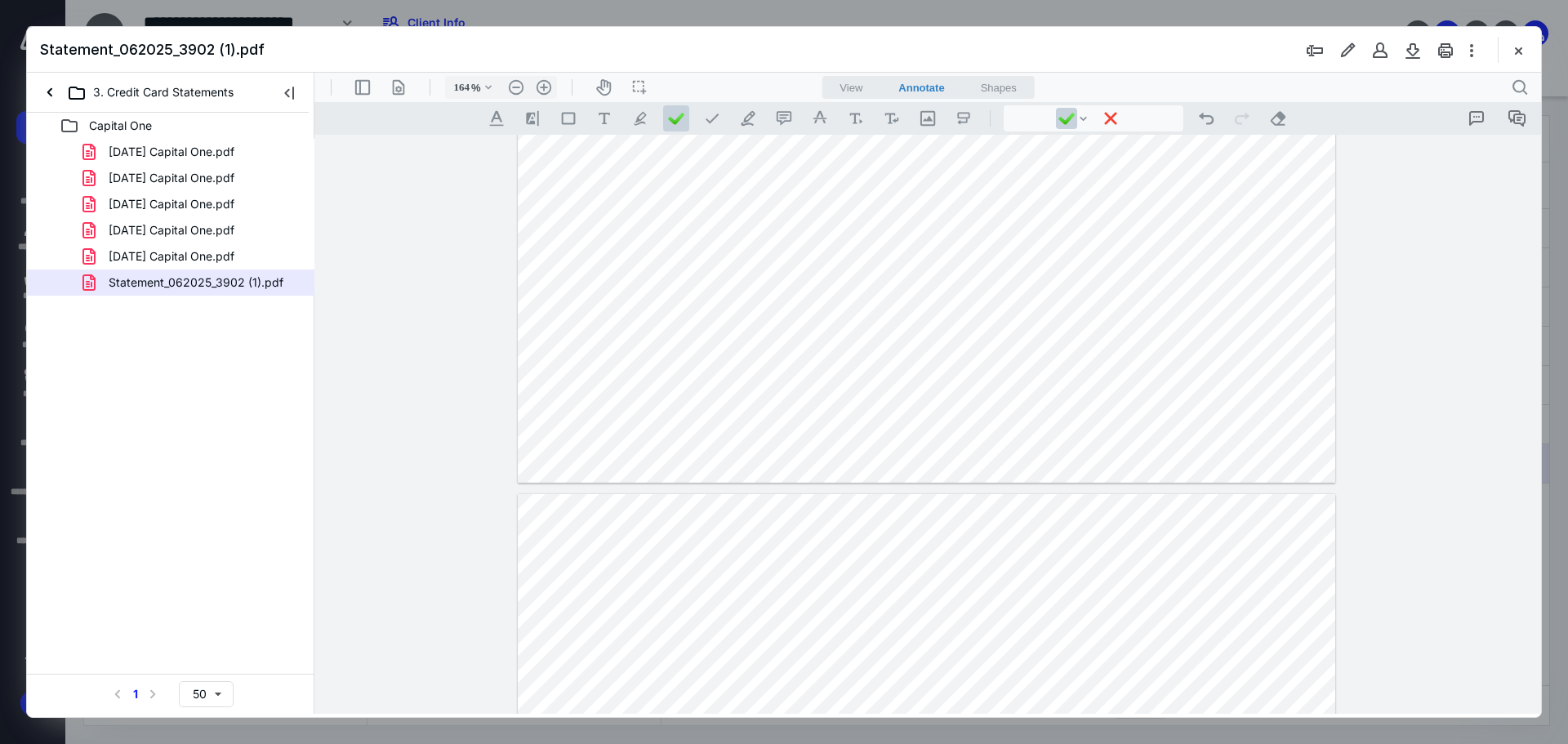 type on "*" 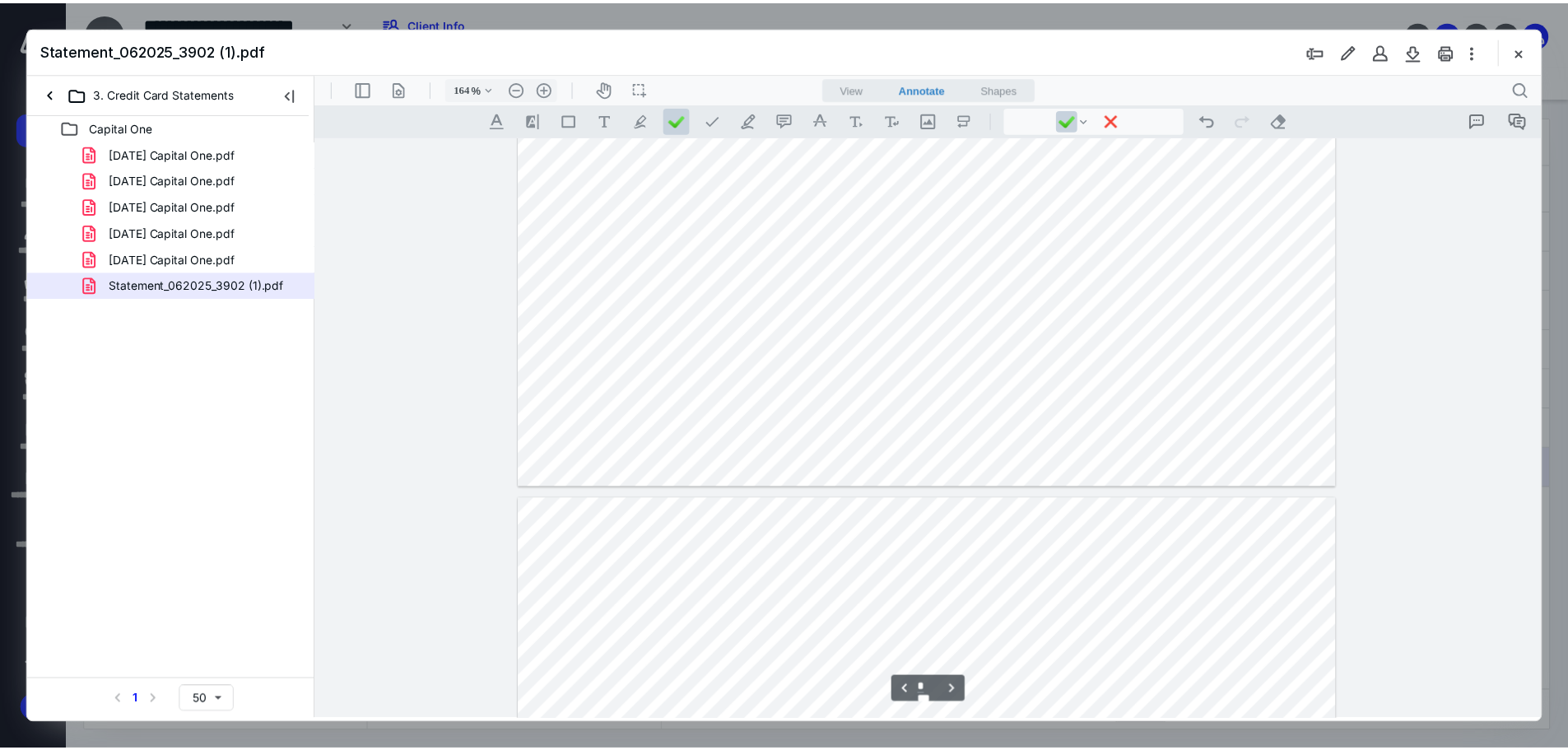 scroll, scrollTop: 3142, scrollLeft: 0, axis: vertical 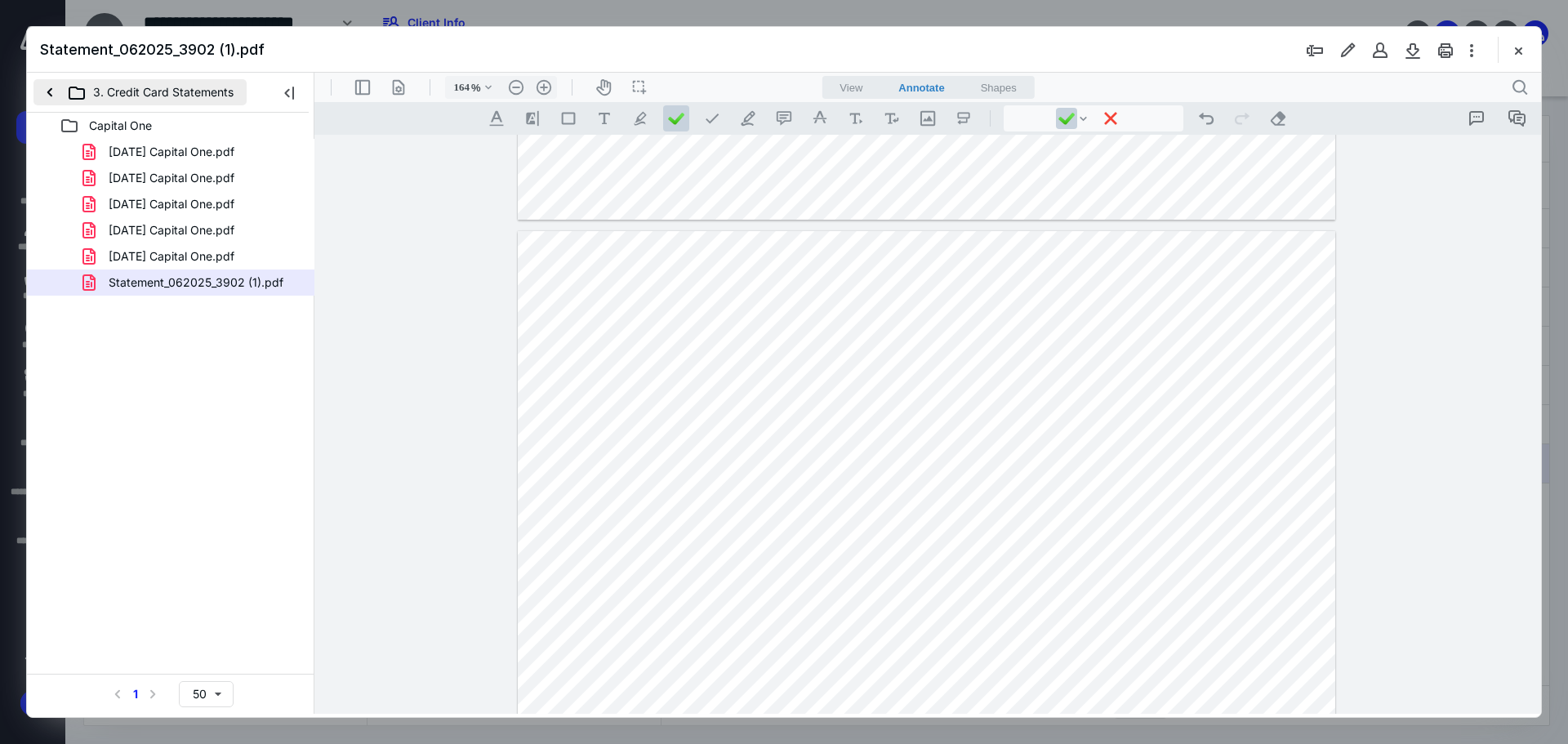 click on "3. Credit Card Statements" at bounding box center (140, 92) 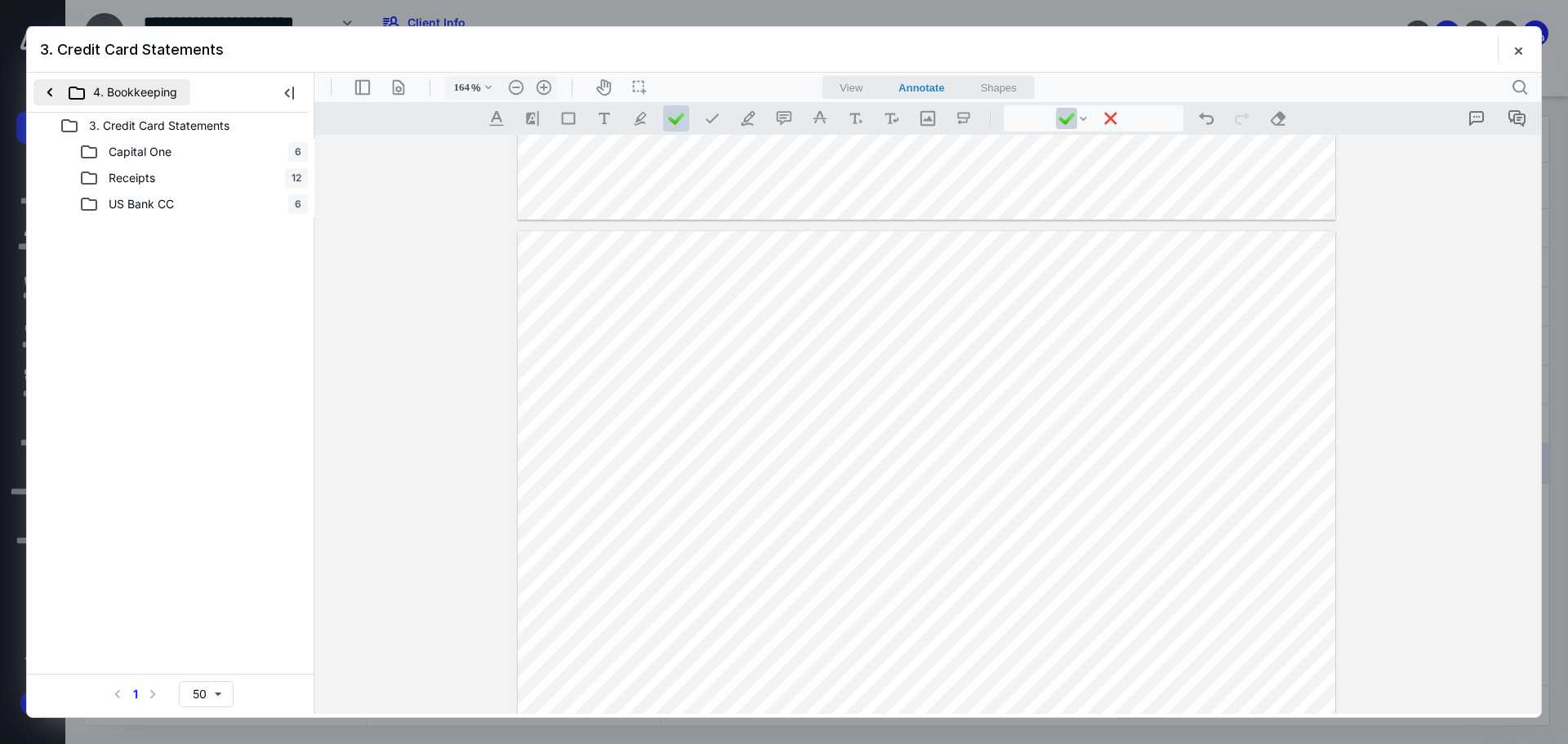 click on "4. Bookkeeping" at bounding box center (112, 92) 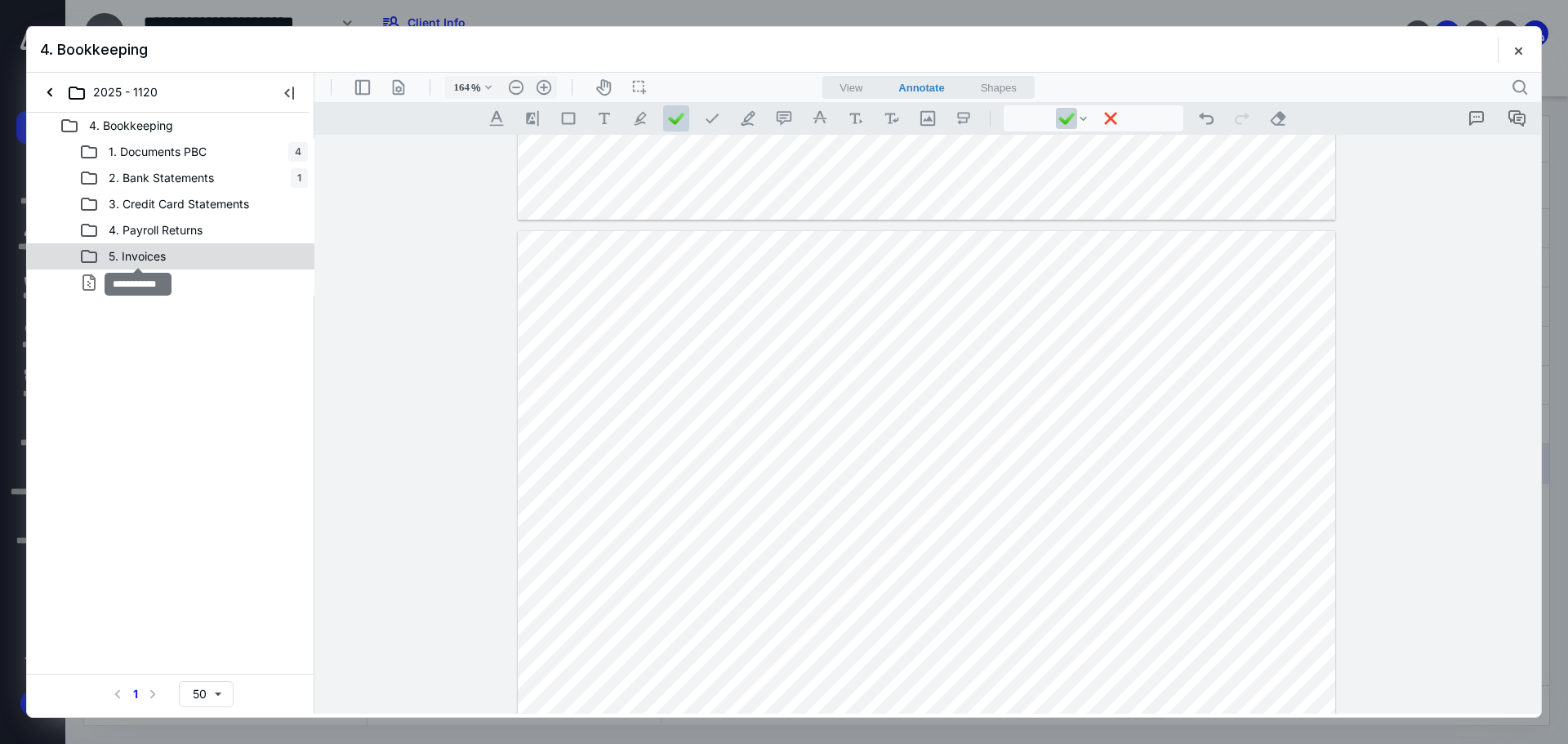 click on "5. Invoices" at bounding box center (137, 256) 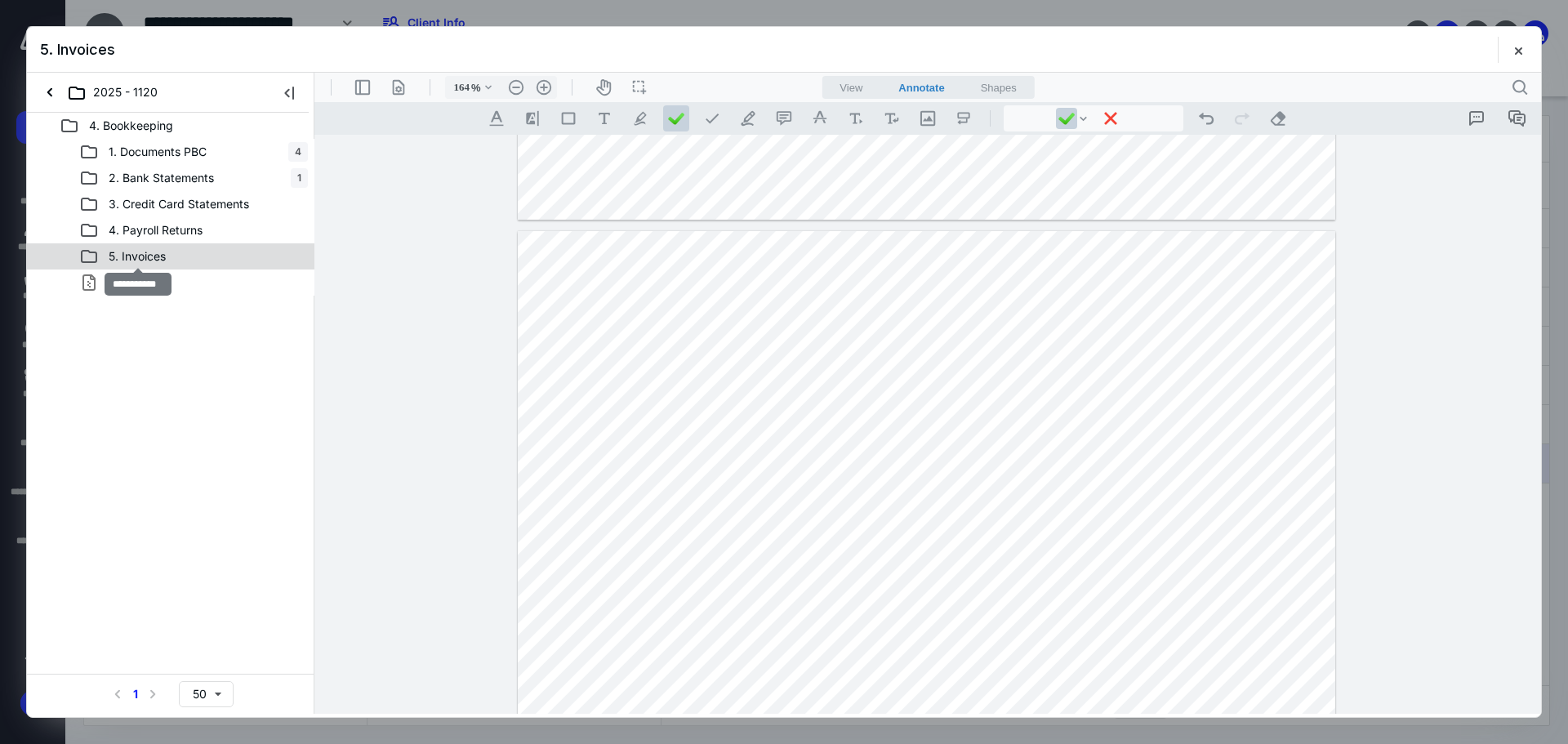 click on "5. Invoices" at bounding box center [137, 256] 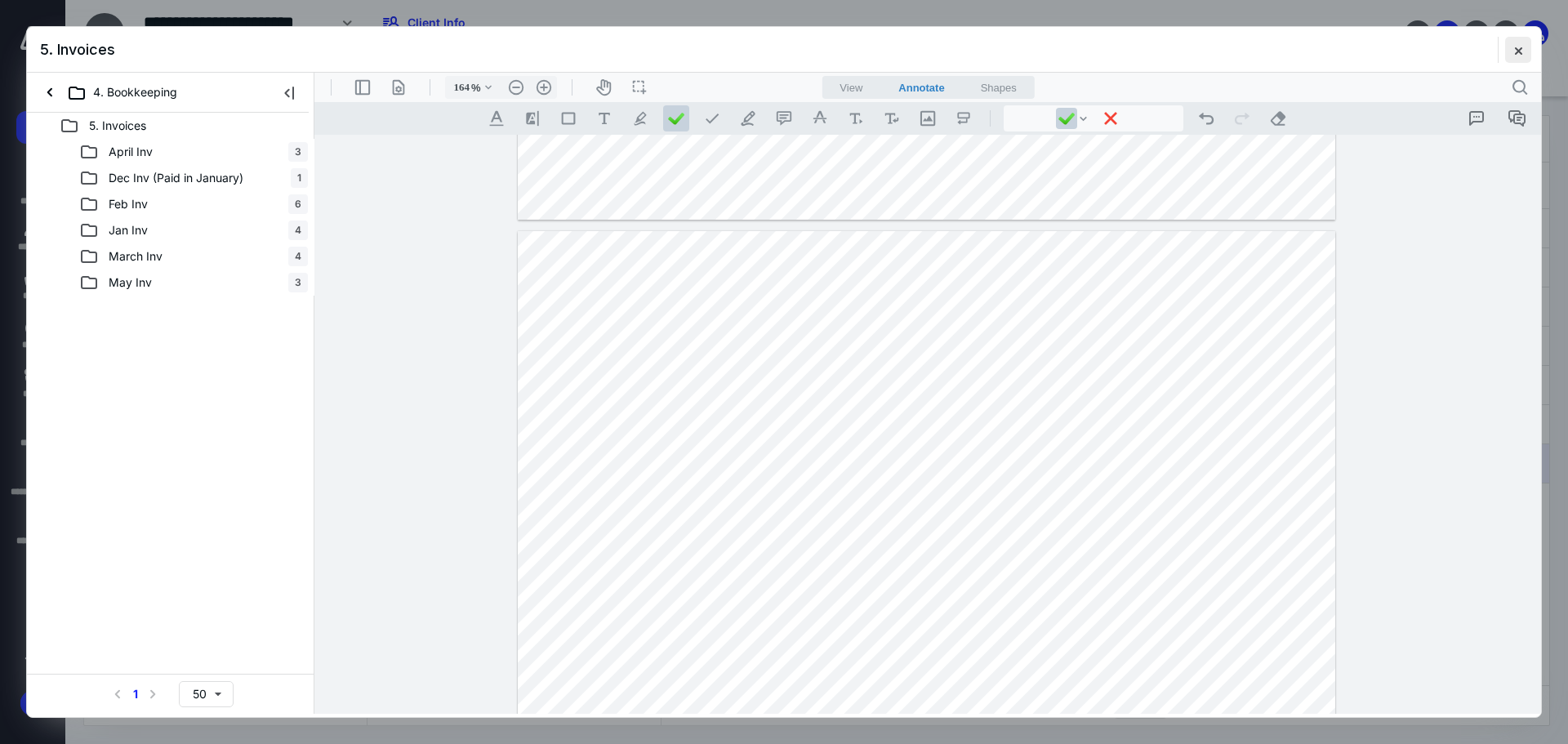 click at bounding box center [1518, 50] 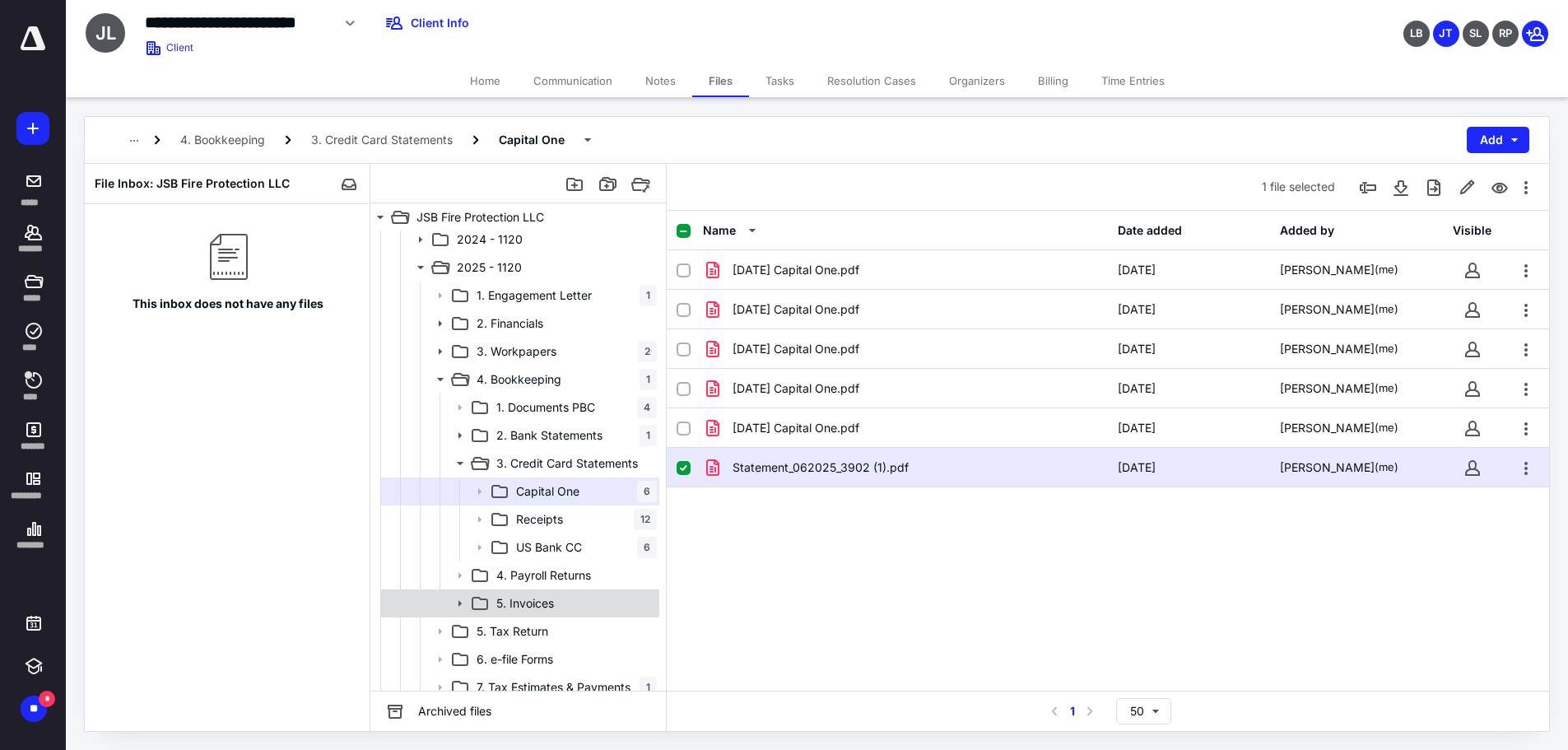 scroll, scrollTop: 247, scrollLeft: 0, axis: vertical 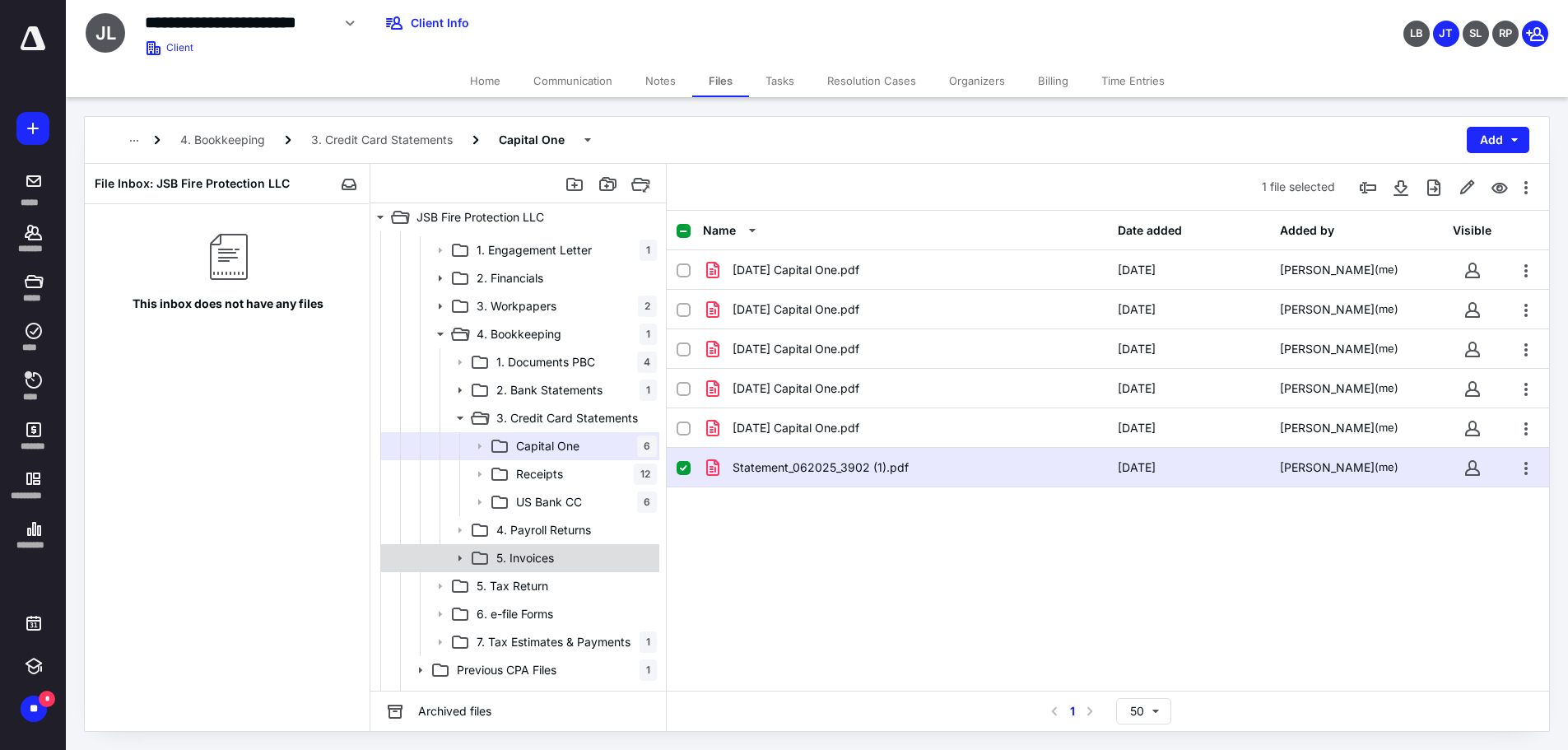 click on "5. Invoices" at bounding box center [573, 558] 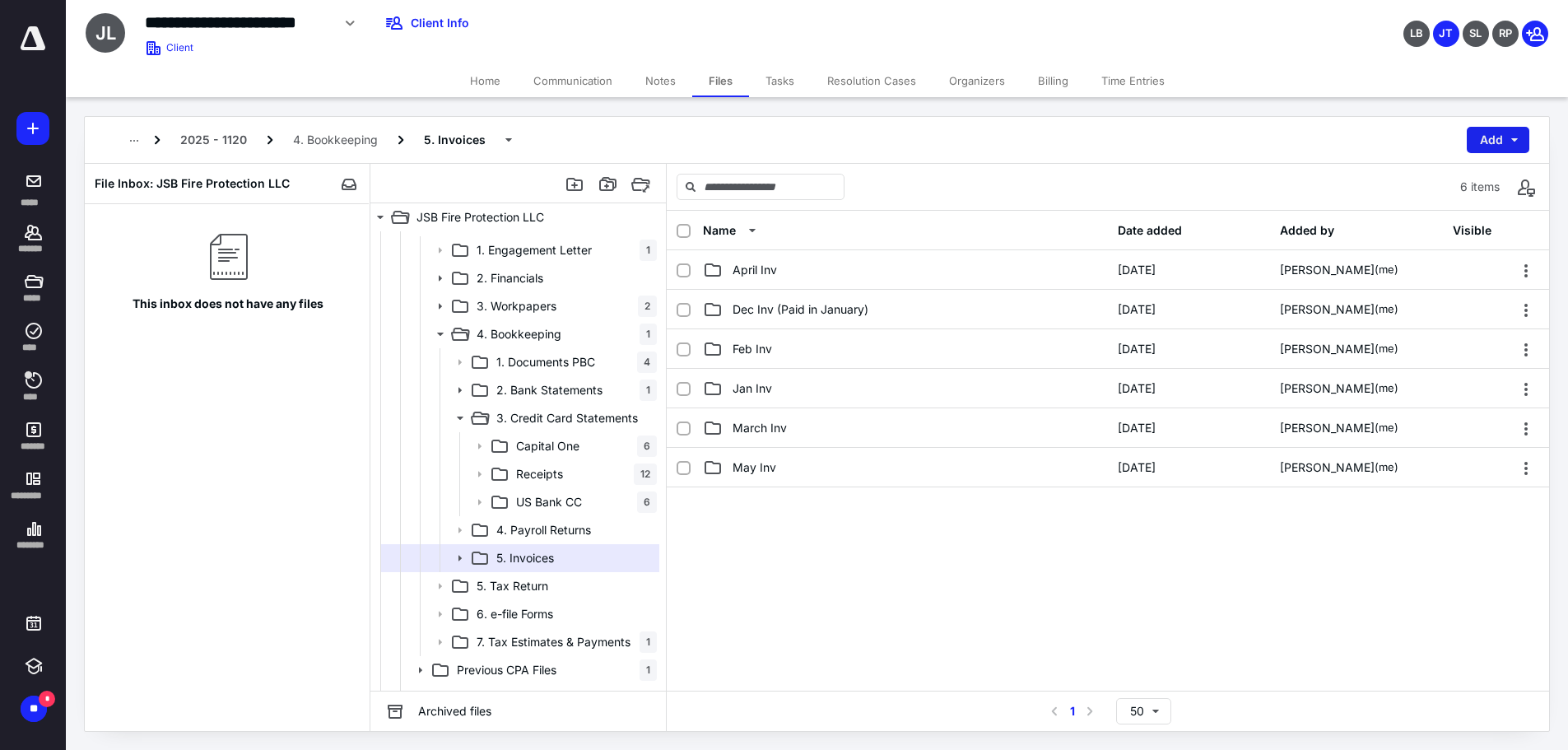 click on "Add" at bounding box center [1498, 140] 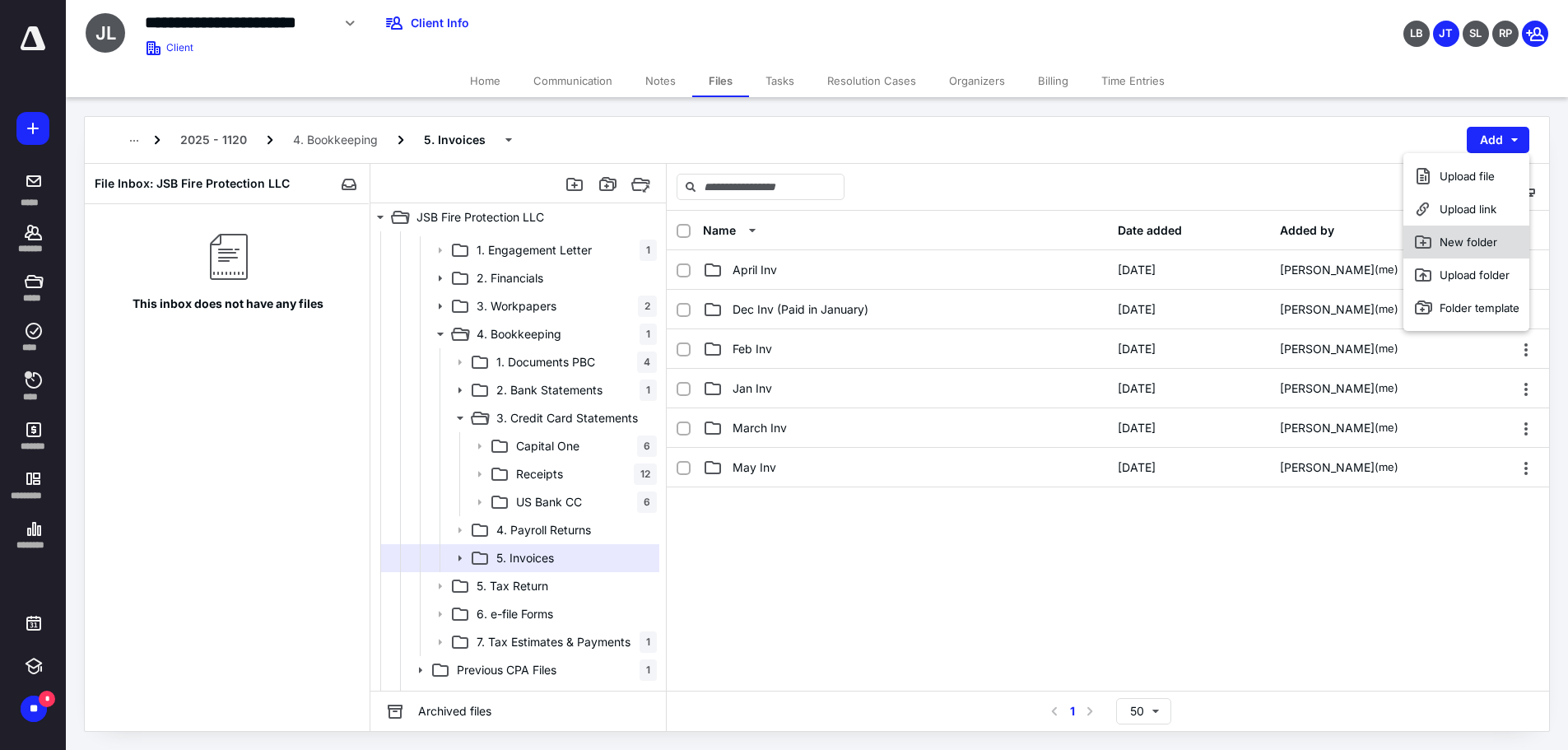 click on "New folder" at bounding box center (1466, 242) 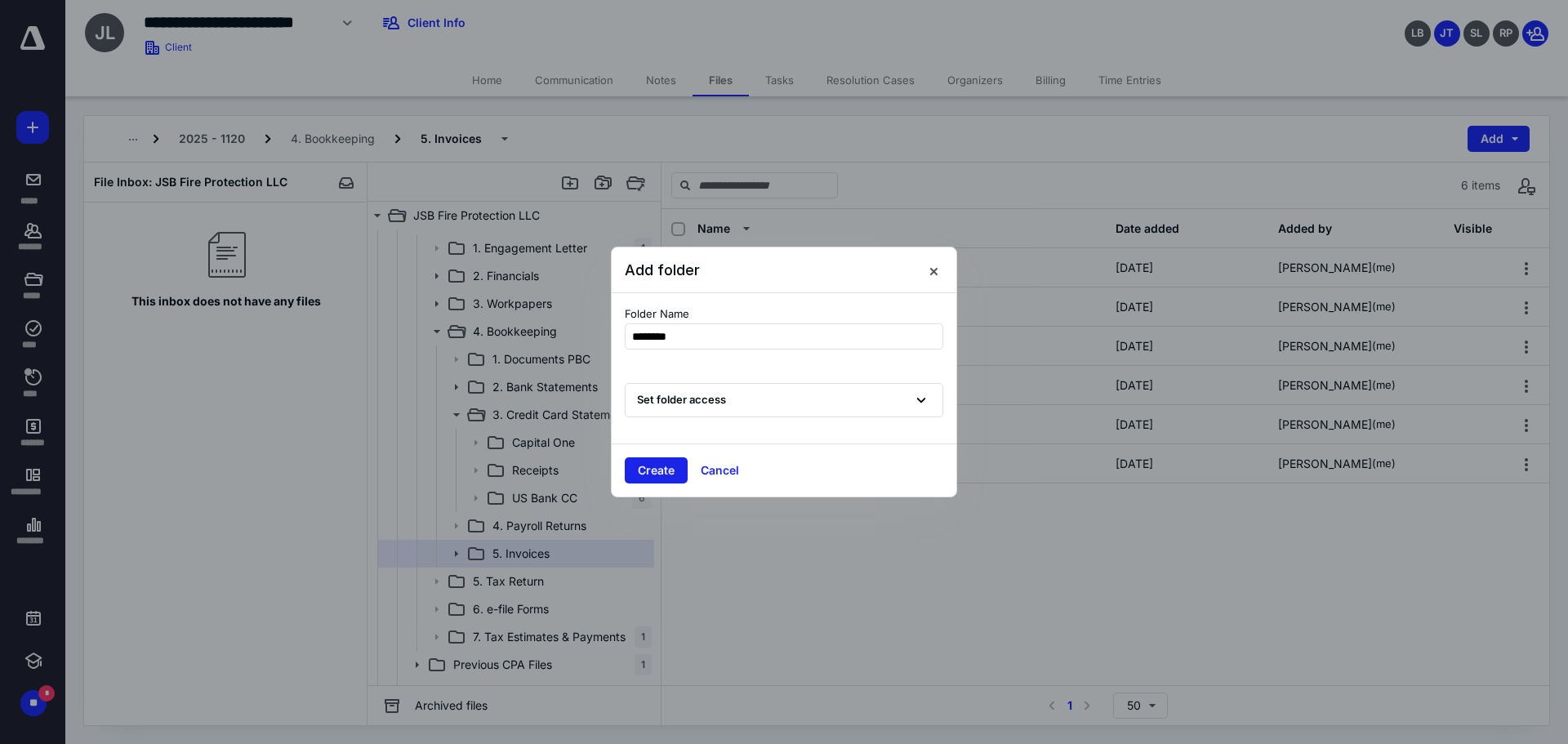 type on "********" 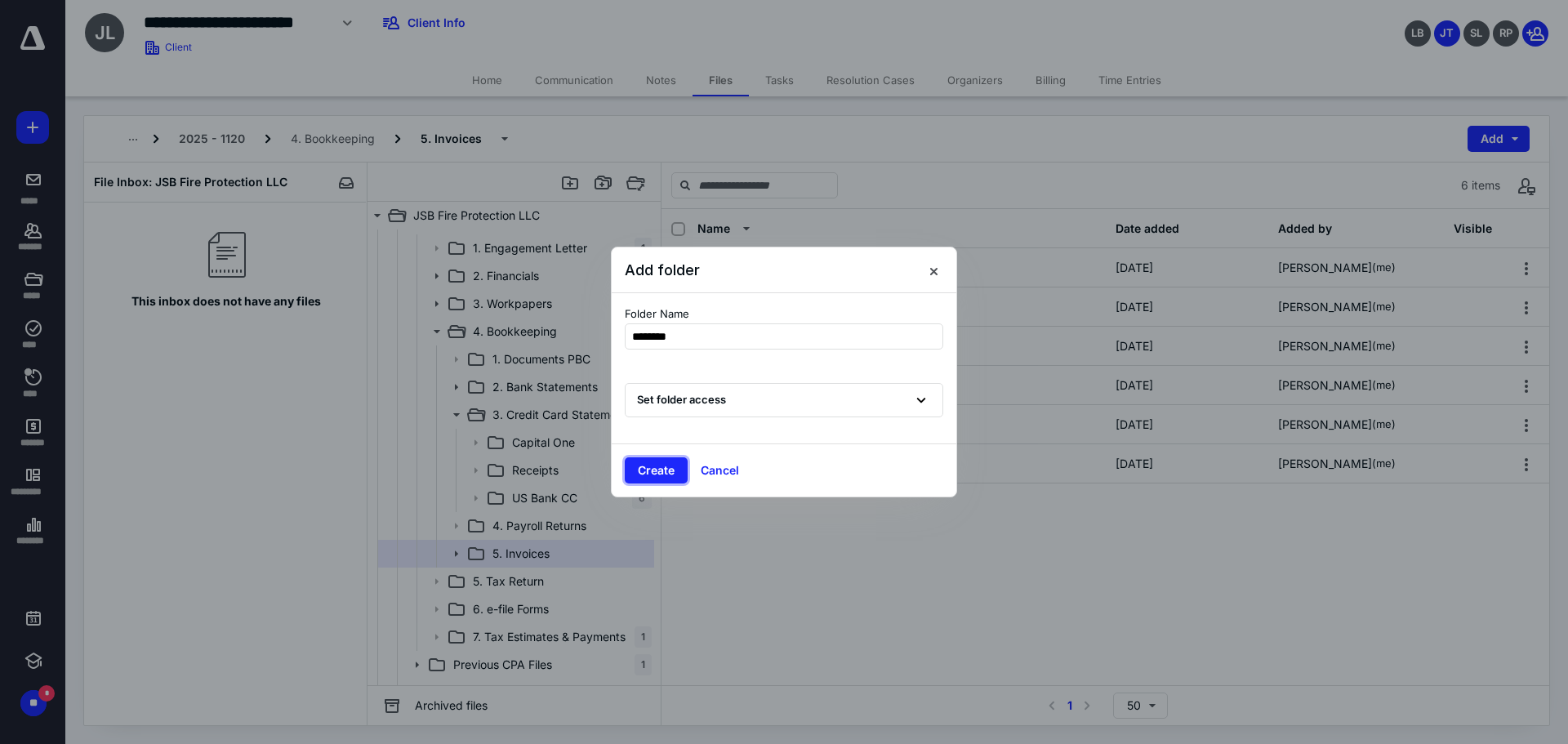 click on "Create" at bounding box center [656, 470] 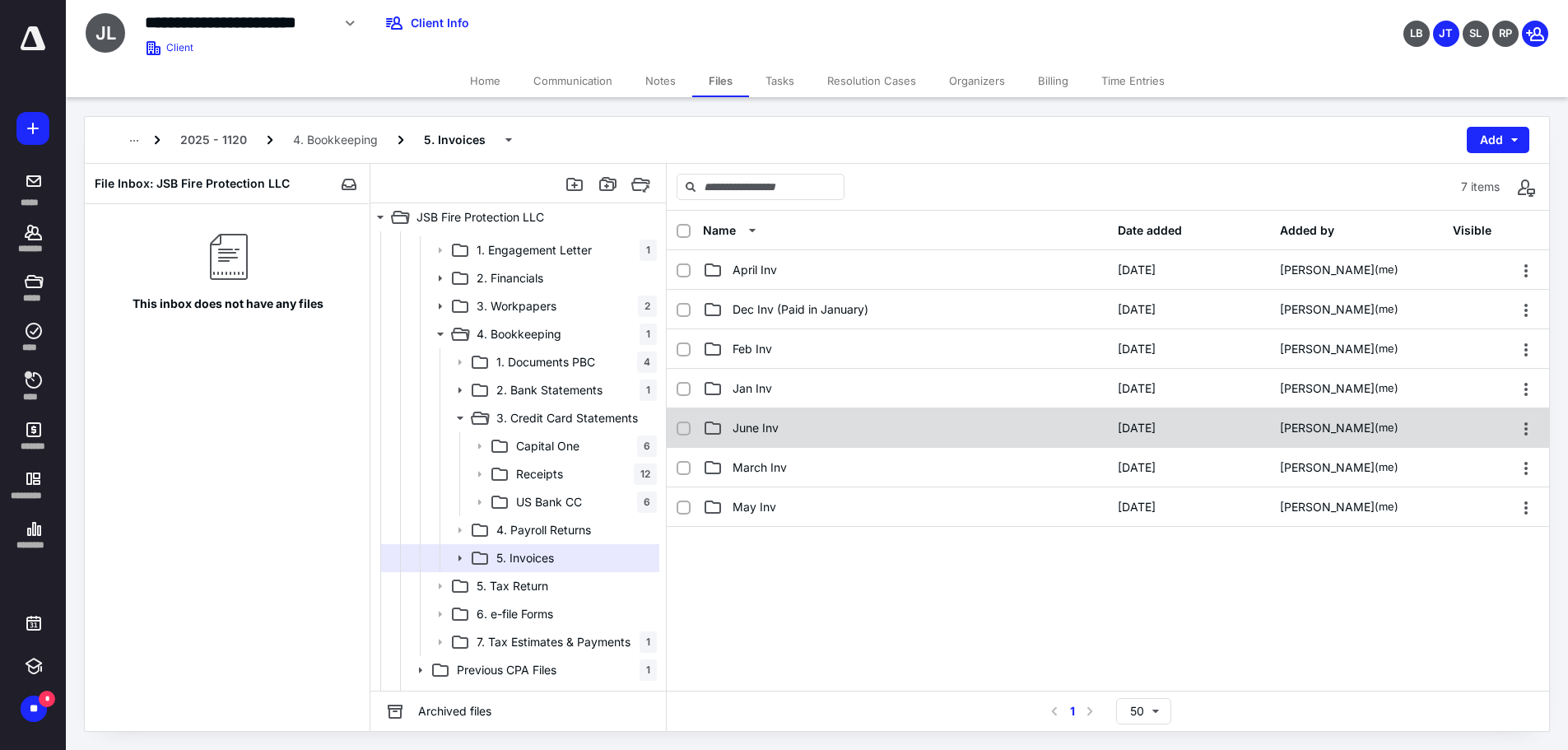 click on "June Inv [DATE] [PERSON_NAME]  (me)" at bounding box center [1108, 428] 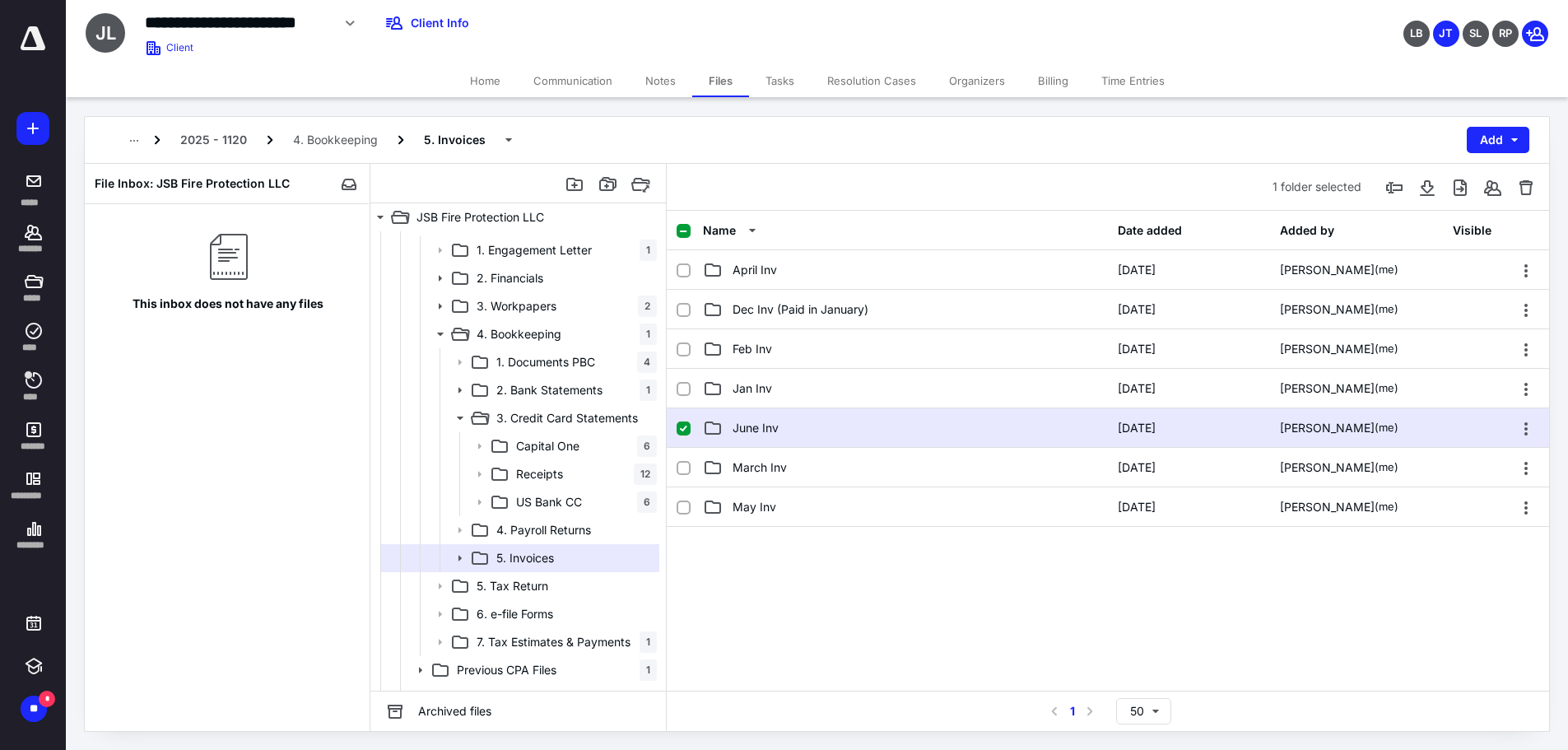 click on "June Inv [DATE] [PERSON_NAME]  (me)" at bounding box center (1108, 428) 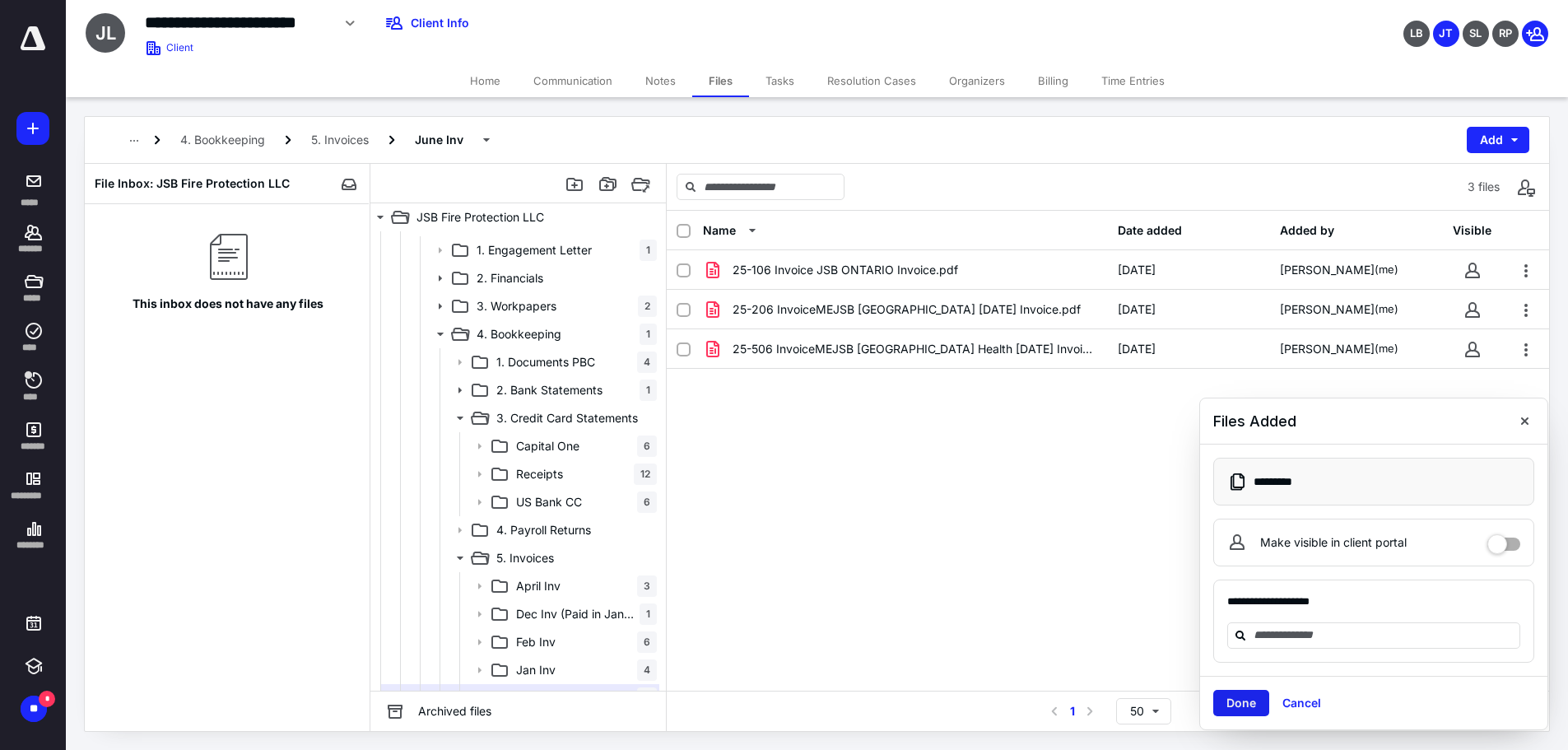 click on "Done" at bounding box center (1241, 703) 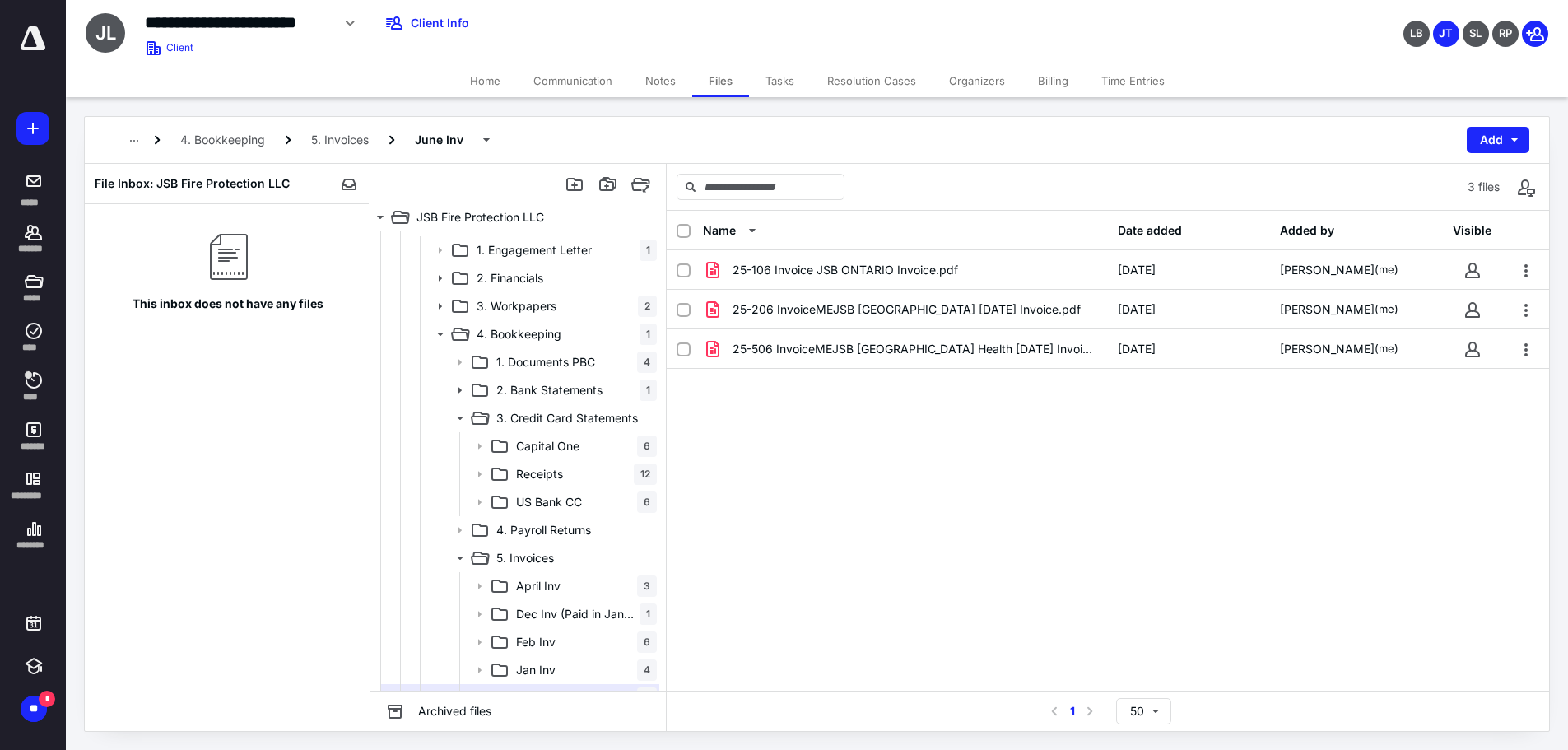 scroll, scrollTop: 0, scrollLeft: 0, axis: both 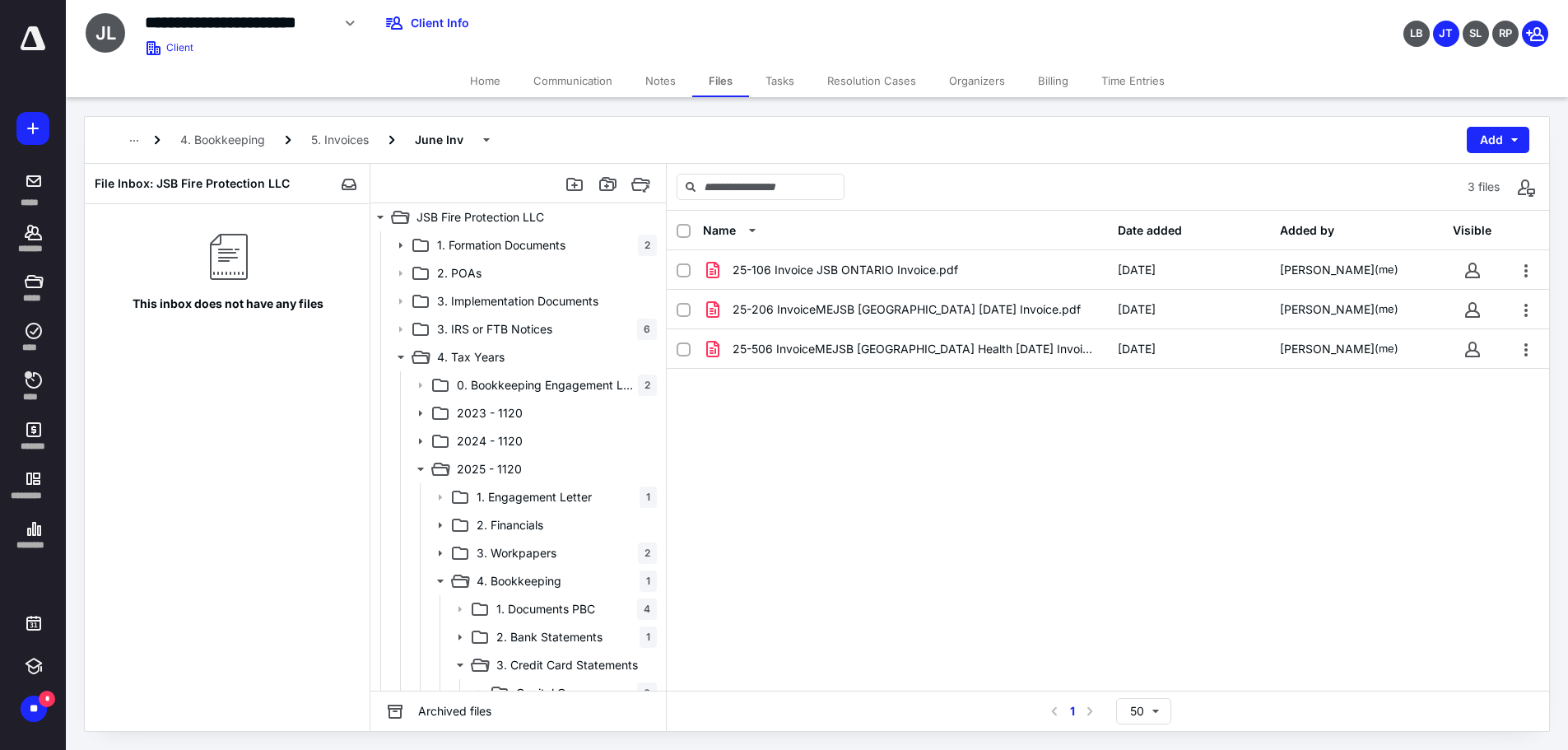 click on "Tasks" at bounding box center [779, 81] 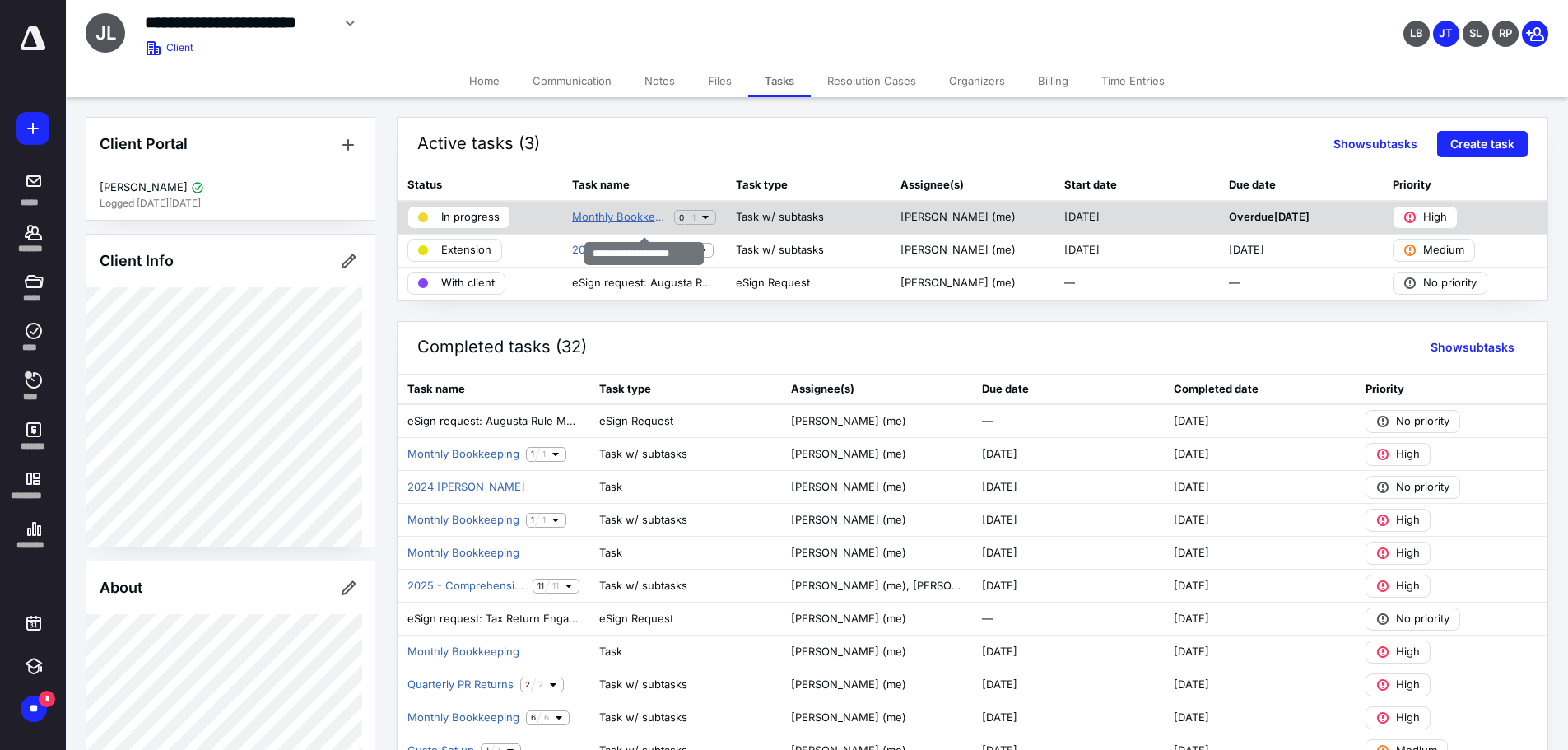 click on "Monthly Bookkeeping" at bounding box center (620, 217) 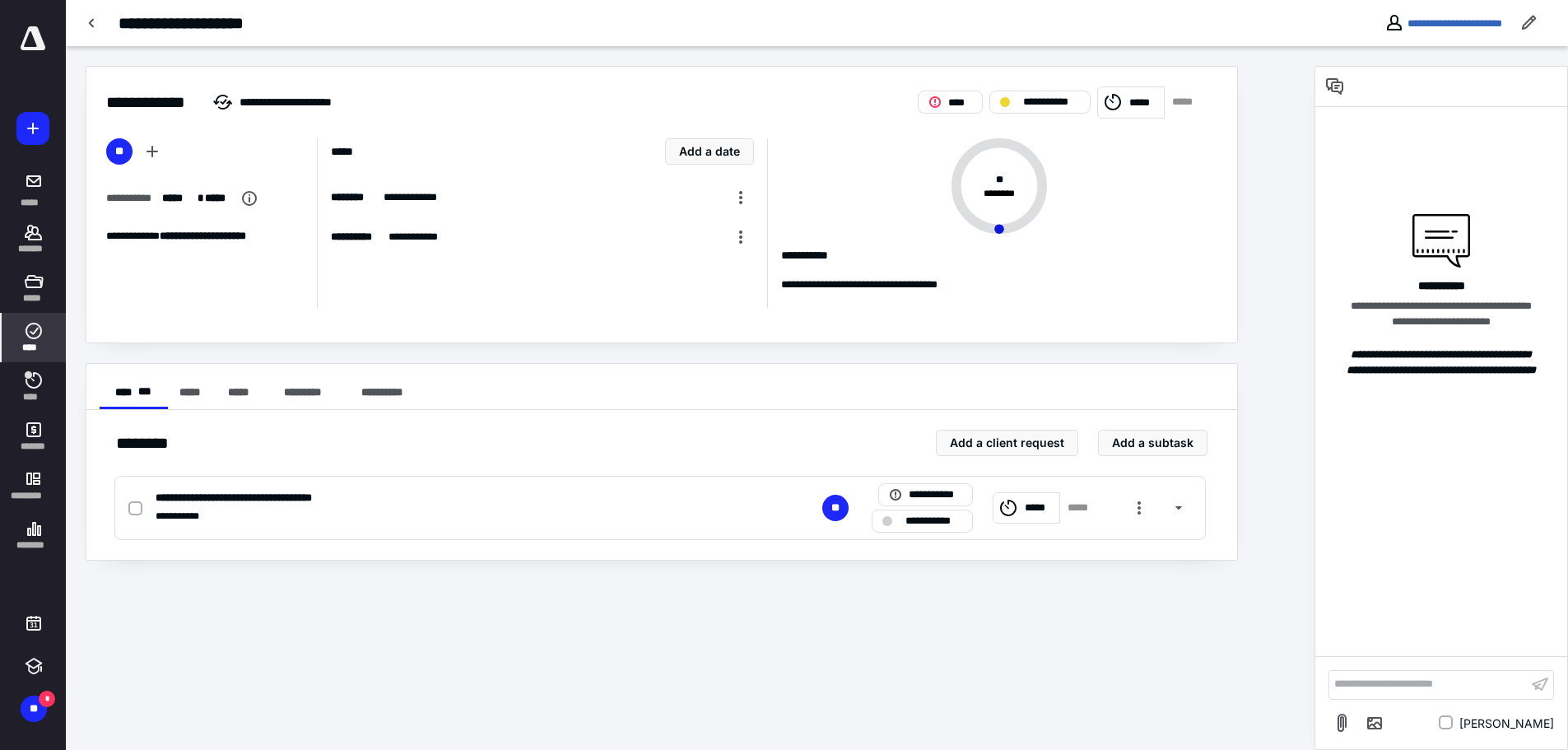 click 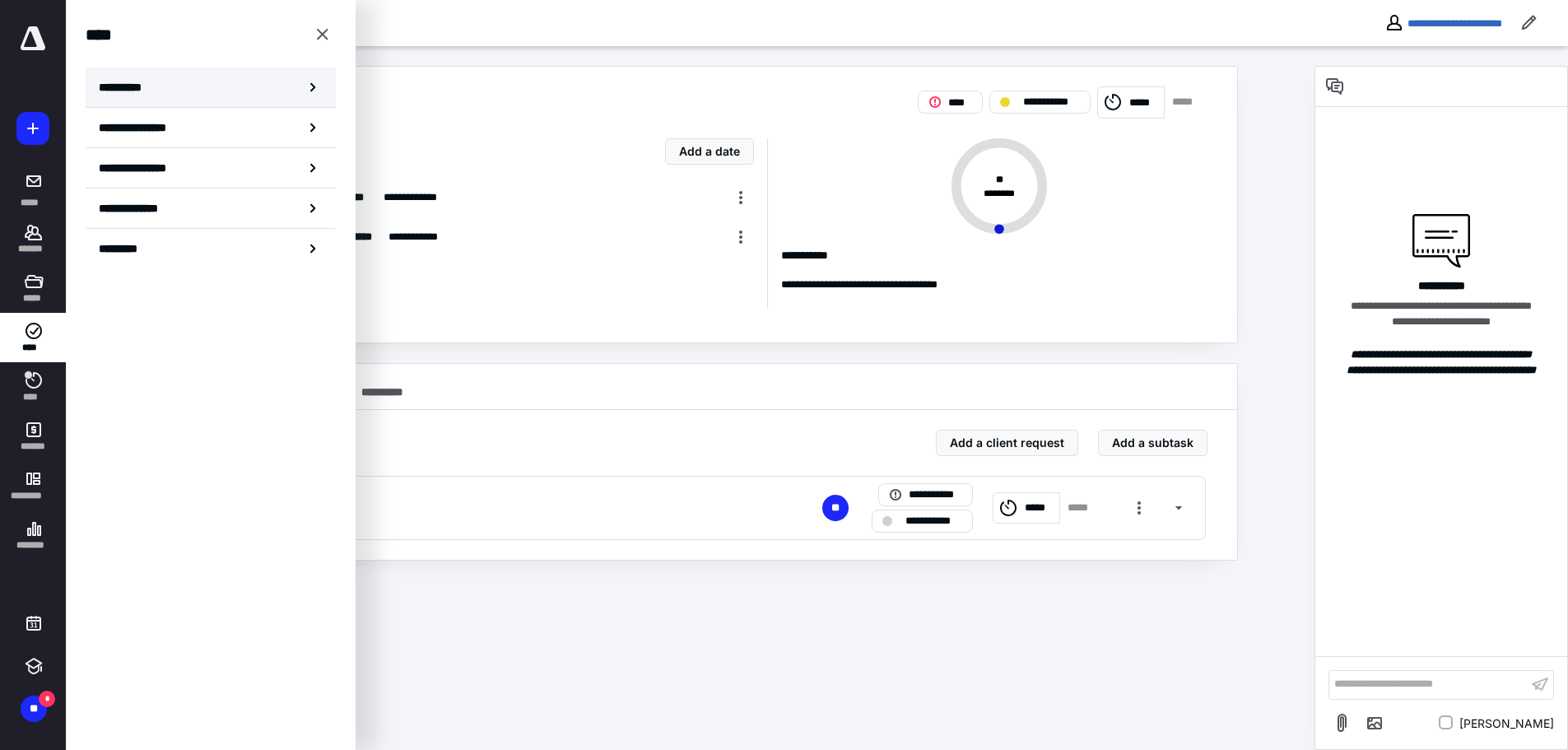 click on "**********" at bounding box center (126, 87) 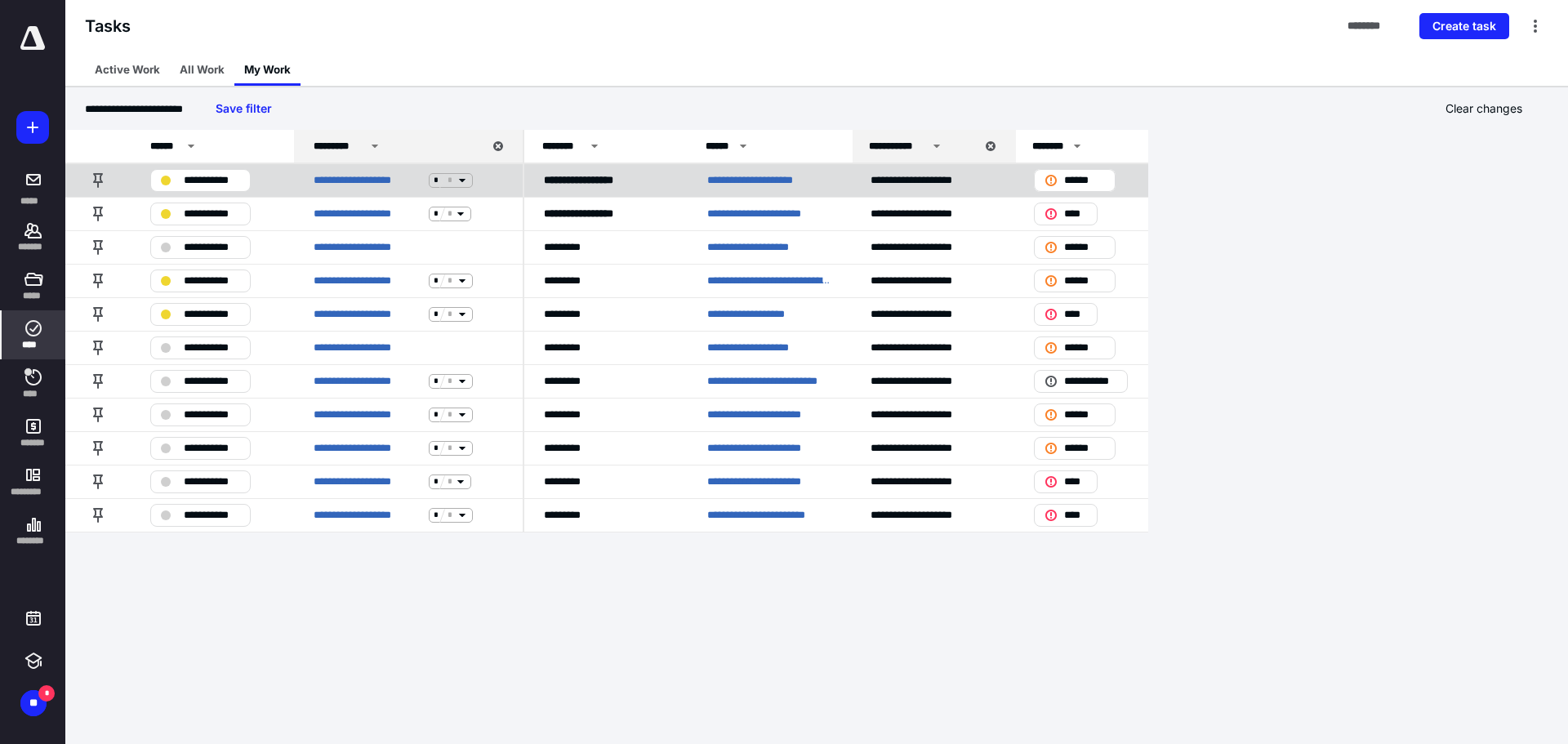 click on "**********" at bounding box center (212, 180) 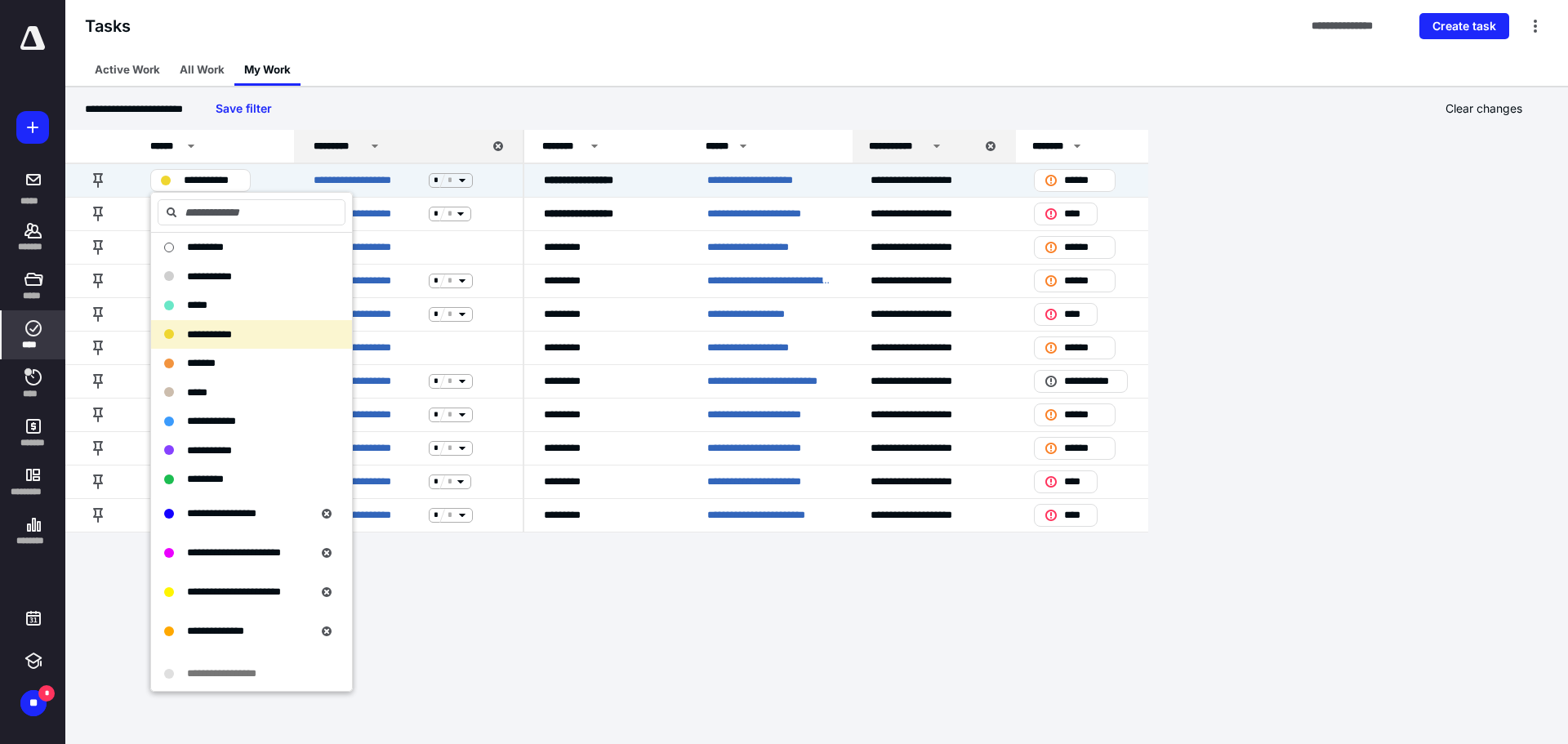 click on "Active Work All Work My Work" at bounding box center [817, 69] 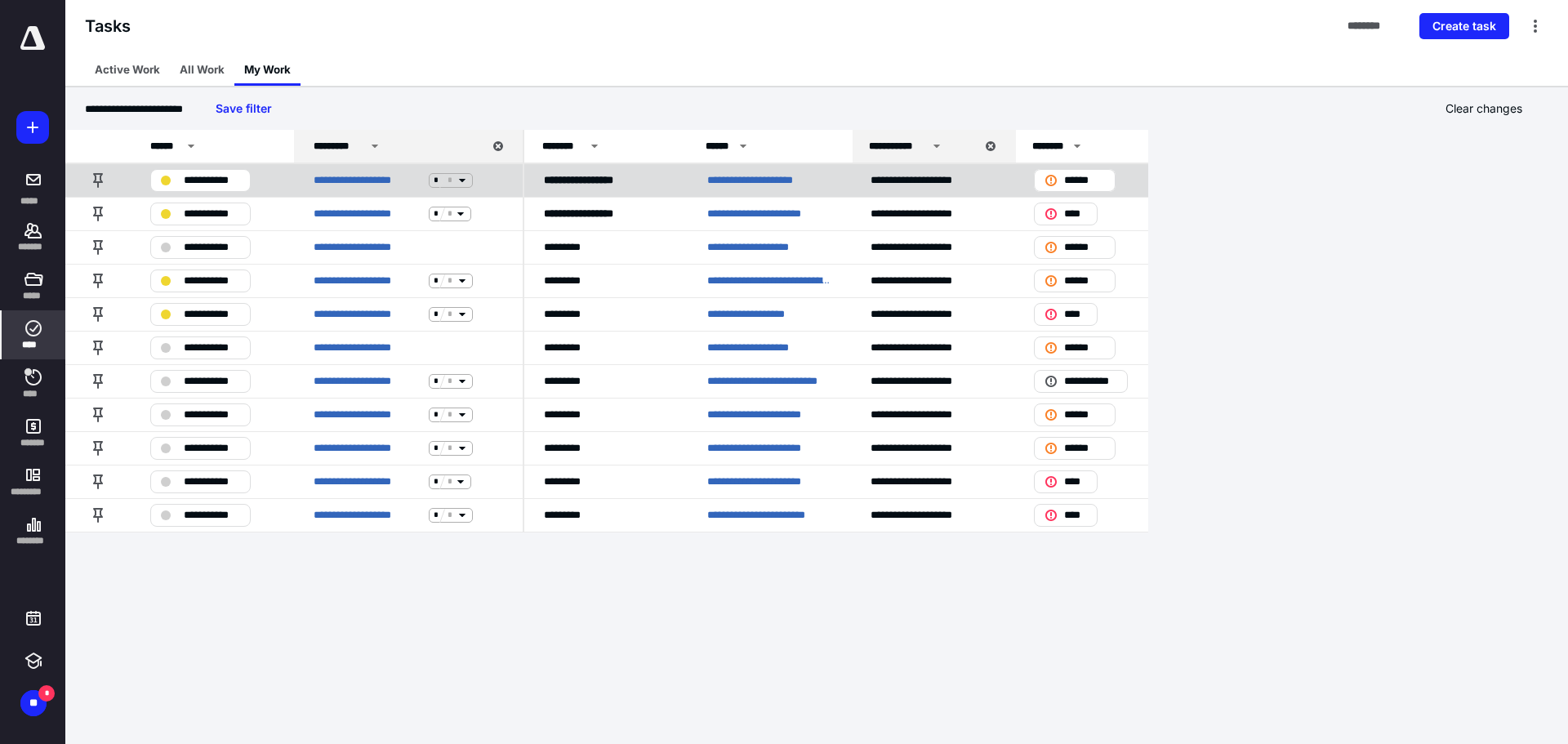 click on "**********" at bounding box center (764, 180) 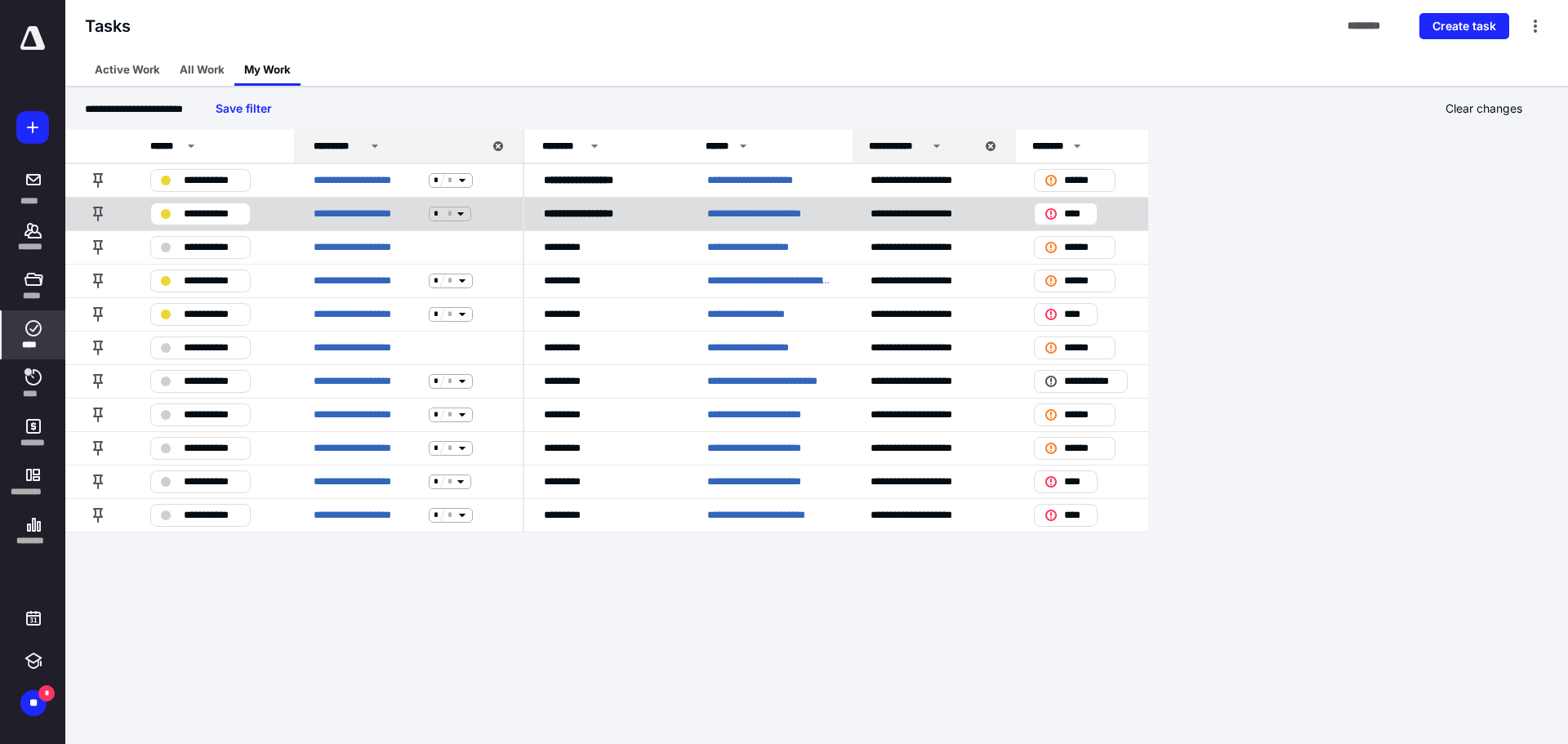 click on "**********" at bounding box center [766, 214] 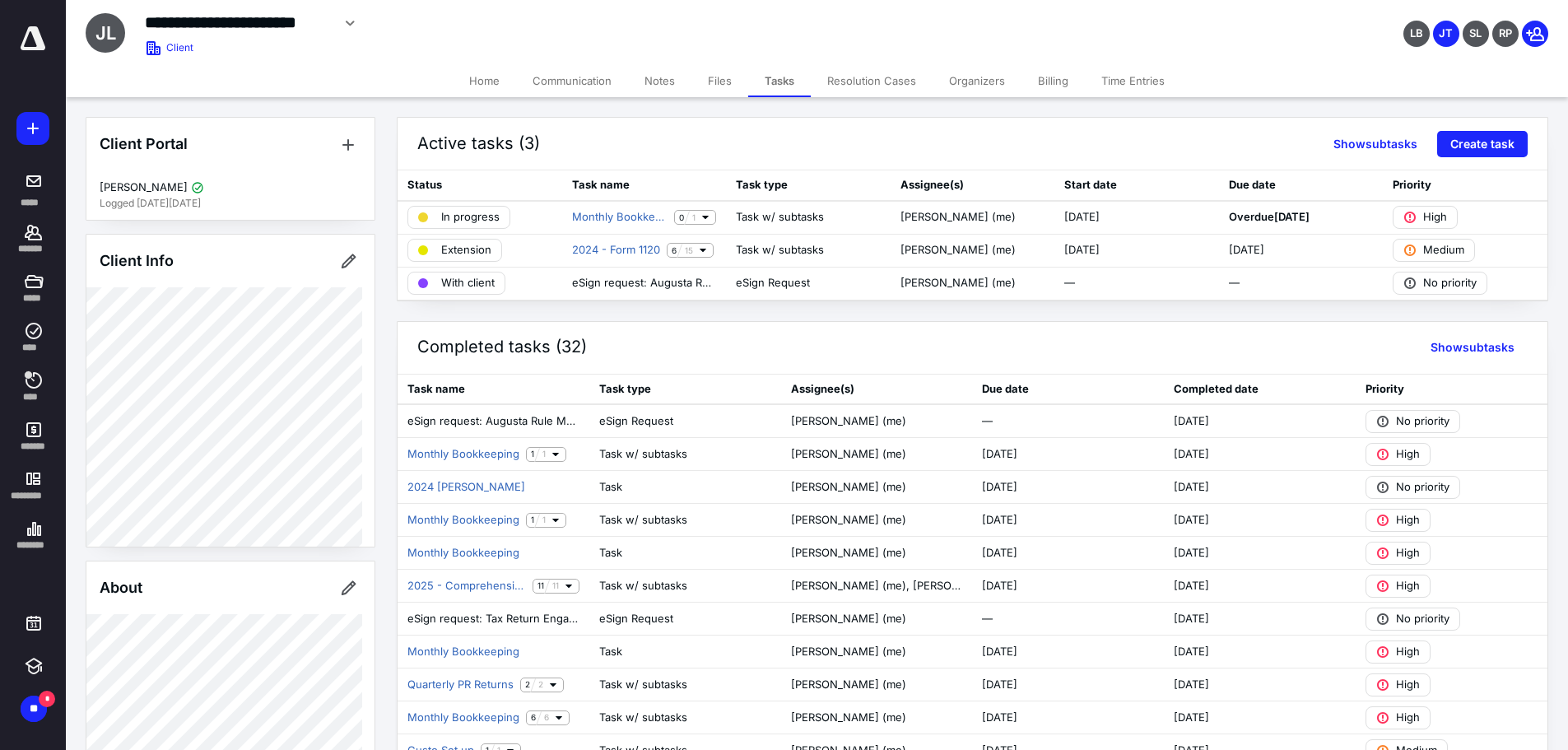 click on "Files" at bounding box center (719, 81) 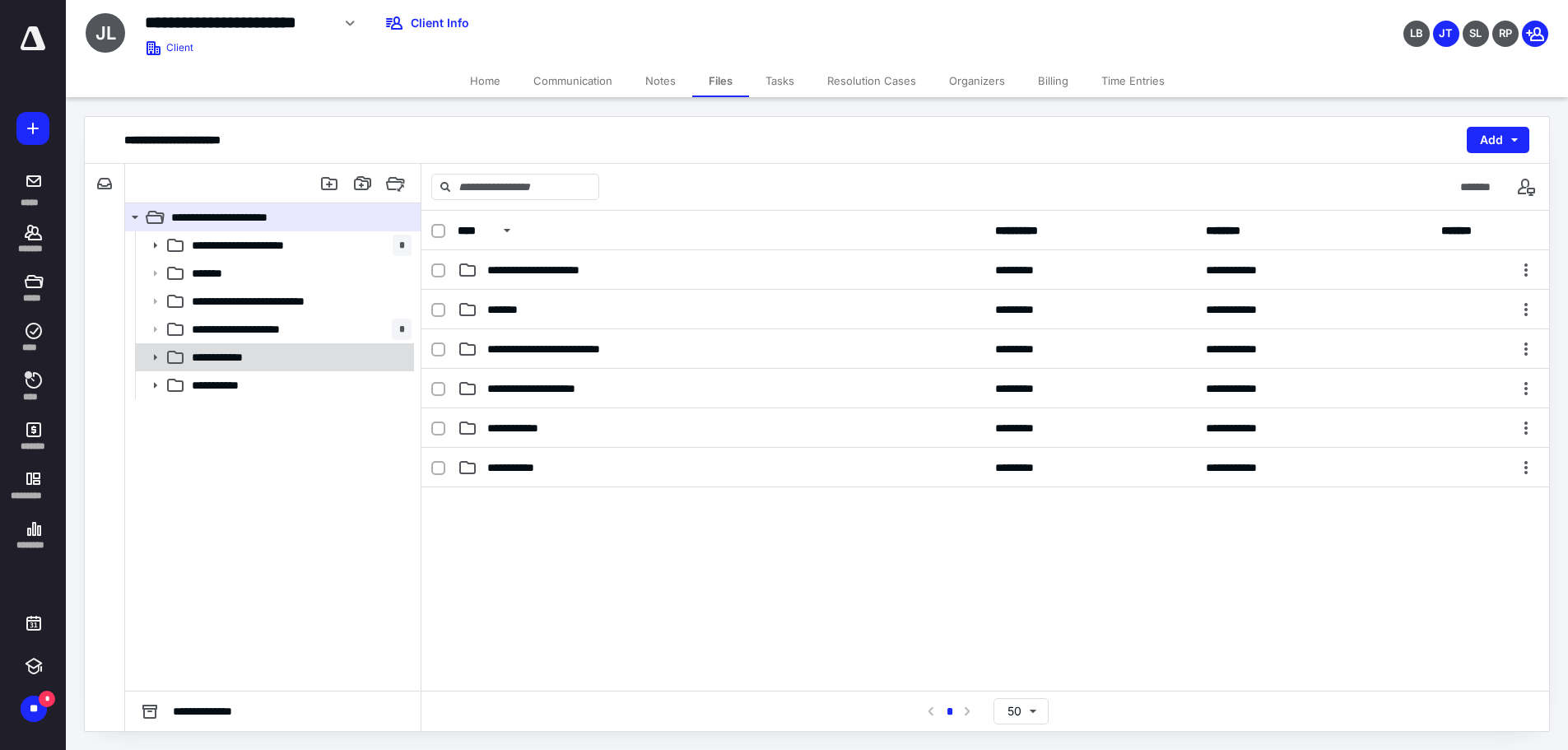 click 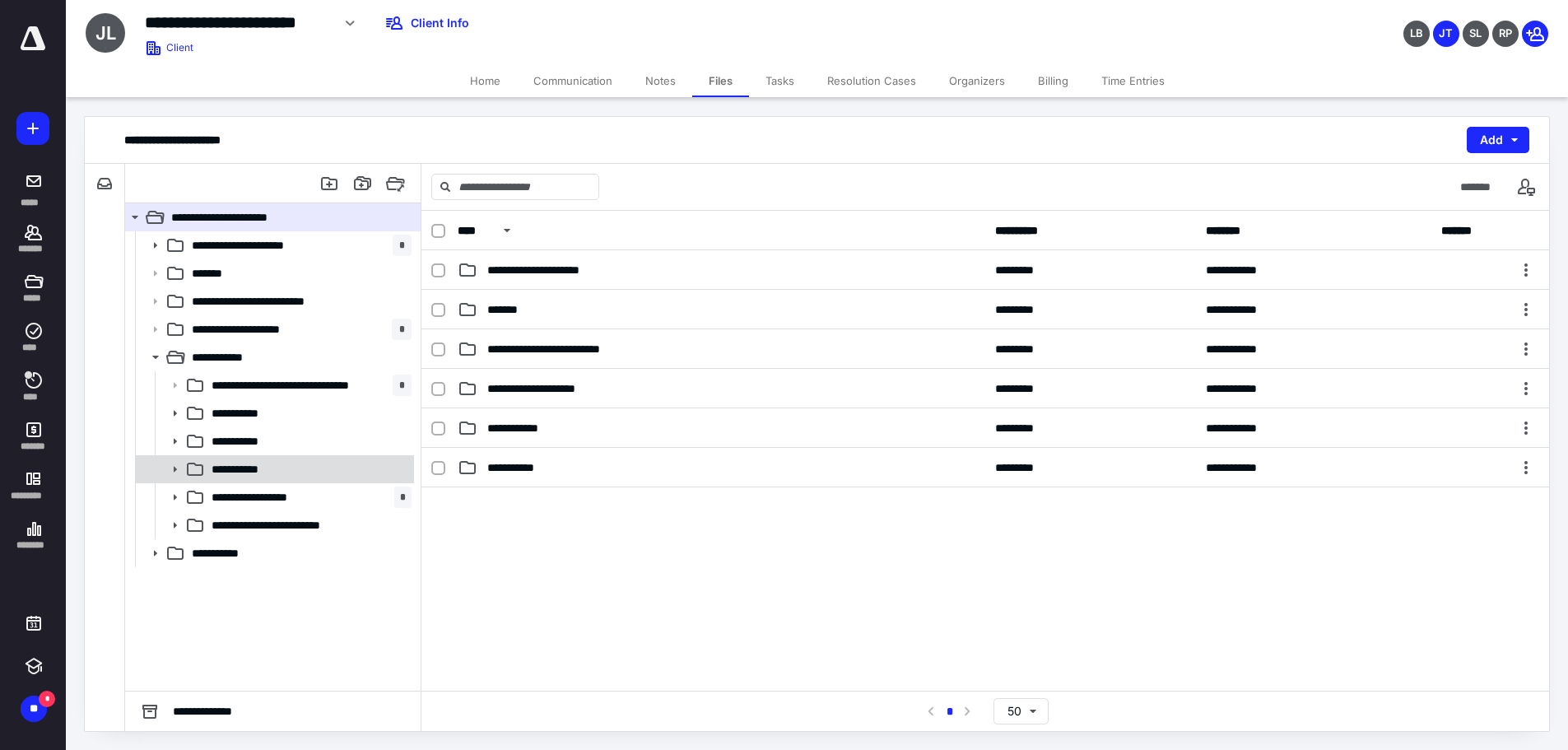 click 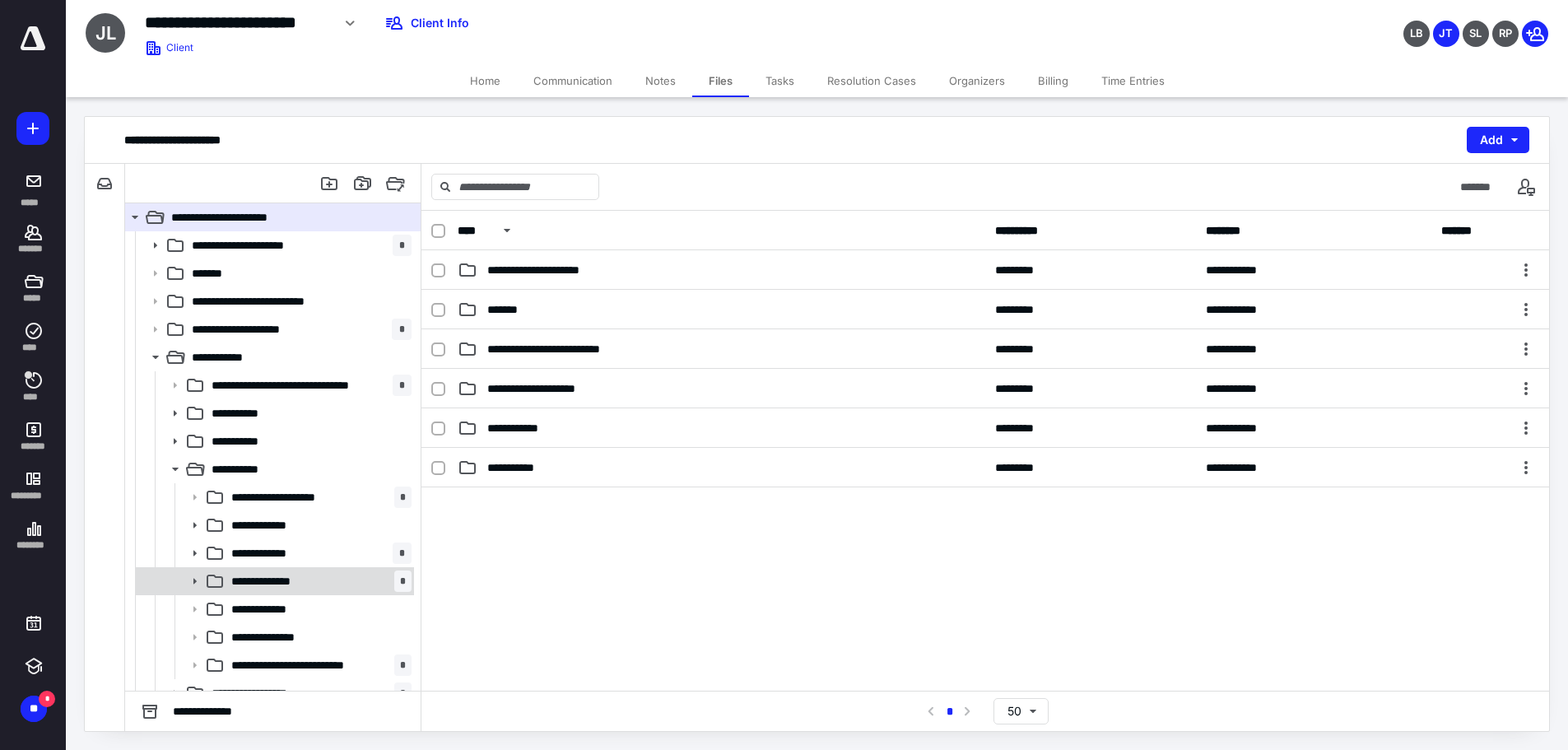 click 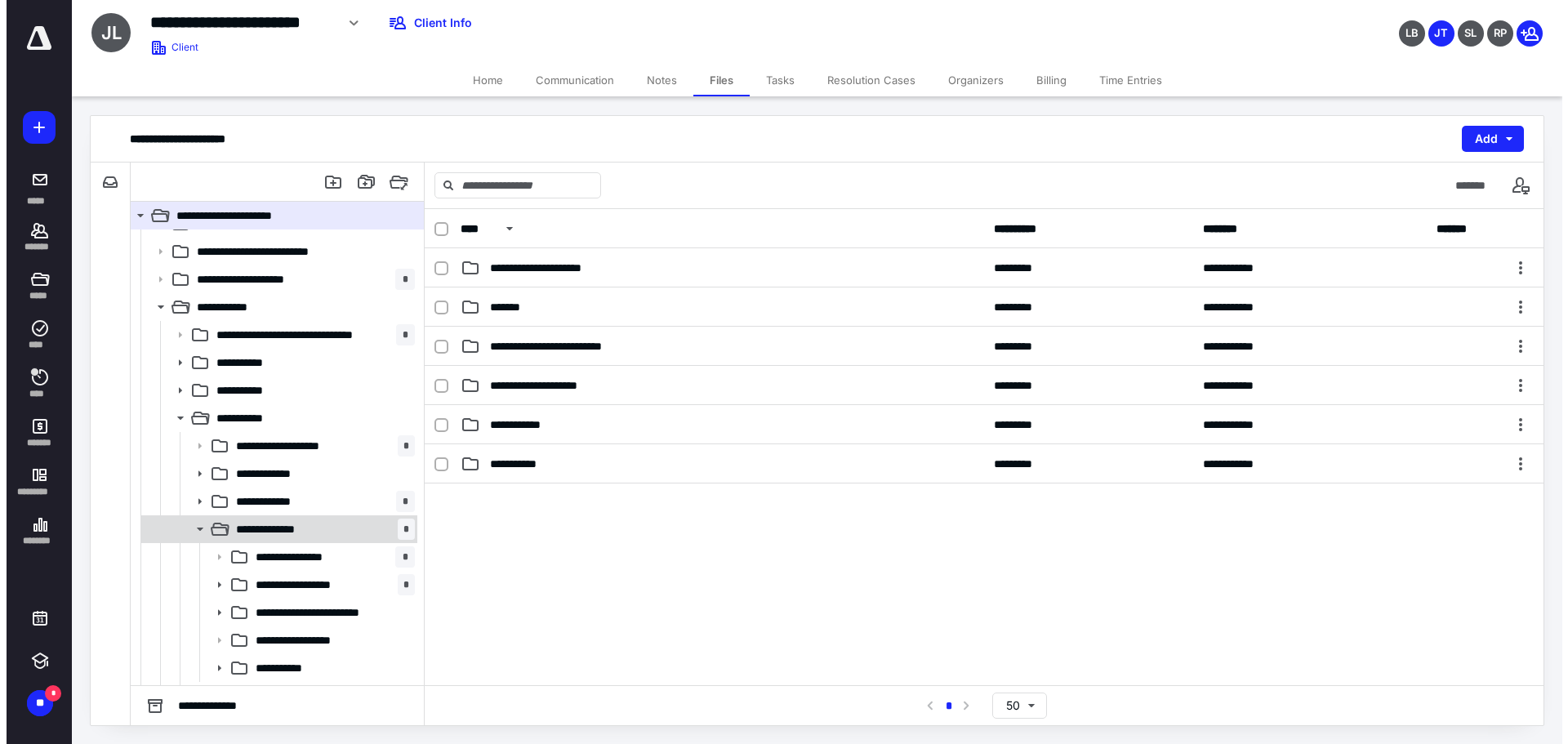 scroll, scrollTop: 163, scrollLeft: 0, axis: vertical 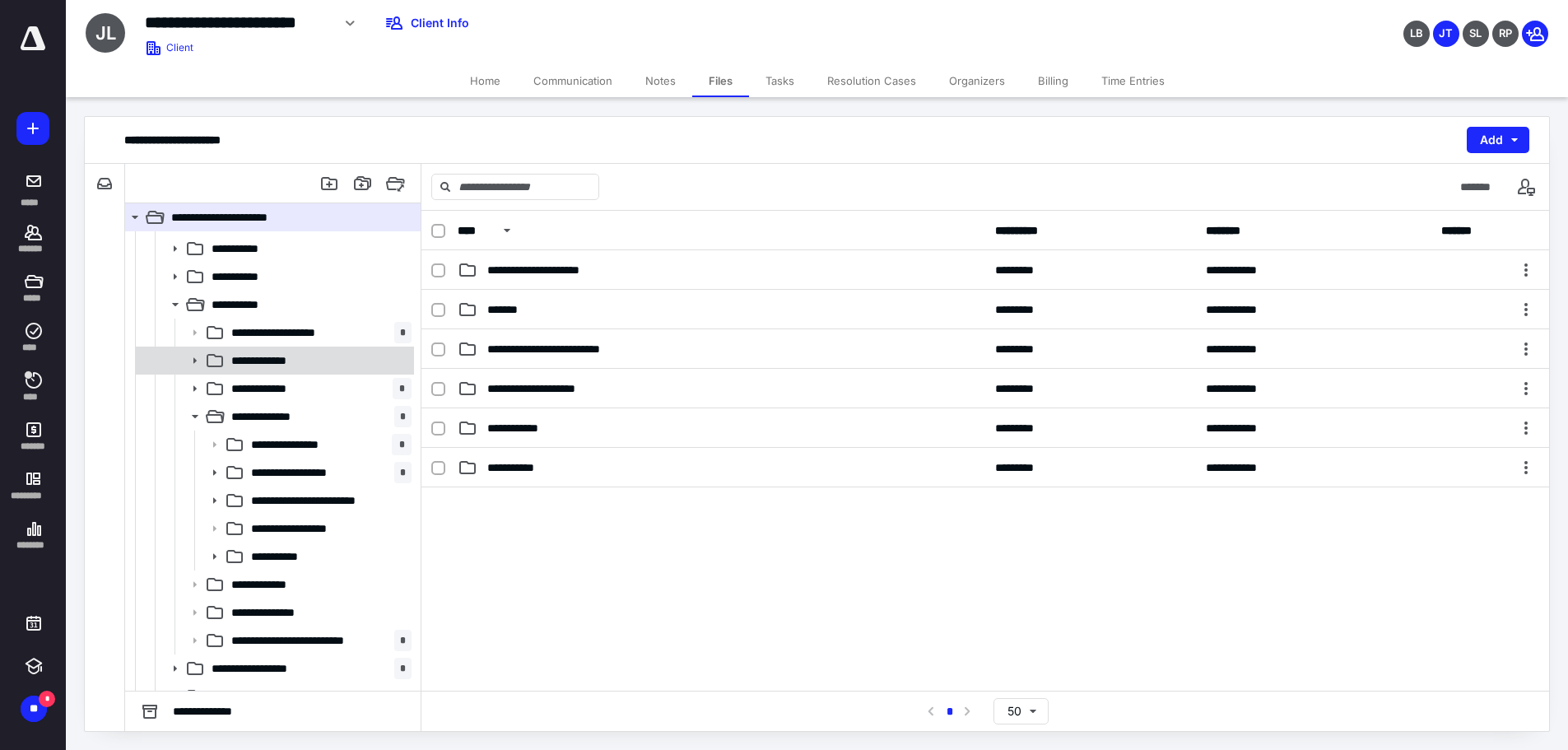 click on "**********" at bounding box center (273, 361) 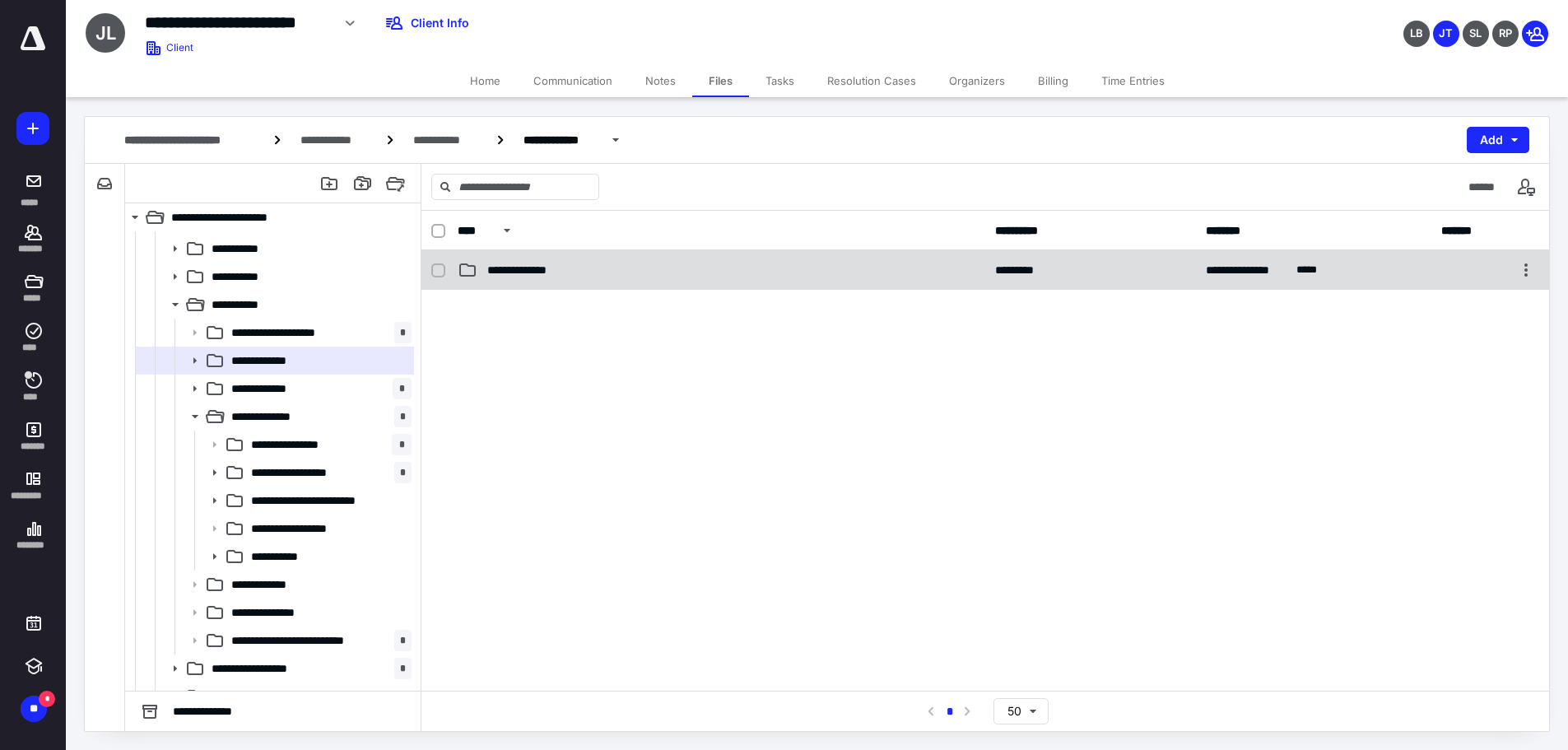 click on "**********" at bounding box center (721, 270) 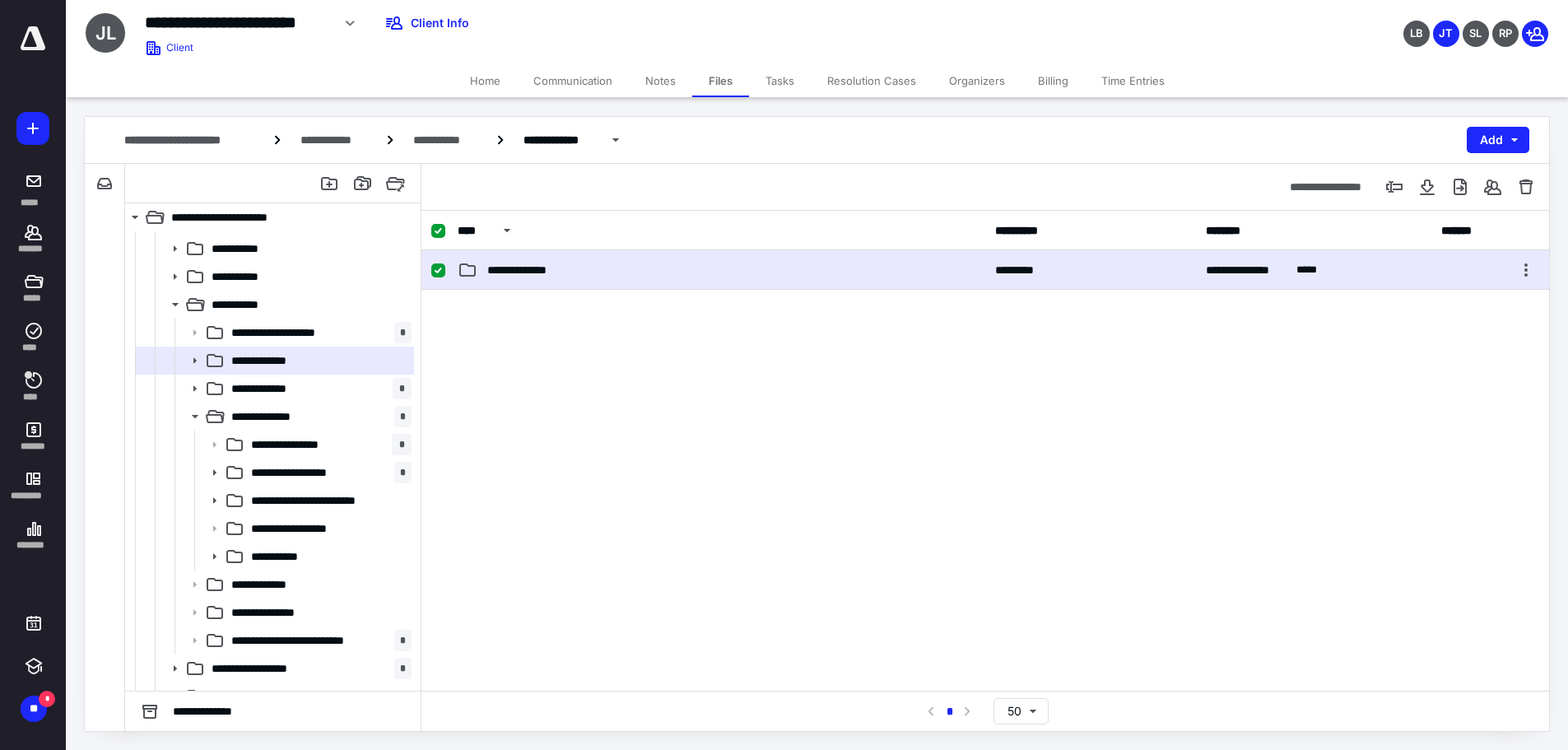click on "**********" at bounding box center [721, 270] 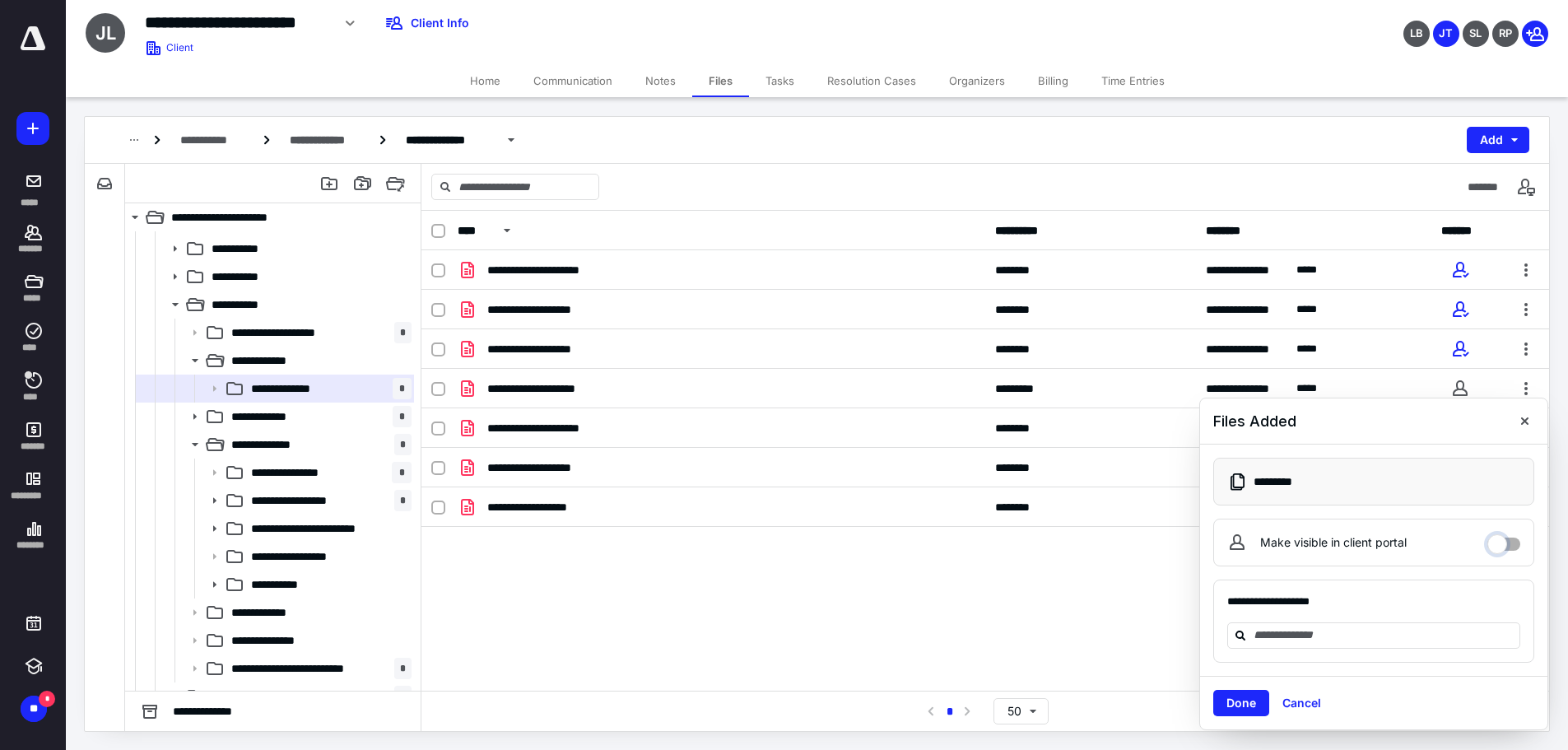 click on "Make visible in client portal" at bounding box center [1504, 540] 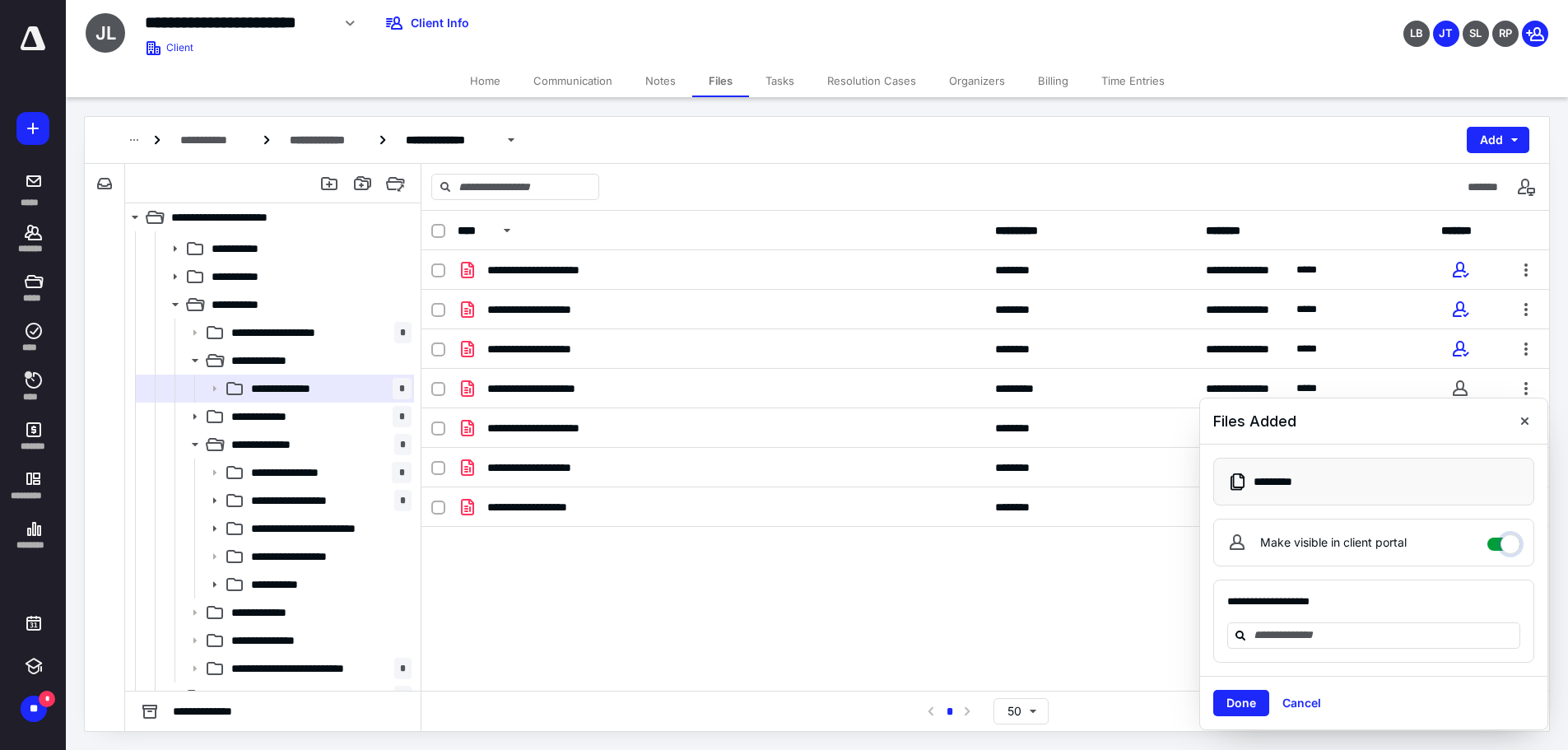 checkbox on "****" 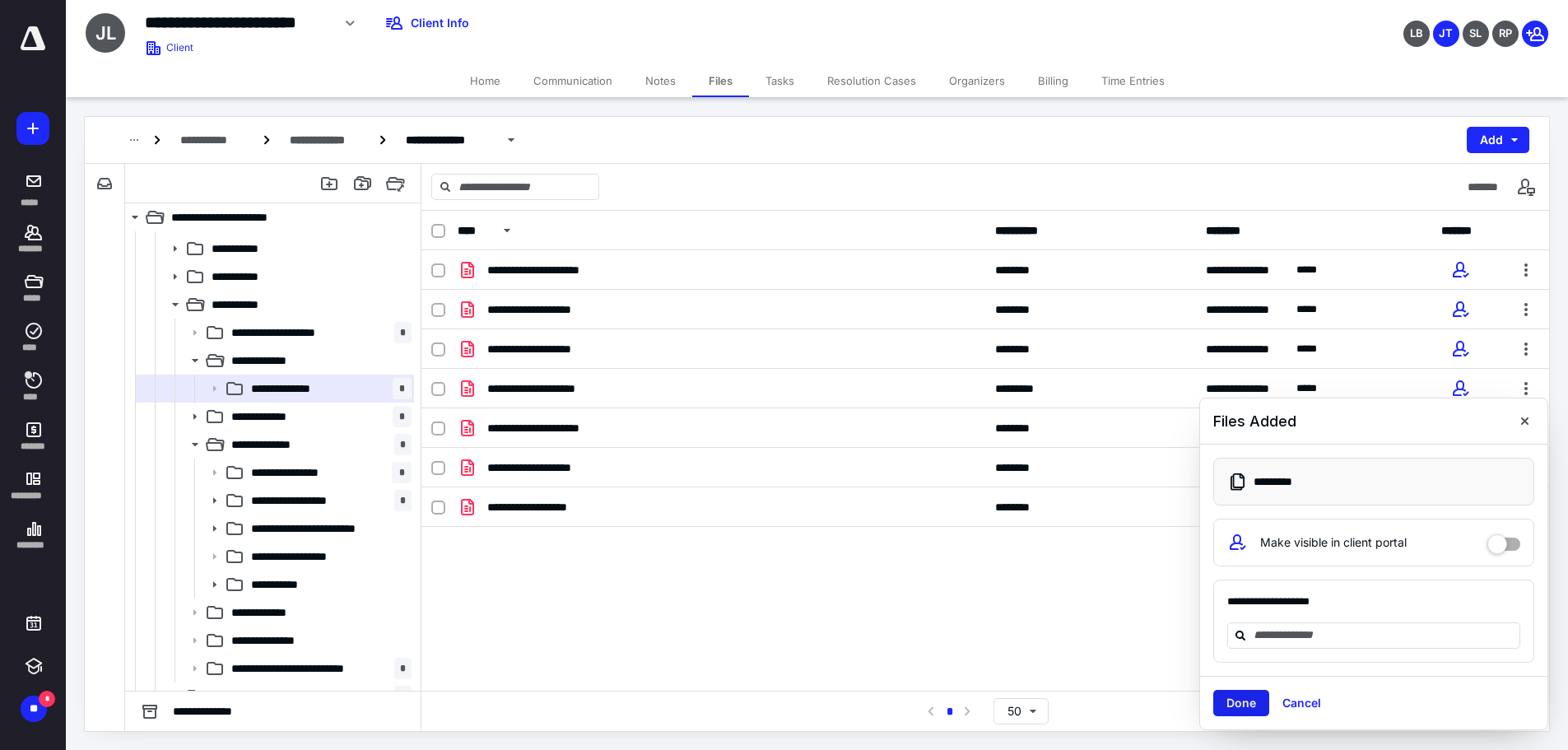 click on "Done" at bounding box center [1241, 703] 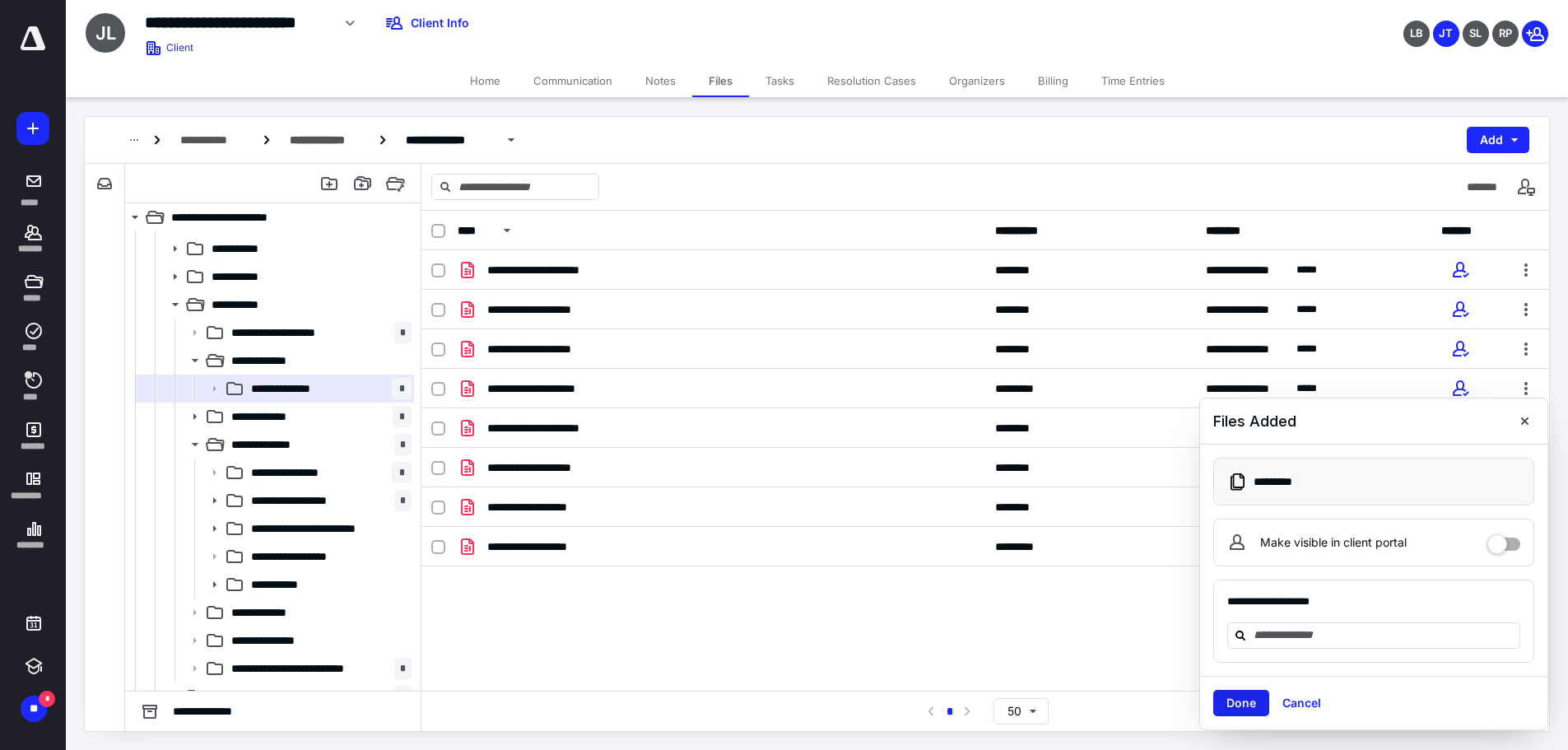 click on "Done" at bounding box center (1241, 703) 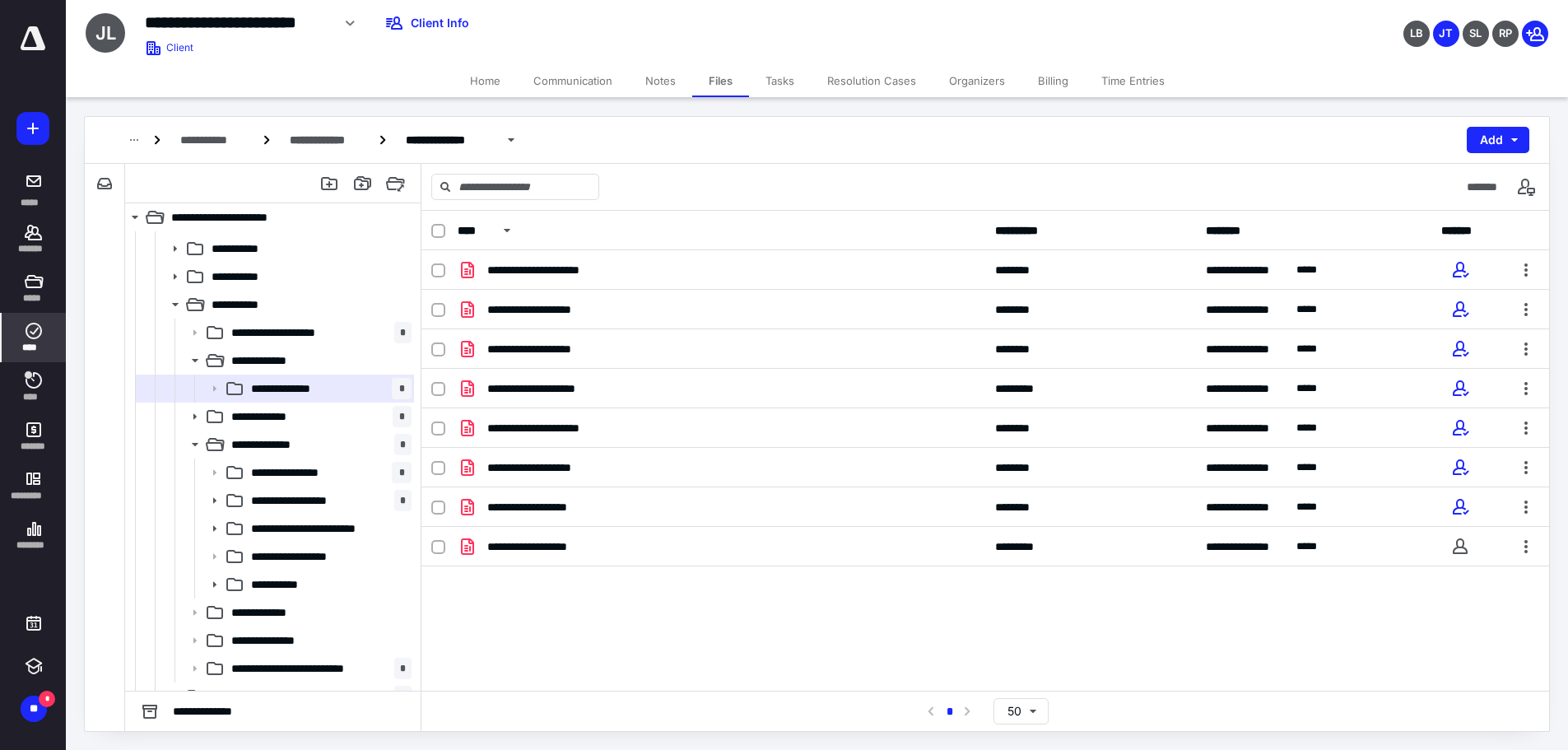 click on "****" at bounding box center [34, 347] 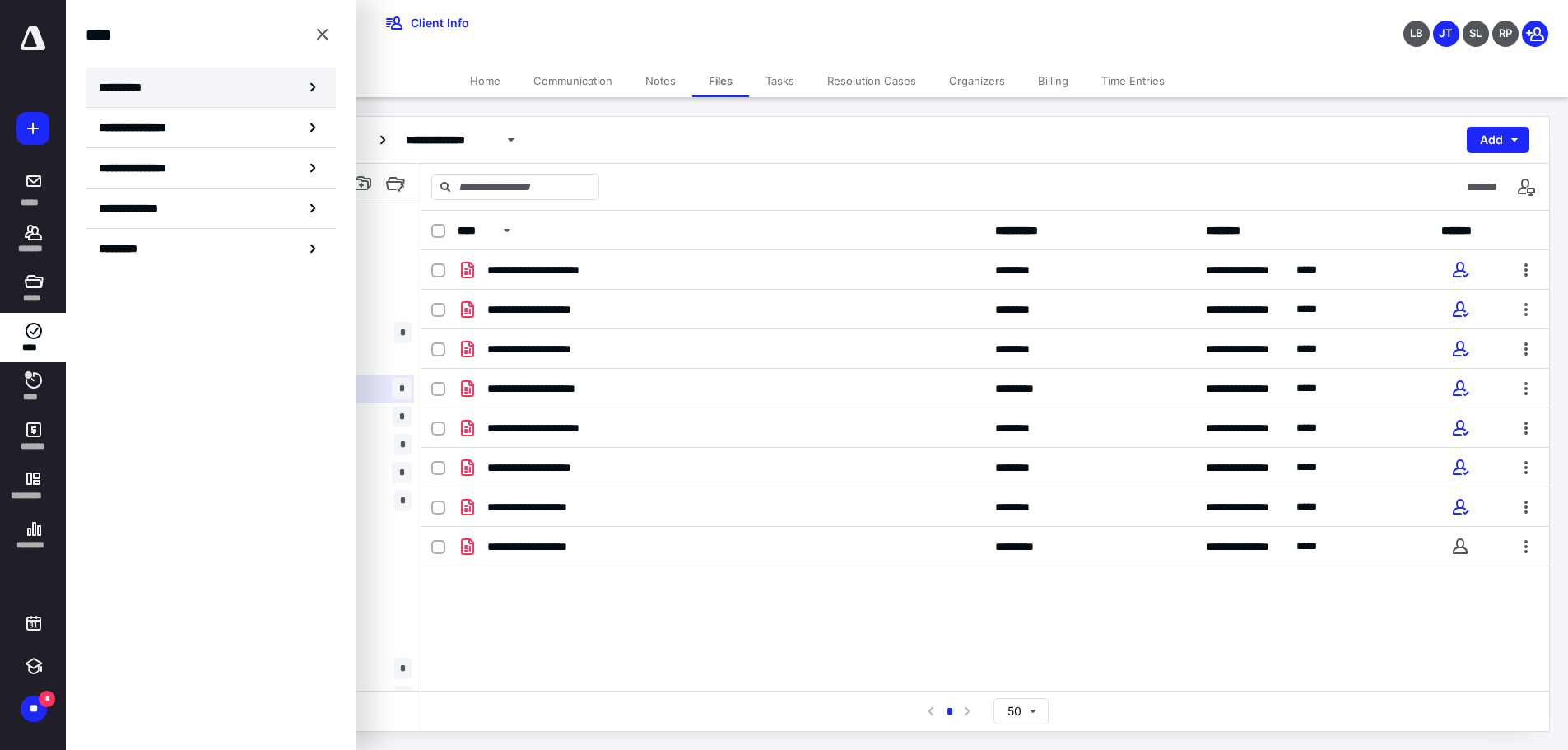 click on "**********" at bounding box center (211, 87) 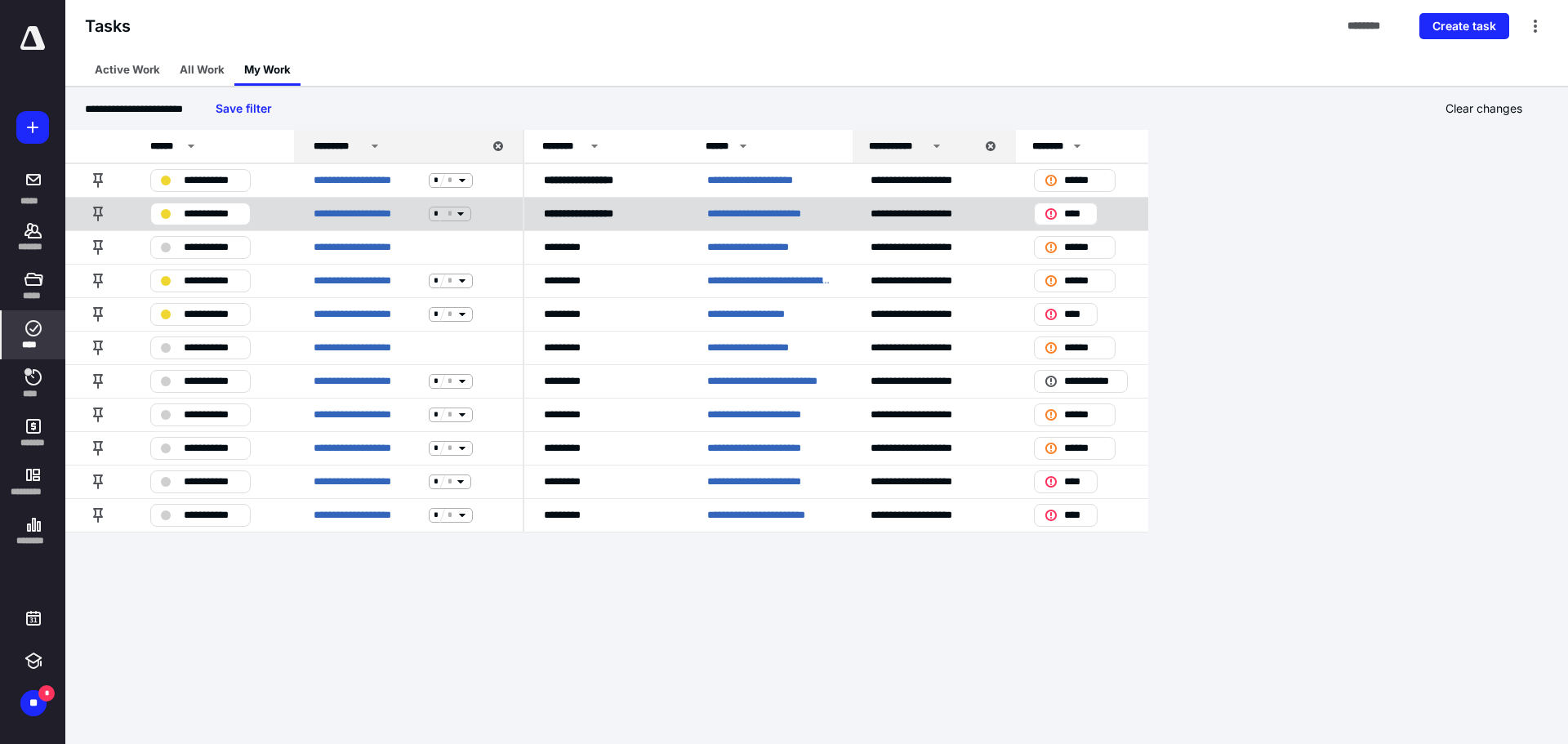 click on "**********" at bounding box center [212, 214] 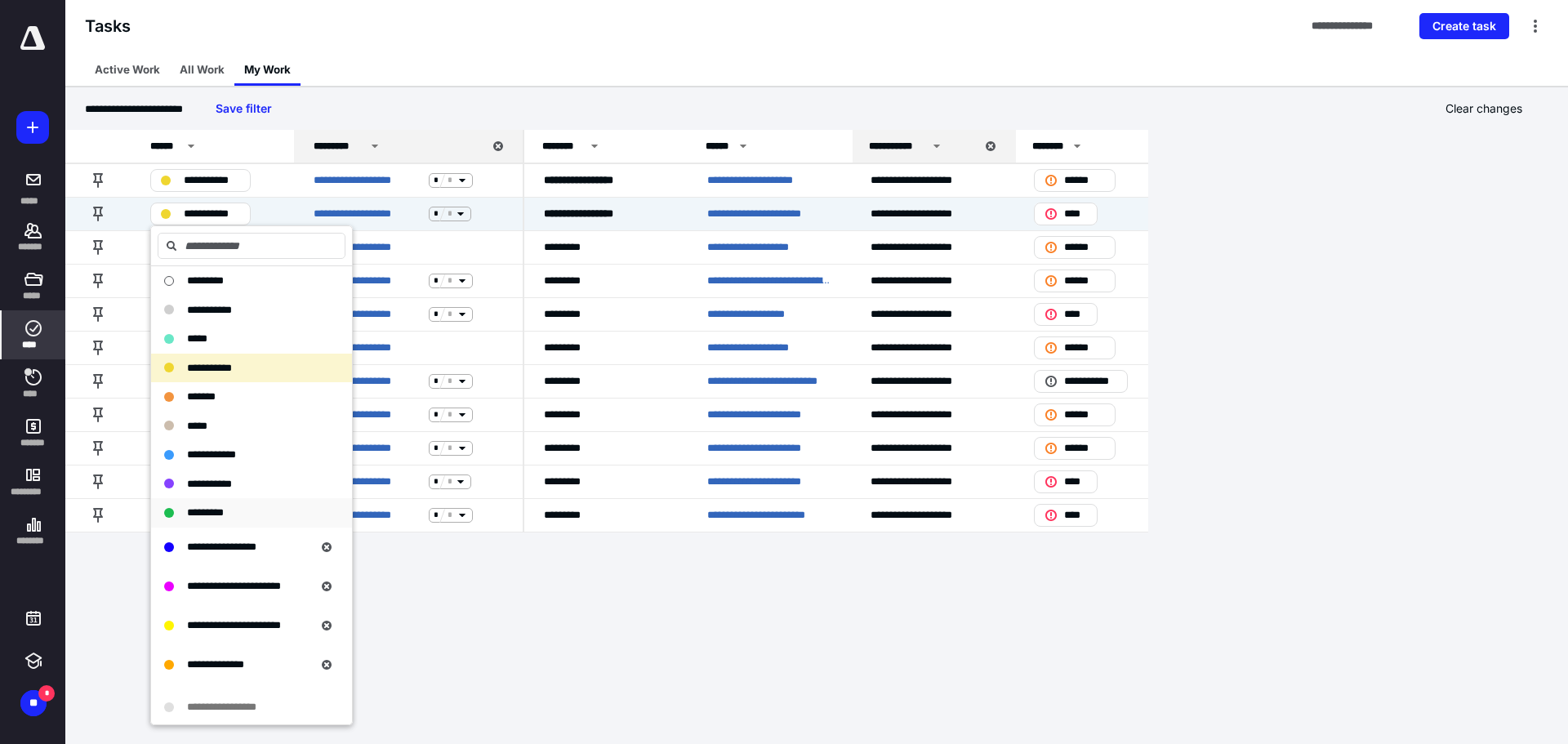 click on "*********" at bounding box center (205, 512) 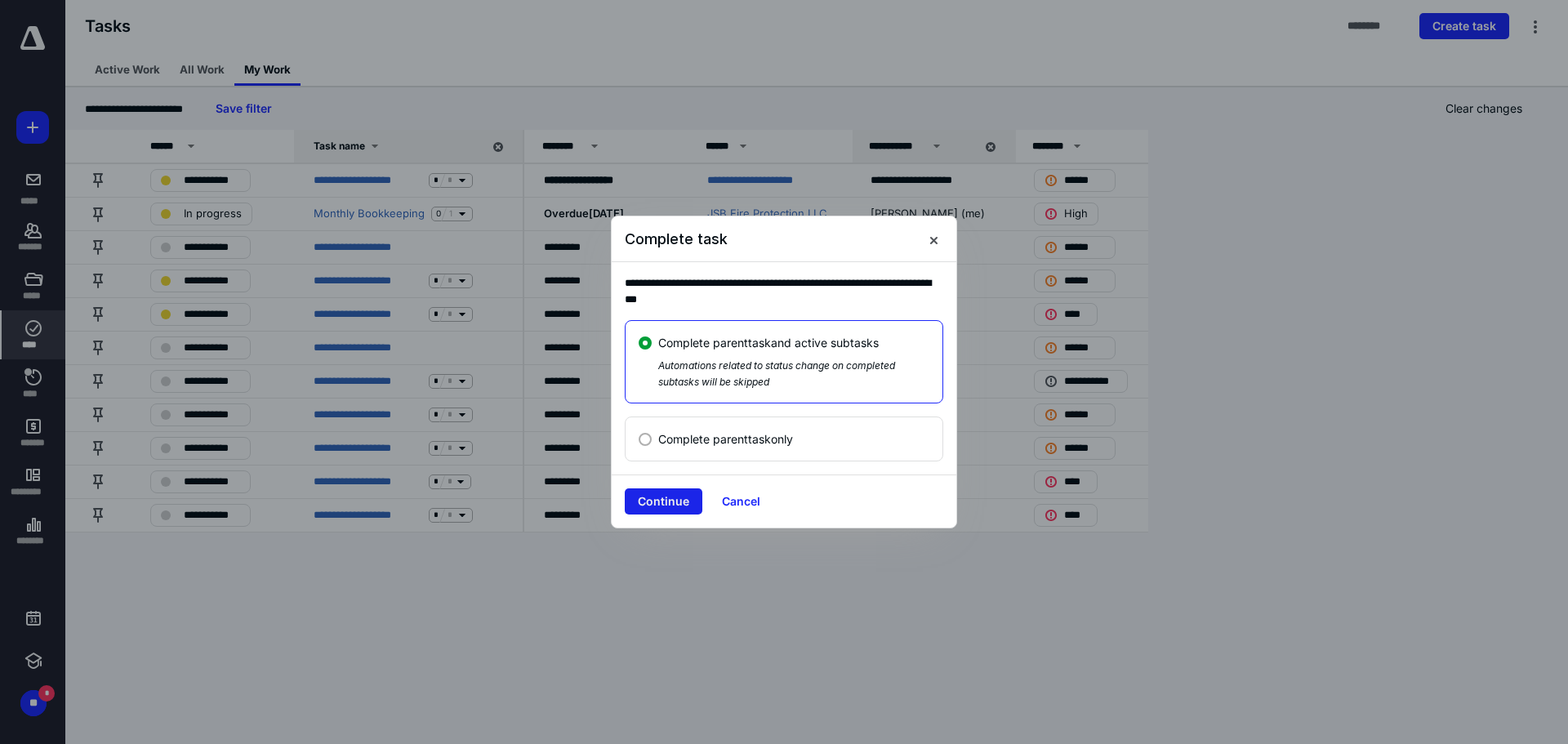 click on "Continue" at bounding box center (663, 501) 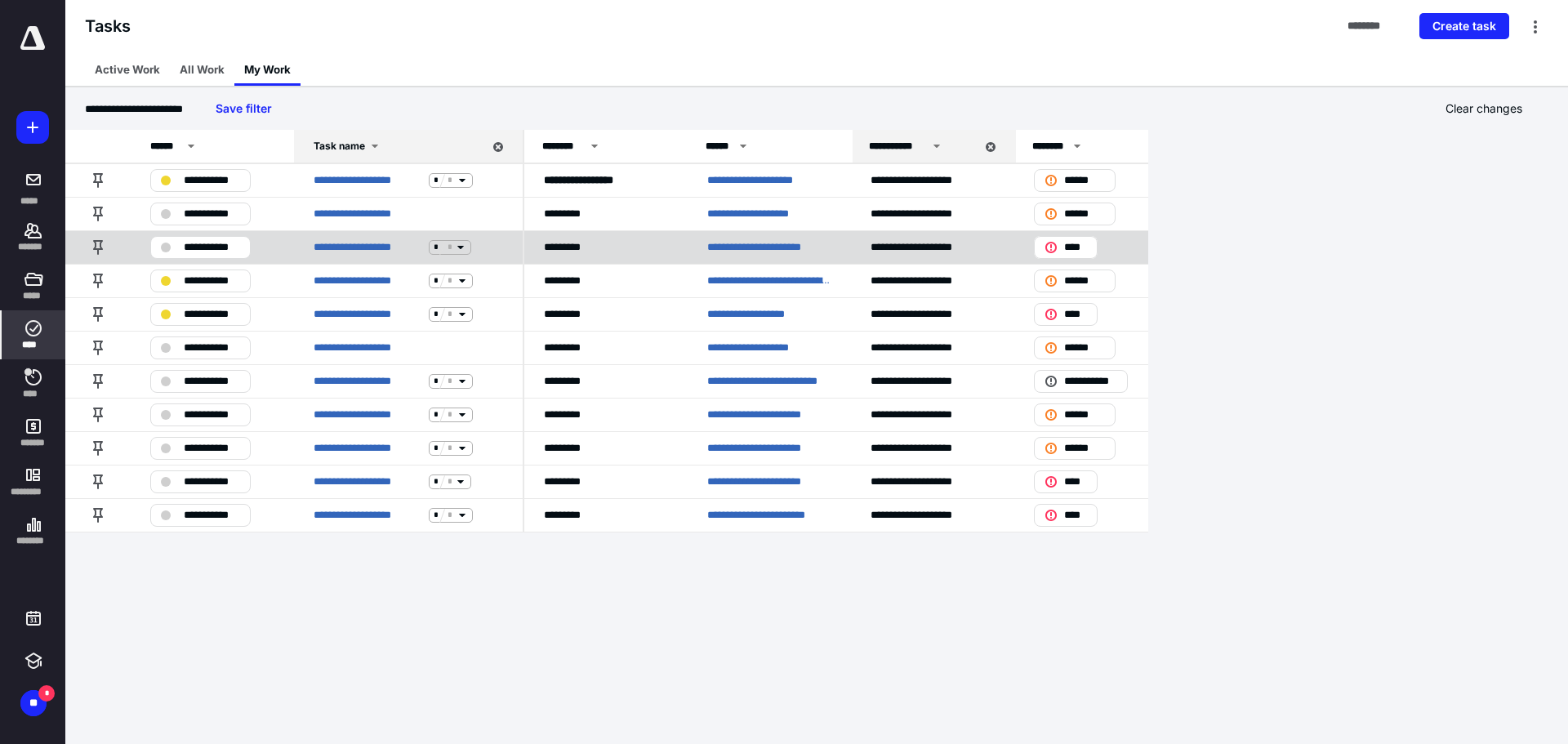 click on "**********" at bounding box center (212, 247) 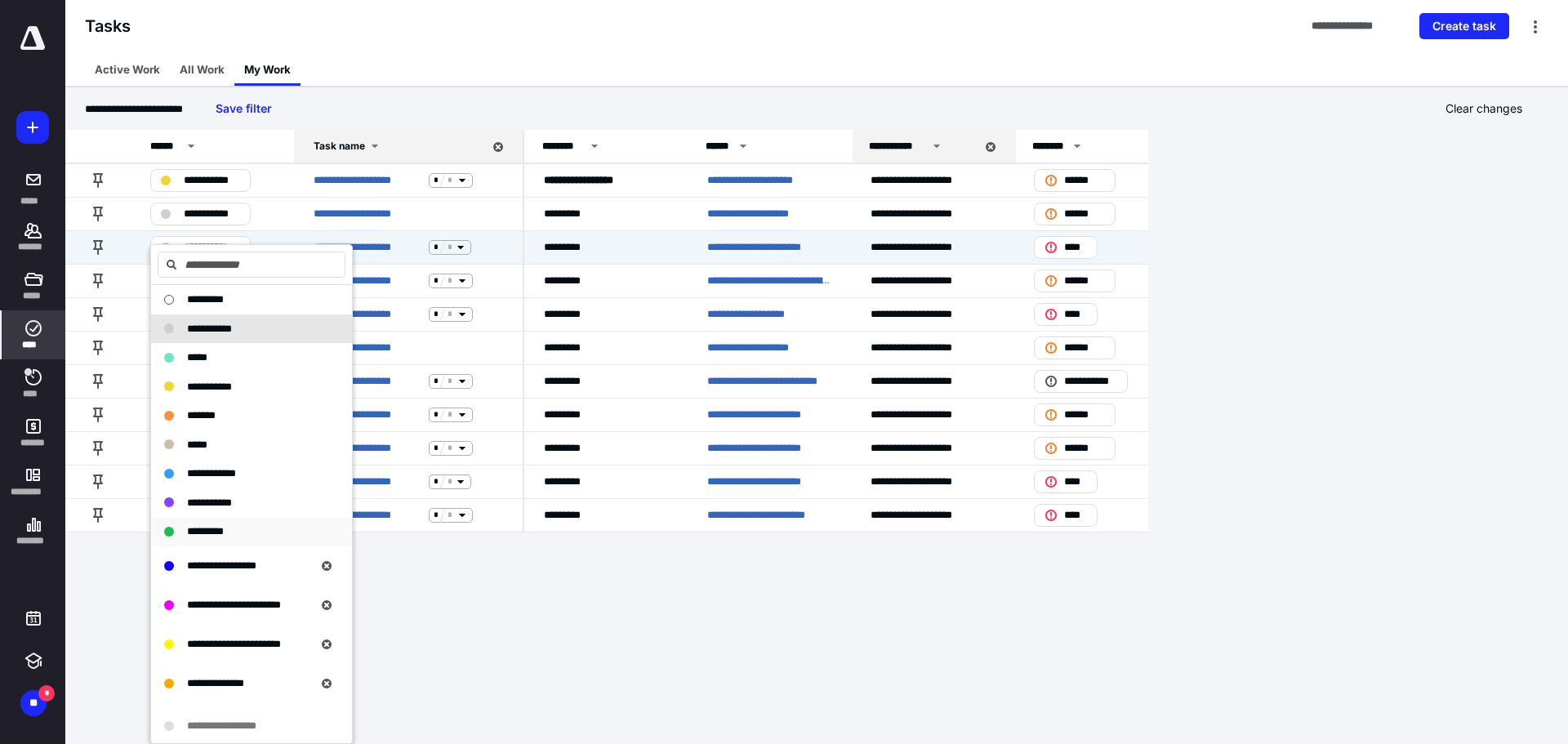 click on "*********" at bounding box center (205, 531) 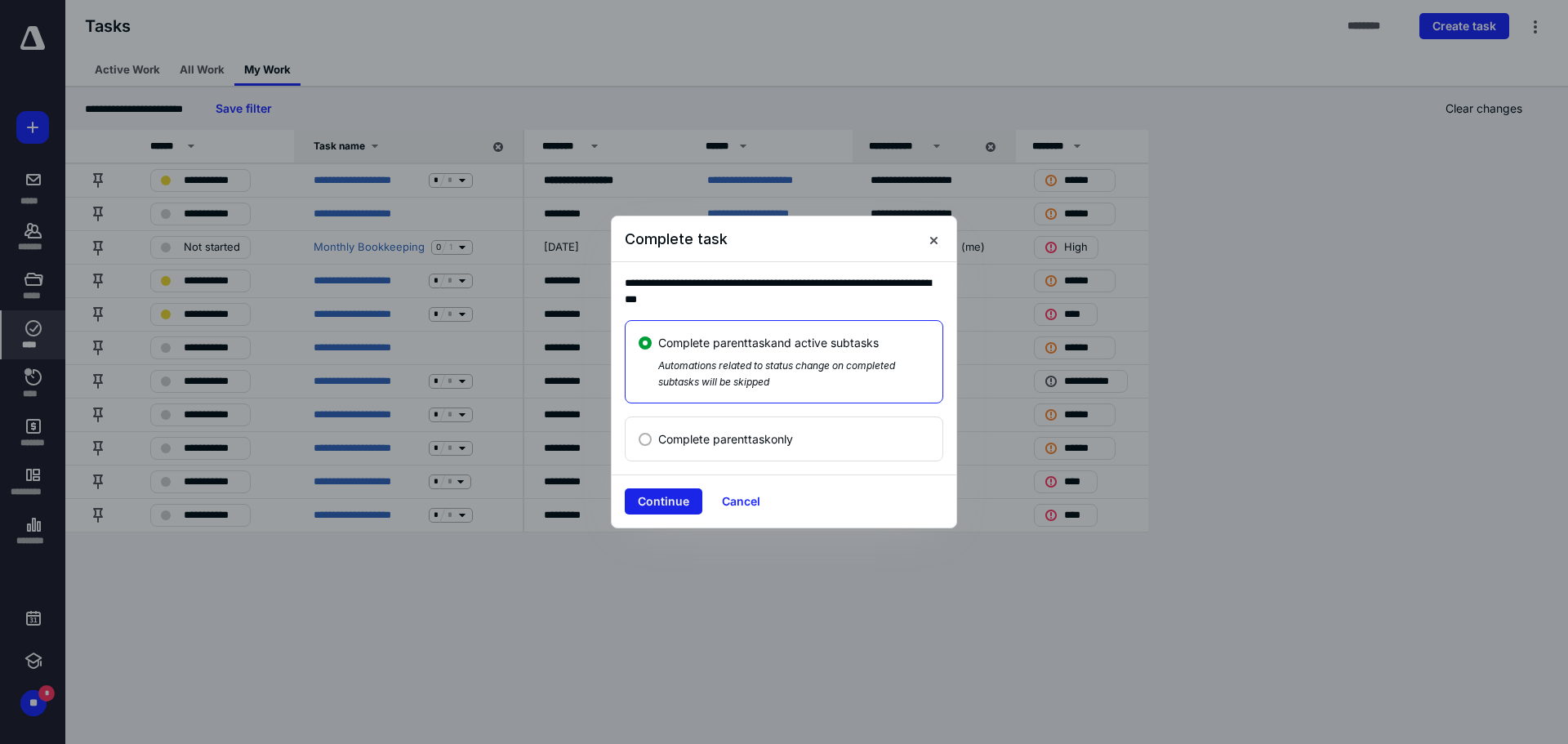 click on "Continue" at bounding box center (663, 501) 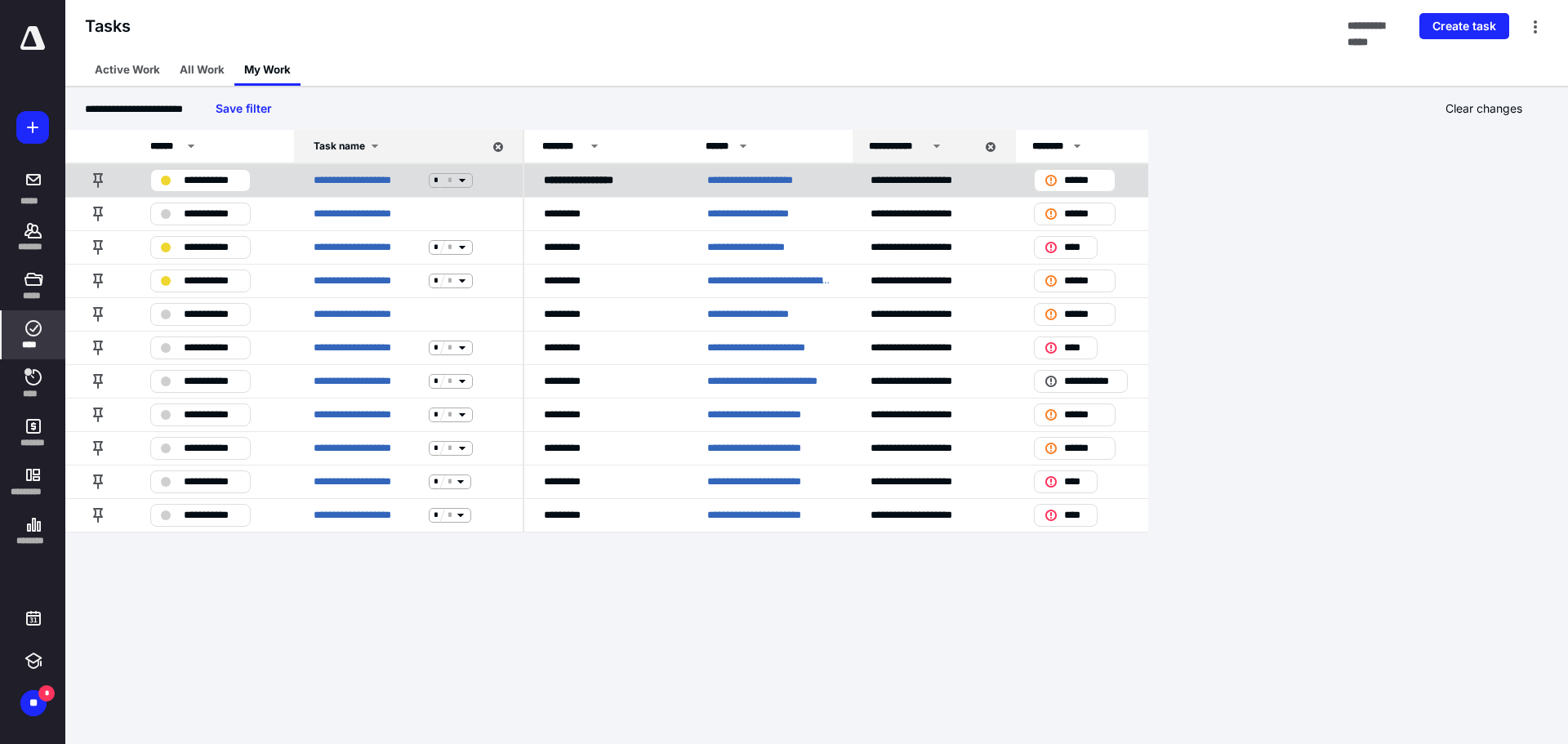 click on "**********" at bounding box center [764, 180] 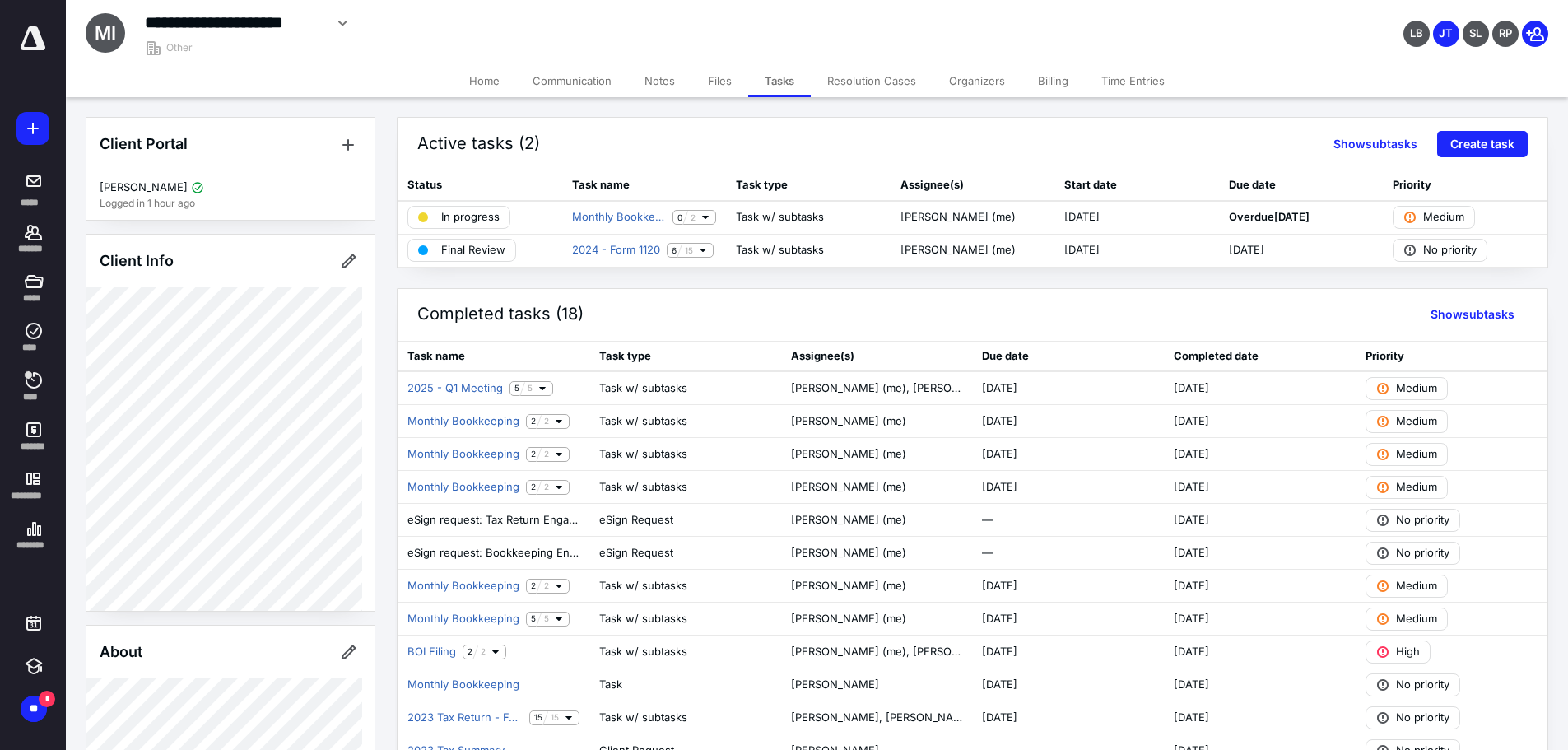 click on "Files" at bounding box center [719, 81] 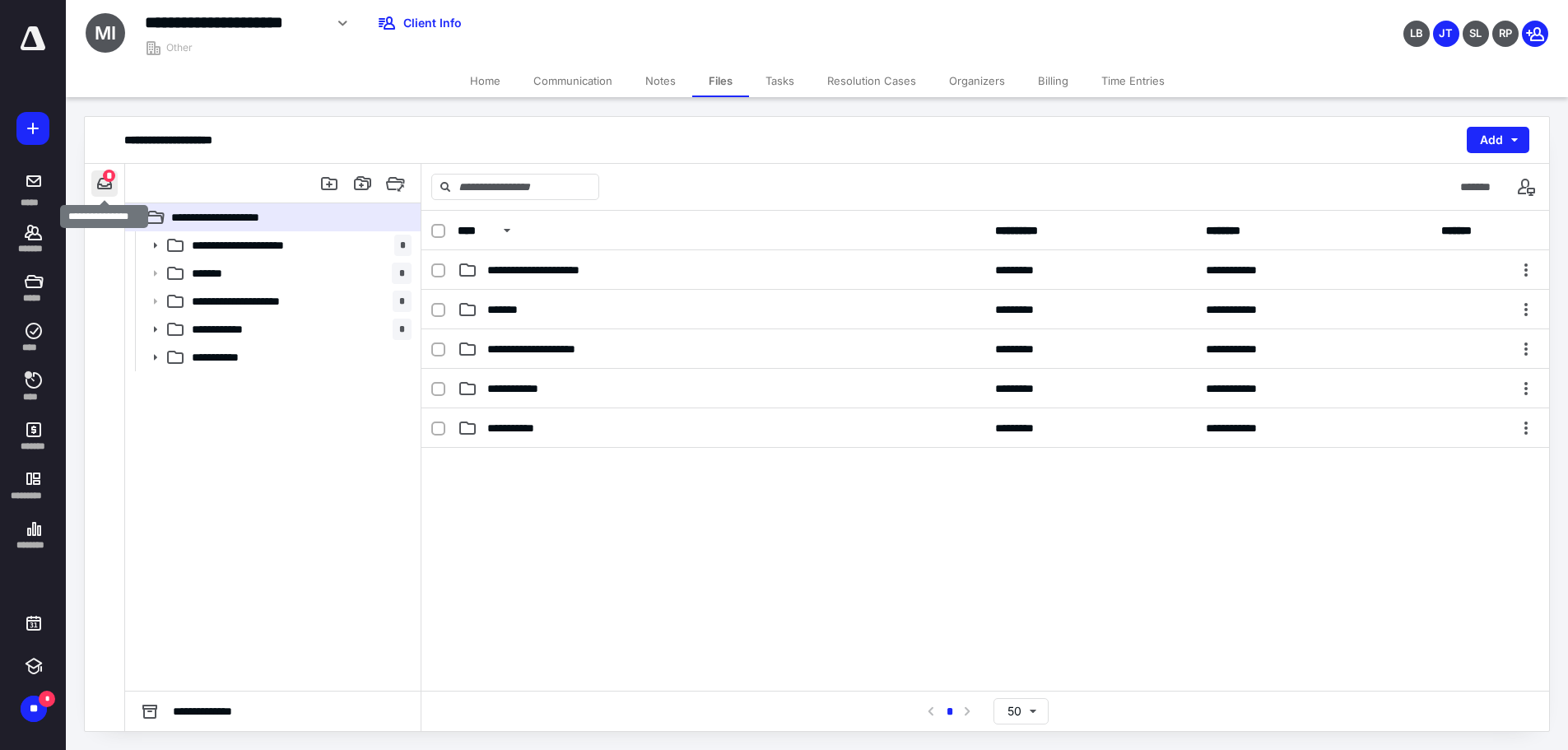click at bounding box center (105, 184) 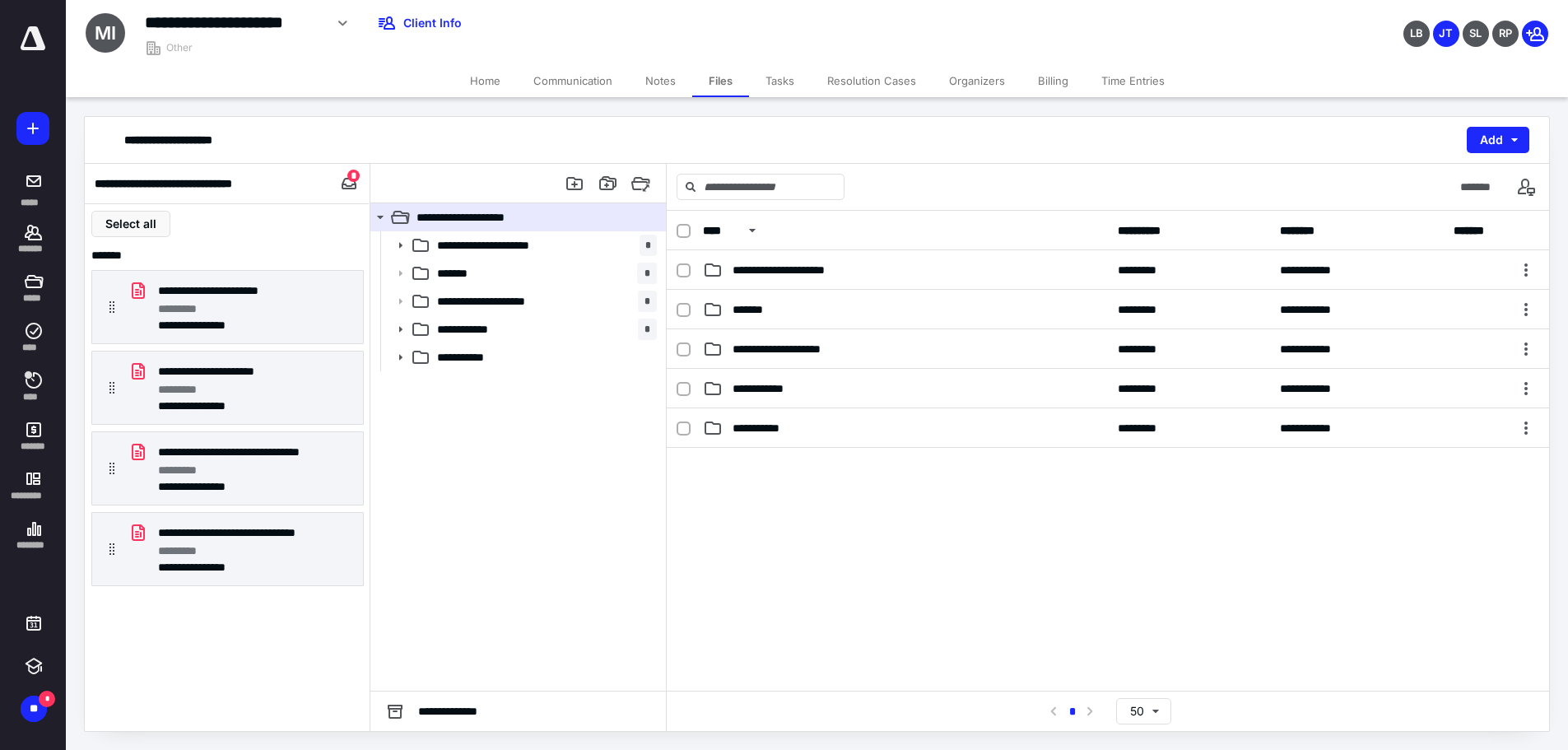 click on "Notes" at bounding box center (660, 81) 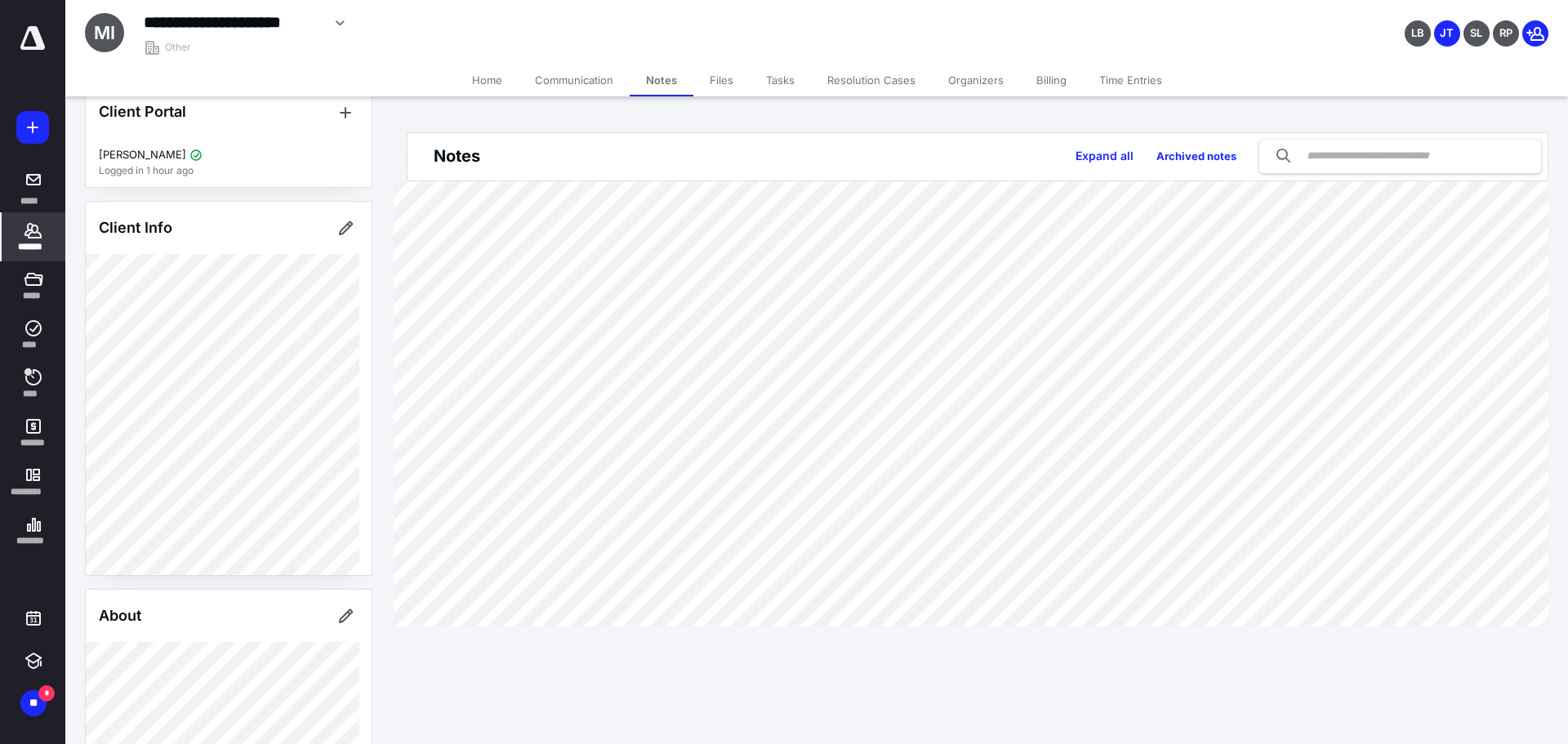 scroll, scrollTop: 0, scrollLeft: 0, axis: both 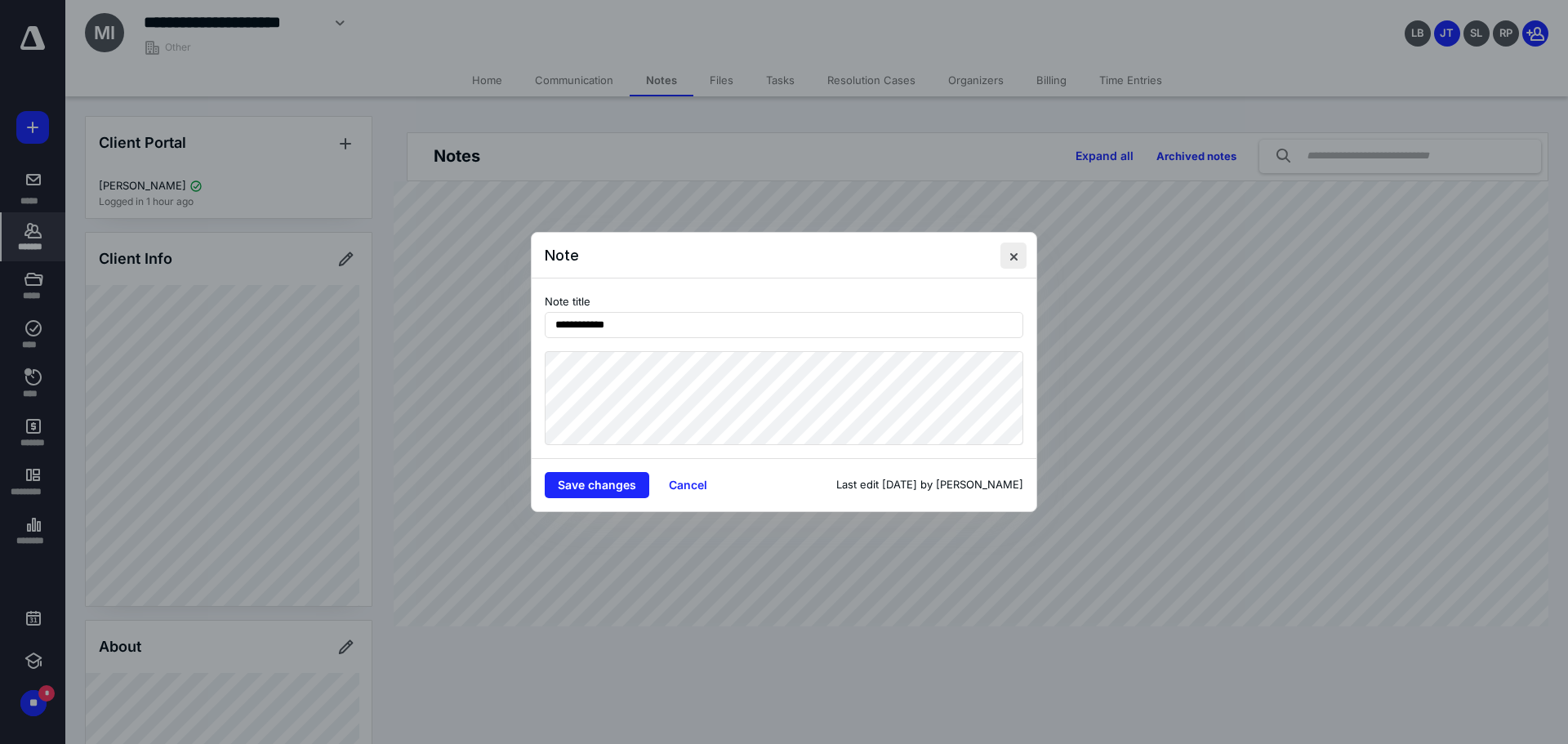 click at bounding box center (1013, 256) 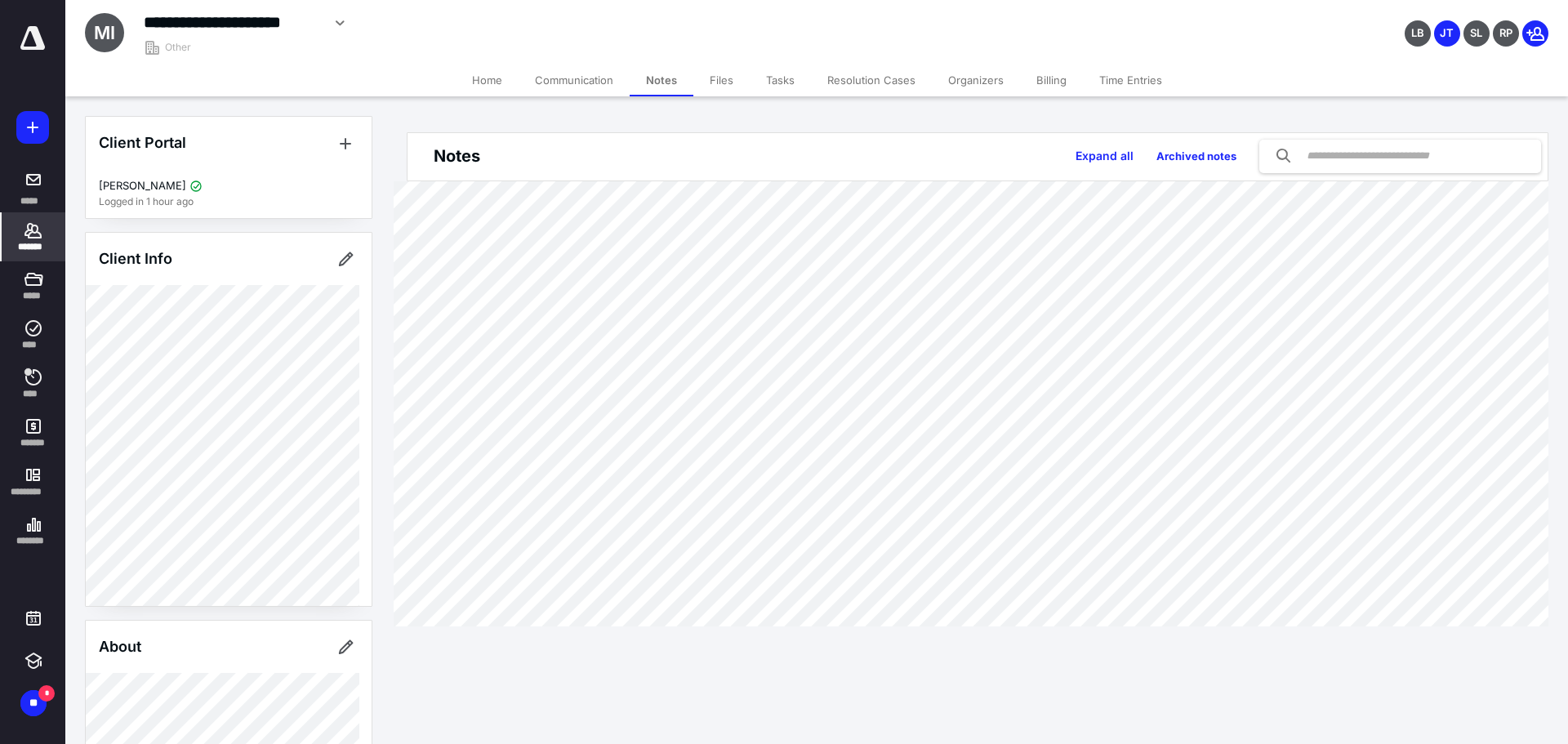 click on "Files" at bounding box center [721, 80] 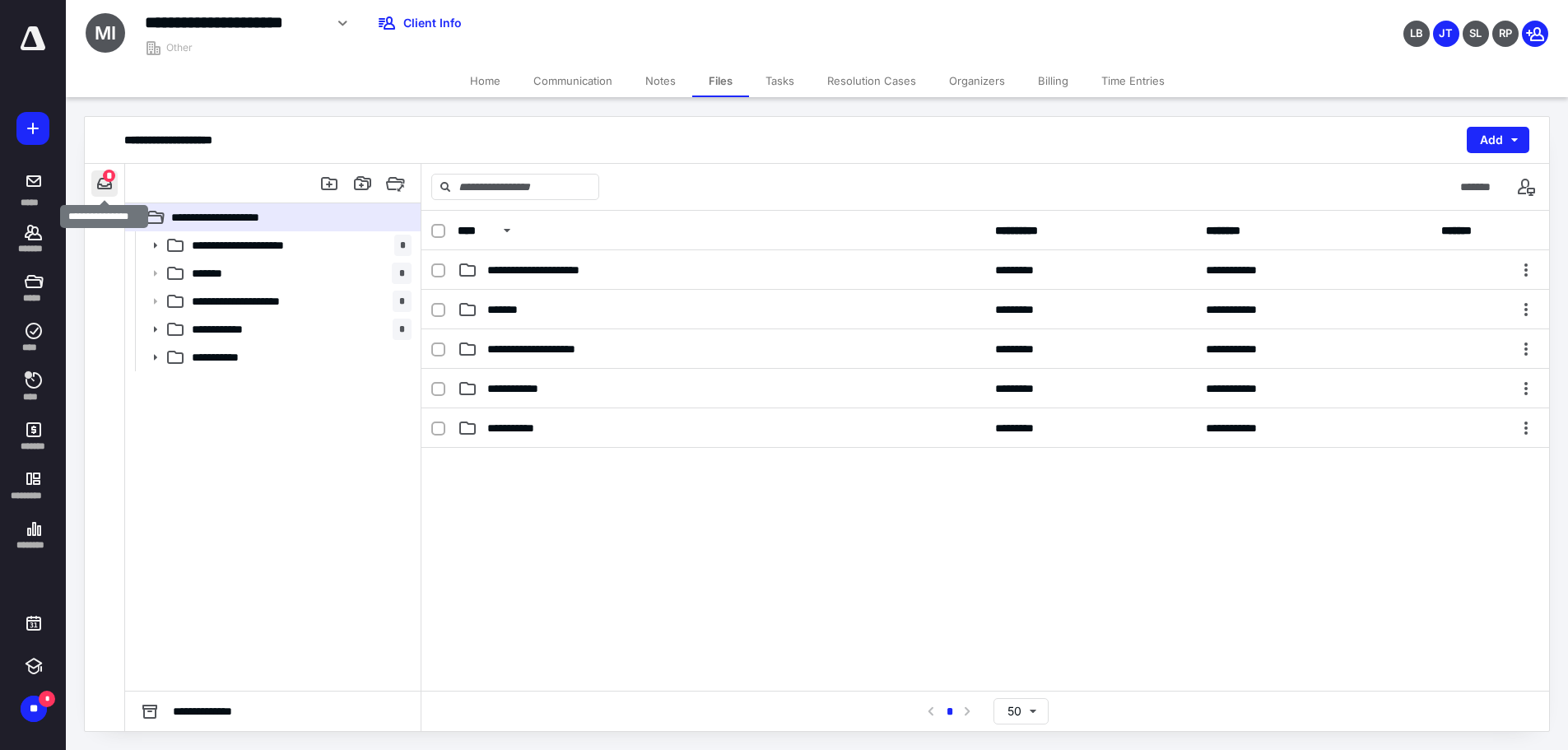 click at bounding box center [105, 184] 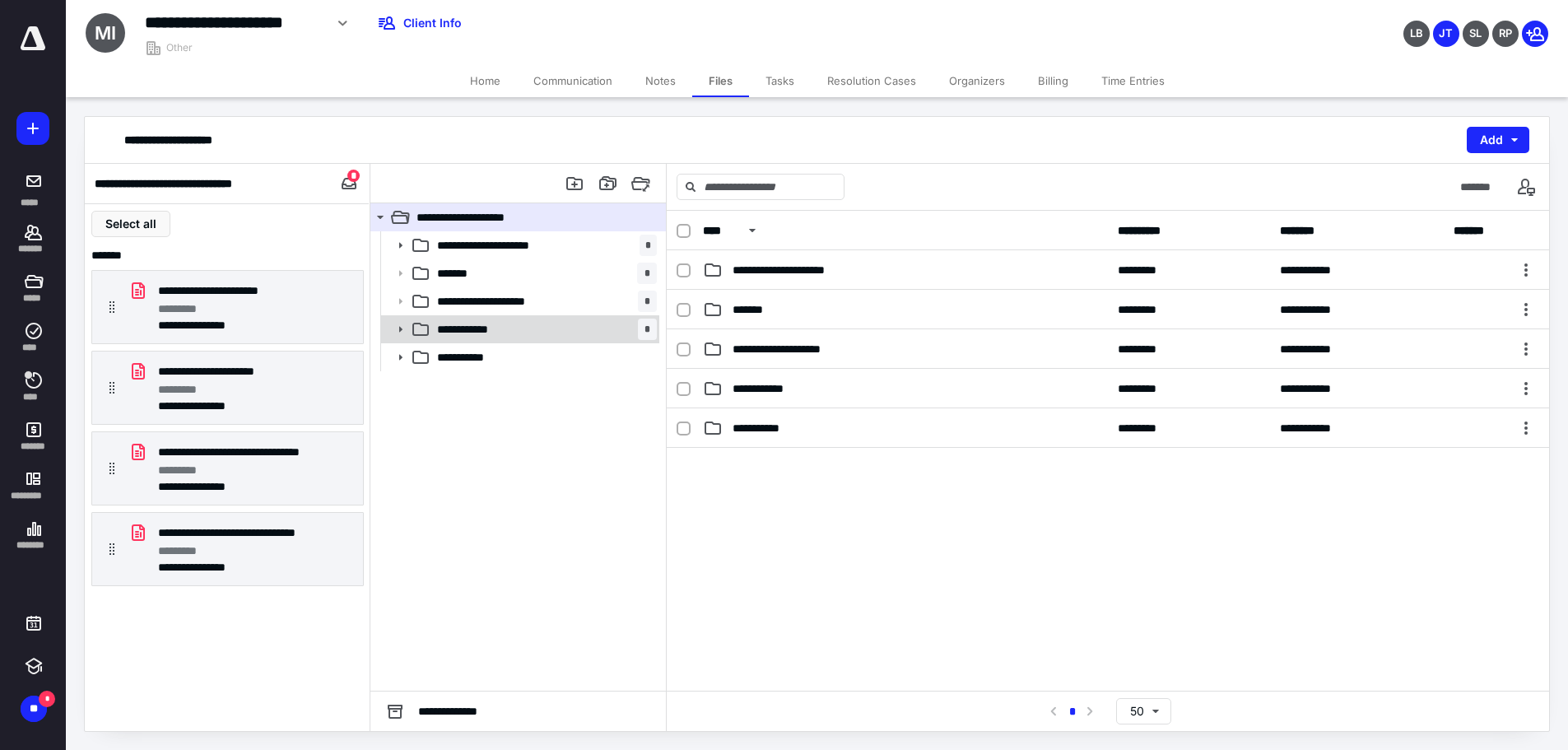 click 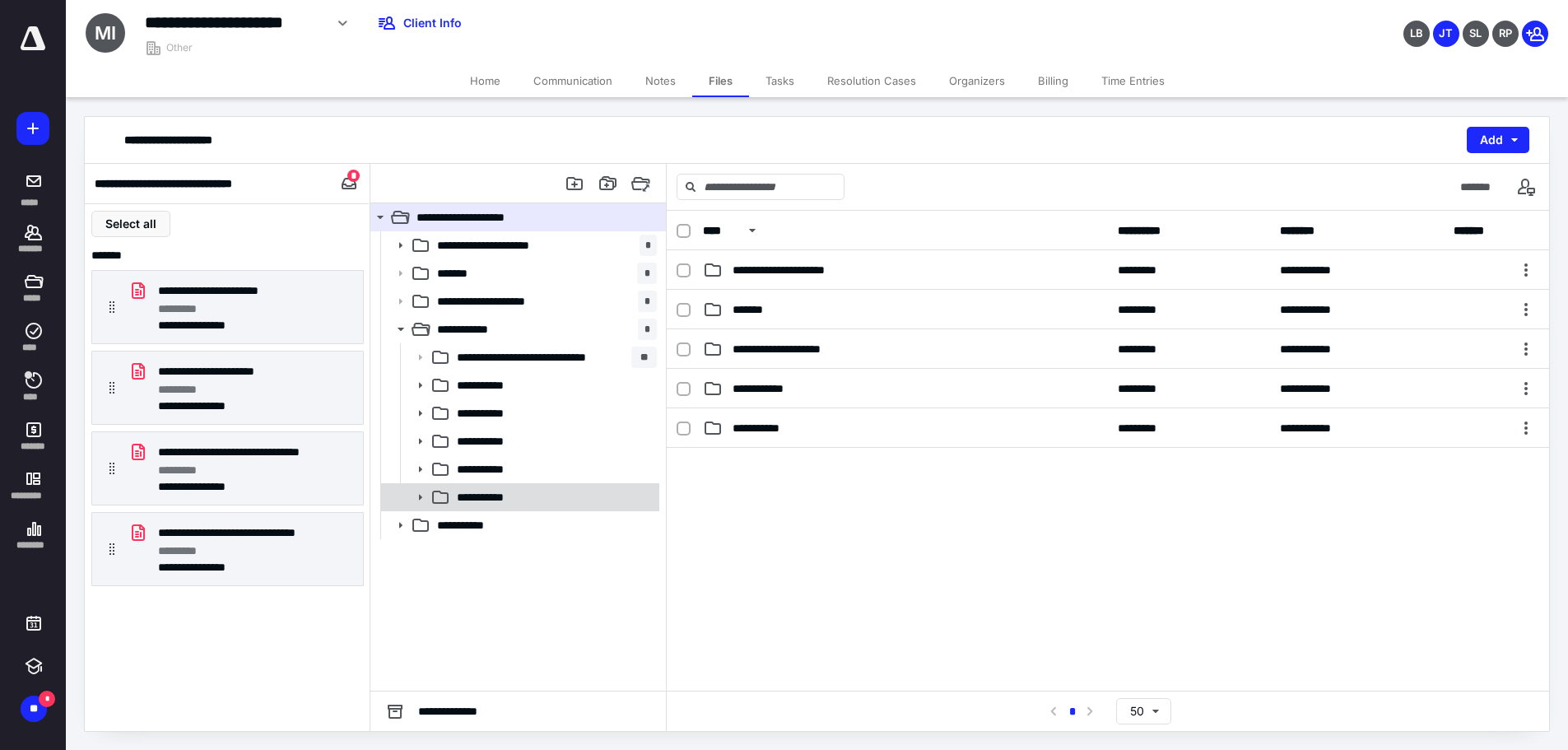 click 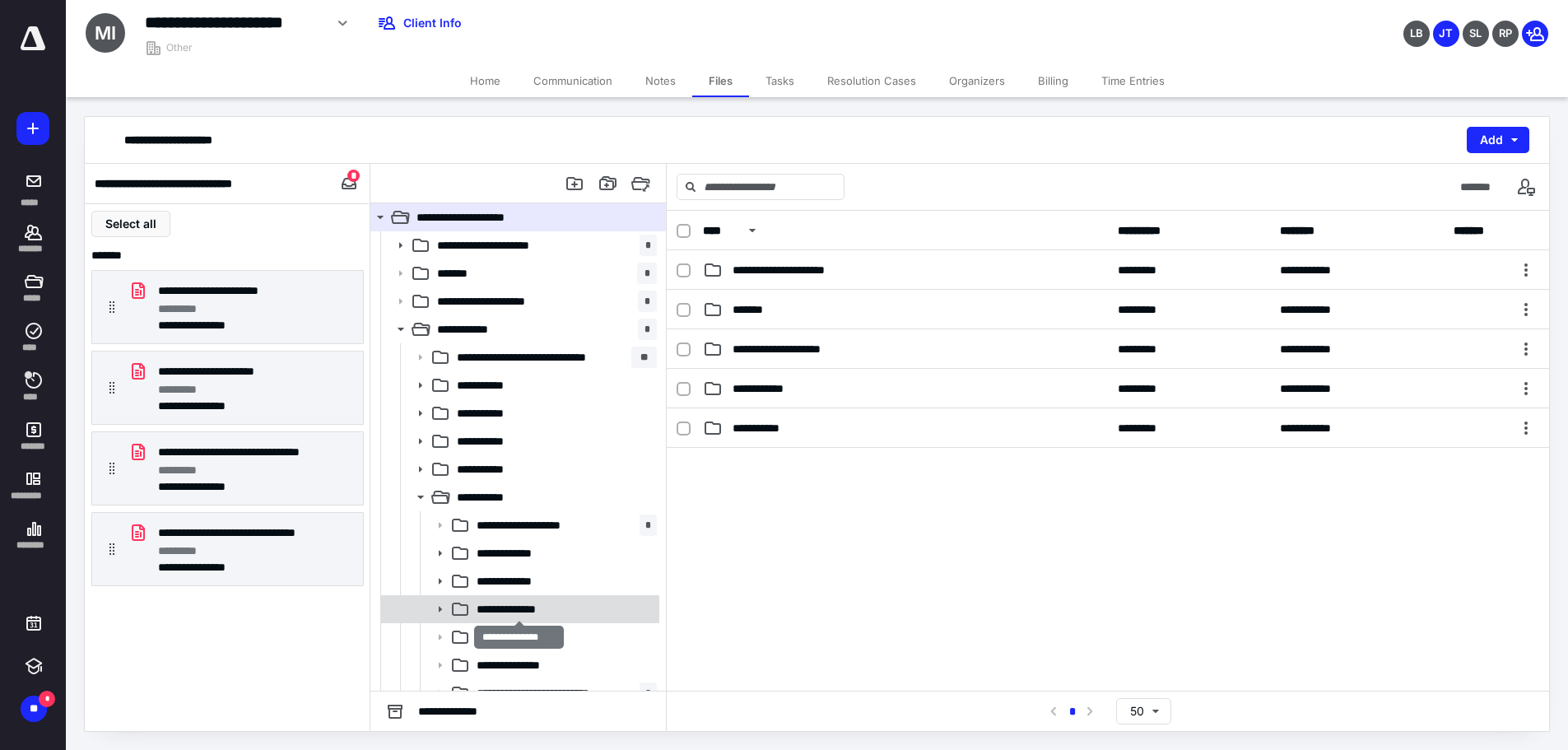 click on "**********" at bounding box center [519, 609] 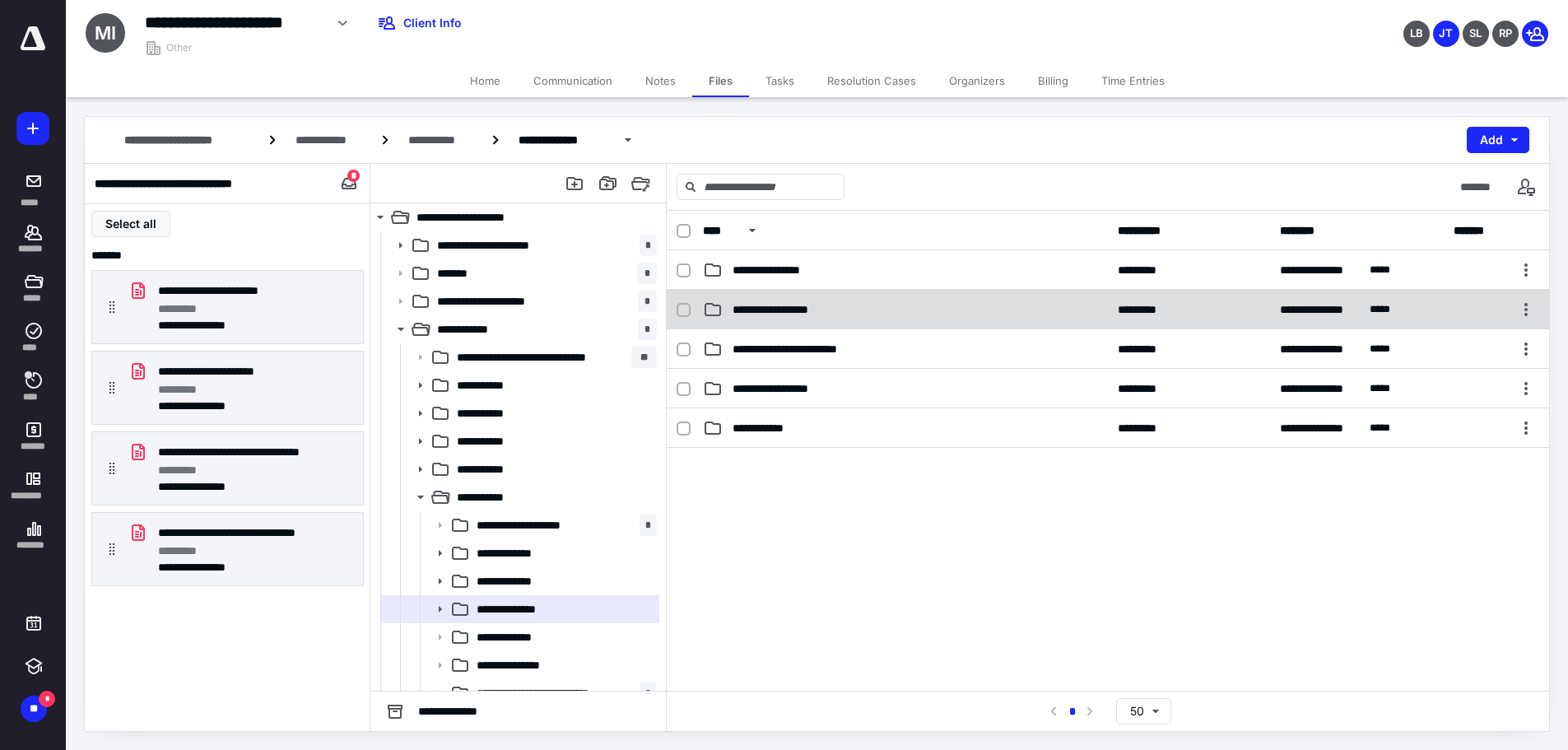 click on "**********" at bounding box center [905, 310] 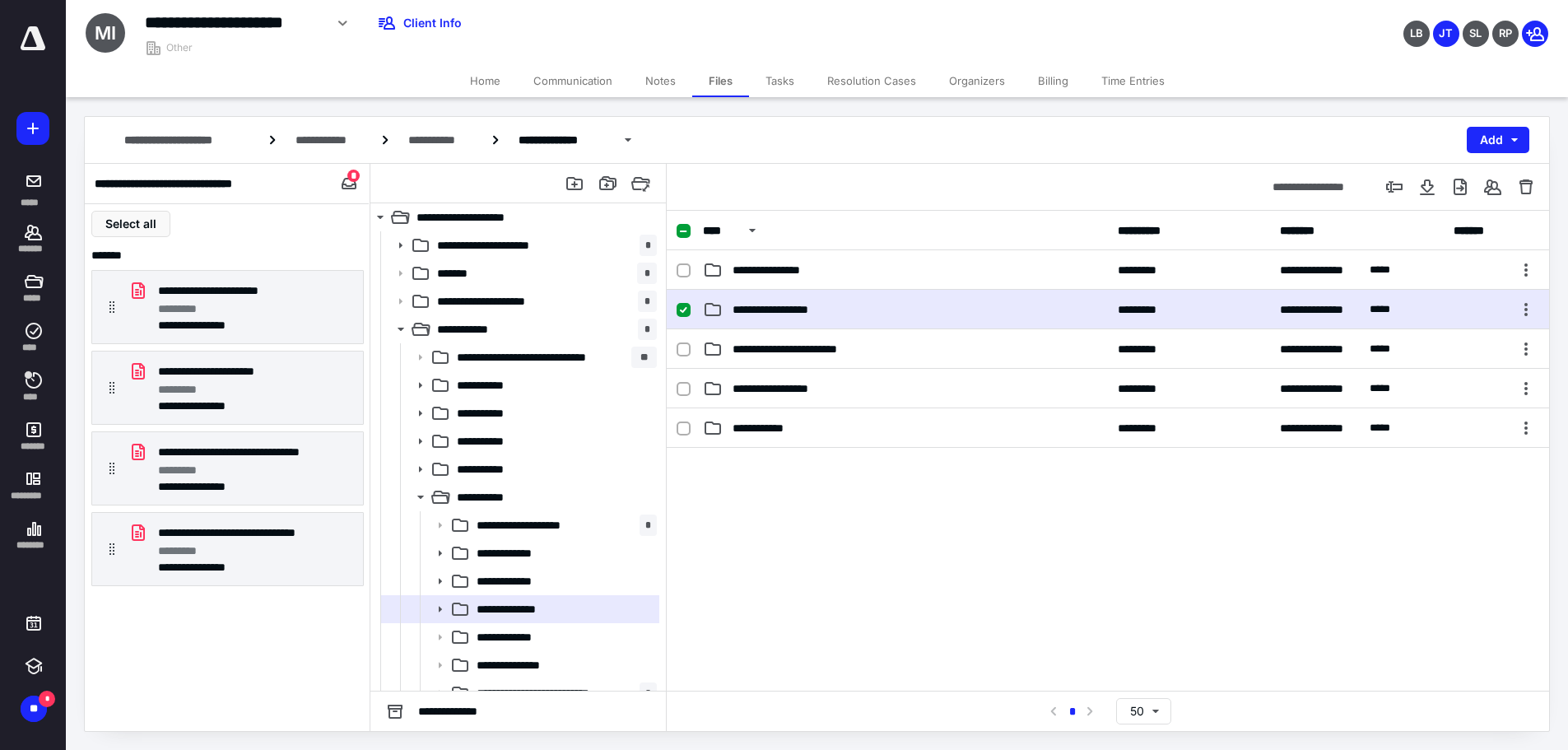 click on "**********" at bounding box center (905, 310) 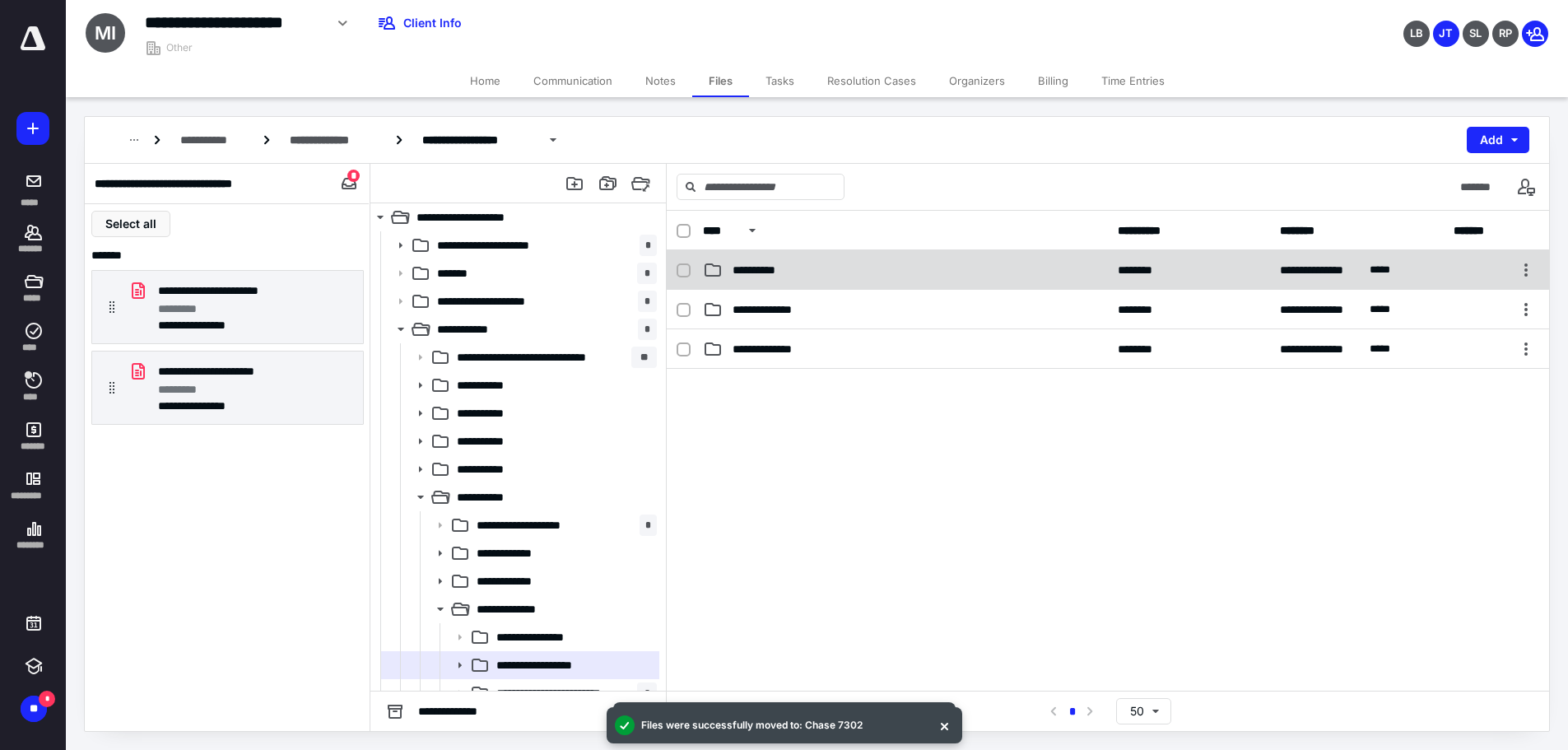 click on "**********" at bounding box center [905, 270] 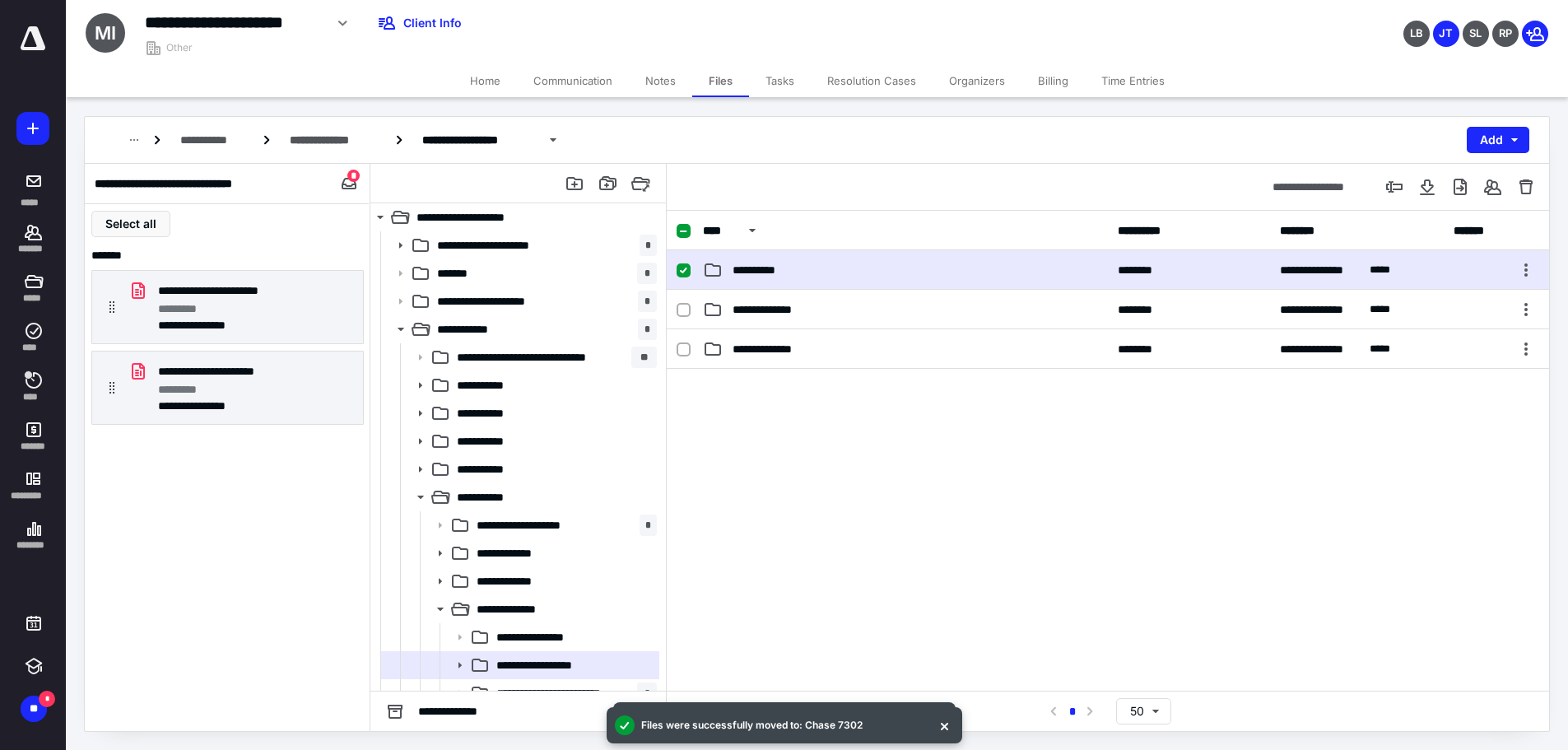 click on "**********" at bounding box center [905, 270] 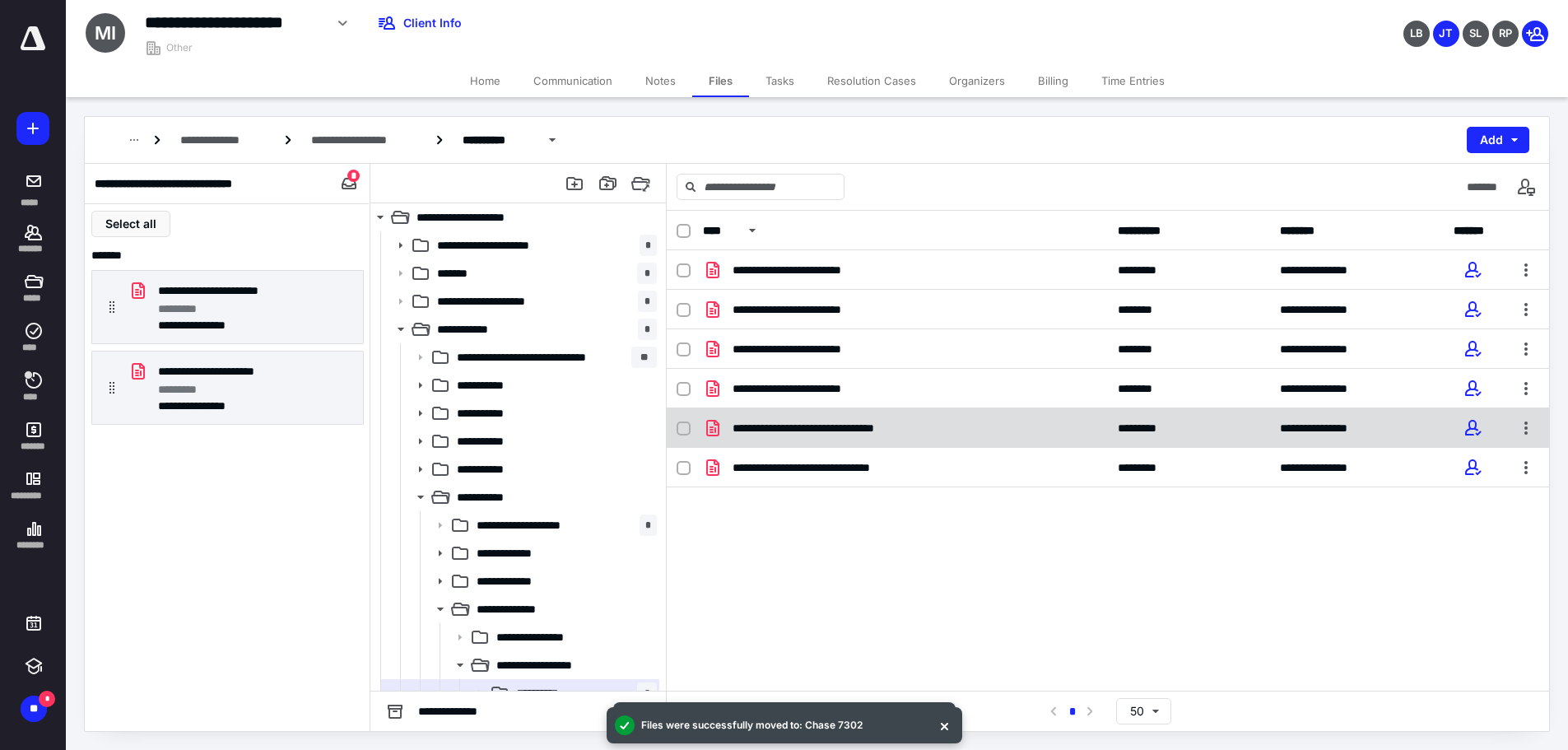click on "**********" at bounding box center (905, 428) 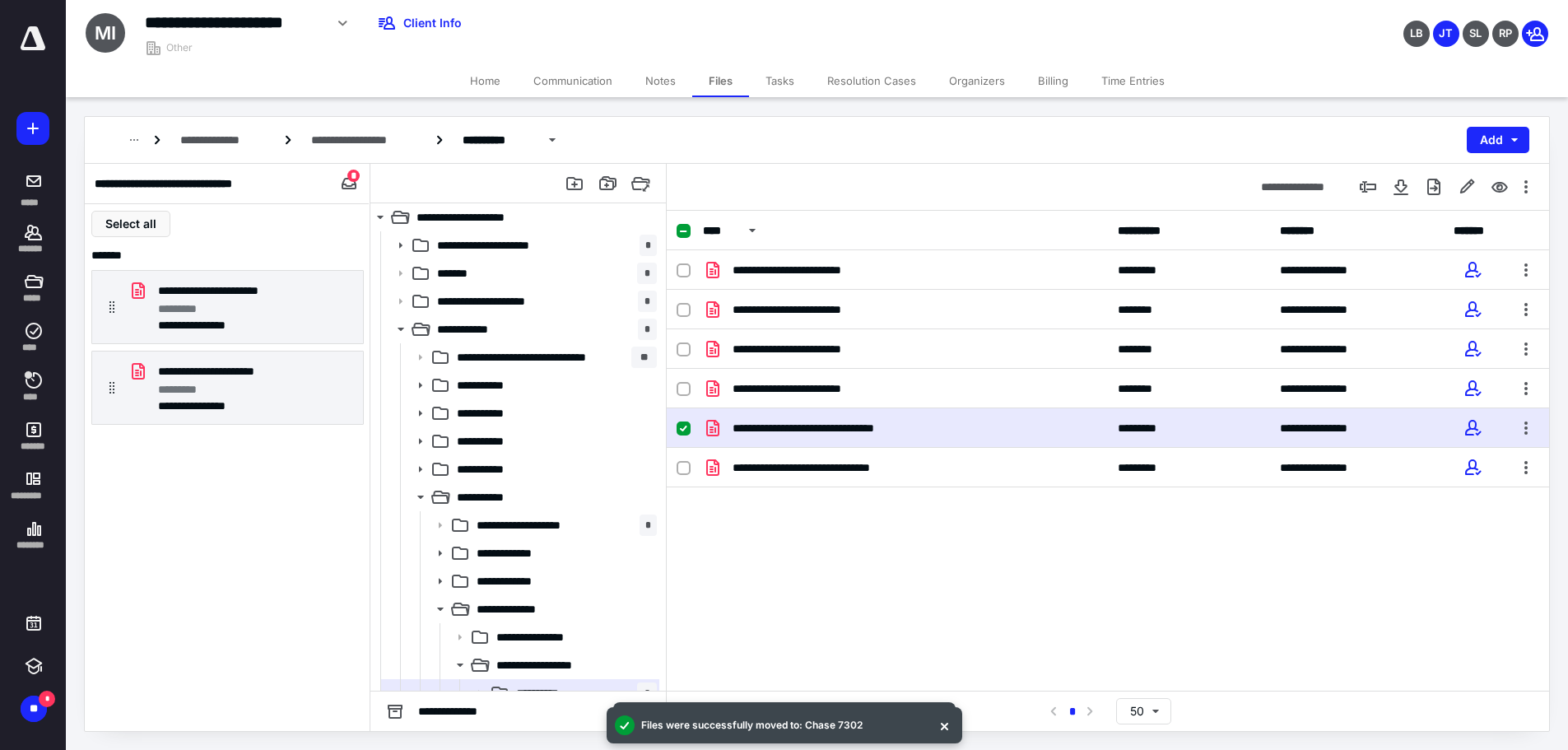 click on "**********" at bounding box center (905, 428) 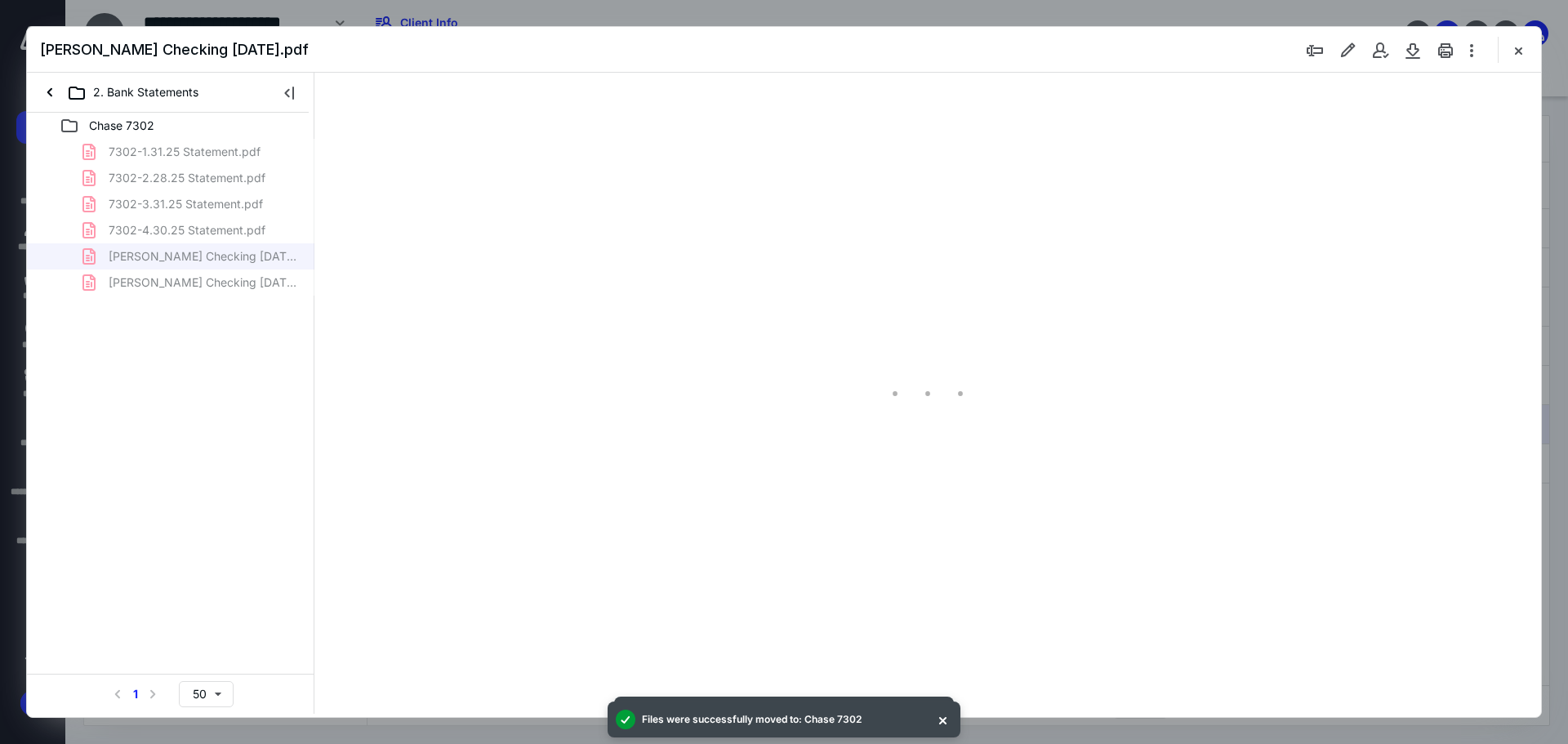 scroll, scrollTop: 0, scrollLeft: 0, axis: both 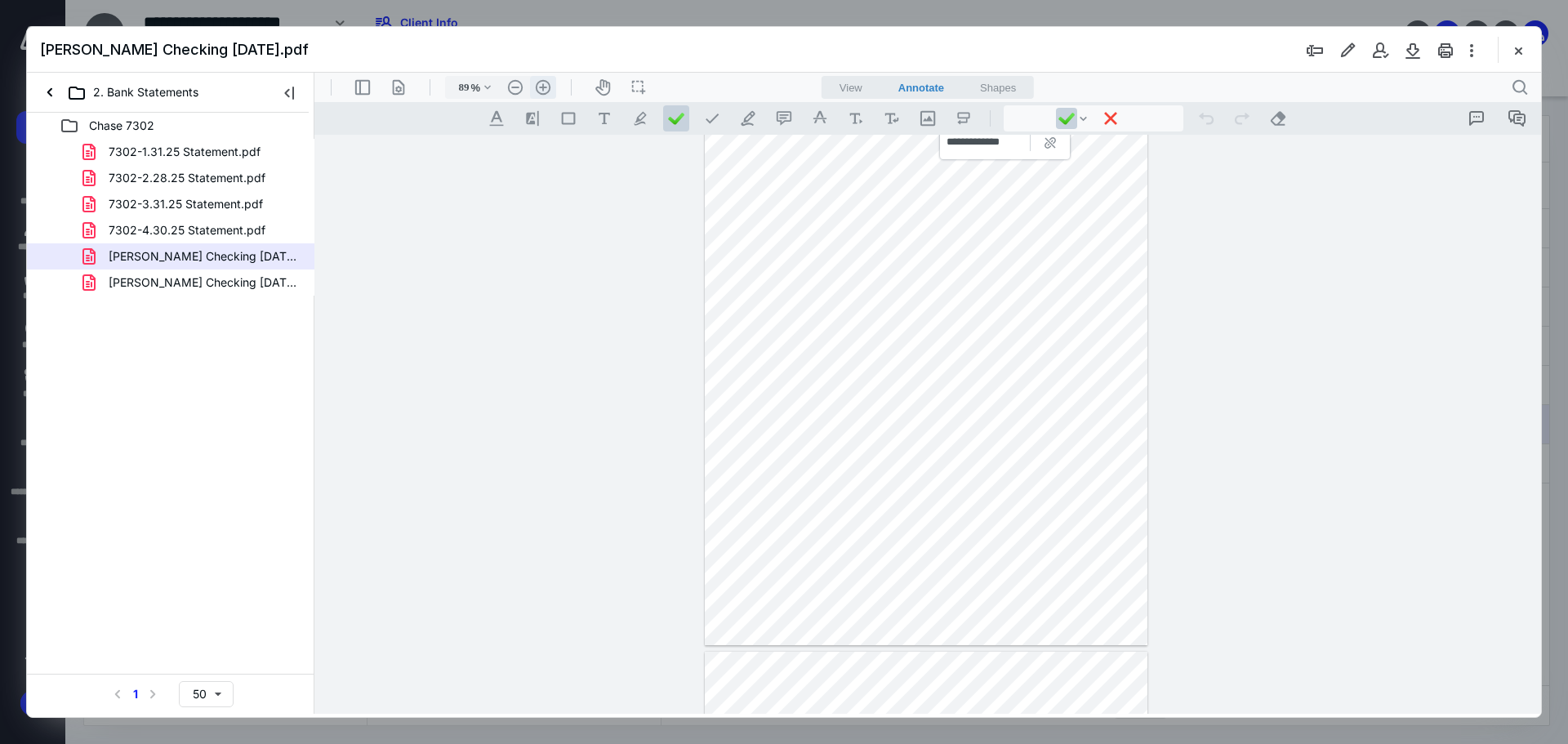 click on ".cls-1{fill:#abb0c4;} icon - header - zoom - in - line" at bounding box center (543, 87) 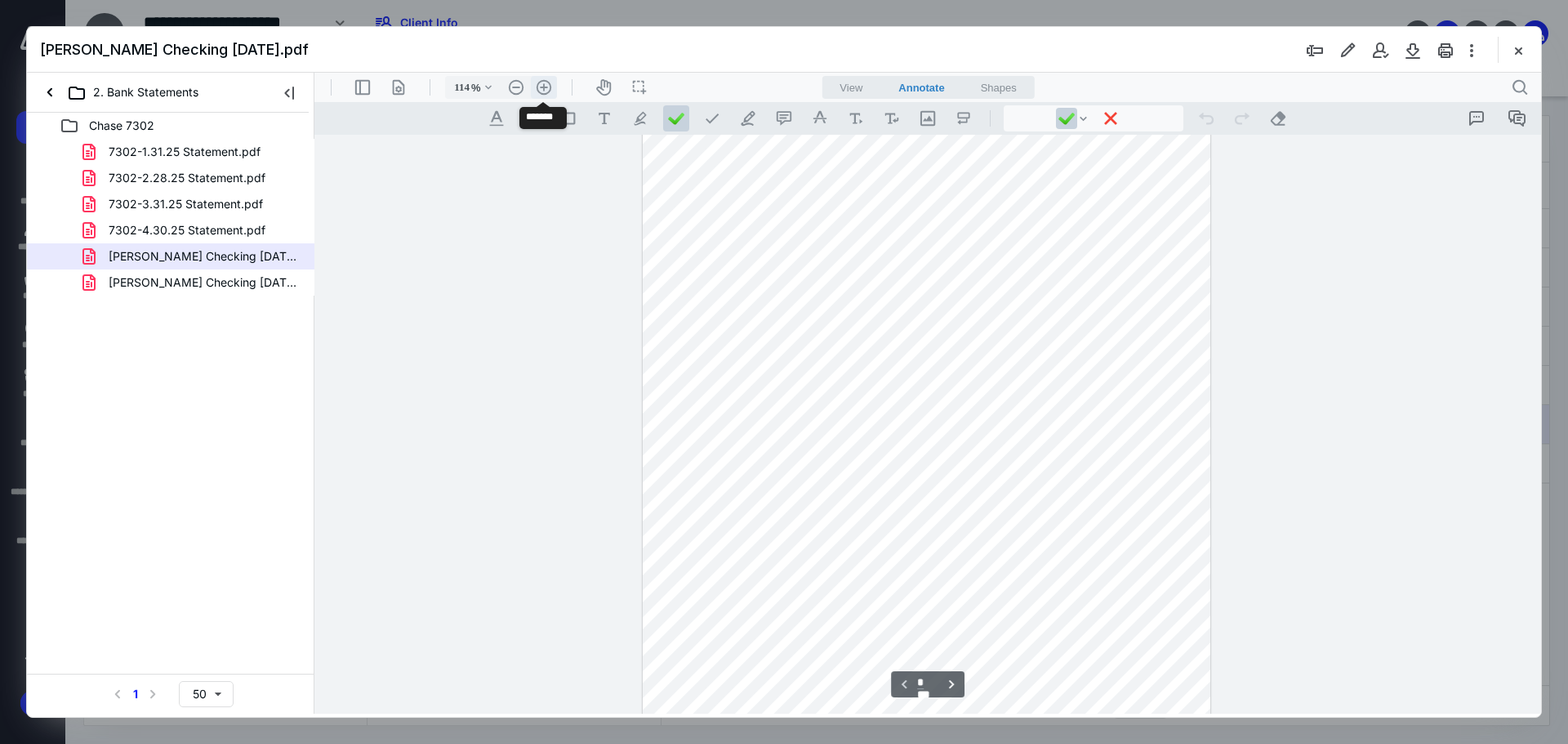 click on ".cls-1{fill:#abb0c4;} icon - header - zoom - in - line" at bounding box center [544, 87] 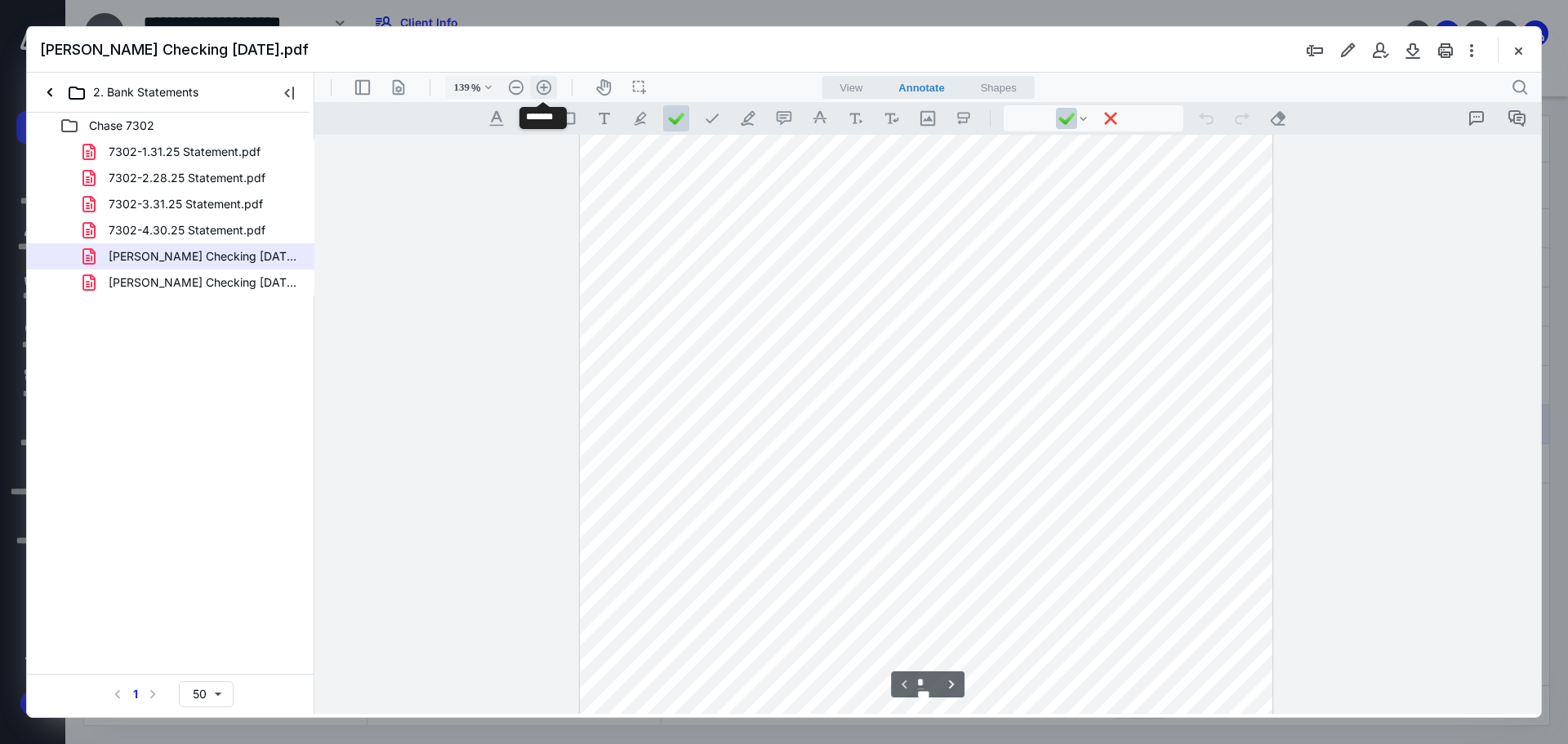 click on ".cls-1{fill:#abb0c4;} icon - header - zoom - in - line" at bounding box center [544, 87] 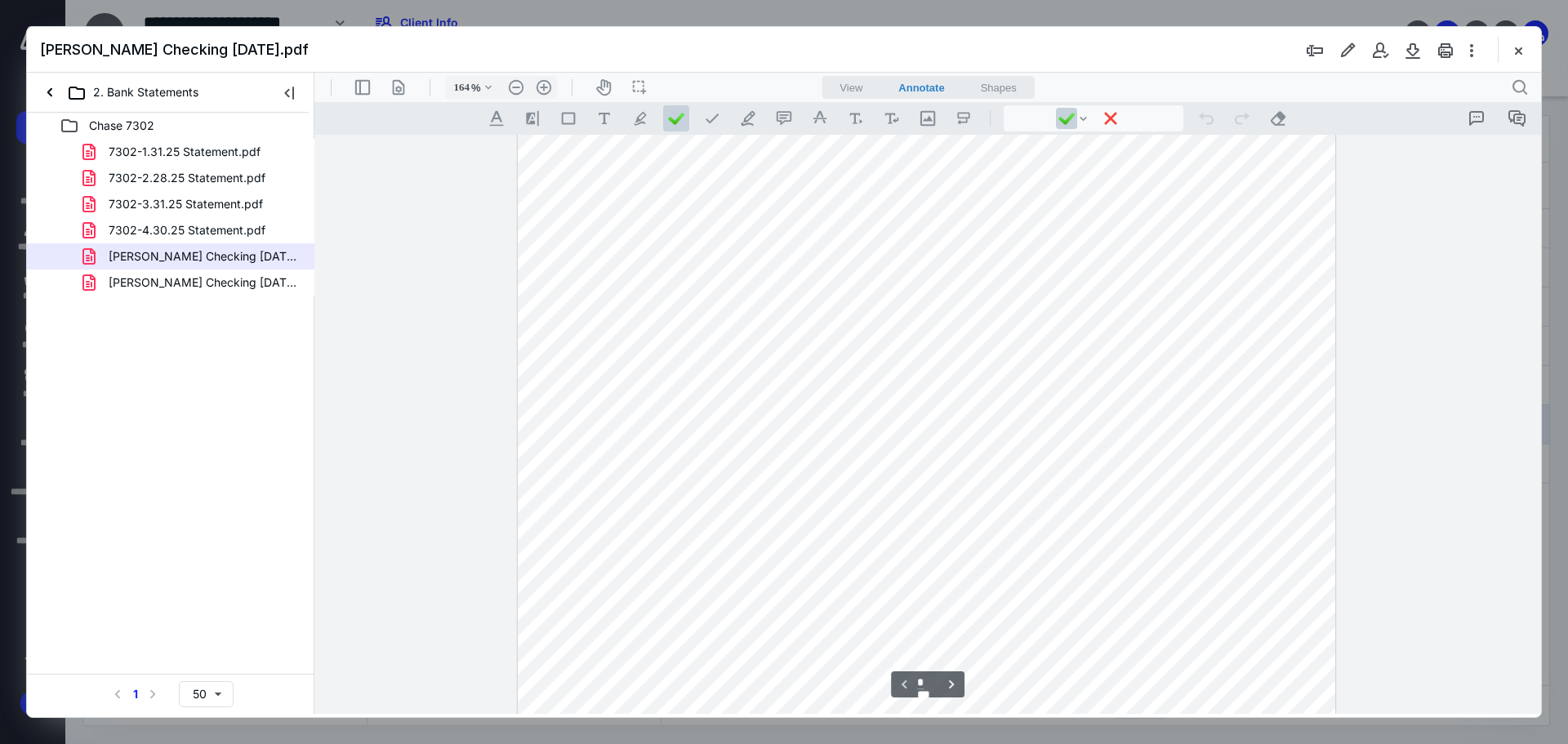 scroll, scrollTop: 0, scrollLeft: 0, axis: both 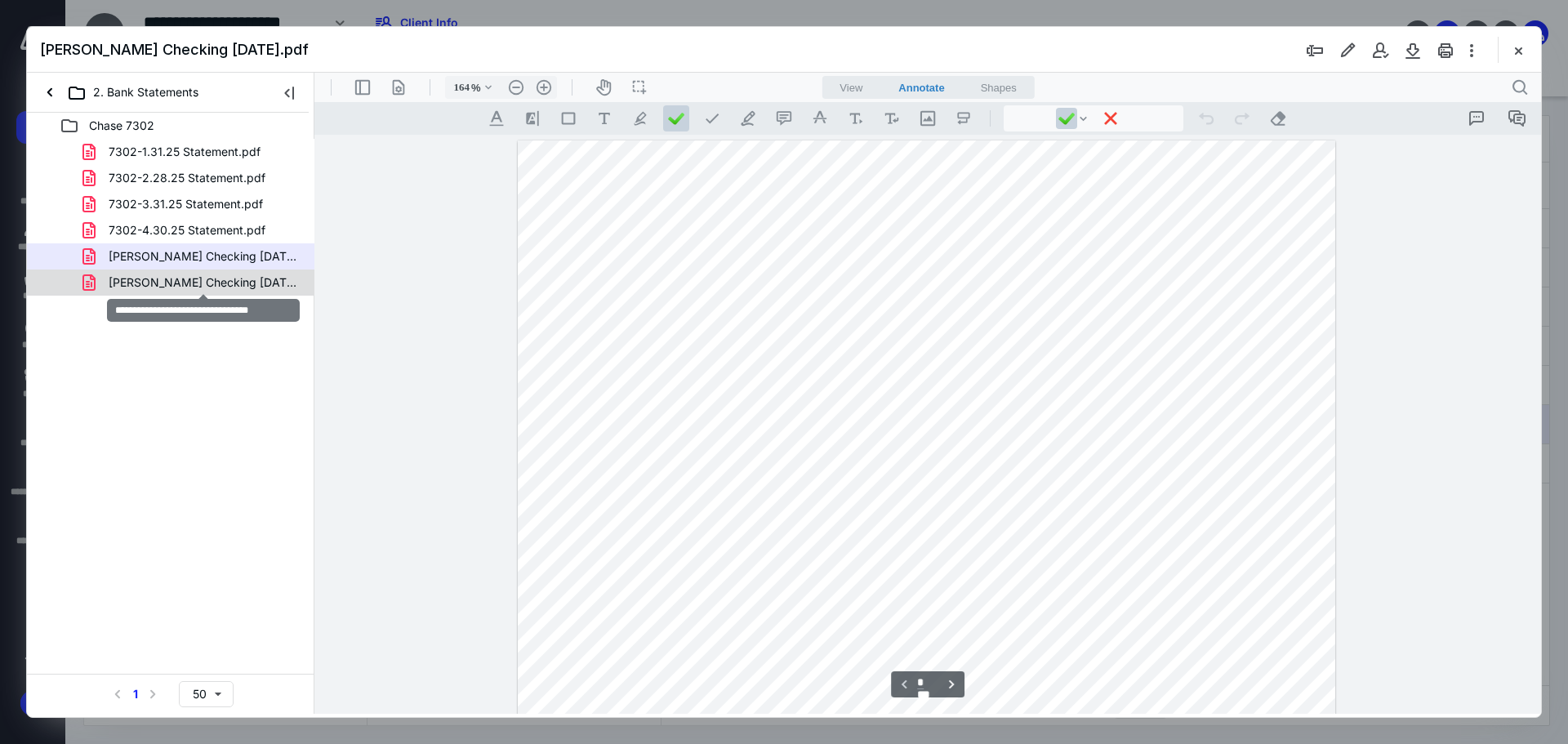 click on "[PERSON_NAME] Checking [DATE].pdf" at bounding box center [203, 283] 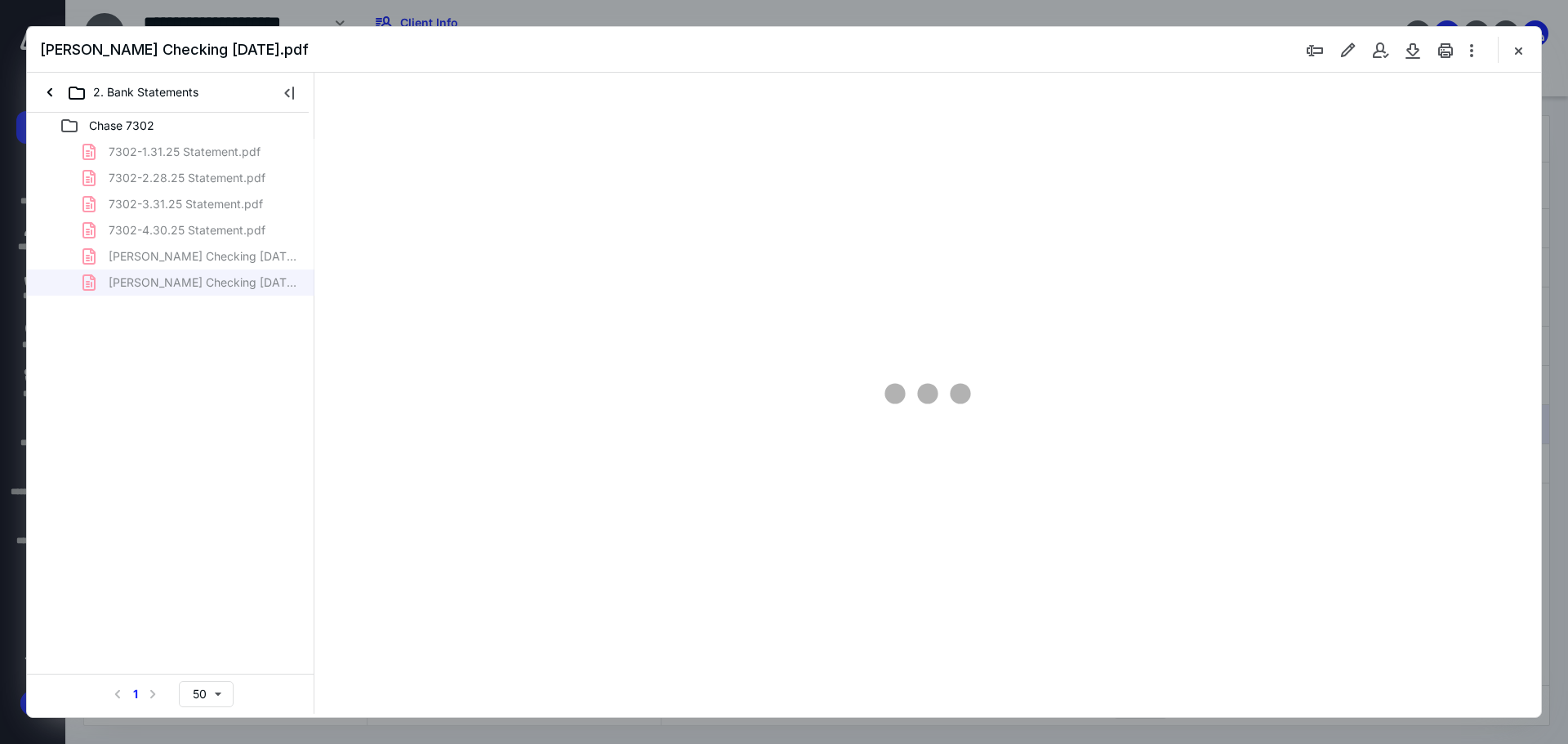 scroll, scrollTop: 65, scrollLeft: 0, axis: vertical 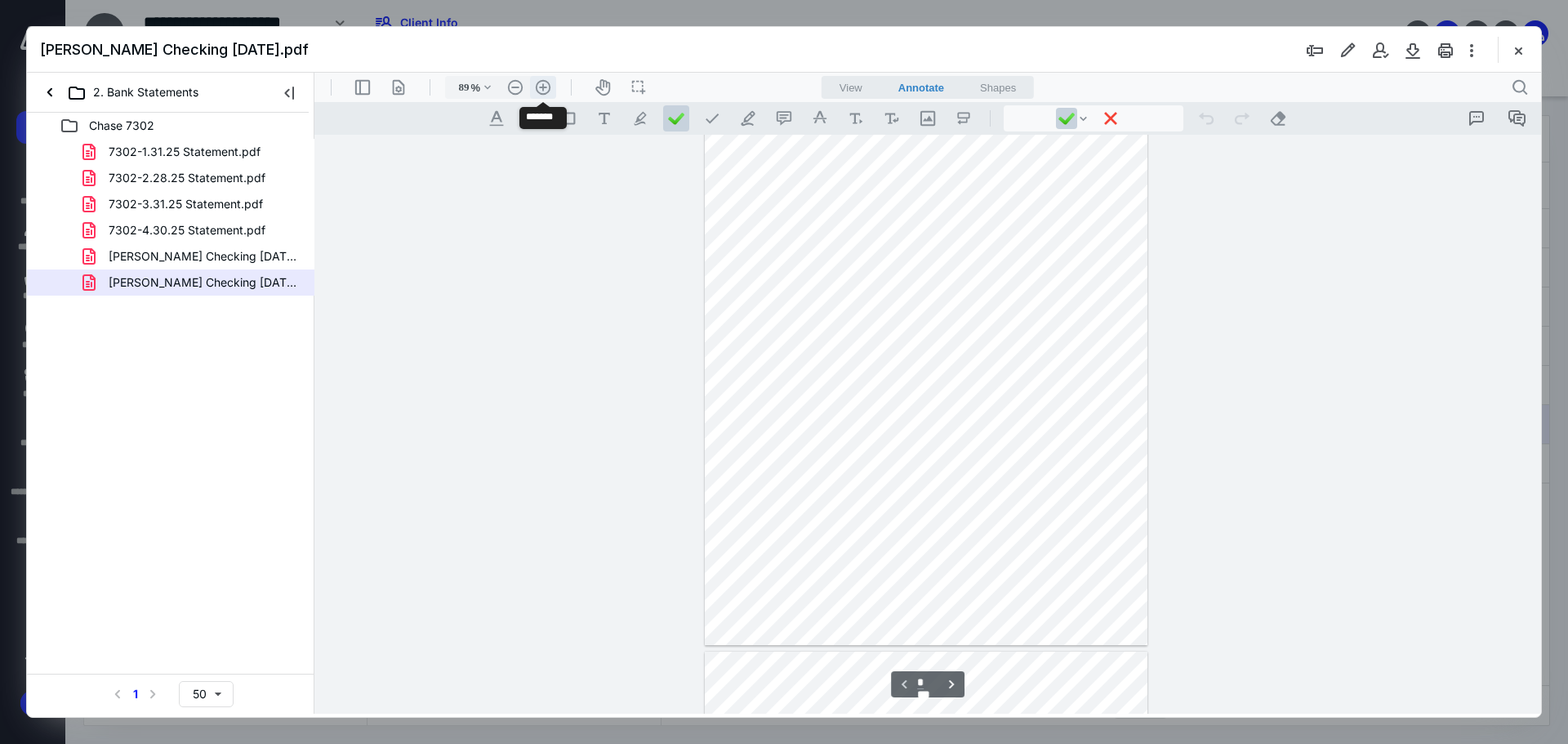 click on ".cls-1{fill:#abb0c4;} icon - header - zoom - in - line" at bounding box center (543, 87) 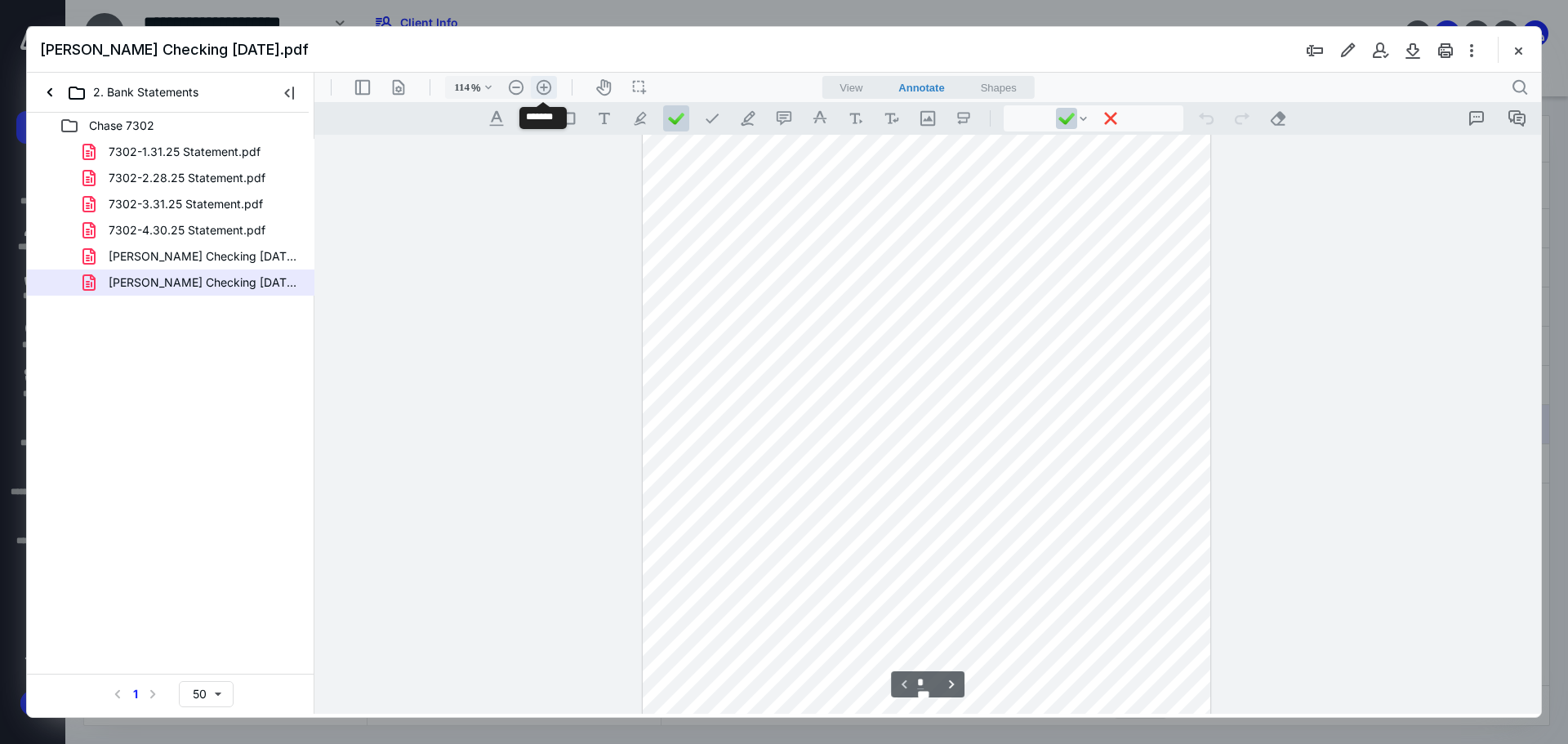 click on ".cls-1{fill:#abb0c4;} icon - header - zoom - in - line" at bounding box center (544, 87) 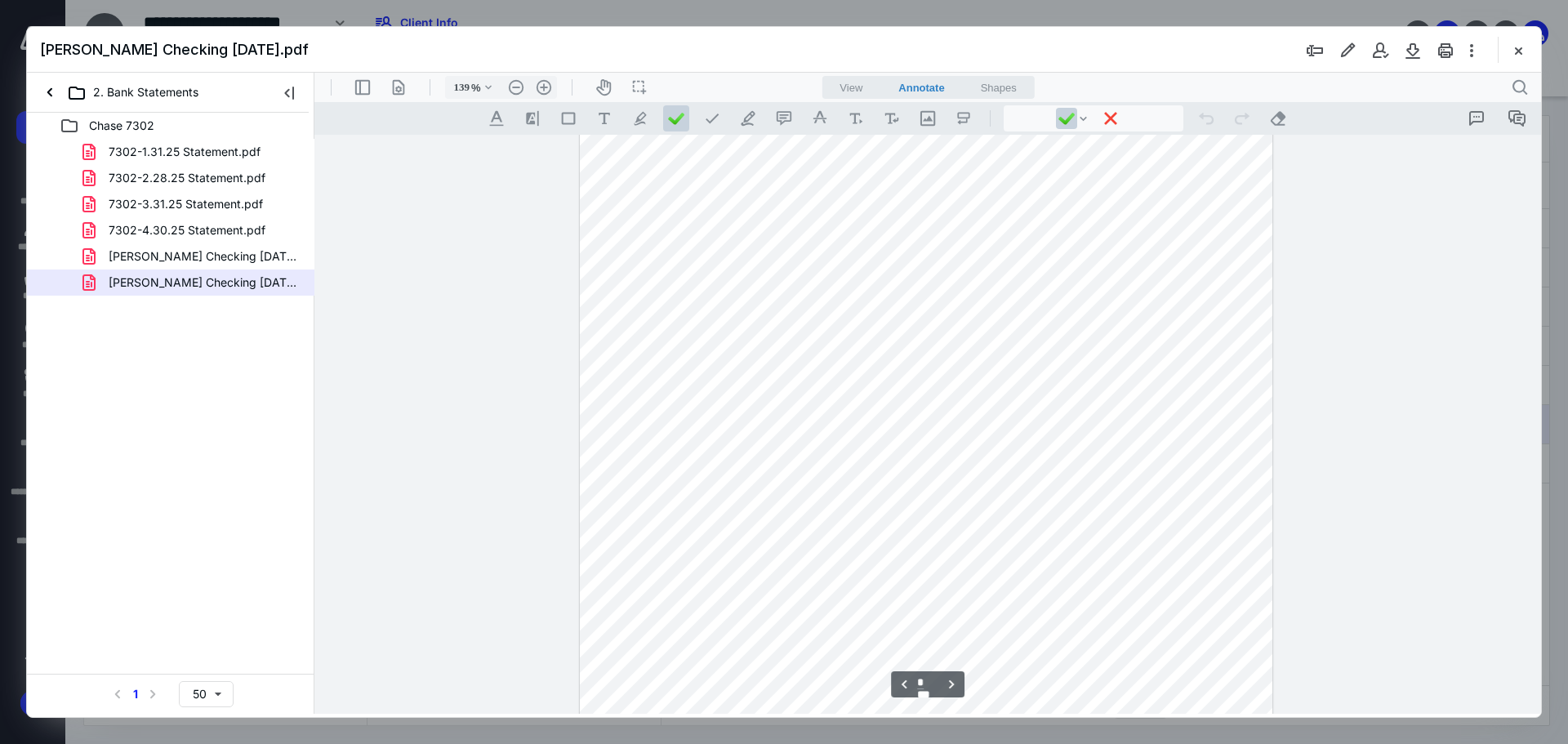 scroll, scrollTop: 983, scrollLeft: 0, axis: vertical 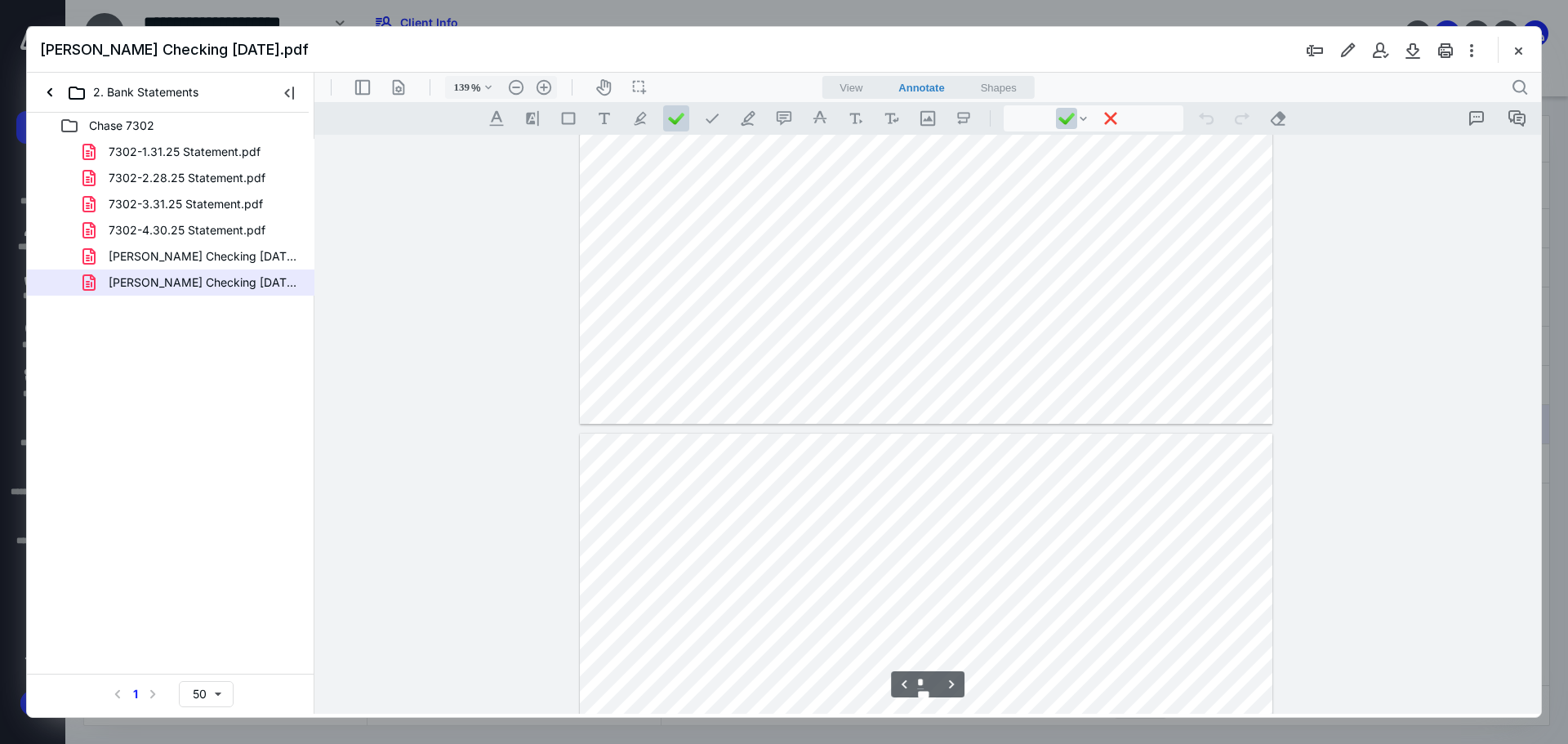 type on "*" 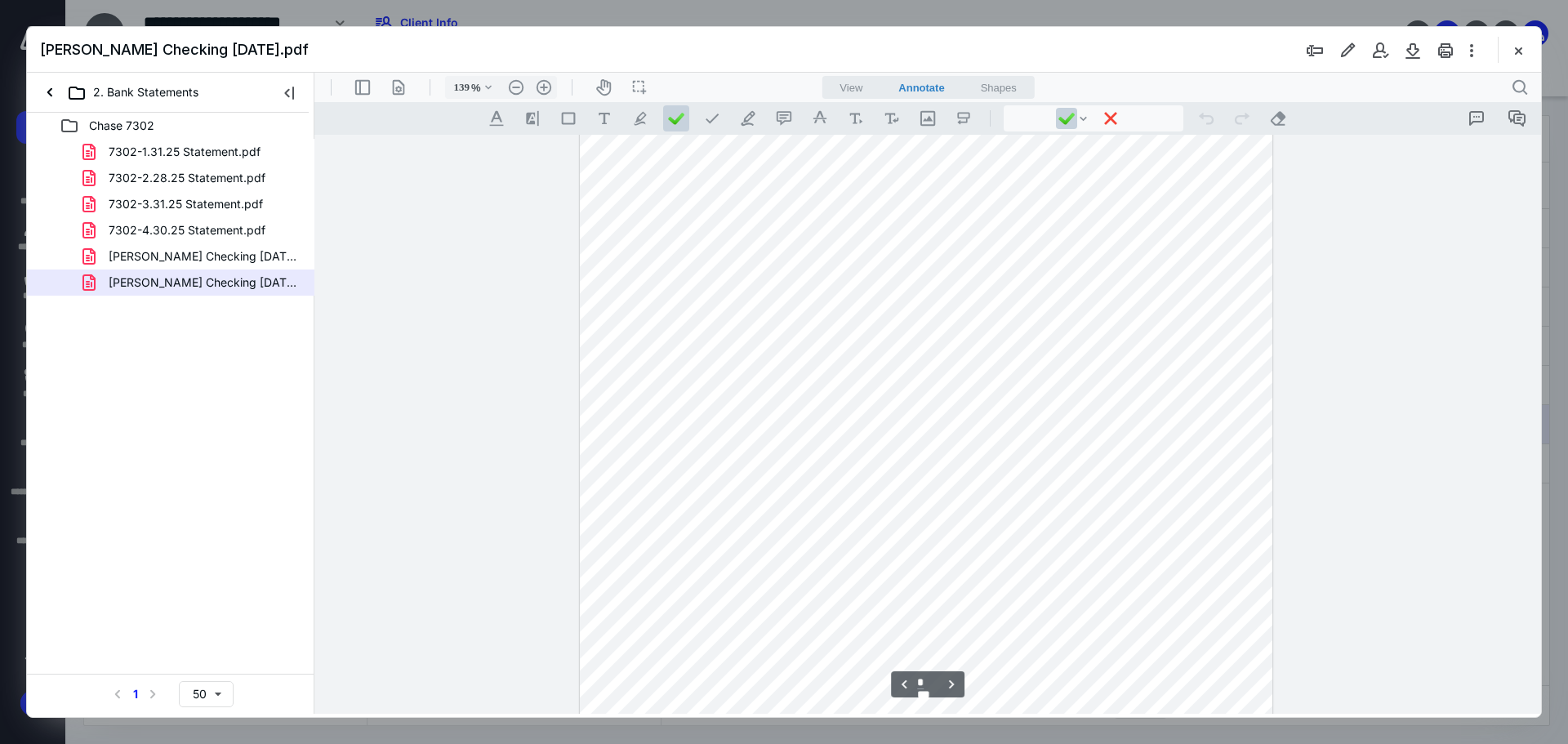 scroll, scrollTop: 1165, scrollLeft: 0, axis: vertical 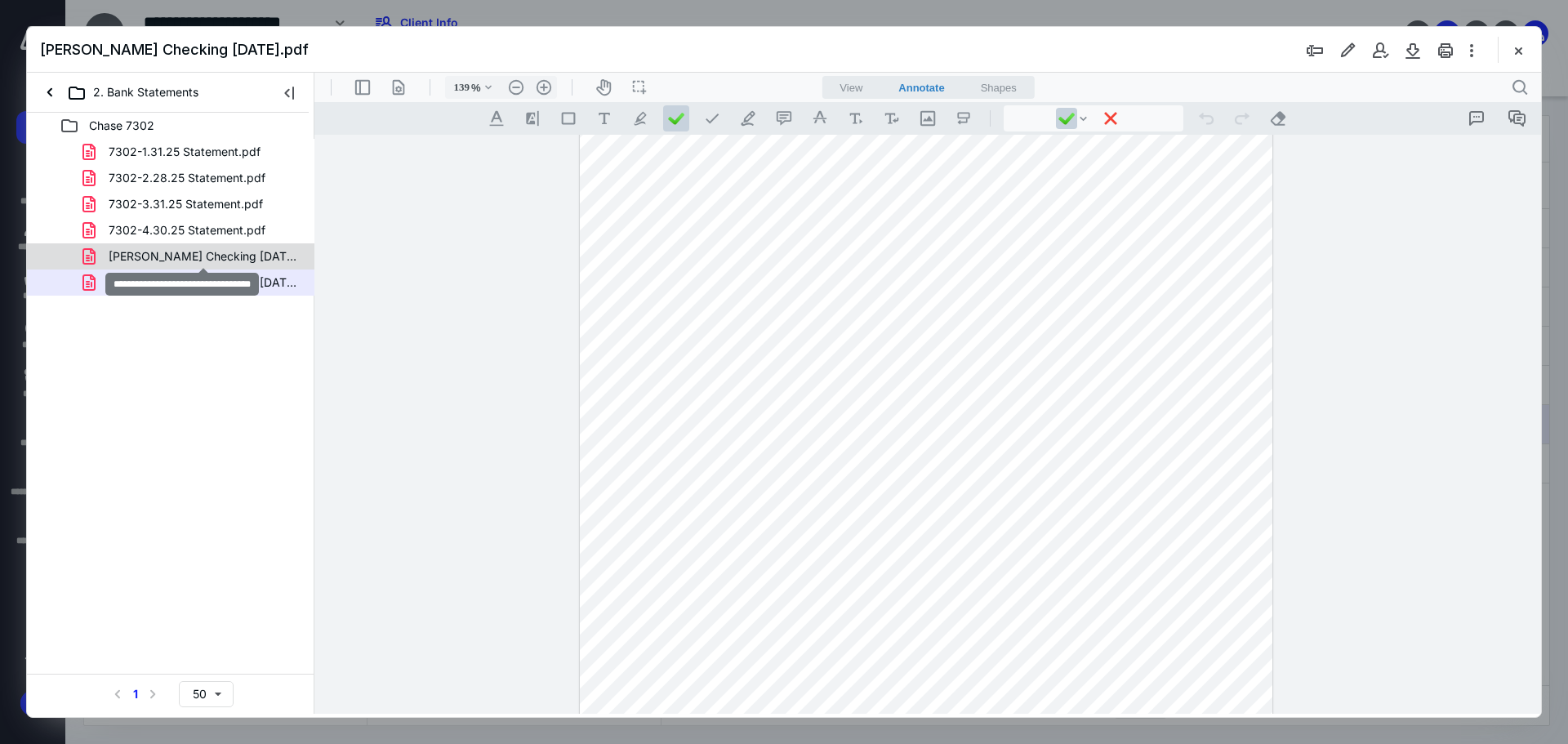click on "[PERSON_NAME] Checking [DATE].pdf" at bounding box center [203, 256] 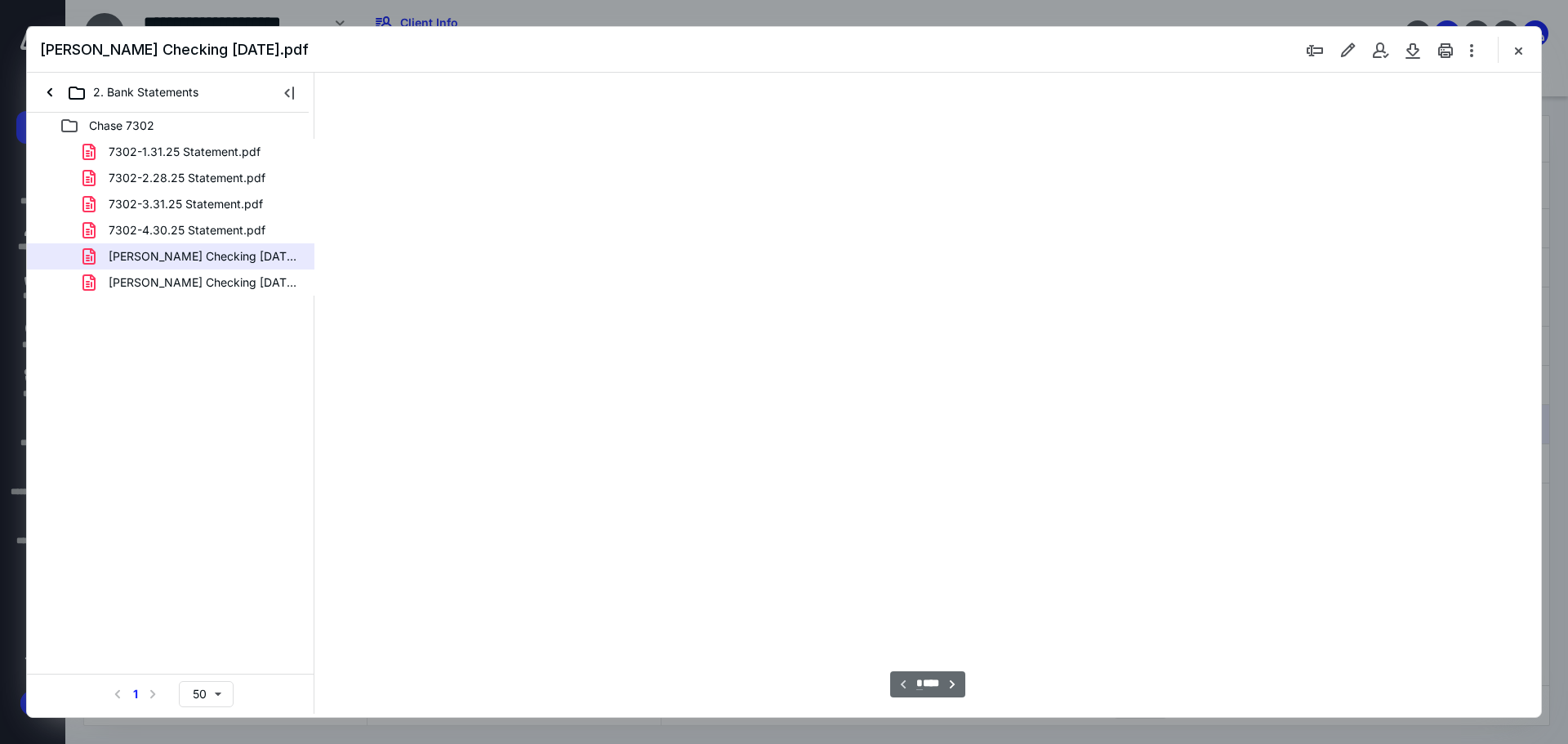 scroll, scrollTop: 65, scrollLeft: 0, axis: vertical 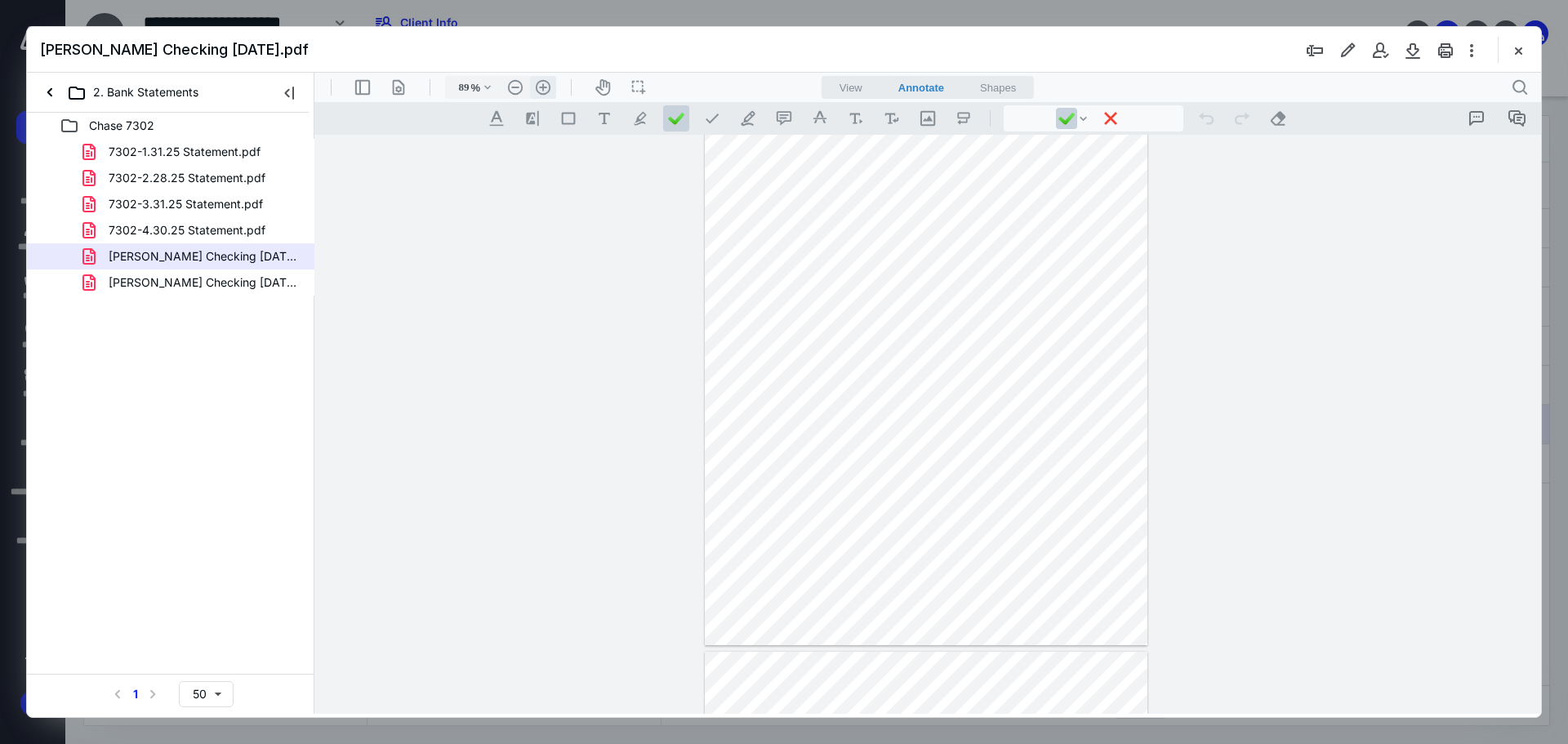 click on ".cls-1{fill:#abb0c4;} icon - header - zoom - in - line" at bounding box center (543, 87) 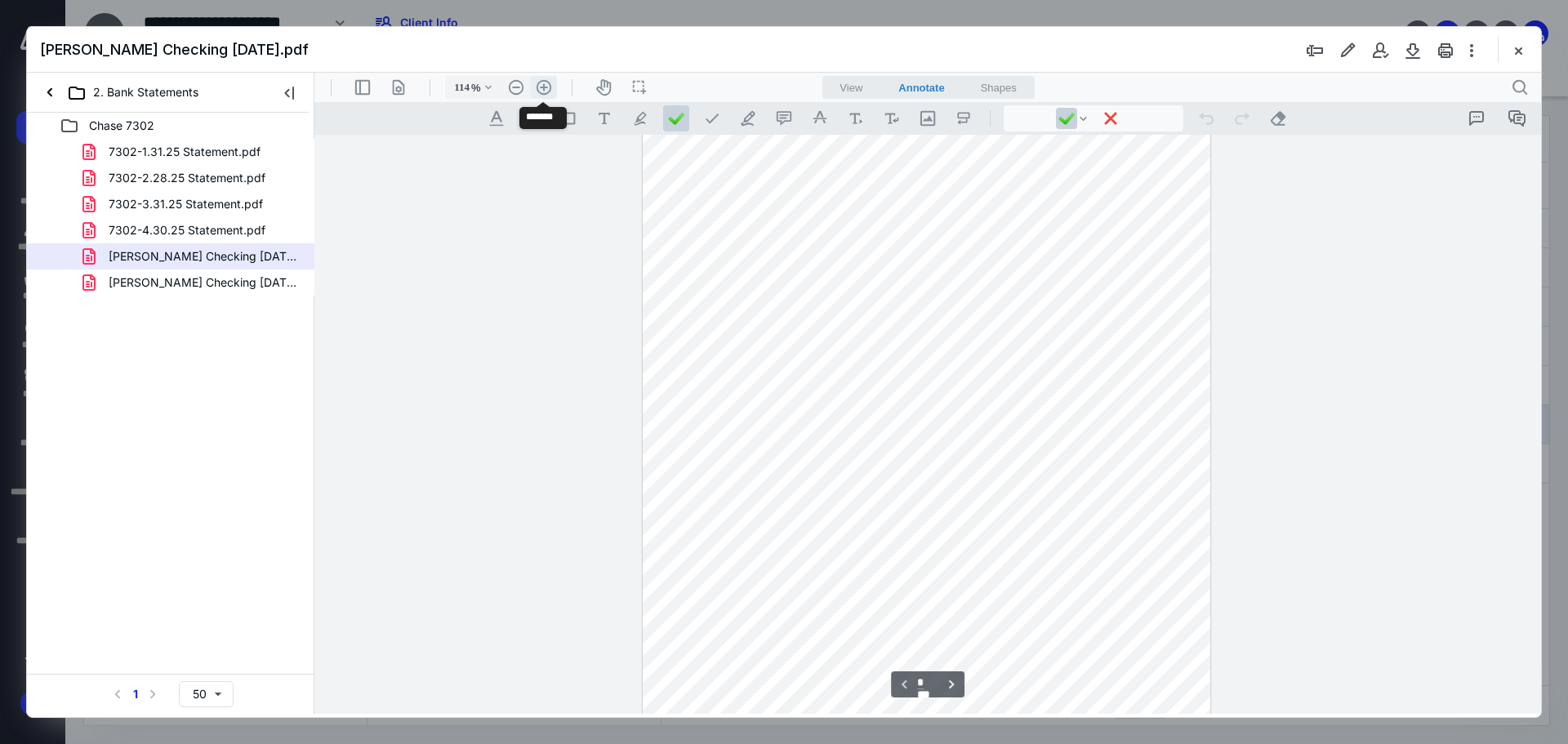 click on ".cls-1{fill:#abb0c4;} icon - header - zoom - in - line" at bounding box center [544, 87] 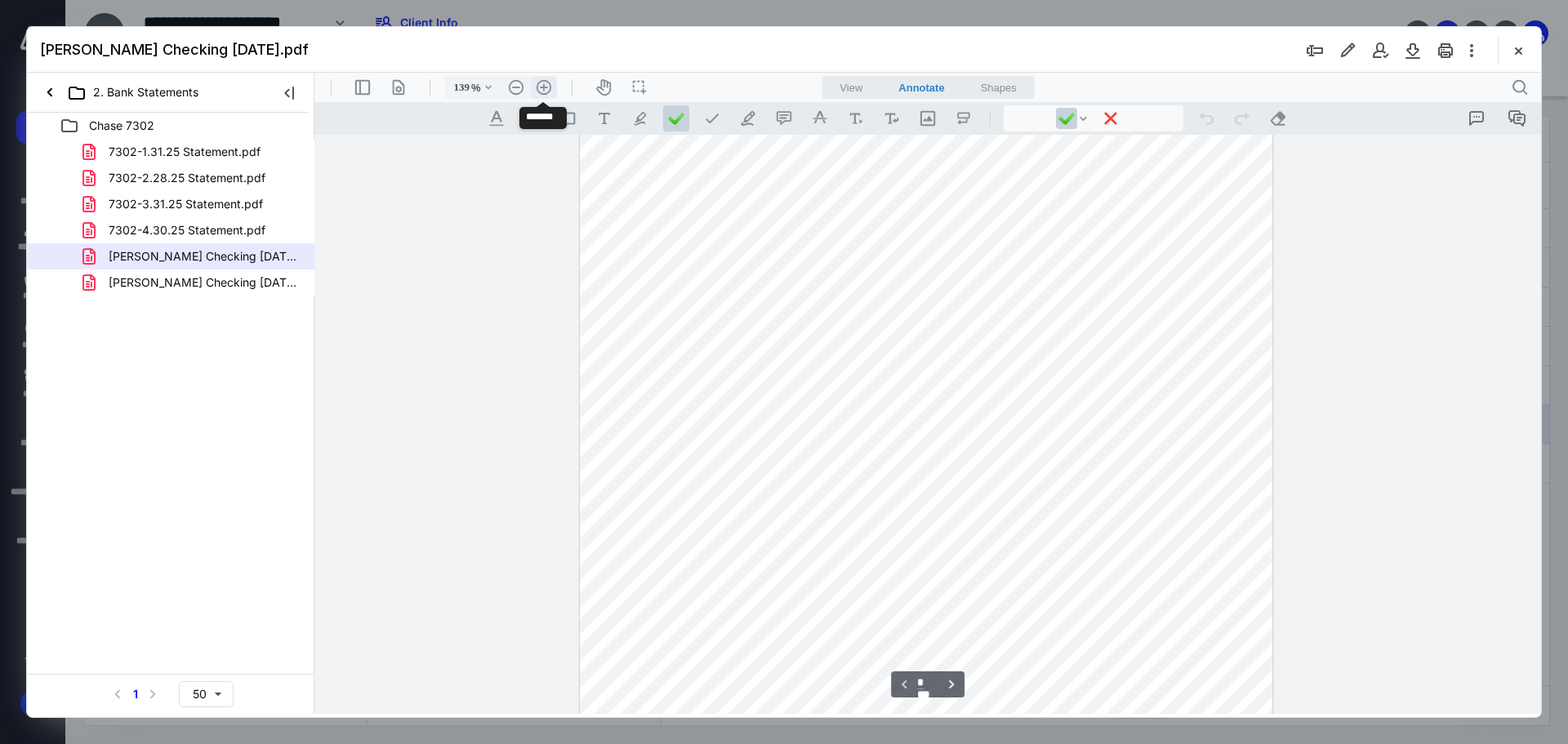 click on ".cls-1{fill:#abb0c4;} icon - header - zoom - in - line" at bounding box center [544, 87] 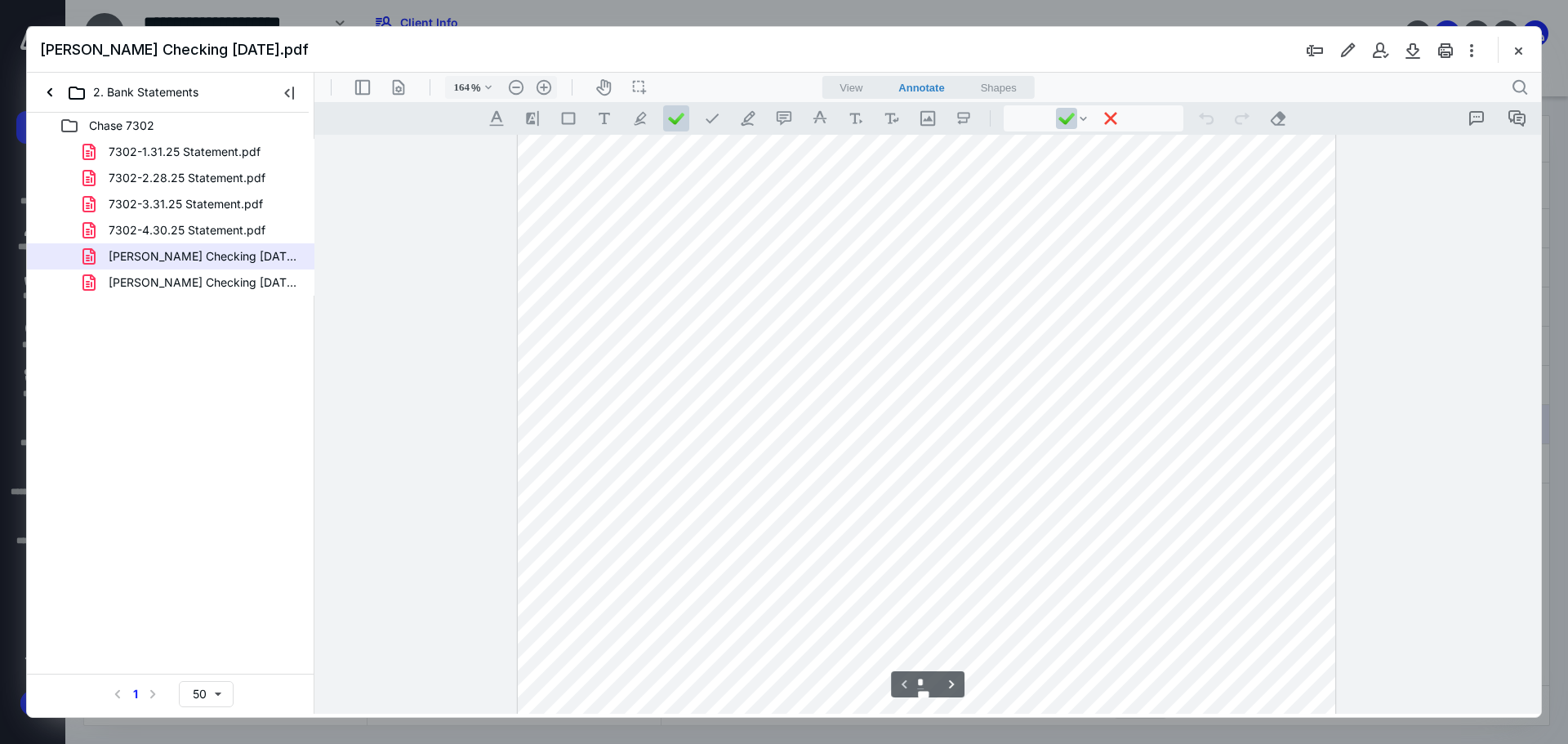 scroll, scrollTop: 421, scrollLeft: 0, axis: vertical 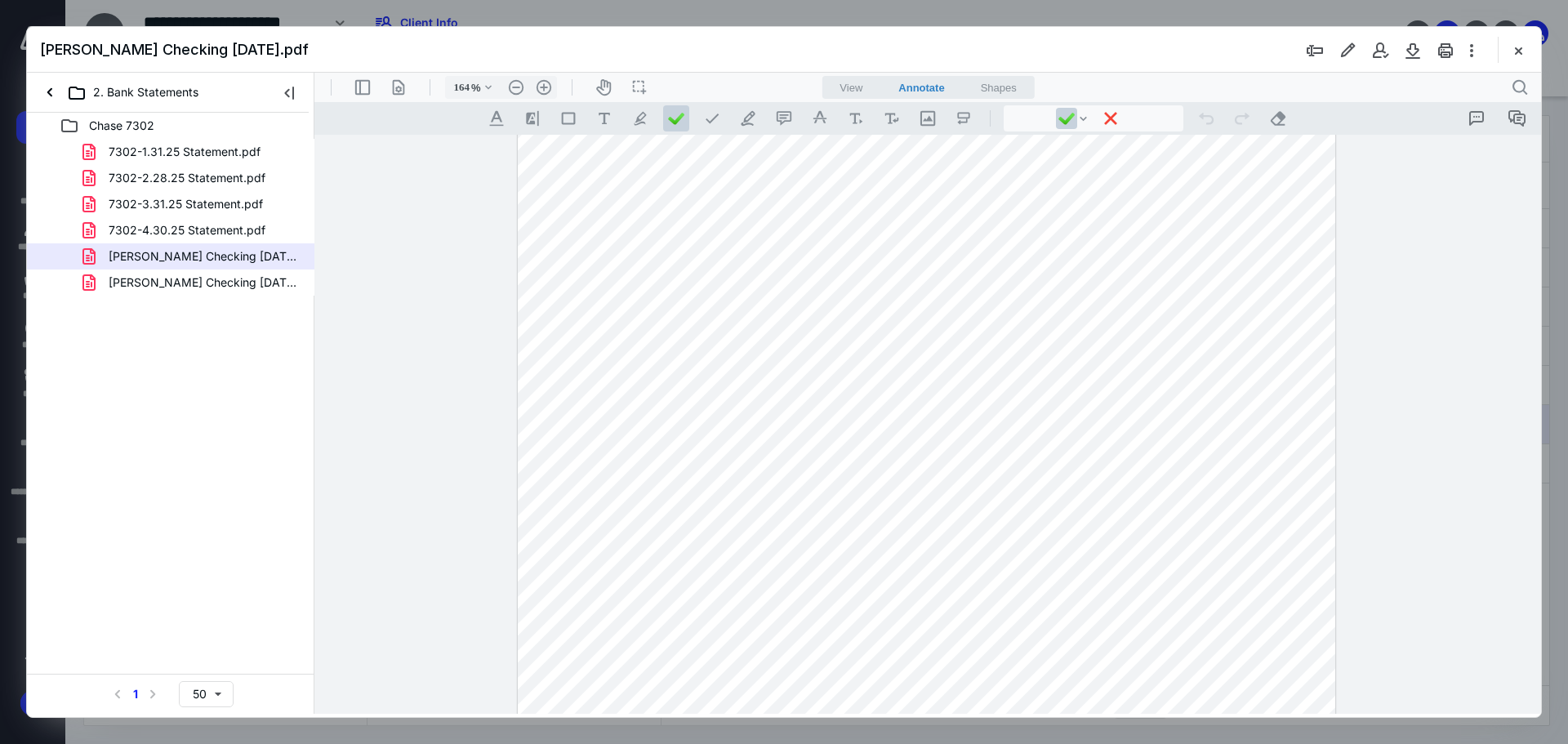 click at bounding box center [926, 248] 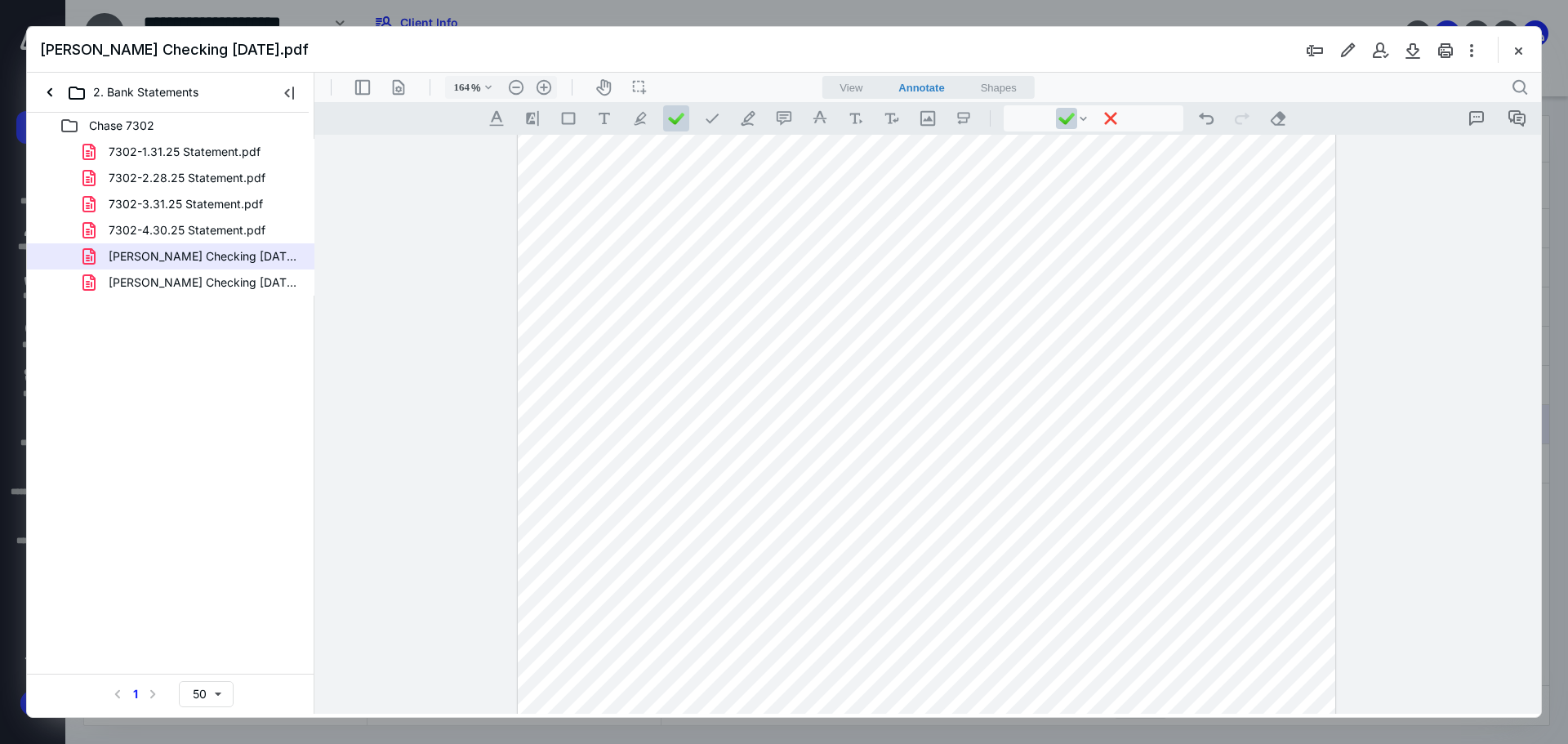 click at bounding box center (926, 248) 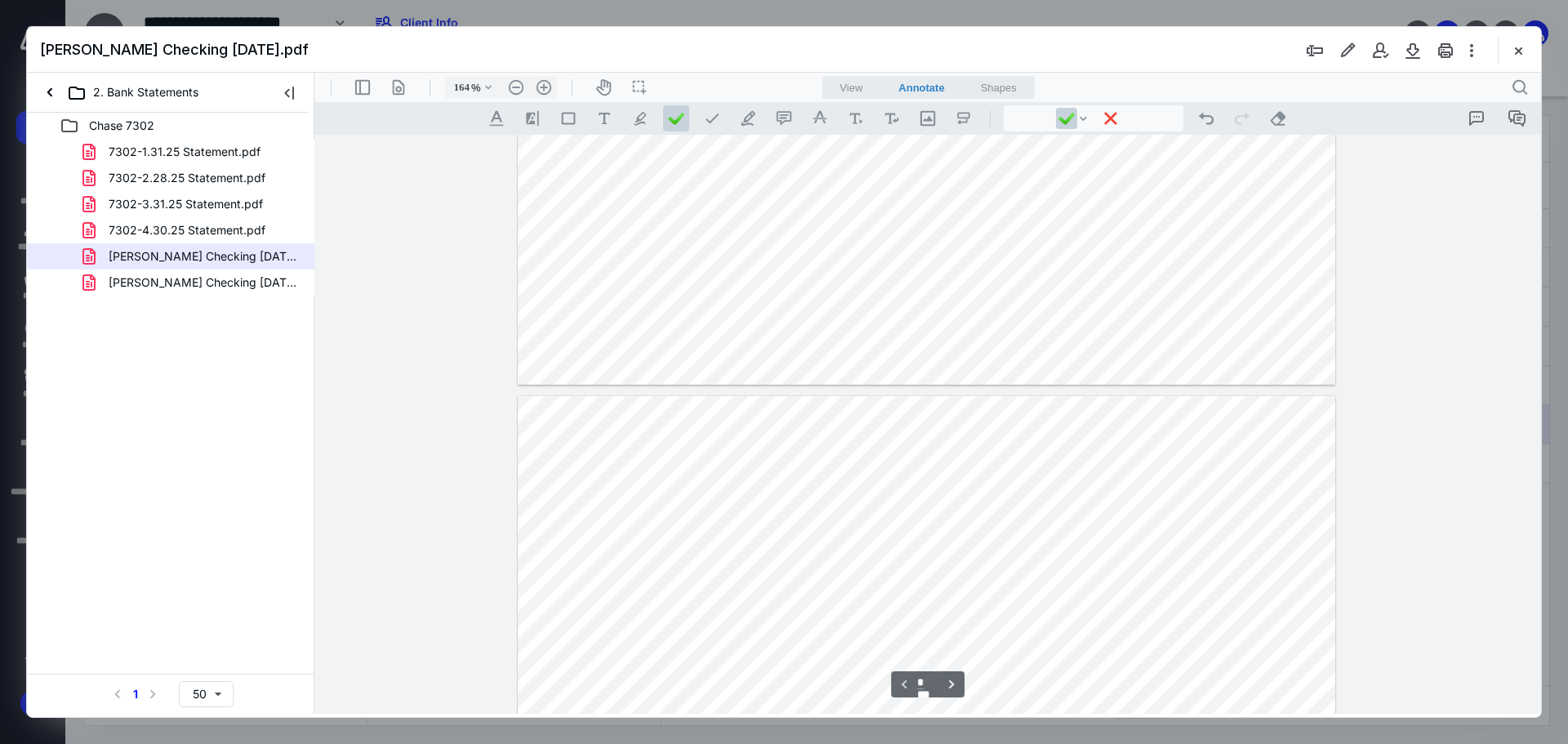 type on "*" 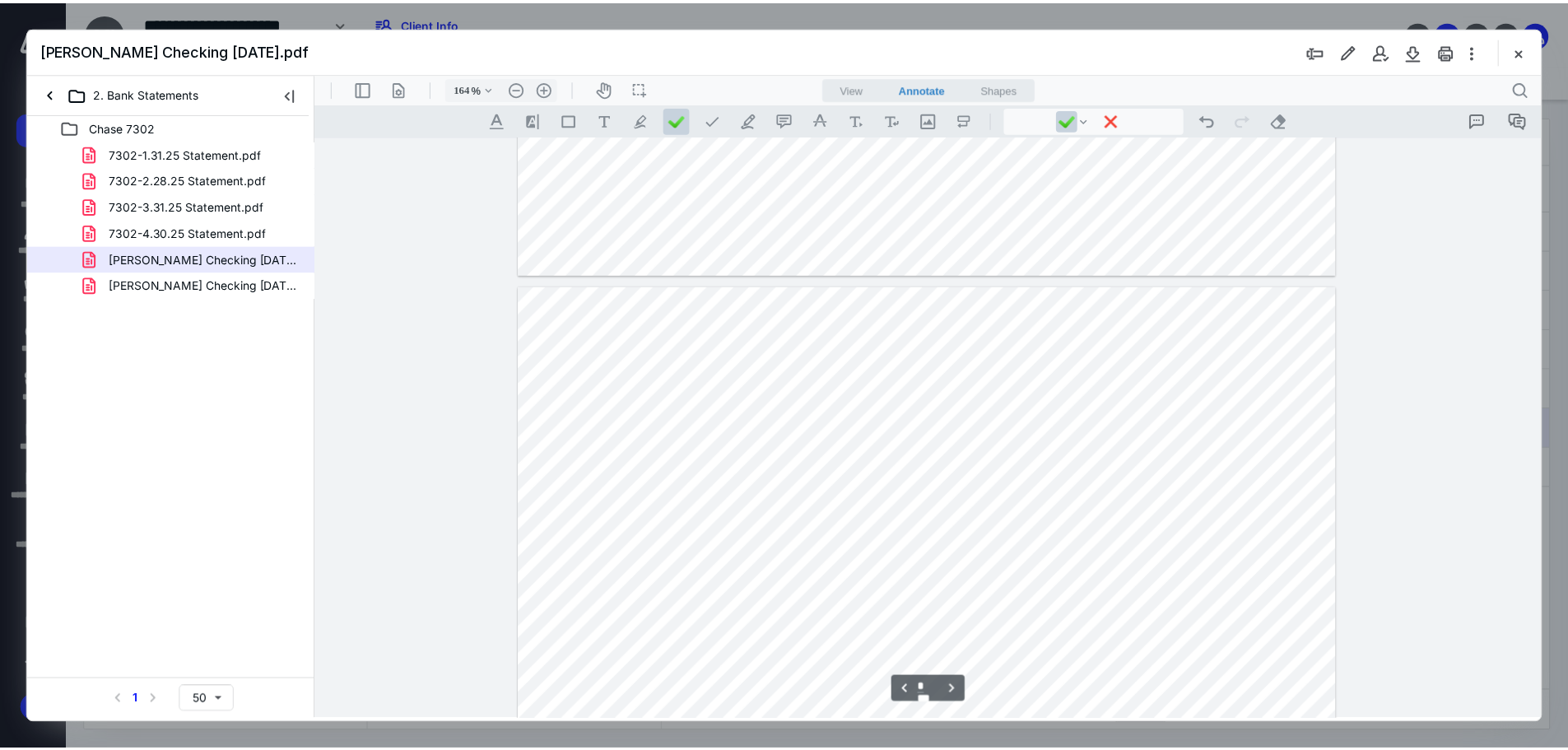 scroll, scrollTop: 1083, scrollLeft: 0, axis: vertical 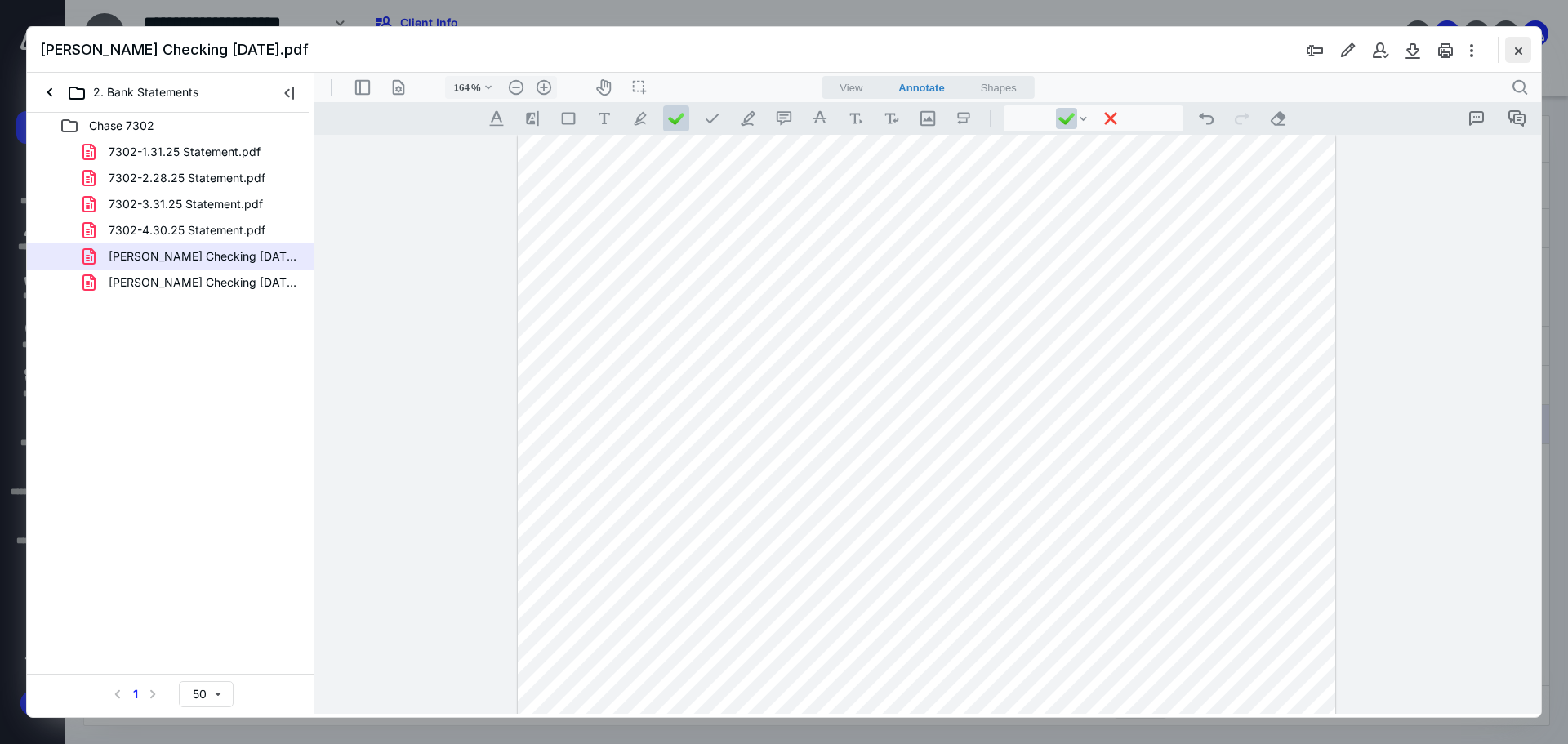click at bounding box center [1518, 50] 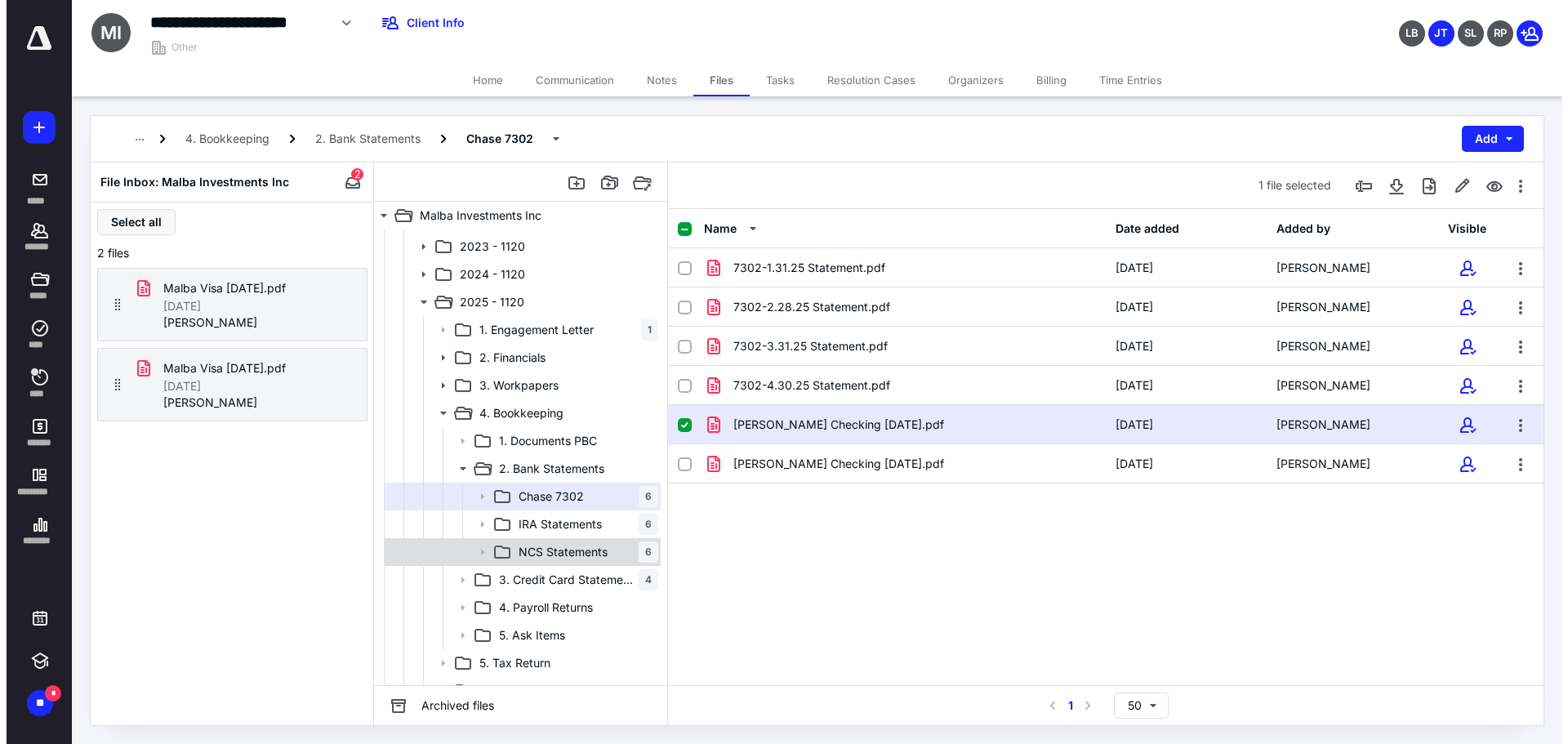 scroll, scrollTop: 245, scrollLeft: 0, axis: vertical 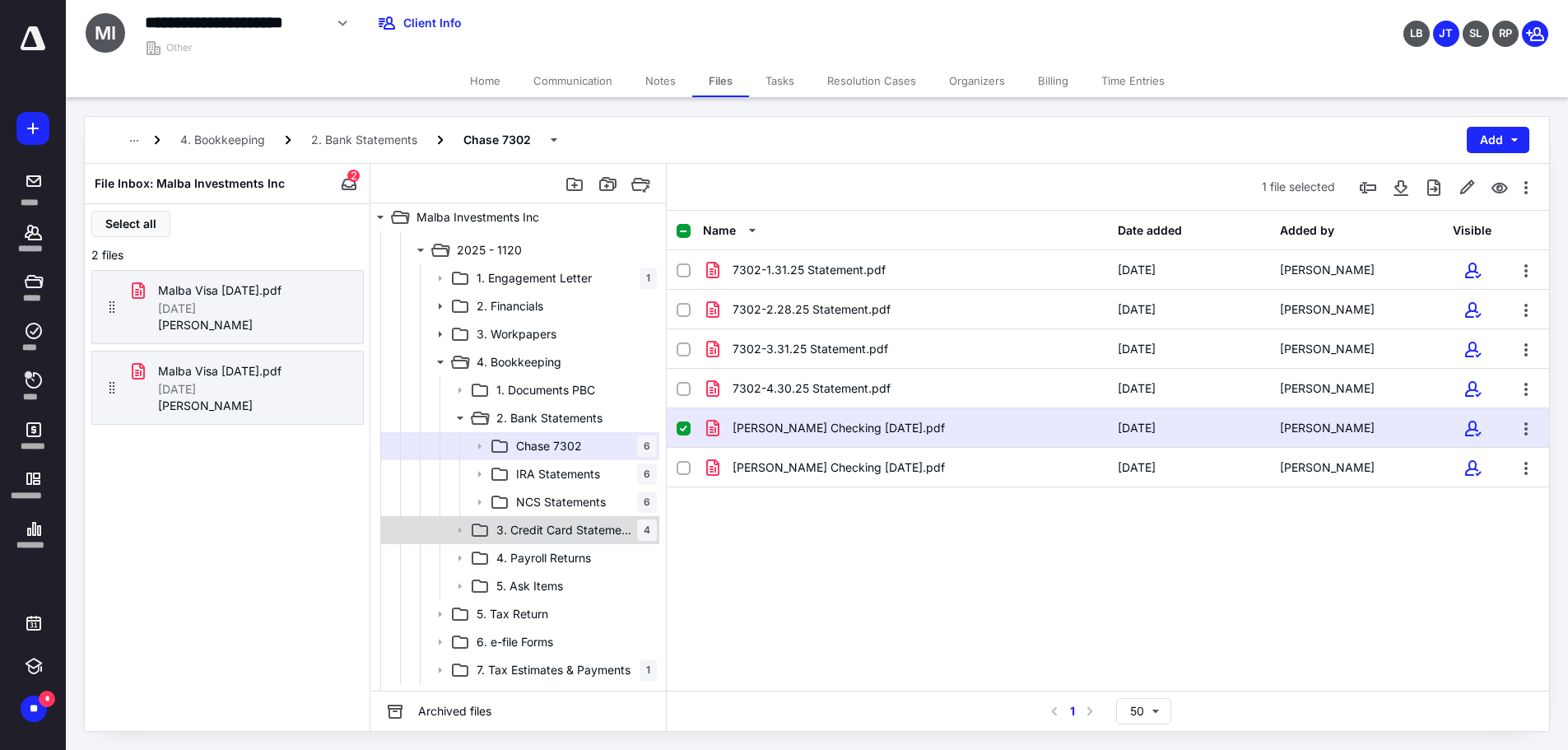 click on "3. Credit Card Statements" at bounding box center [566, 530] 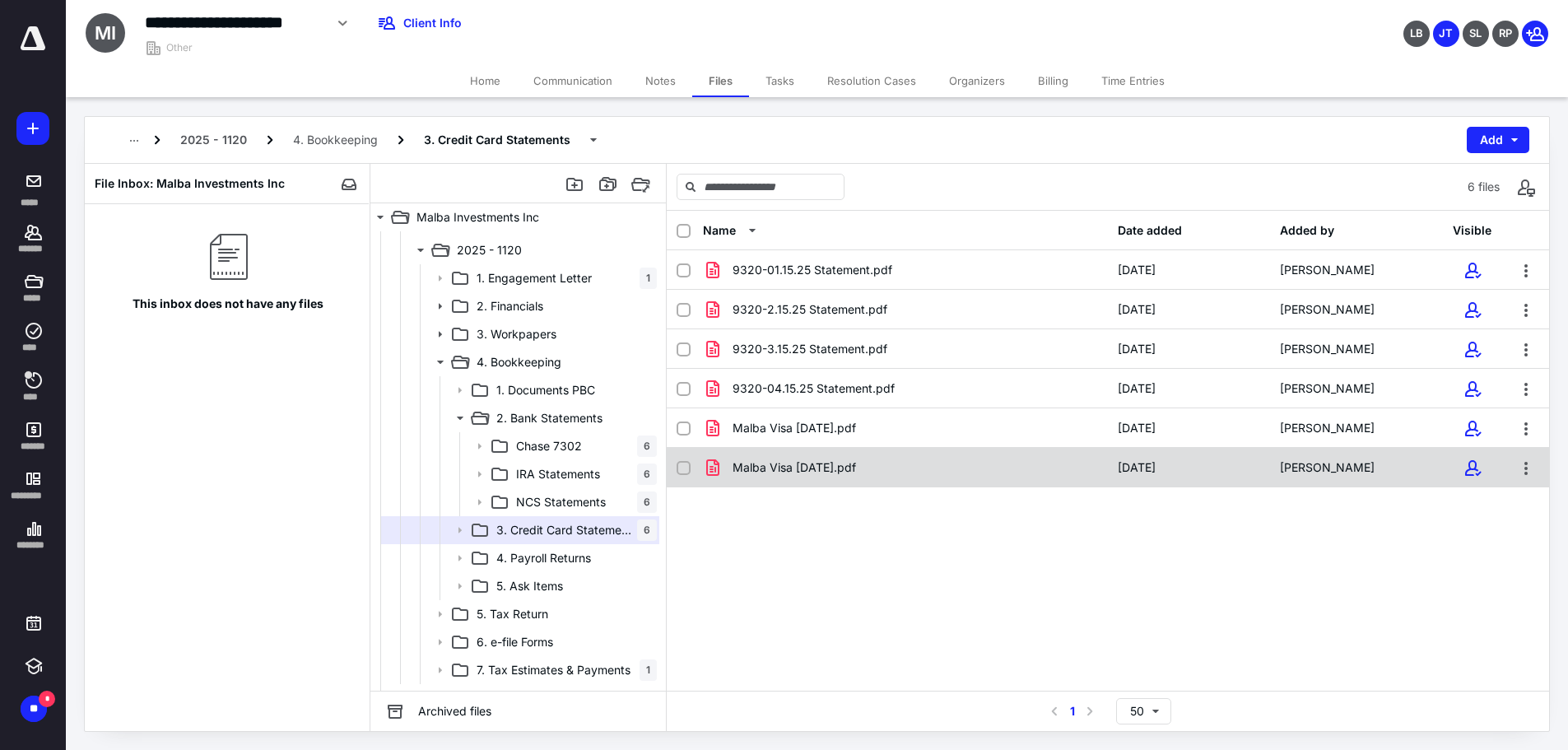 click on "Malba Visa [DATE].pdf" at bounding box center [905, 468] 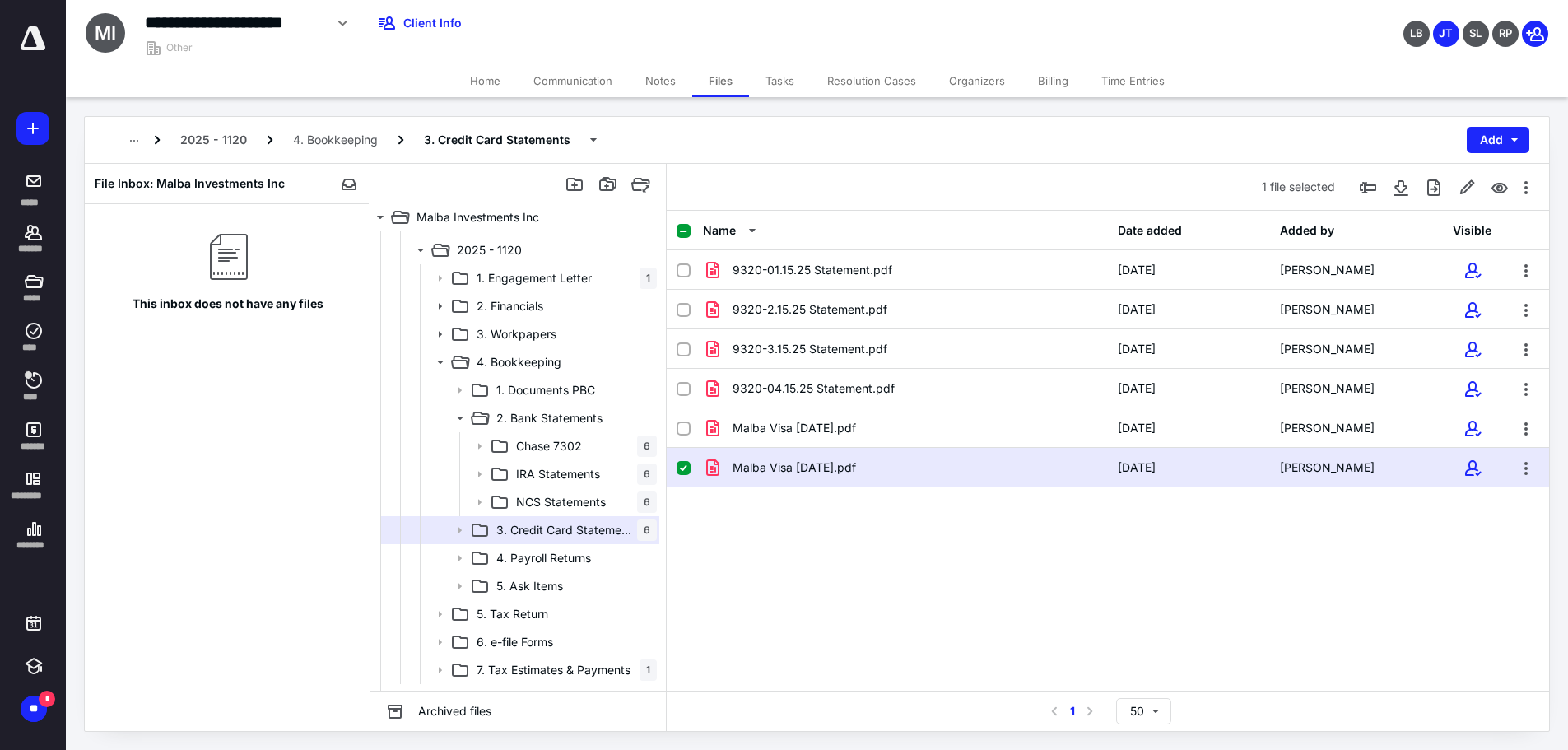 click on "Malba Visa [DATE].pdf" at bounding box center (905, 468) 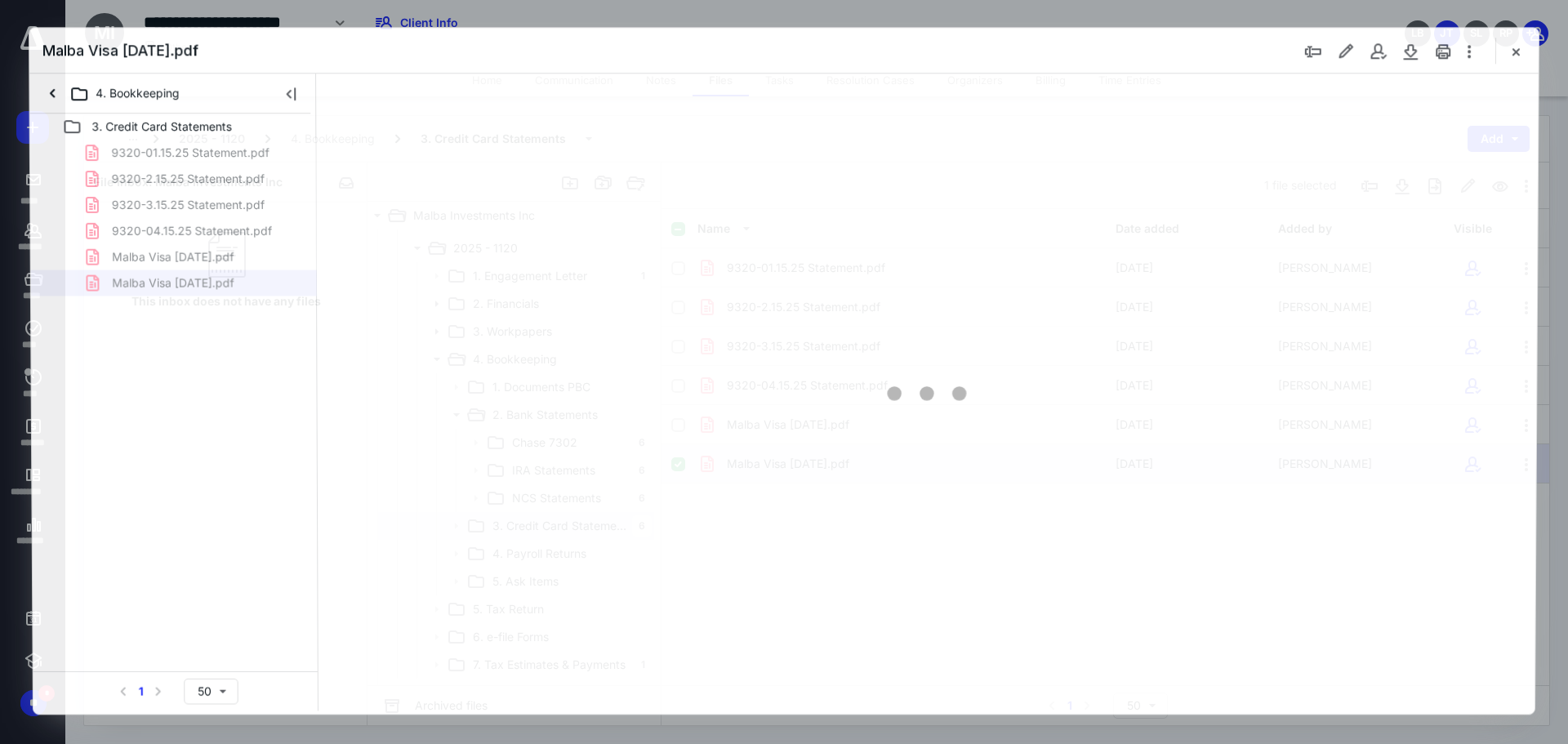 scroll, scrollTop: 0, scrollLeft: 0, axis: both 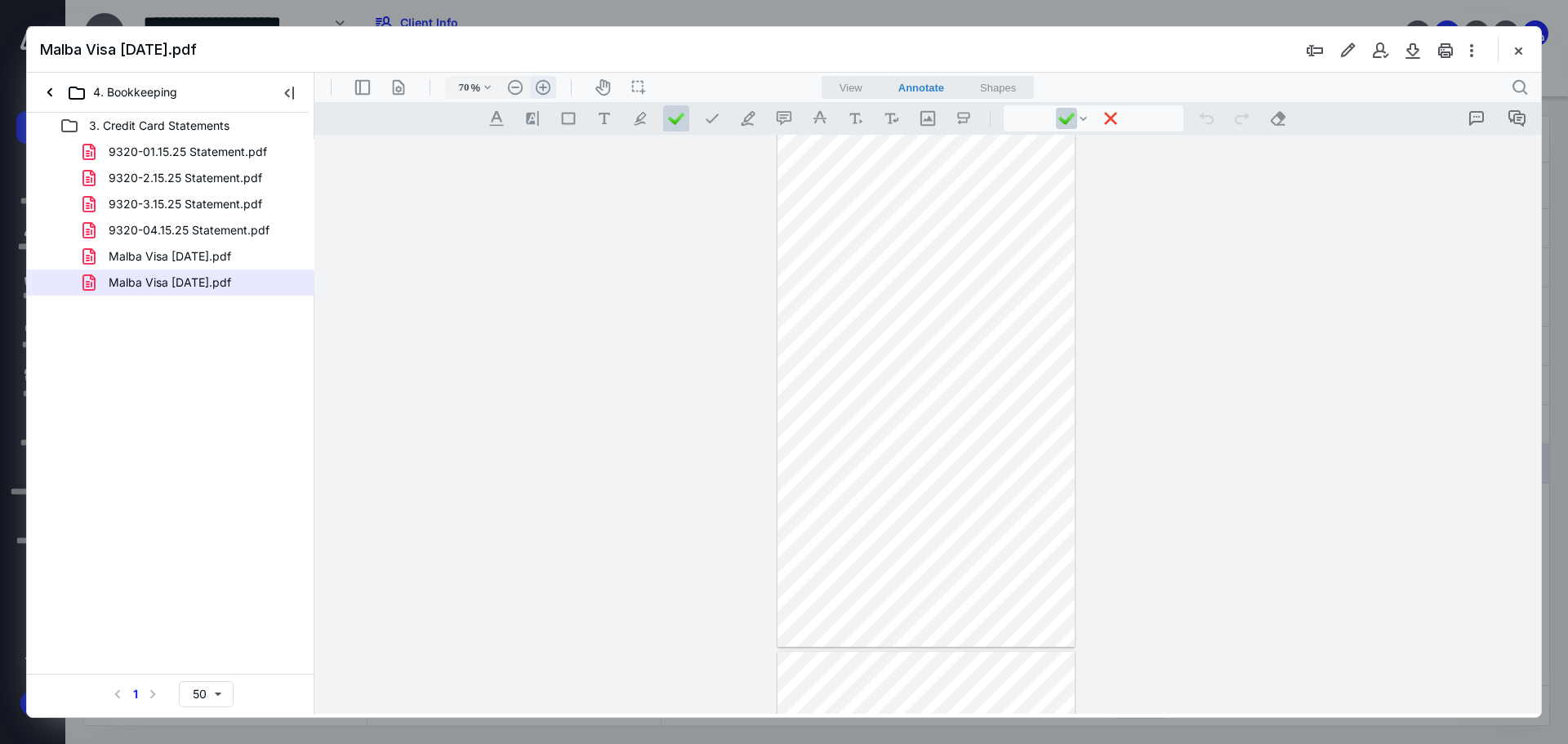 click on ".cls-1{fill:#abb0c4;} icon - header - zoom - in - line" at bounding box center [543, 87] 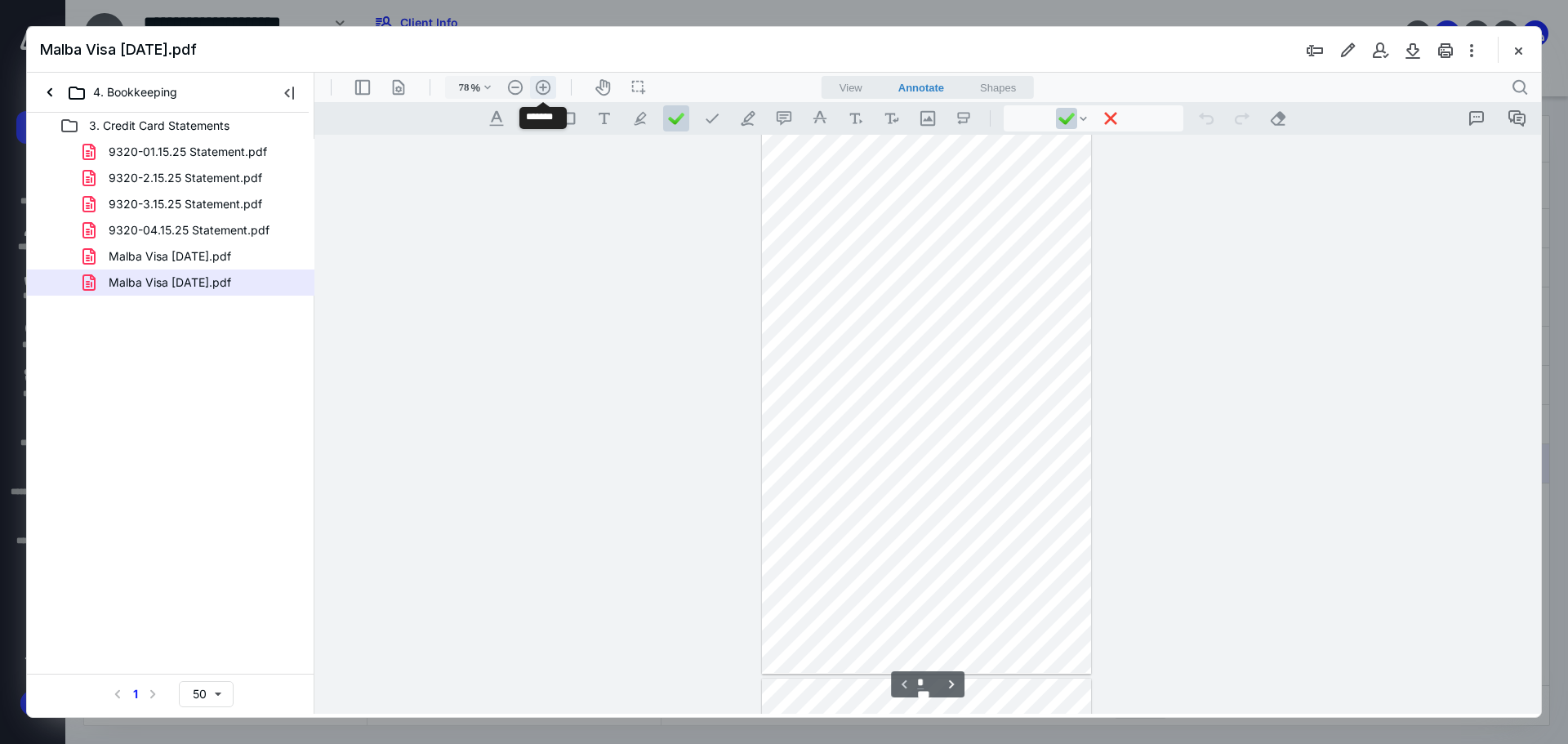 click on ".cls-1{fill:#abb0c4;} icon - header - zoom - in - line" at bounding box center (543, 87) 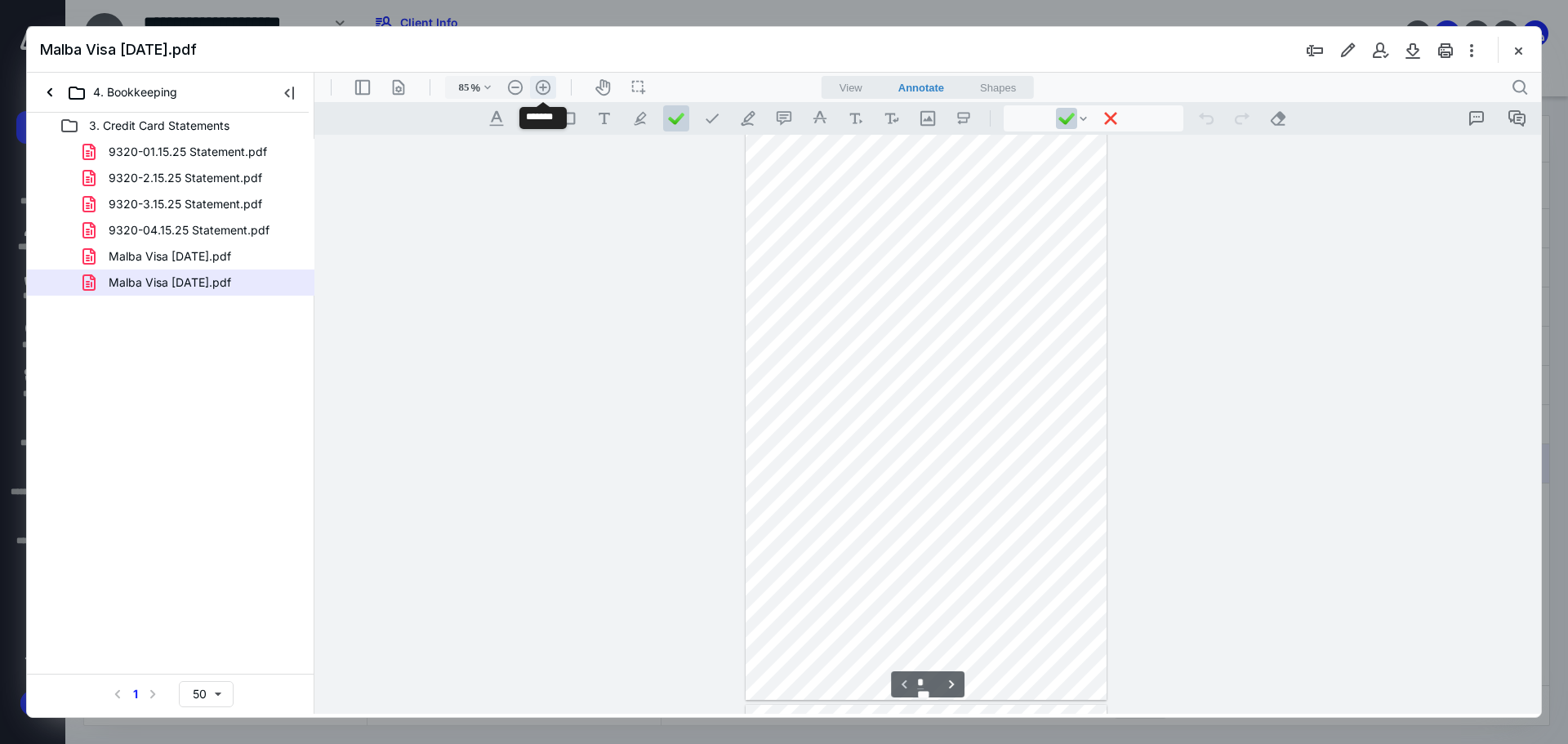 click on ".cls-1{fill:#abb0c4;} icon - header - zoom - in - line" at bounding box center [543, 87] 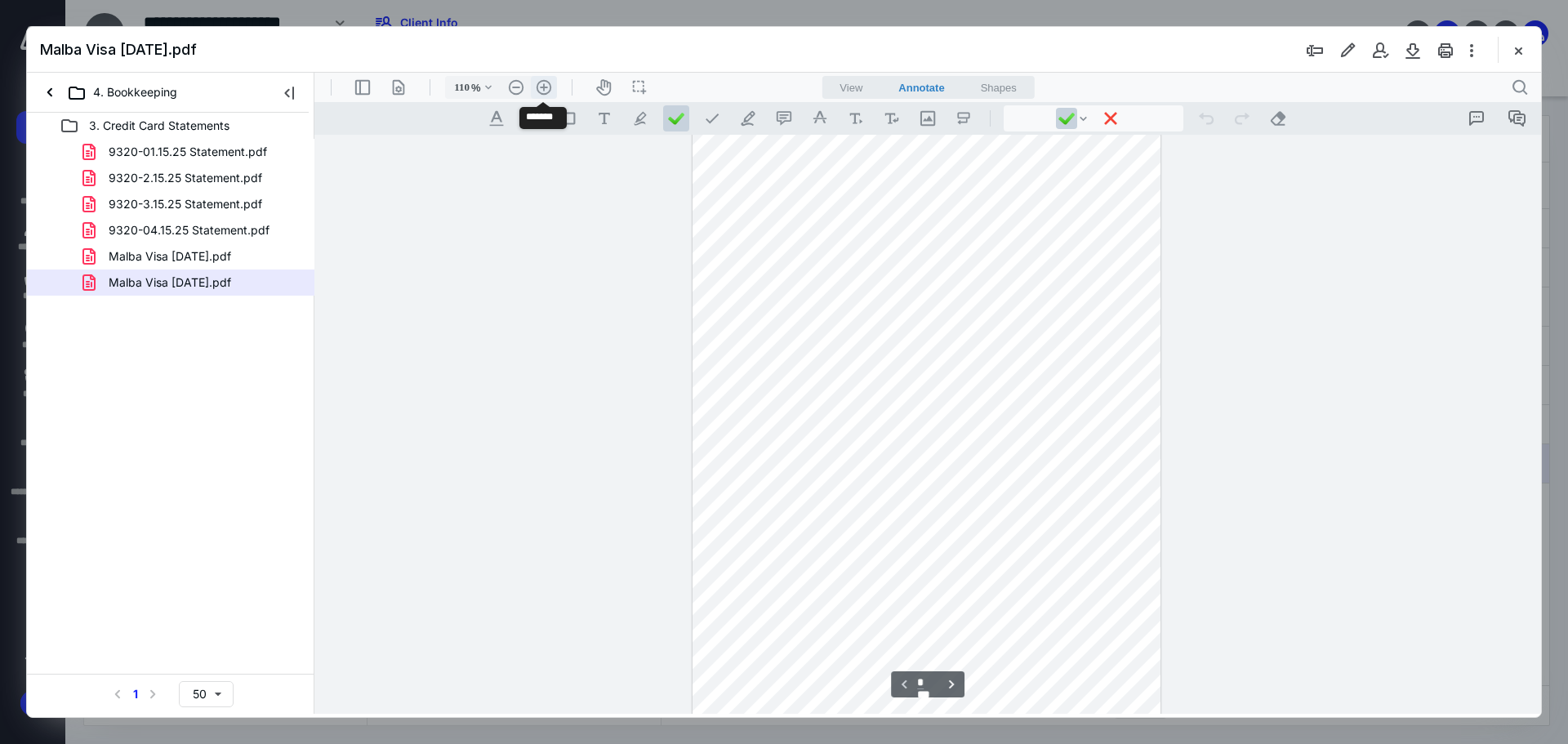 click on ".cls-1{fill:#abb0c4;} icon - header - zoom - in - line" at bounding box center [544, 87] 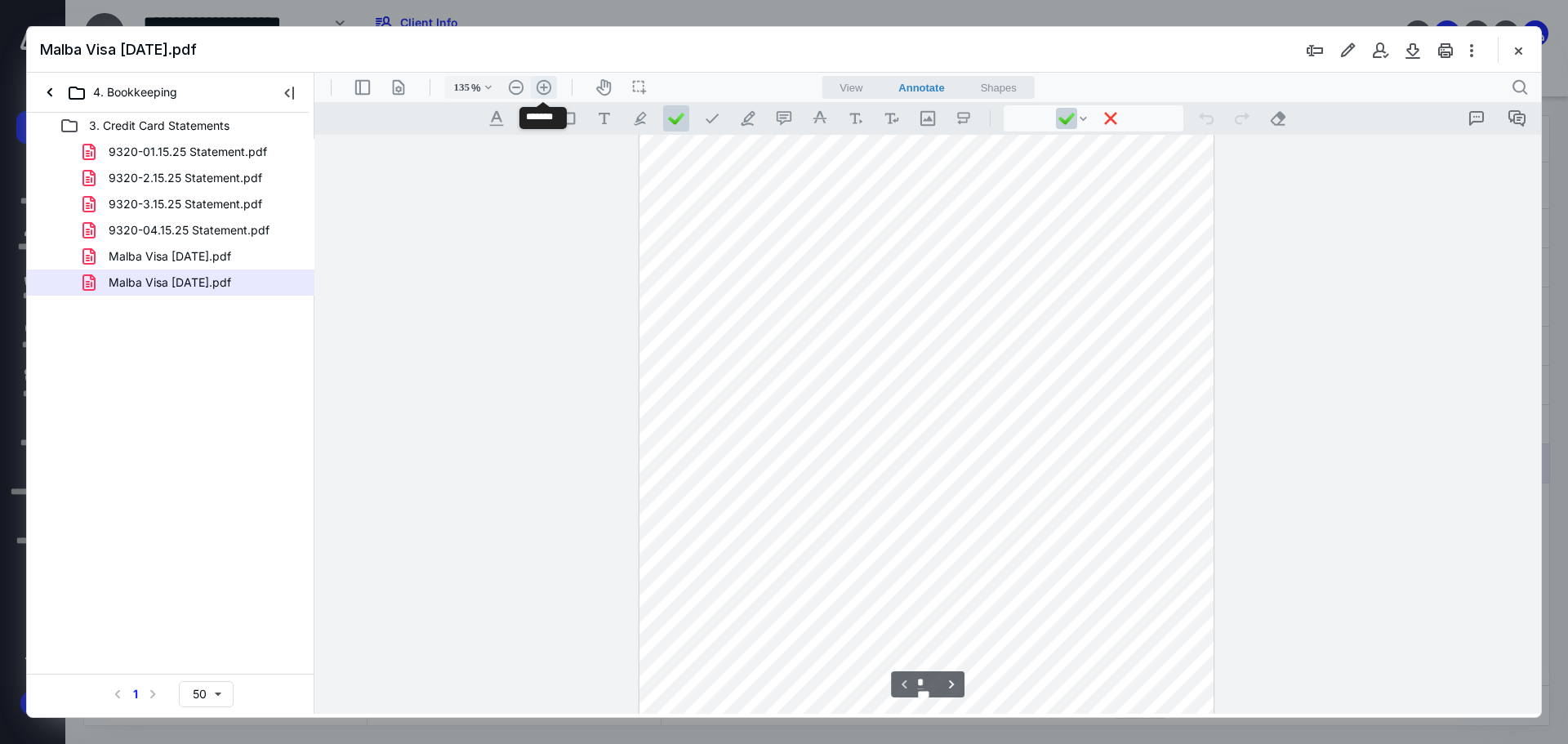 click on ".cls-1{fill:#abb0c4;} icon - header - zoom - in - line" at bounding box center (544, 87) 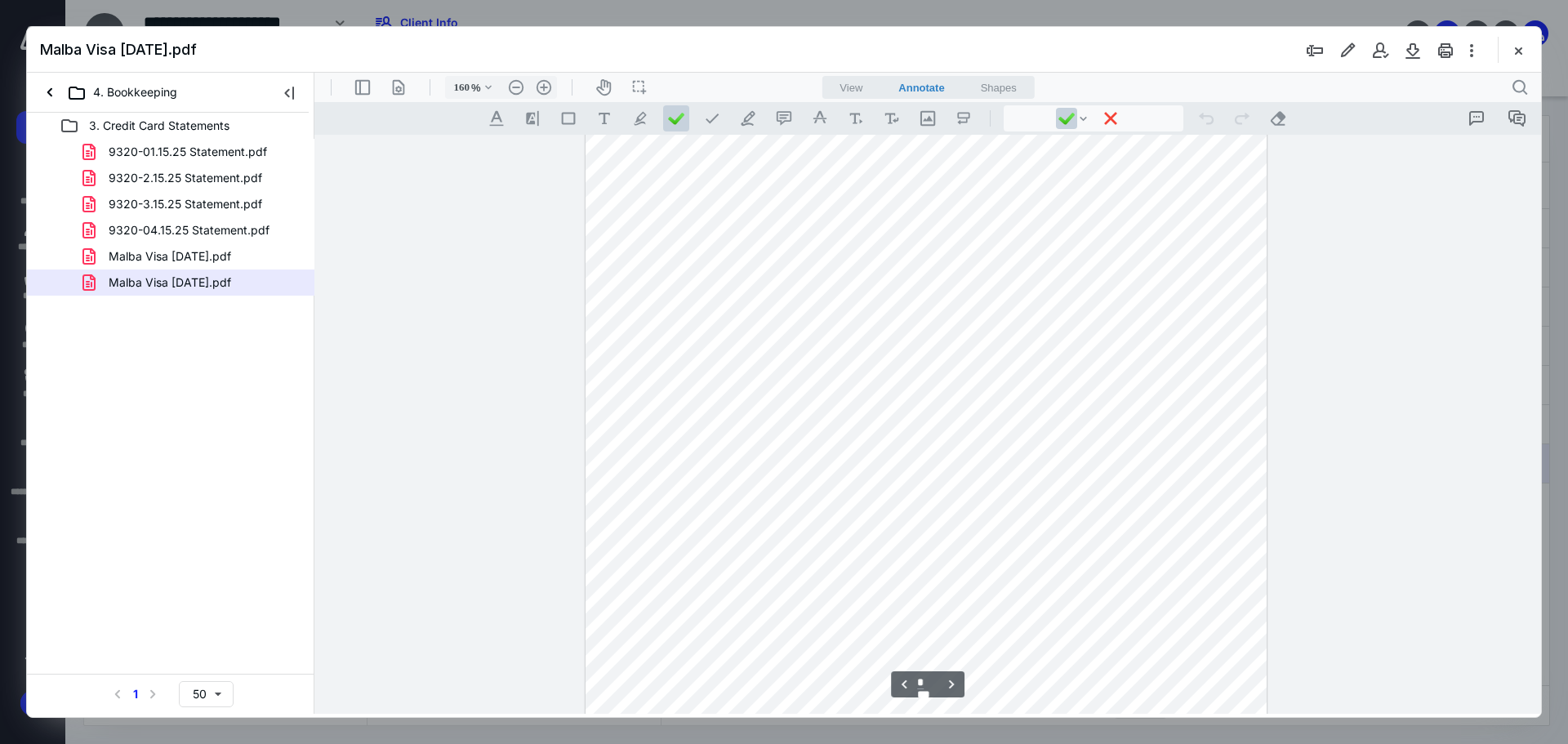 scroll, scrollTop: 2777, scrollLeft: 0, axis: vertical 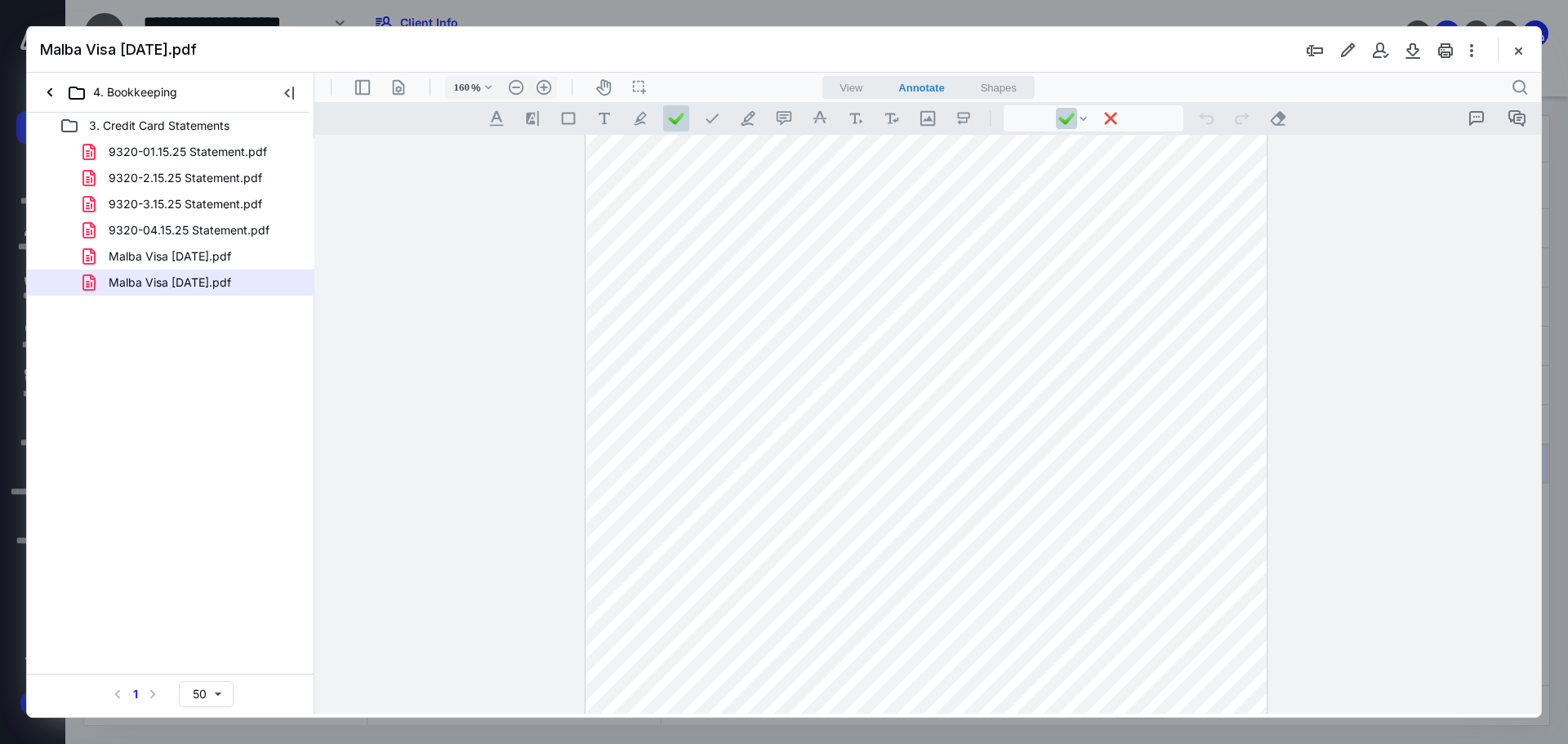 drag, startPoint x: 1237, startPoint y: 345, endPoint x: 1209, endPoint y: 345, distance: 28 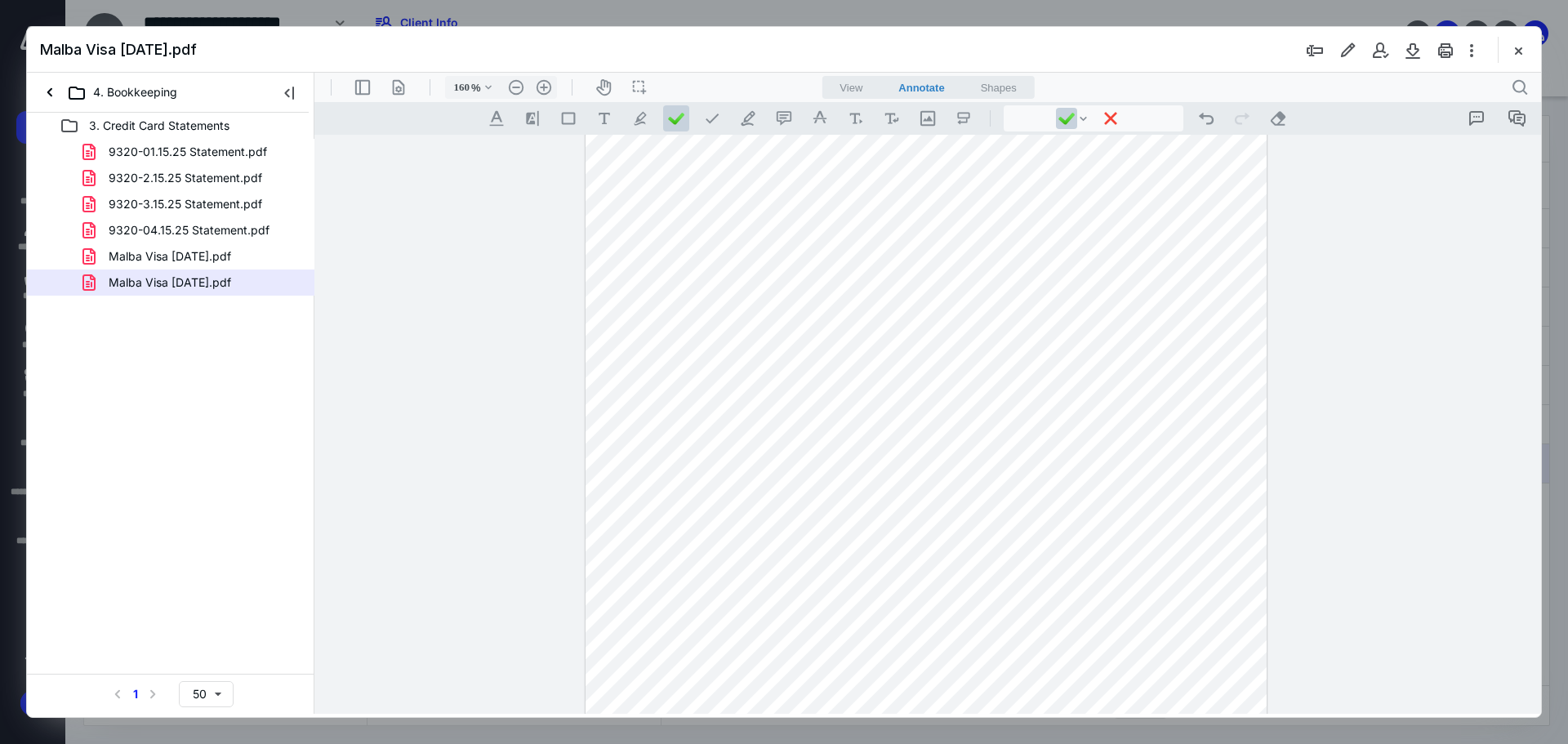 drag, startPoint x: 1236, startPoint y: 375, endPoint x: 1228, endPoint y: 376, distance: 8.062258 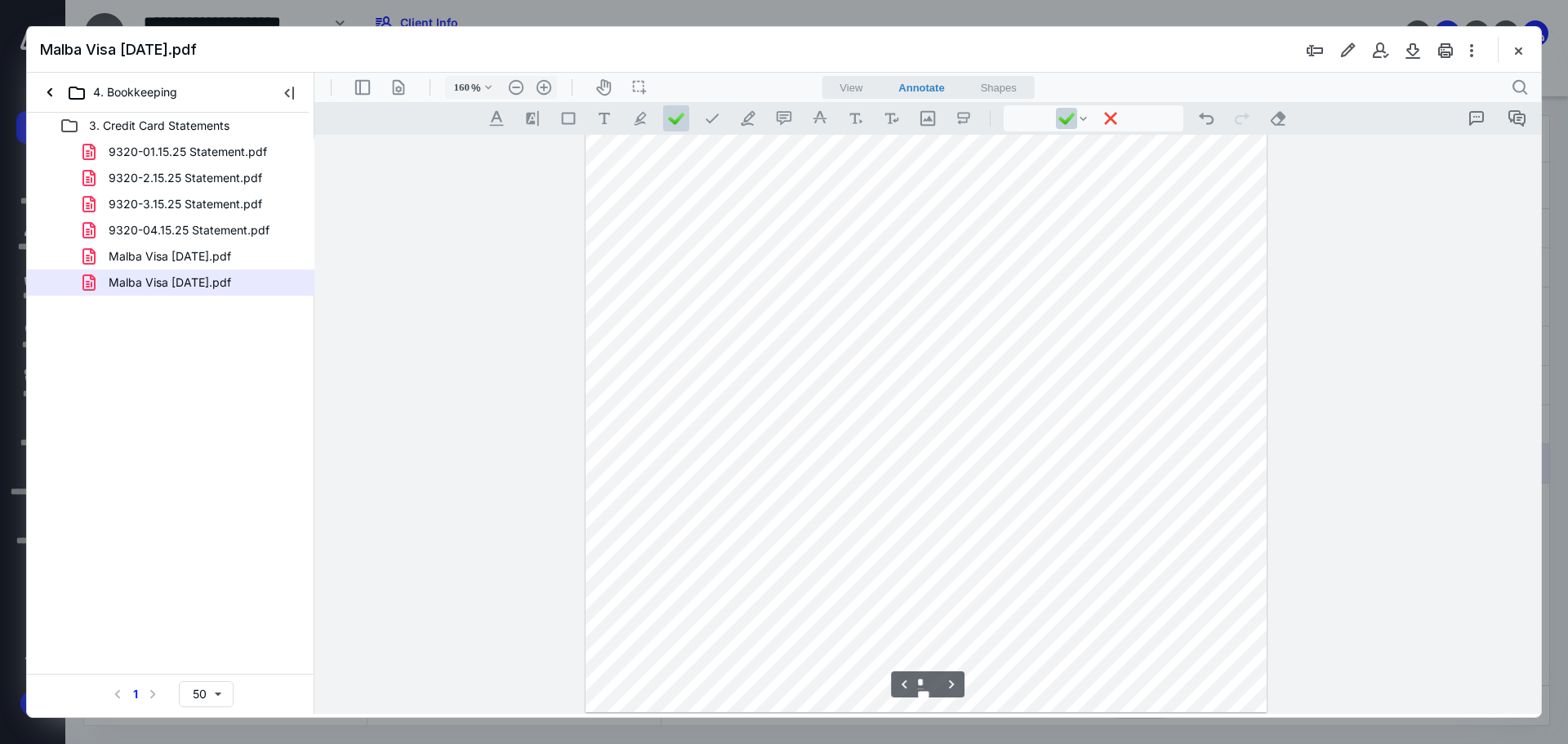 scroll, scrollTop: 3430, scrollLeft: 0, axis: vertical 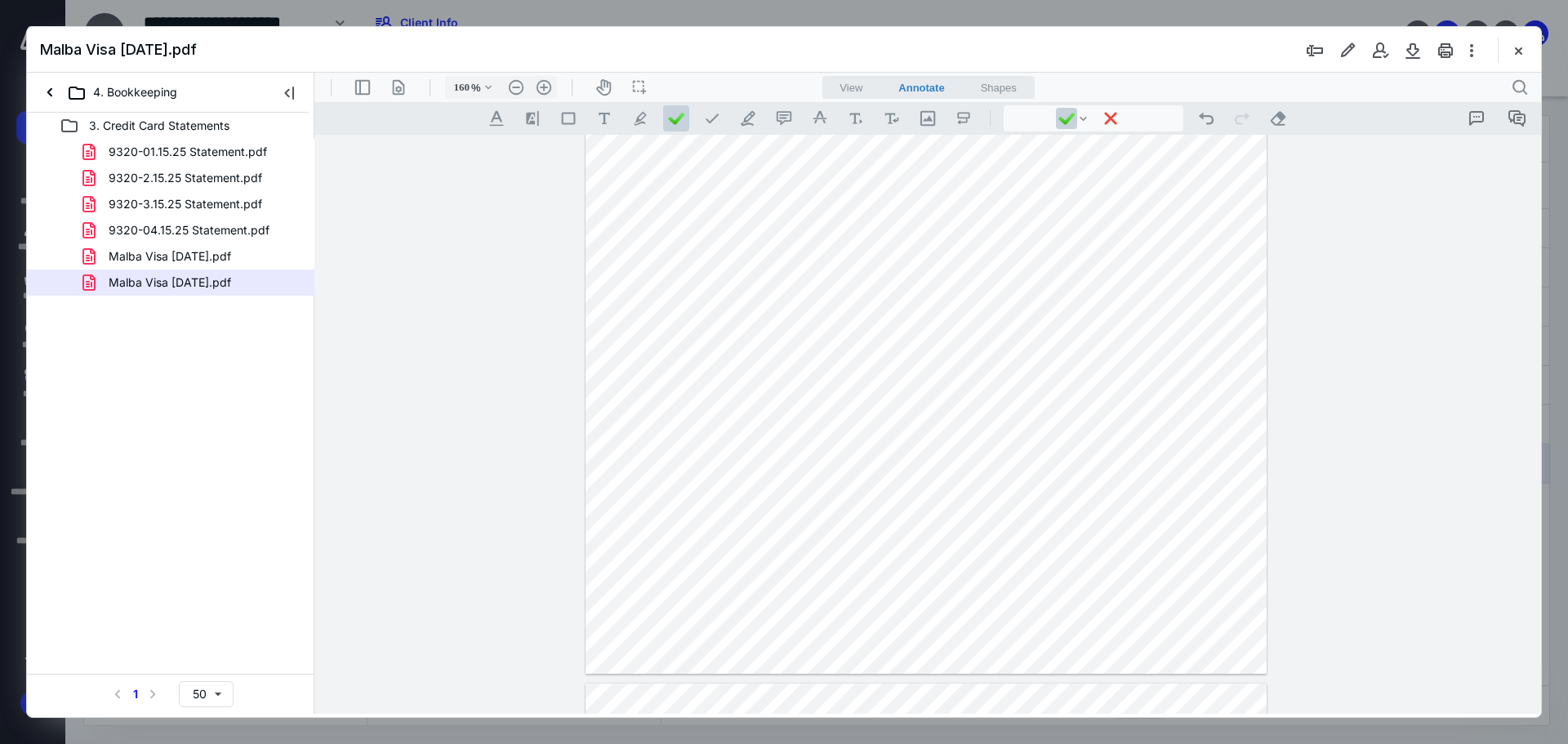 drag, startPoint x: 1248, startPoint y: 285, endPoint x: 1150, endPoint y: 293, distance: 98.32599 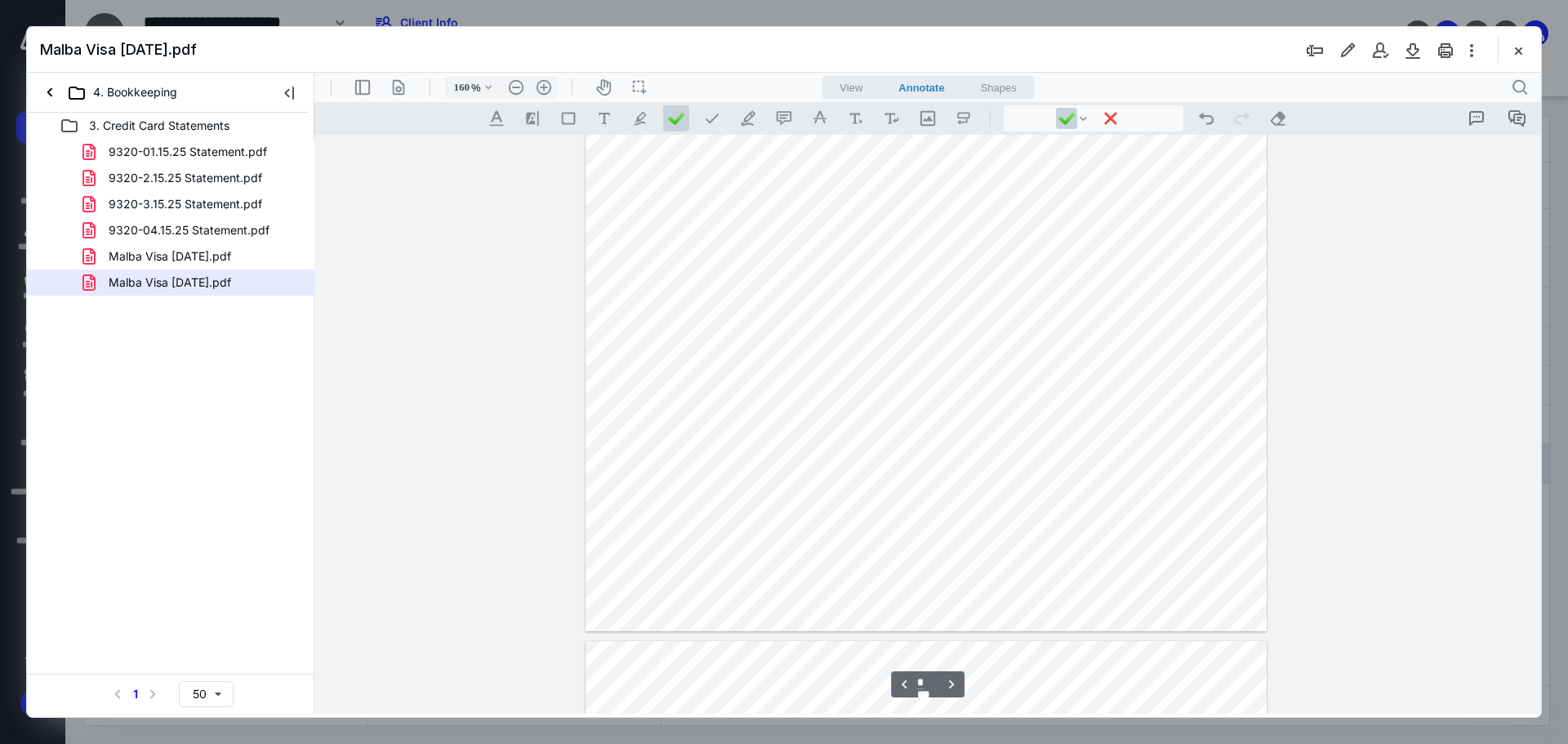 scroll, scrollTop: 3512, scrollLeft: 0, axis: vertical 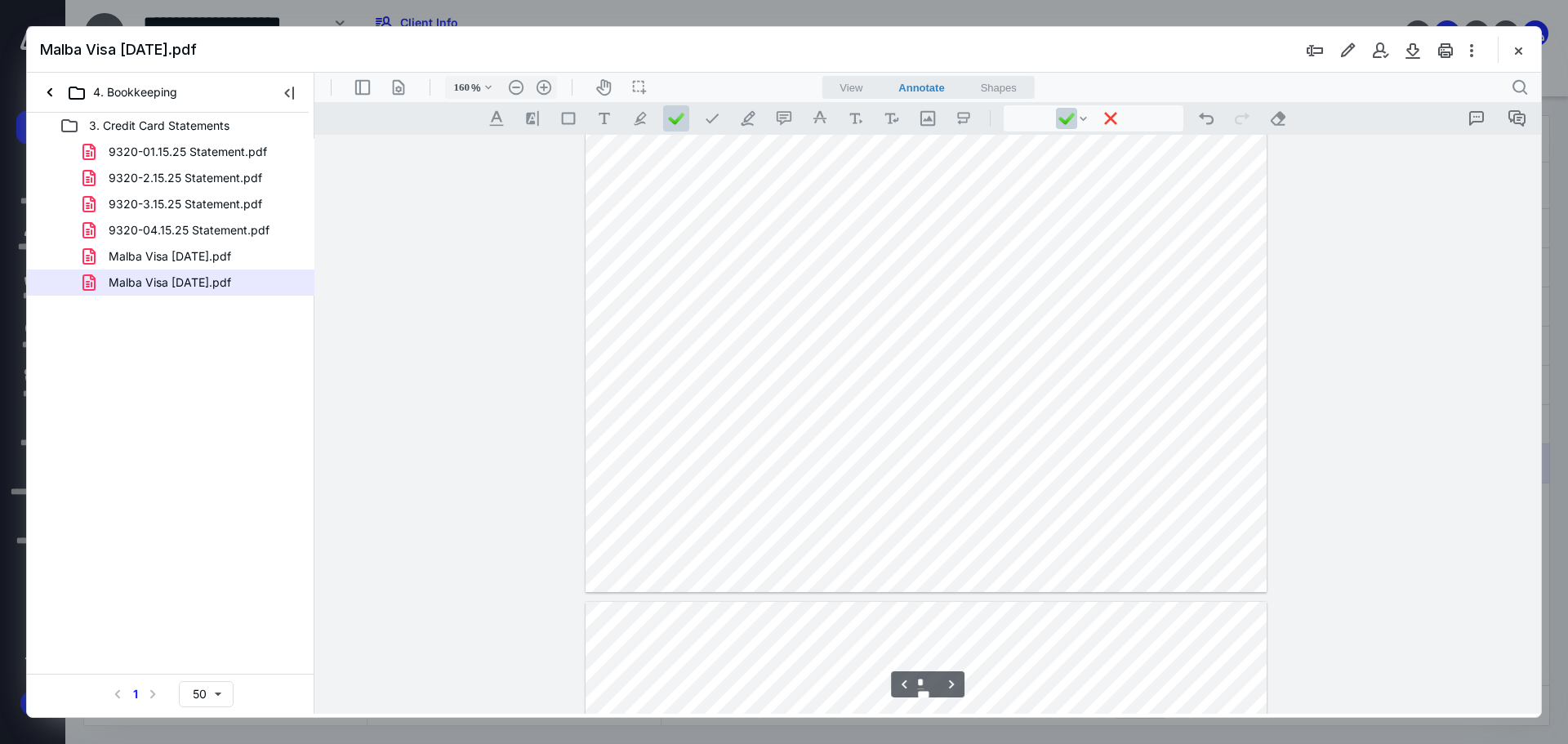 click at bounding box center (926, -65) 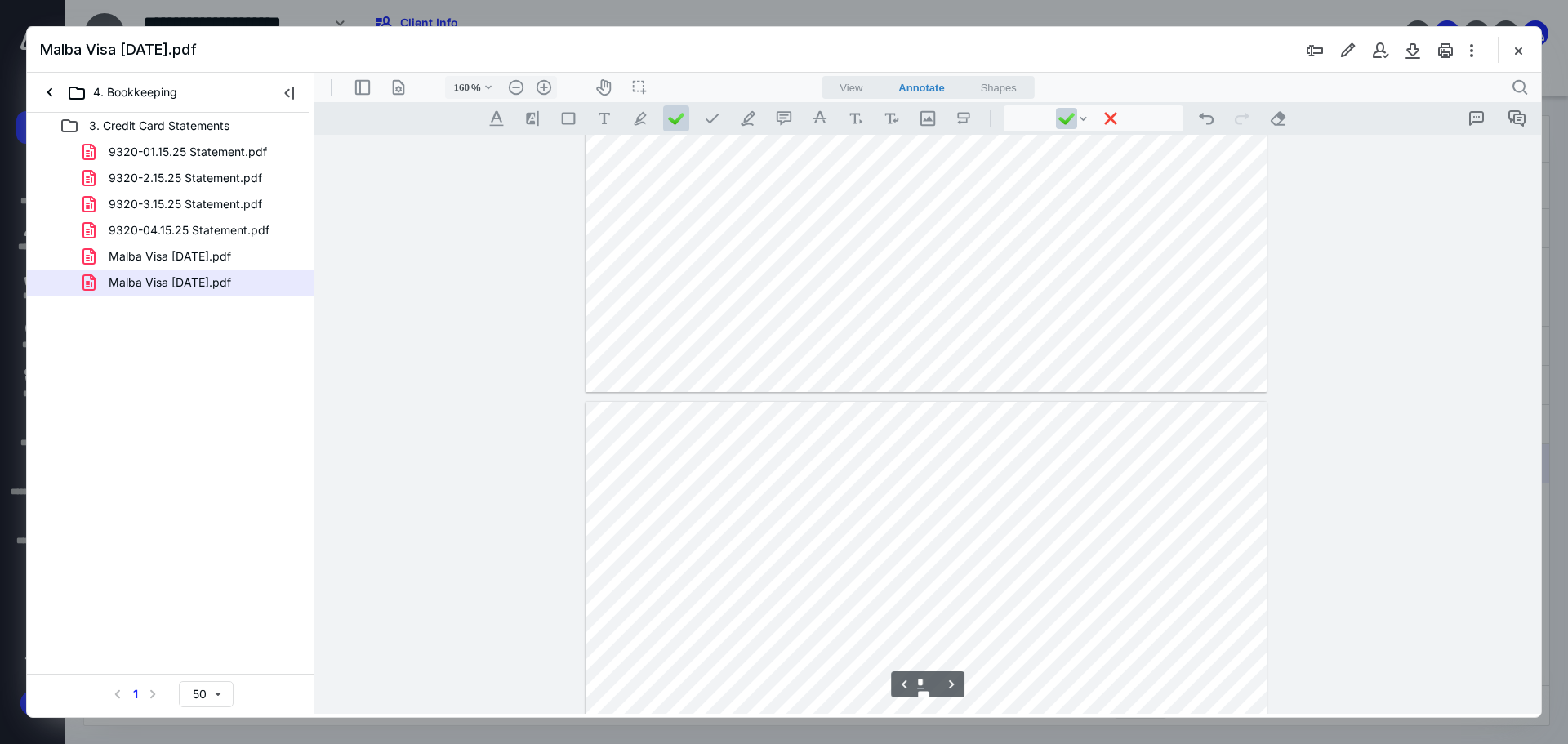 type on "*" 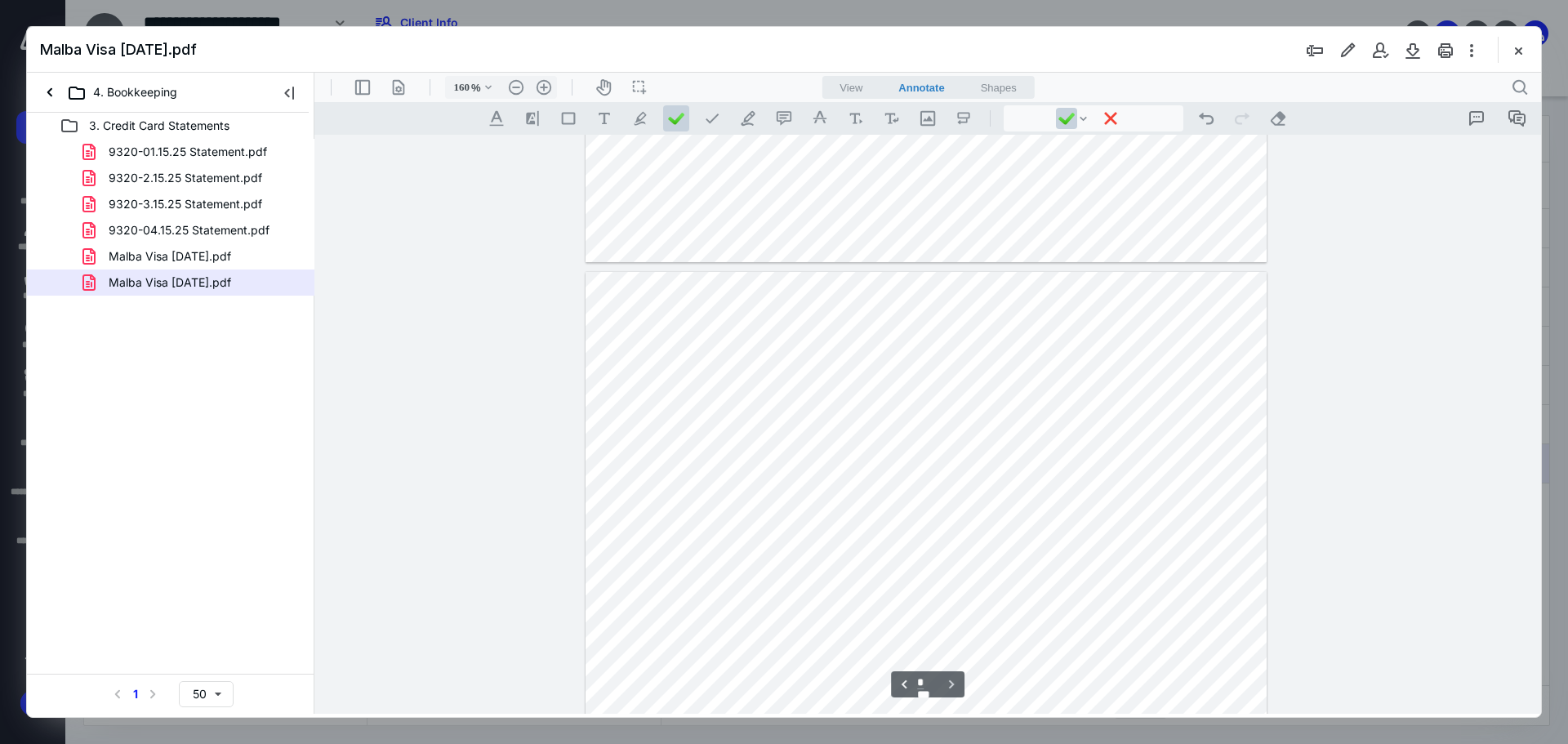 scroll, scrollTop: 4002, scrollLeft: 0, axis: vertical 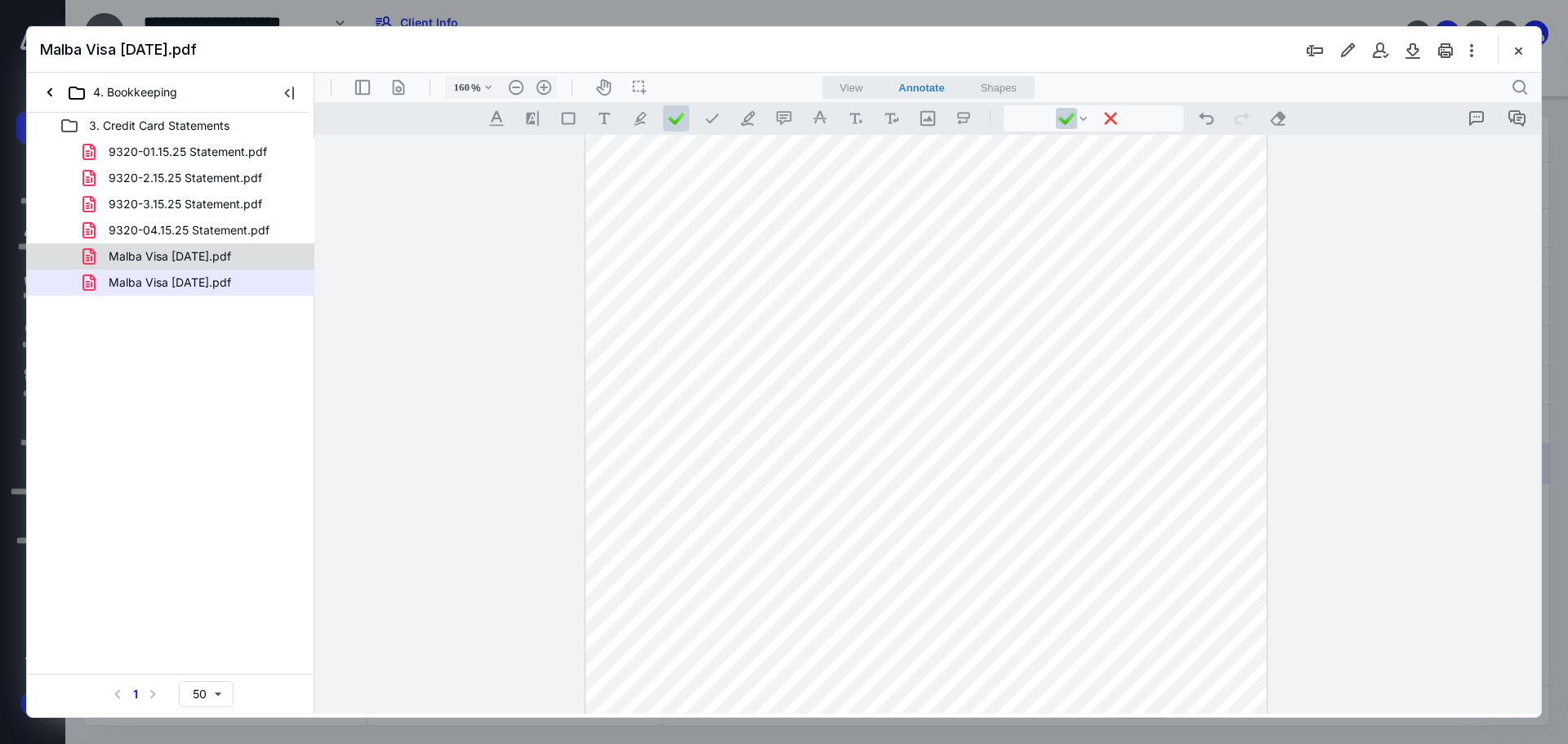 click on "Malba Visa [DATE].pdf" at bounding box center [171, 256] 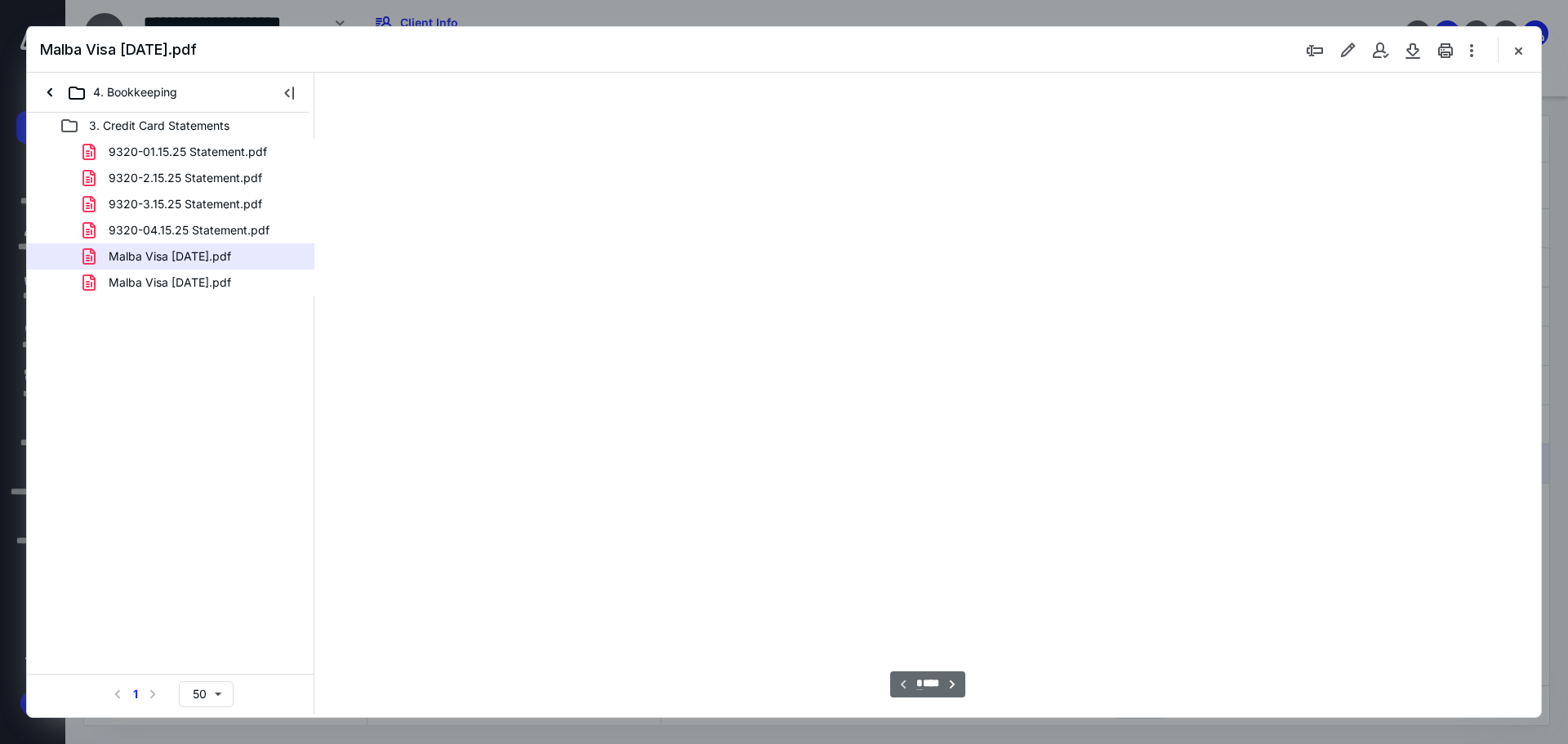 scroll, scrollTop: 65, scrollLeft: 0, axis: vertical 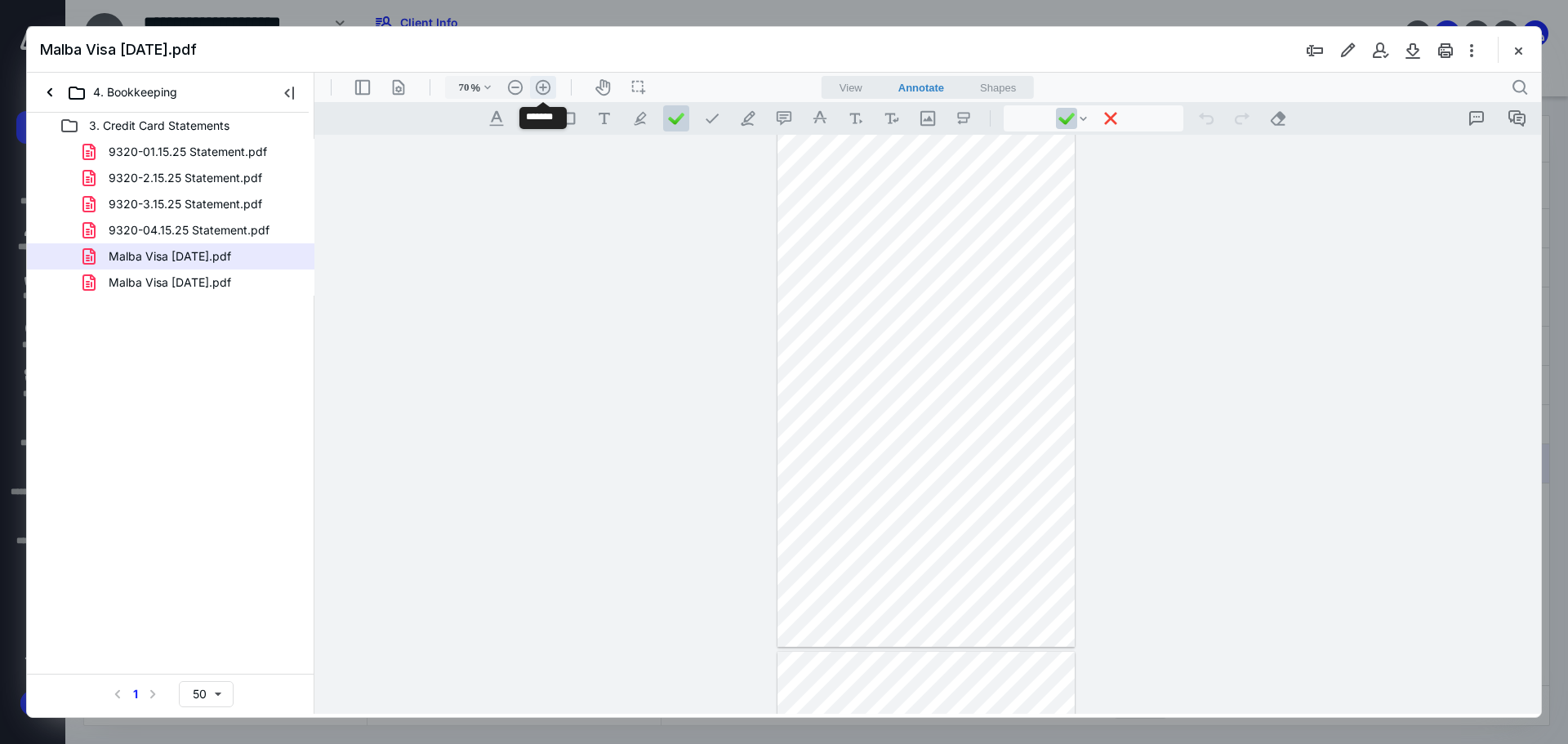 click on ".cls-1{fill:#abb0c4;} icon - header - zoom - in - line" at bounding box center (543, 87) 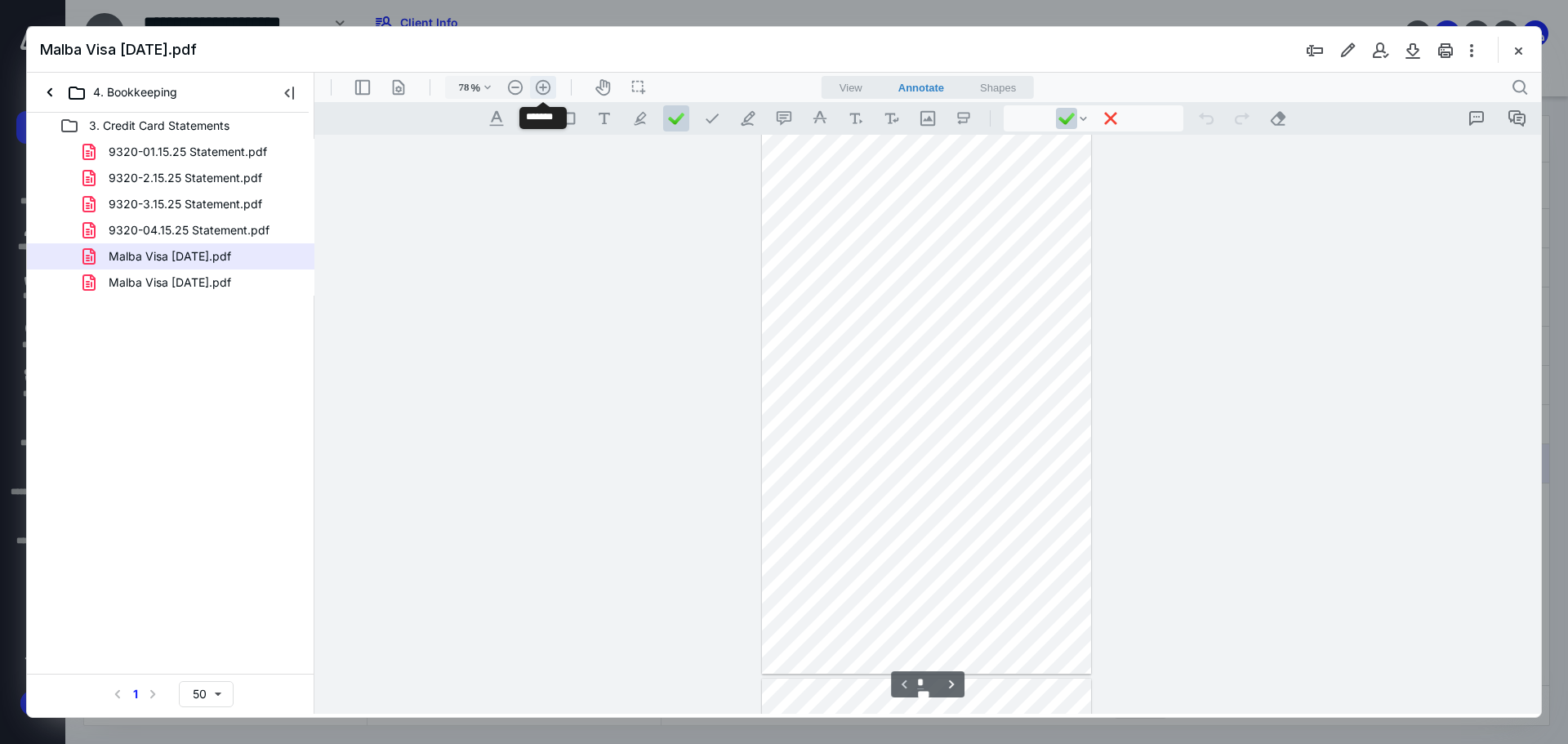 click on ".cls-1{fill:#abb0c4;} icon - header - zoom - in - line" at bounding box center (543, 87) 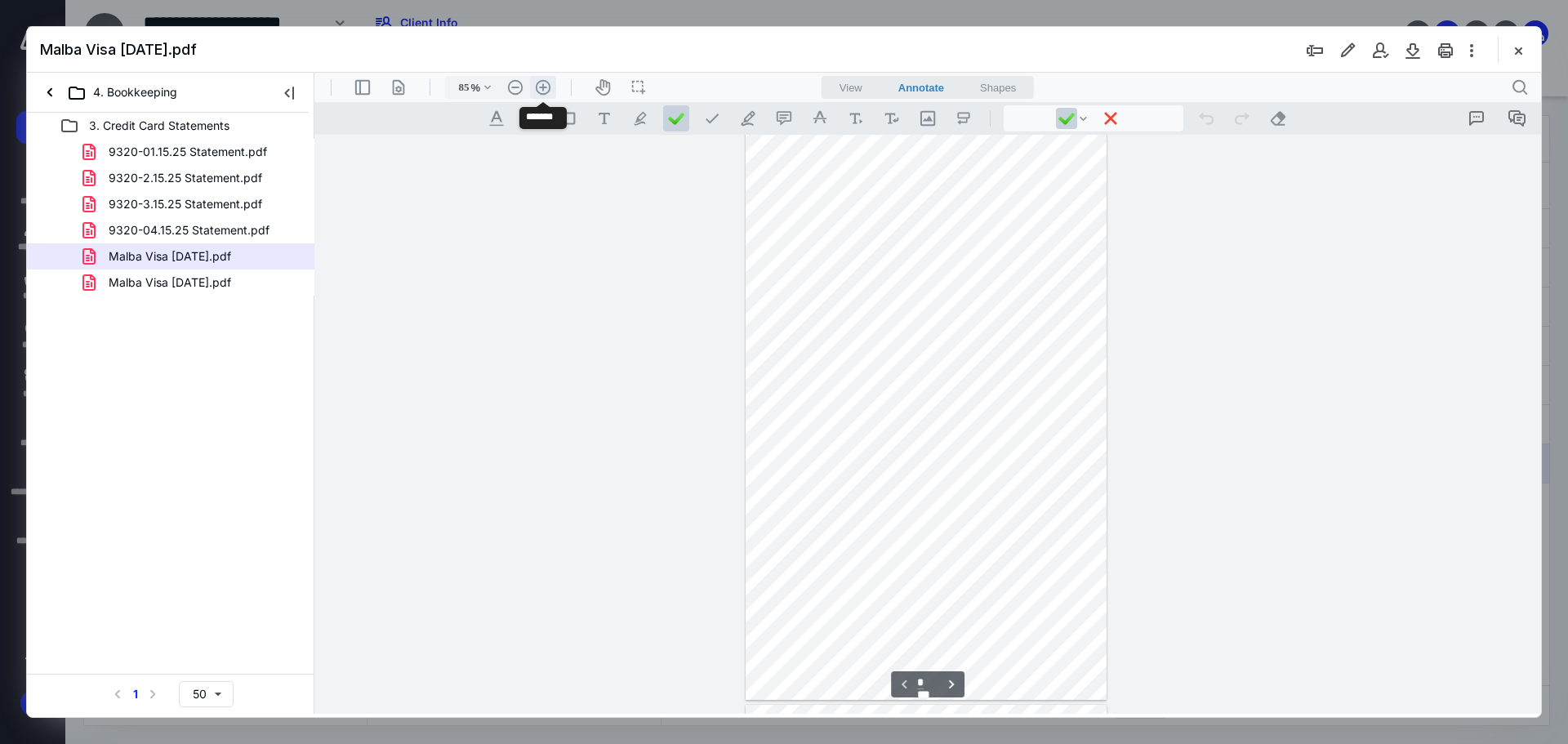 click on ".cls-1{fill:#abb0c4;} icon - header - zoom - in - line" at bounding box center [543, 87] 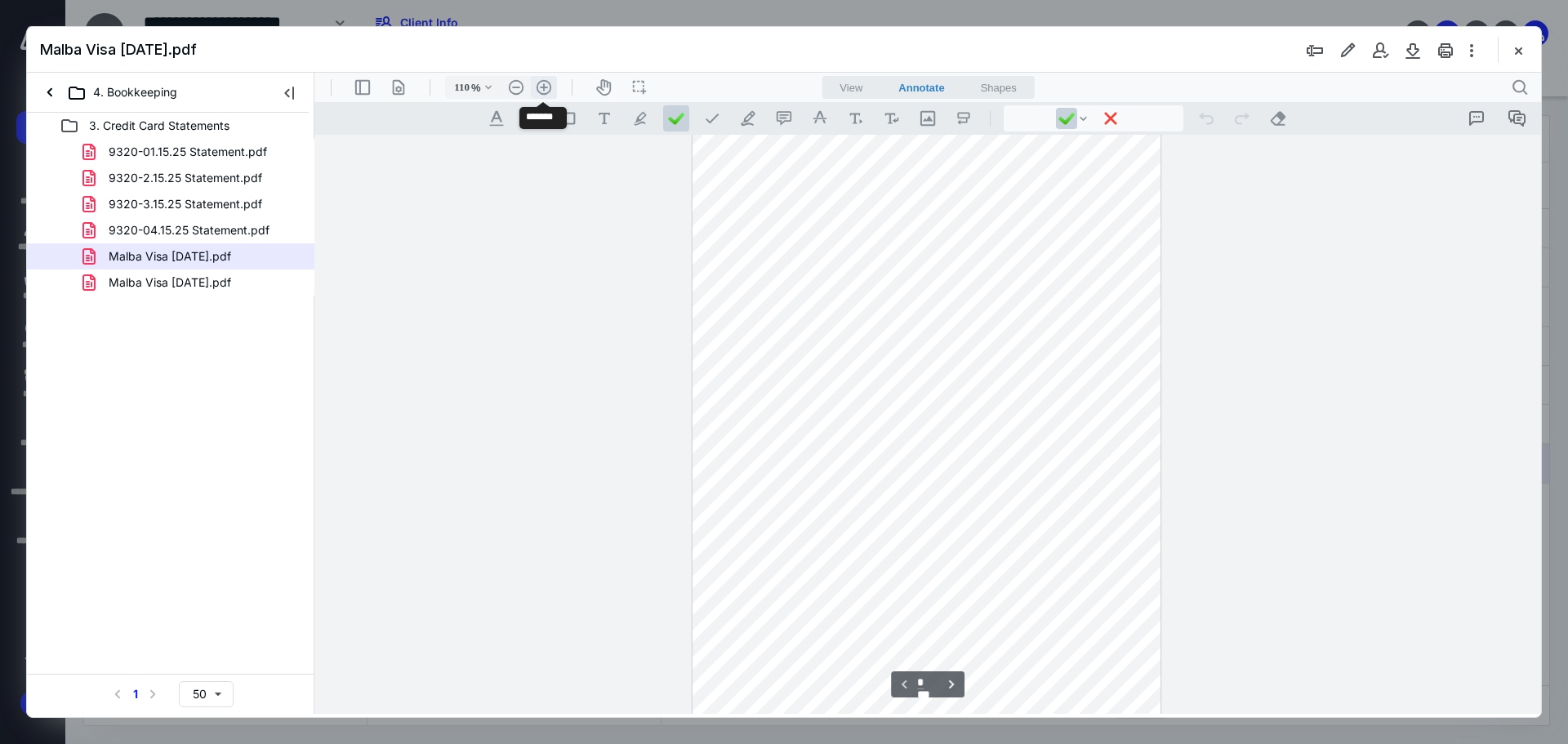 click on ".cls-1{fill:#abb0c4;} icon - header - zoom - in - line" at bounding box center (544, 87) 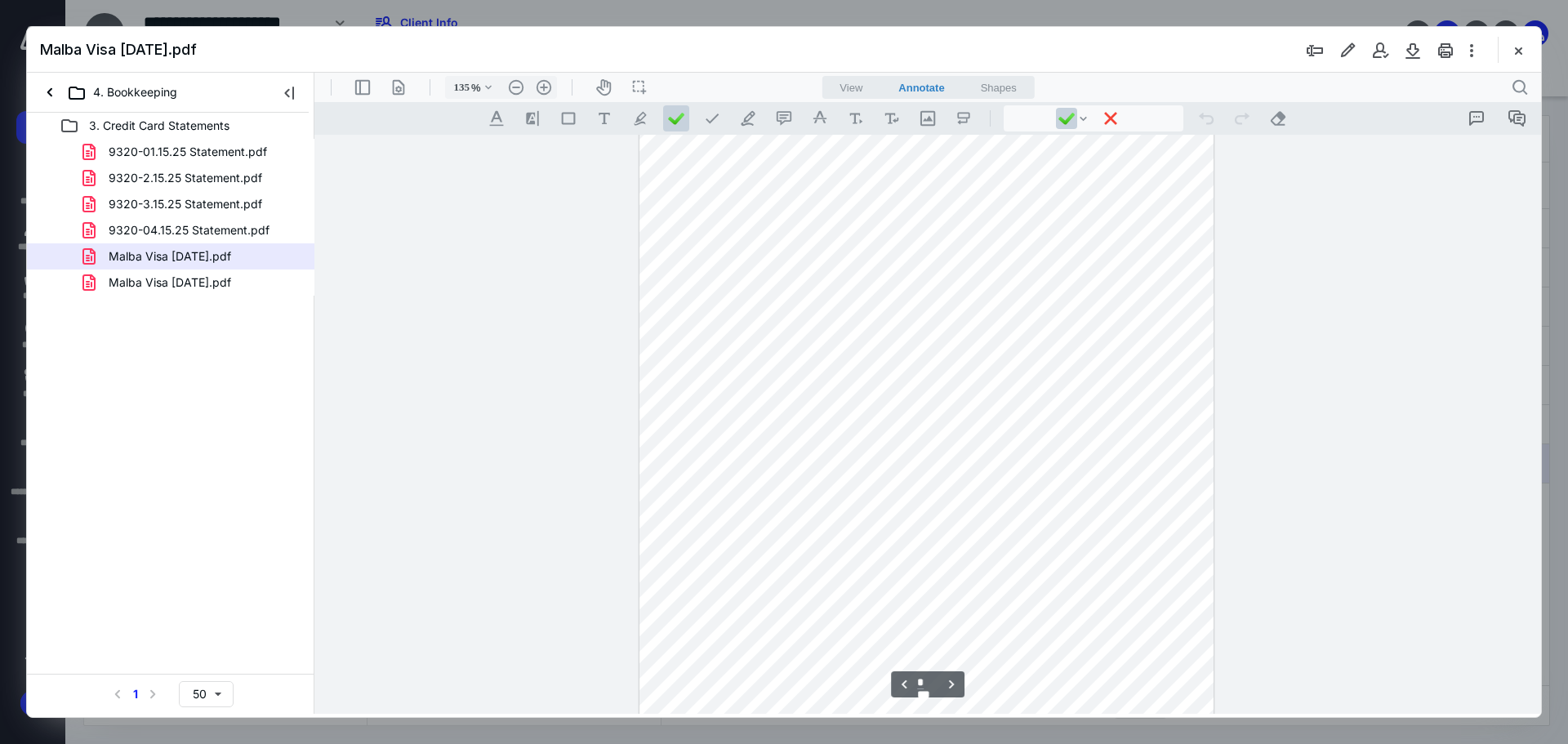 scroll, scrollTop: 2287, scrollLeft: 0, axis: vertical 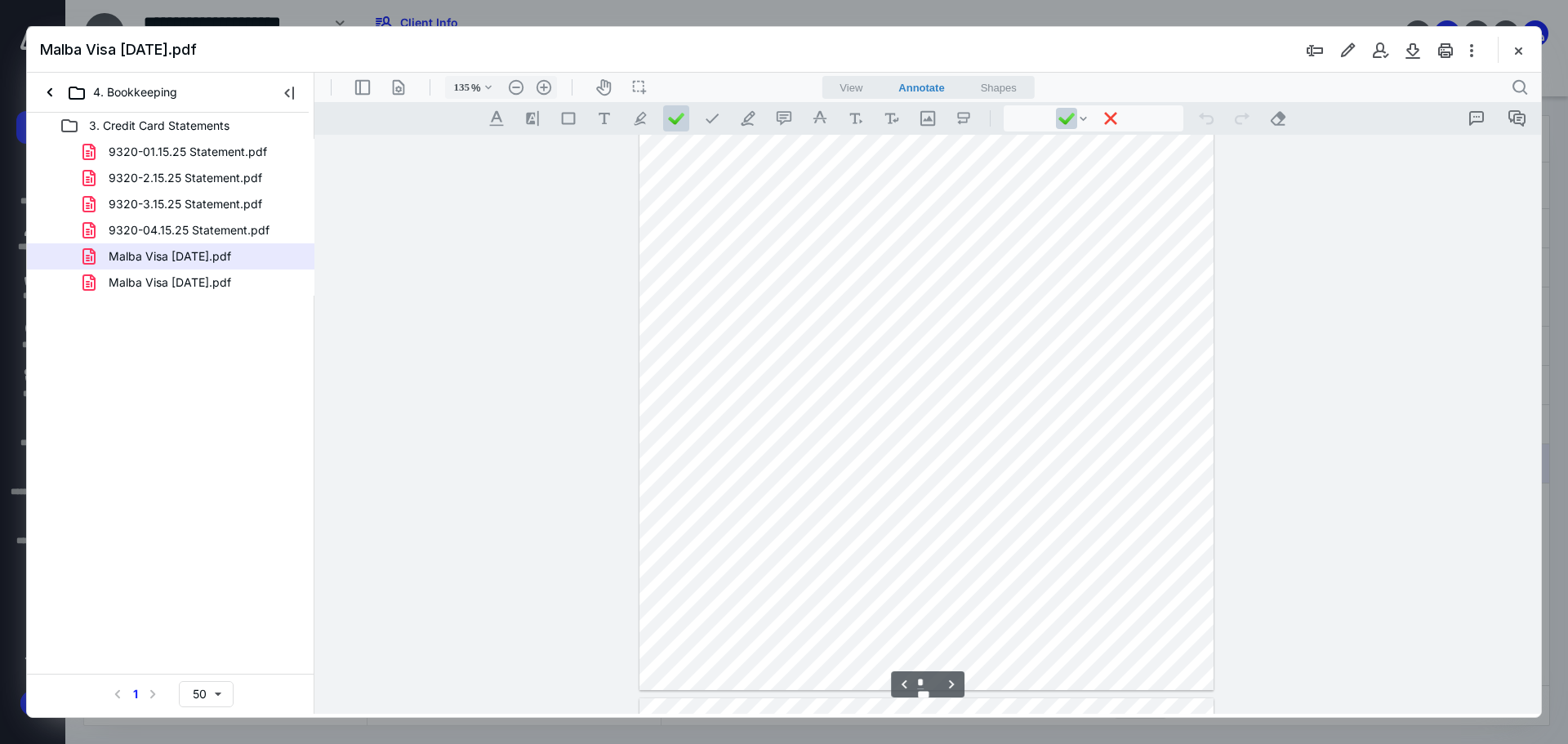 type on "*" 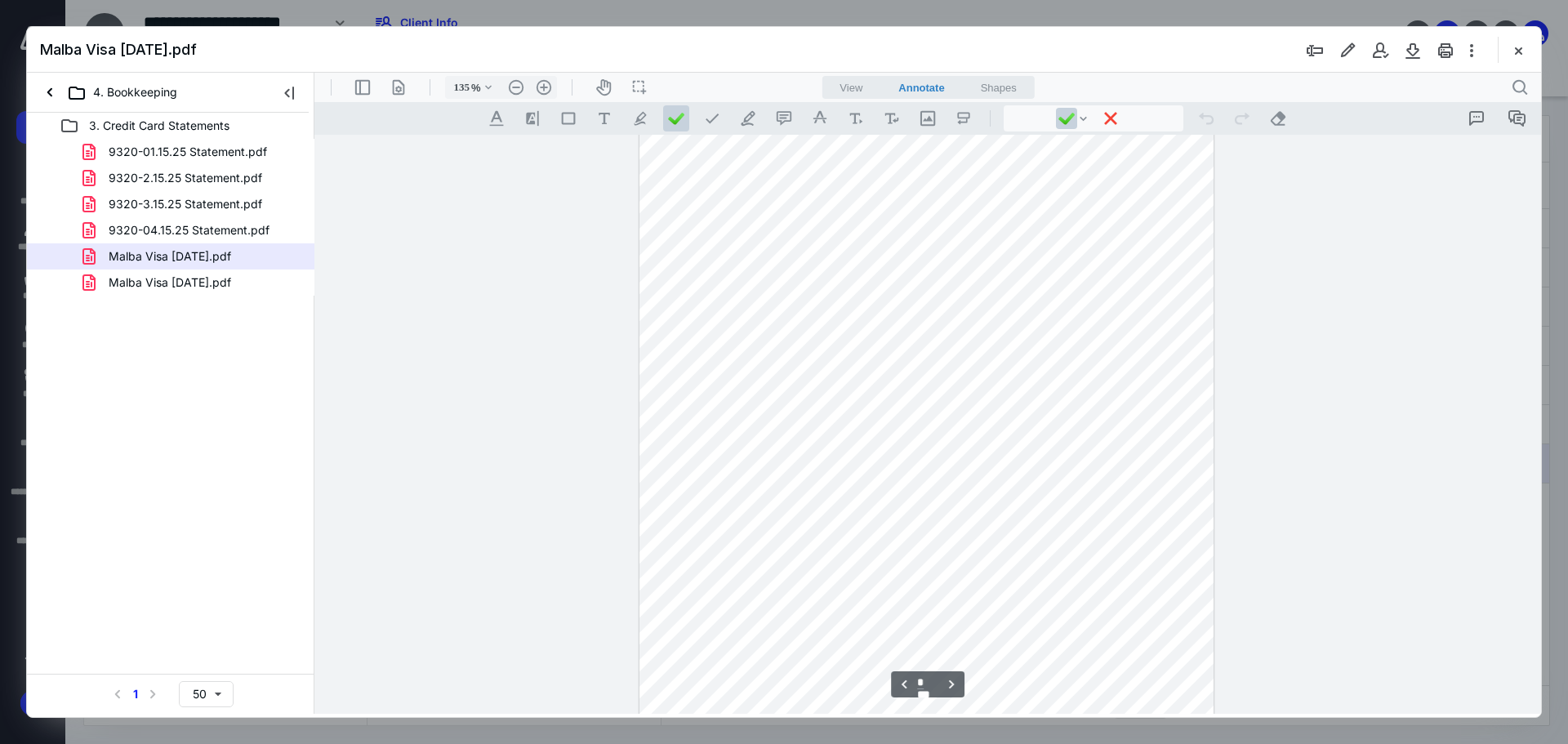 scroll, scrollTop: 2338, scrollLeft: 0, axis: vertical 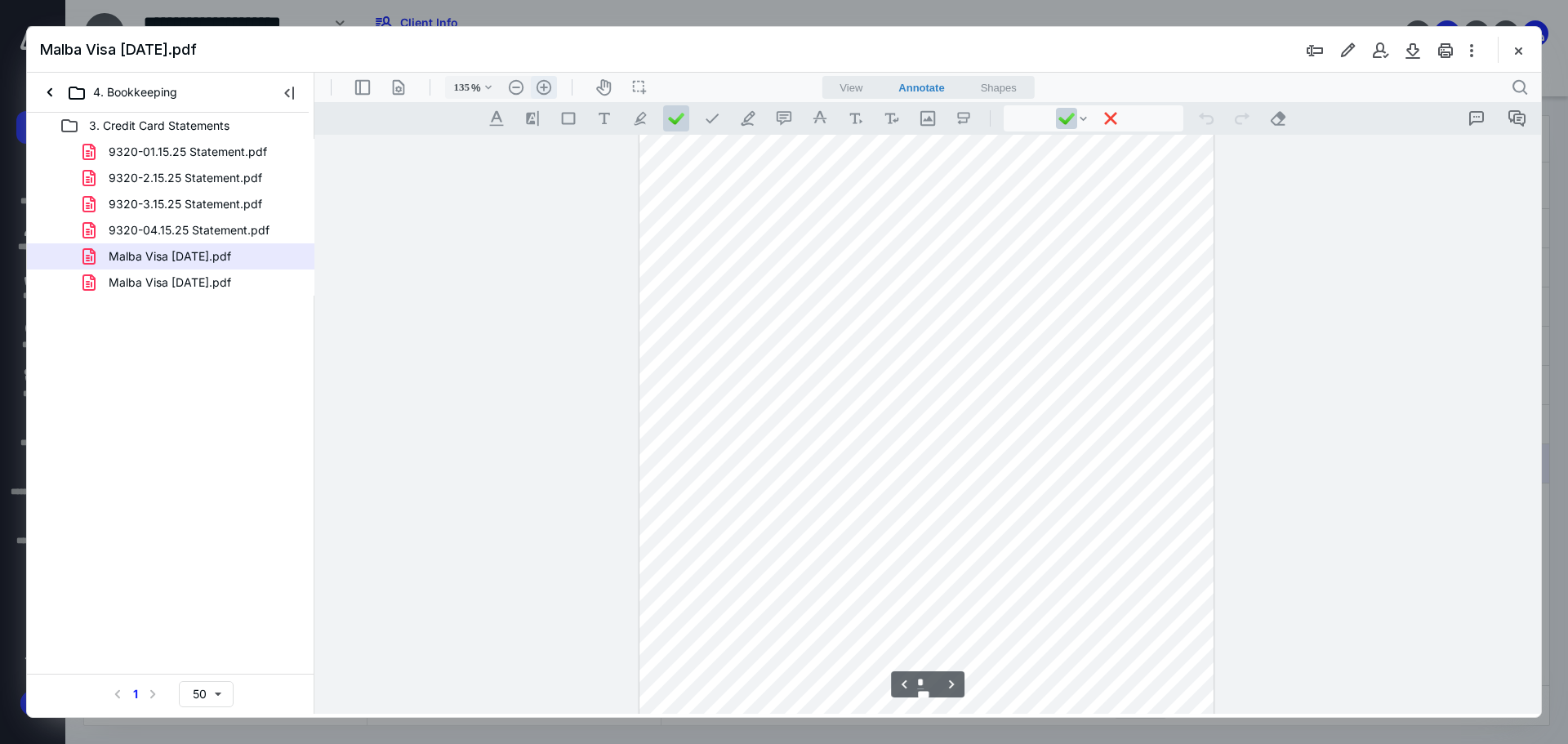 click on ".cls-1{fill:#abb0c4;} icon - header - zoom - in - line" at bounding box center (544, 87) 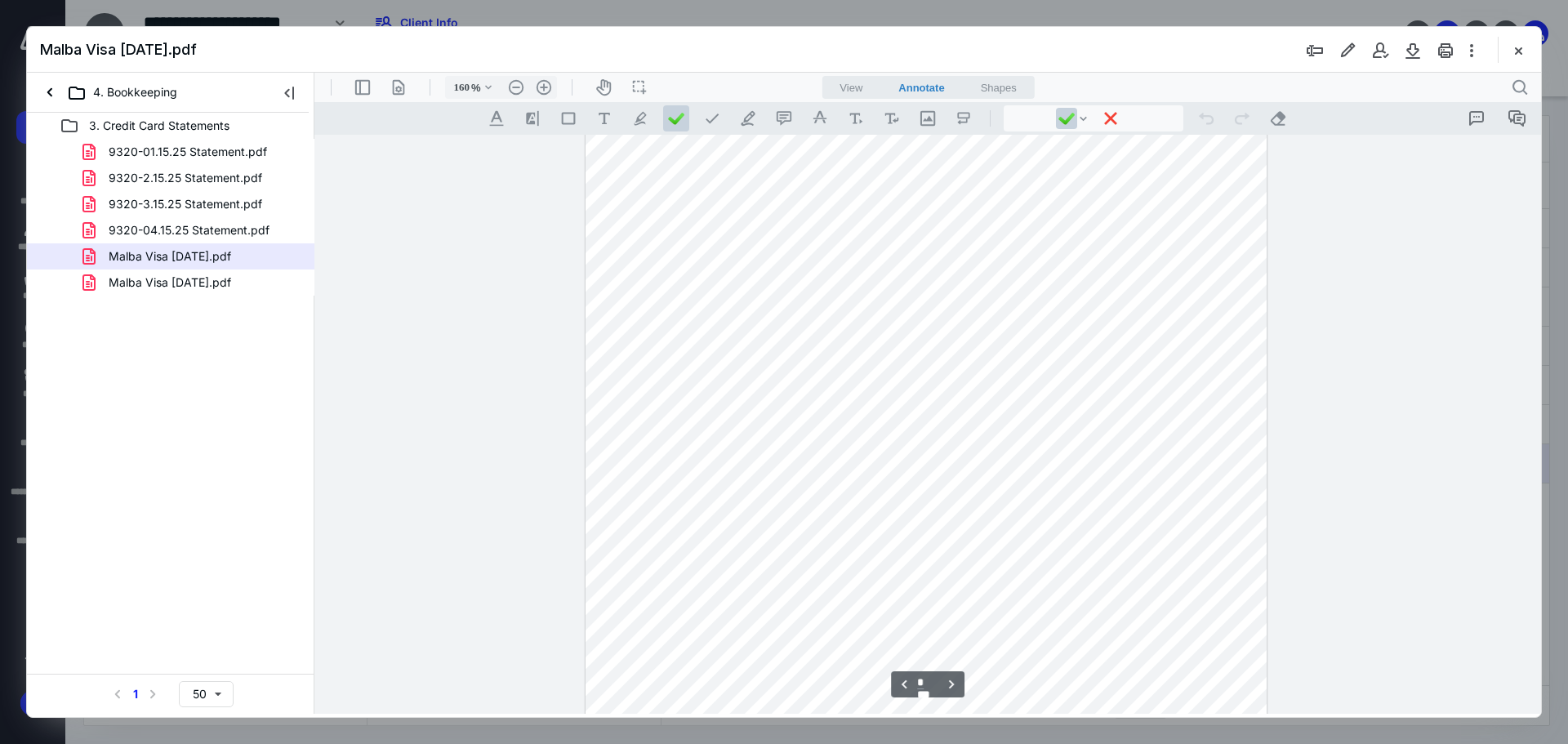 scroll, scrollTop: 2657, scrollLeft: 0, axis: vertical 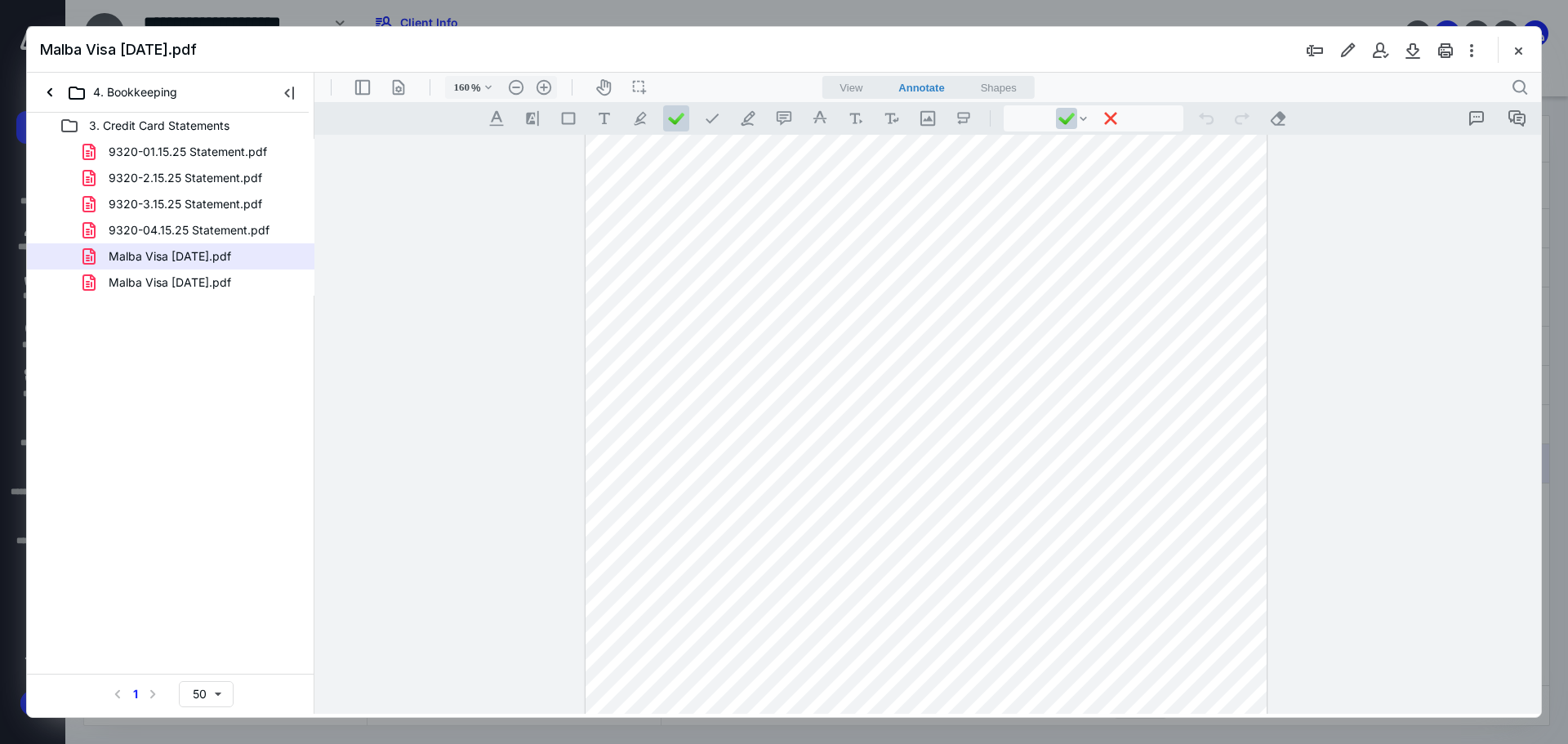 click at bounding box center [926, 790] 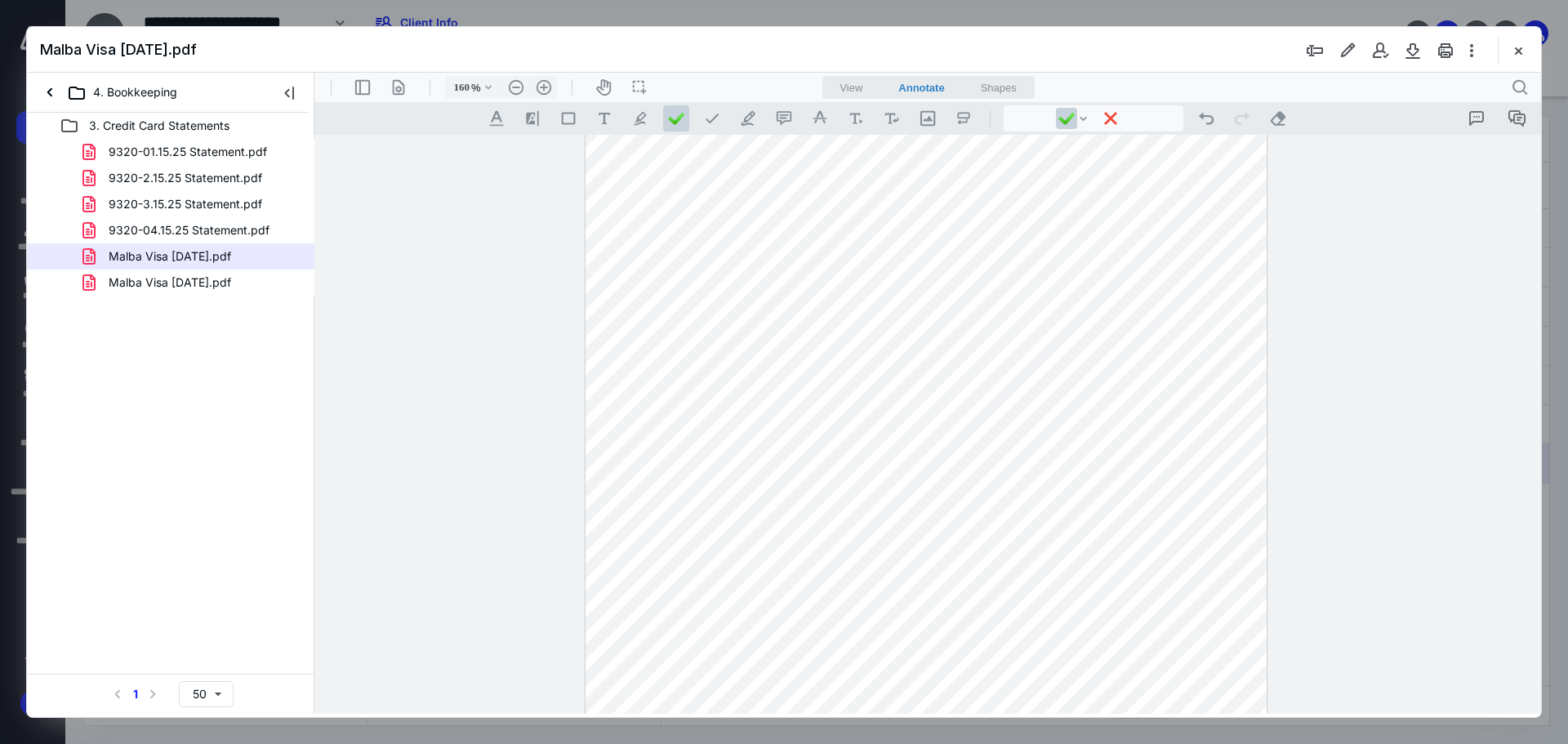 drag, startPoint x: 1235, startPoint y: 377, endPoint x: 1213, endPoint y: 375, distance: 22.090722 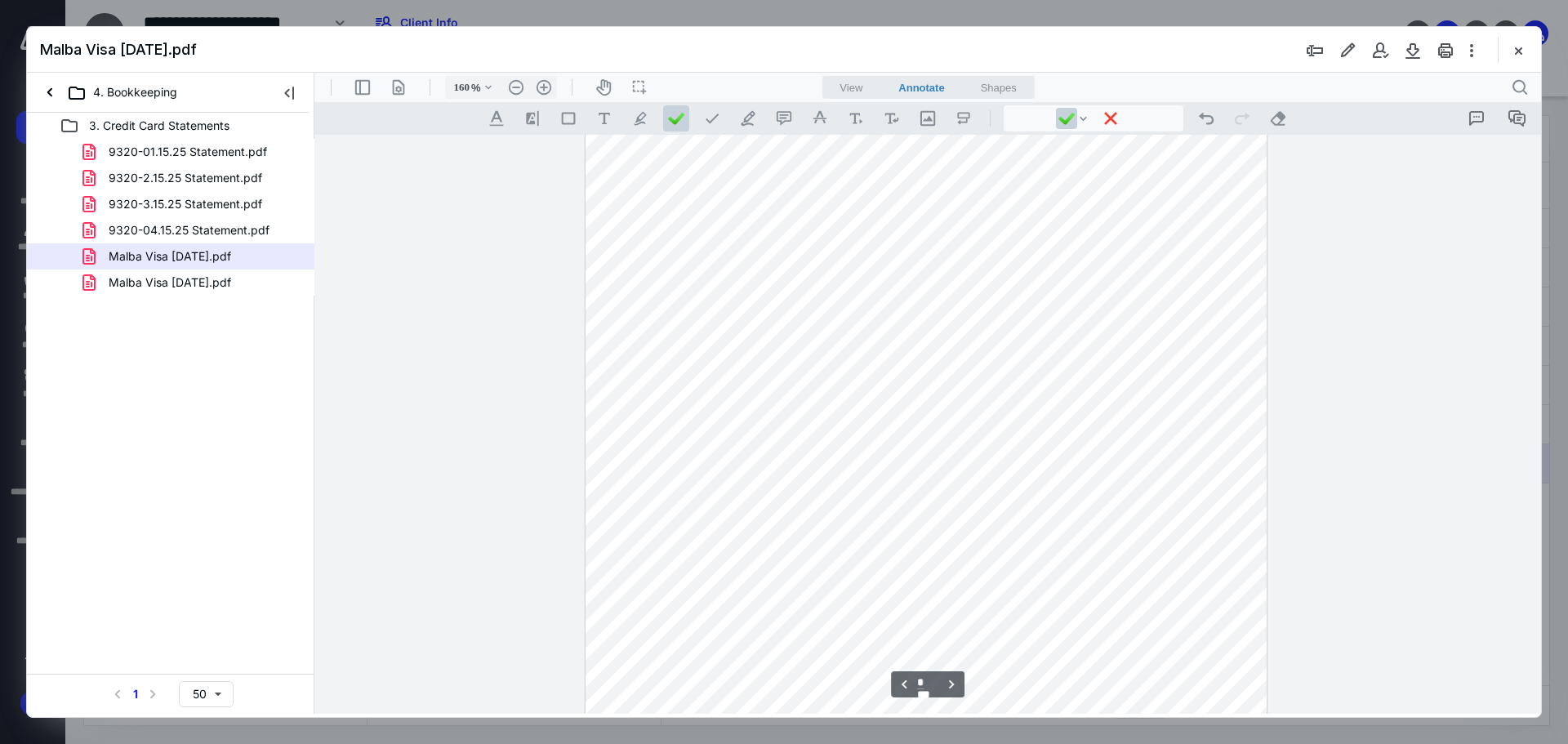 scroll, scrollTop: 2820, scrollLeft: 0, axis: vertical 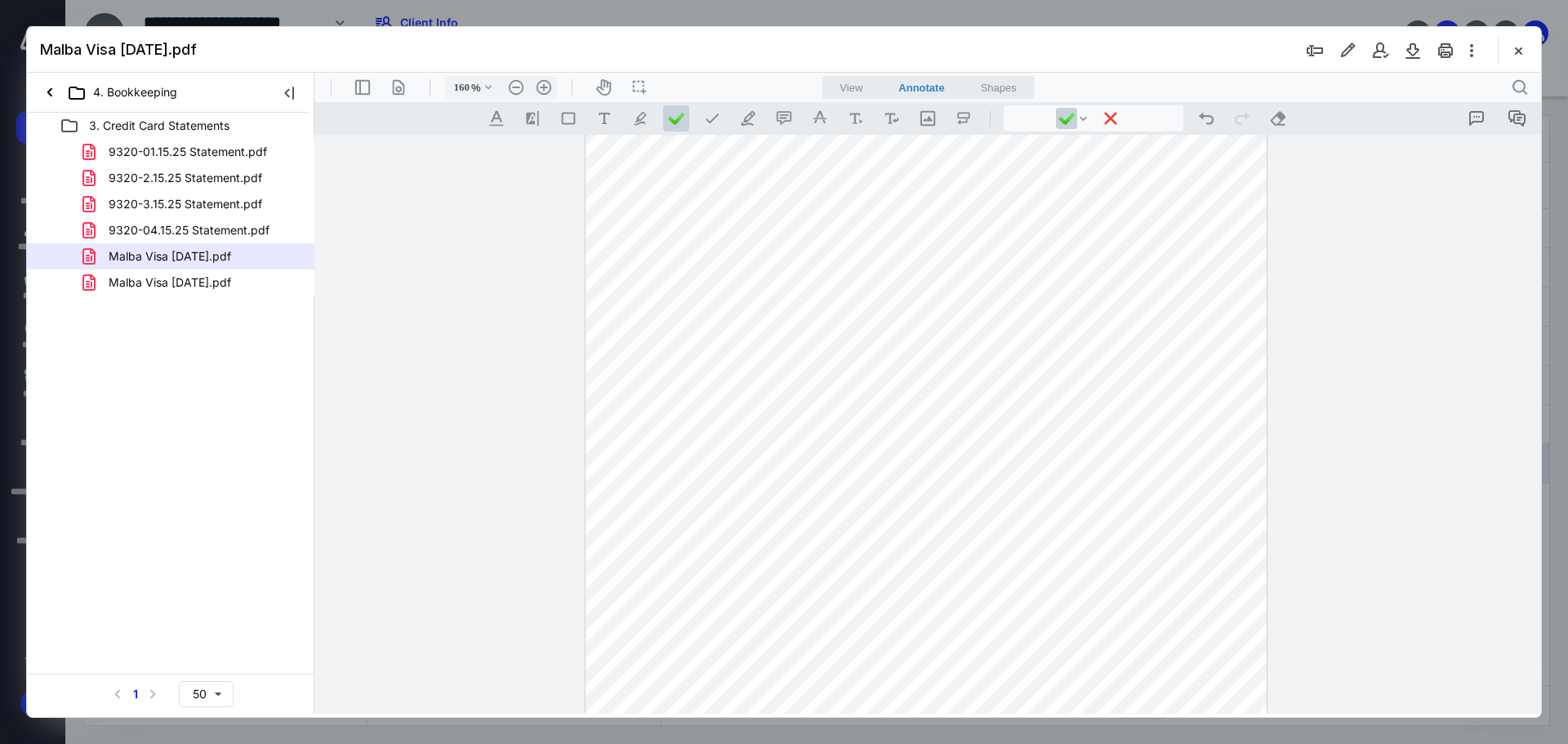drag, startPoint x: 1241, startPoint y: 336, endPoint x: 1241, endPoint y: 317, distance: 19 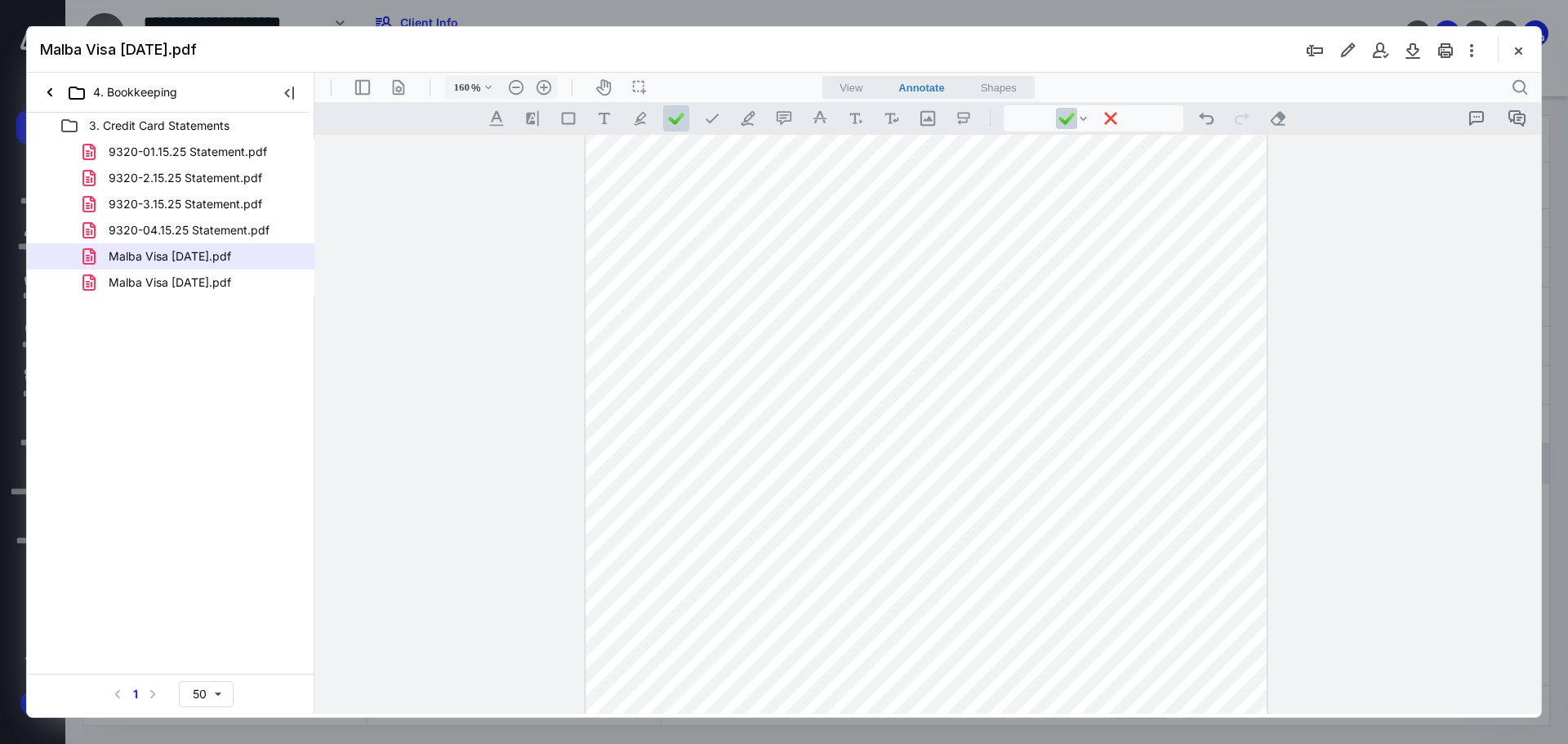 click at bounding box center [926, 626] 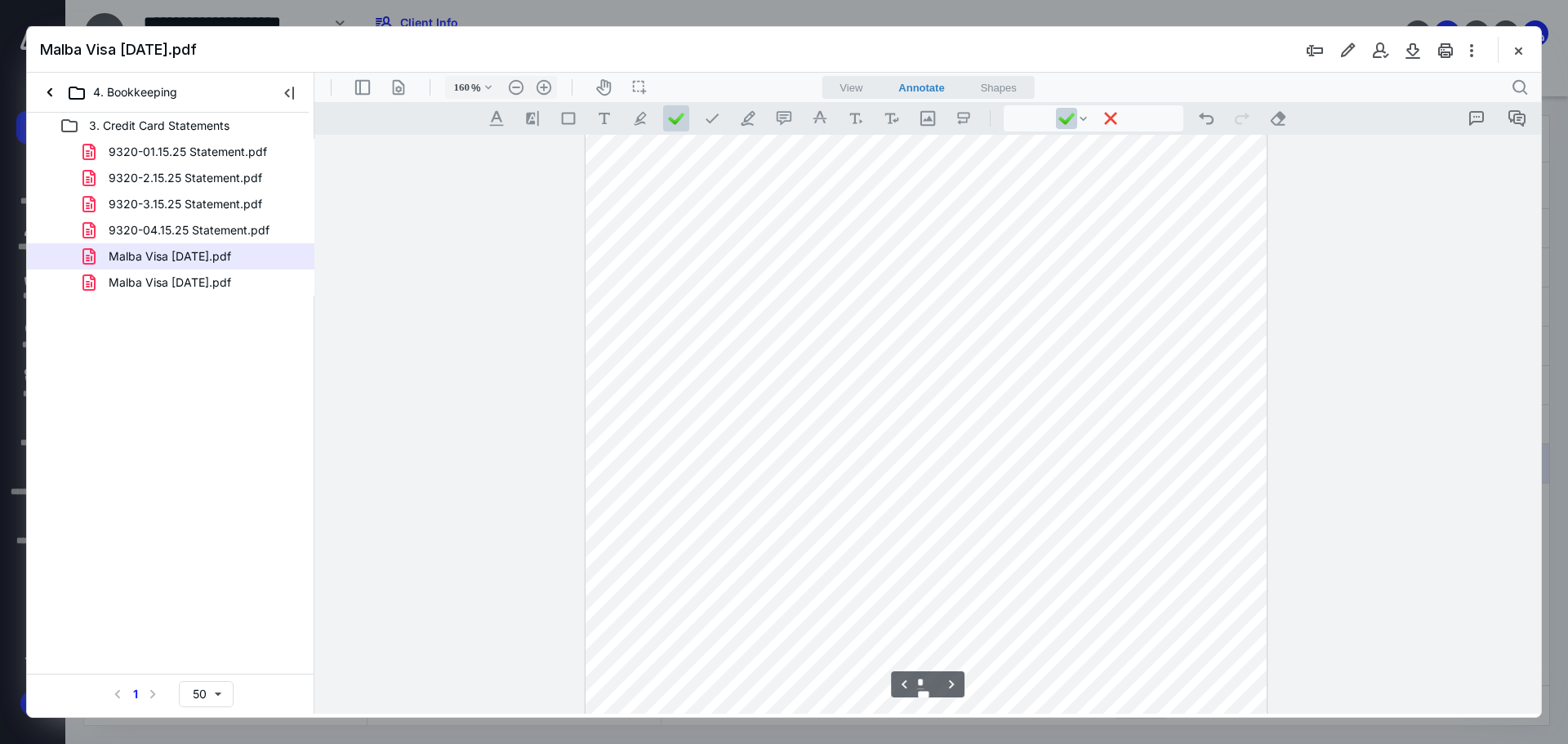 scroll, scrollTop: 3147, scrollLeft: 0, axis: vertical 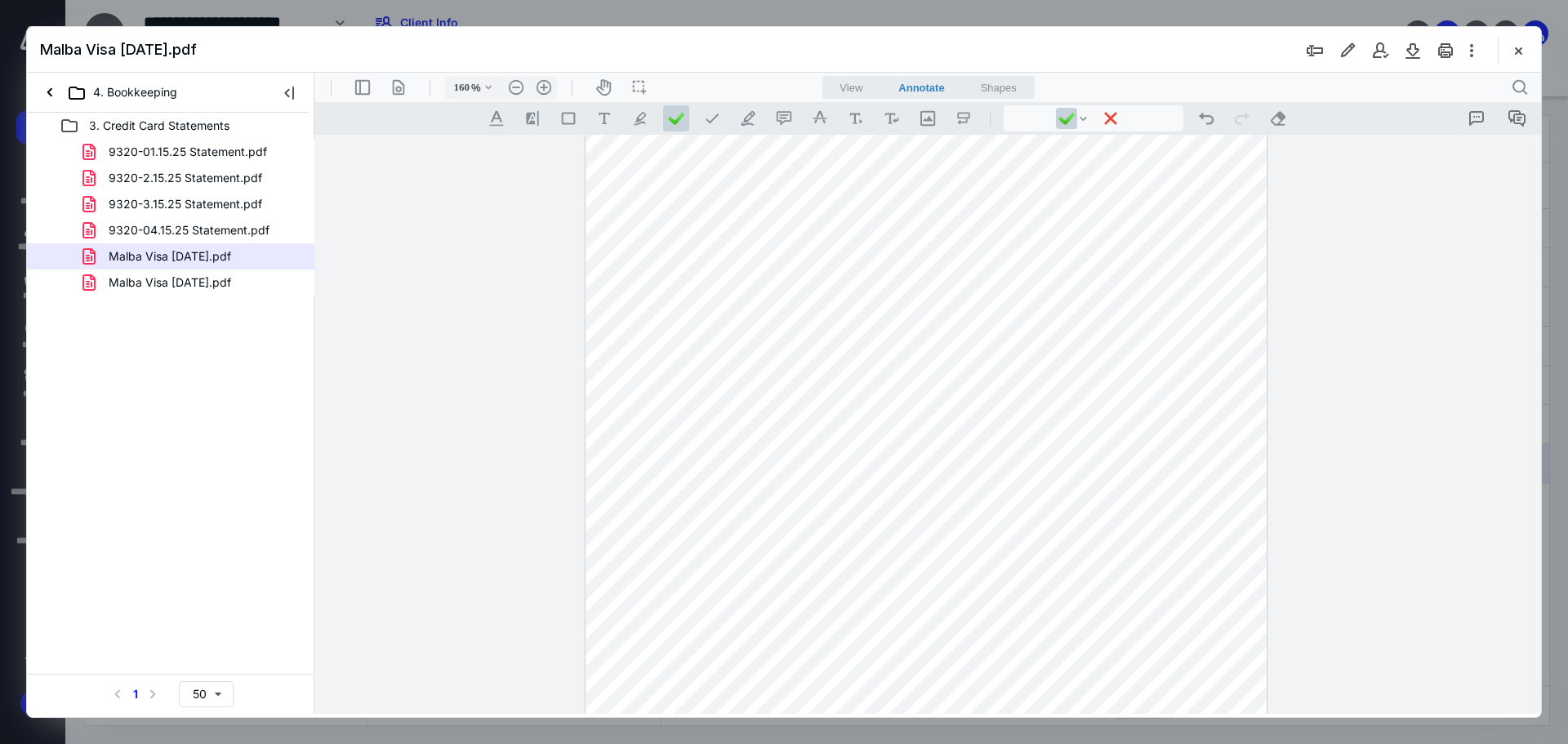 drag, startPoint x: 1234, startPoint y: 399, endPoint x: 630, endPoint y: 414, distance: 604.1862 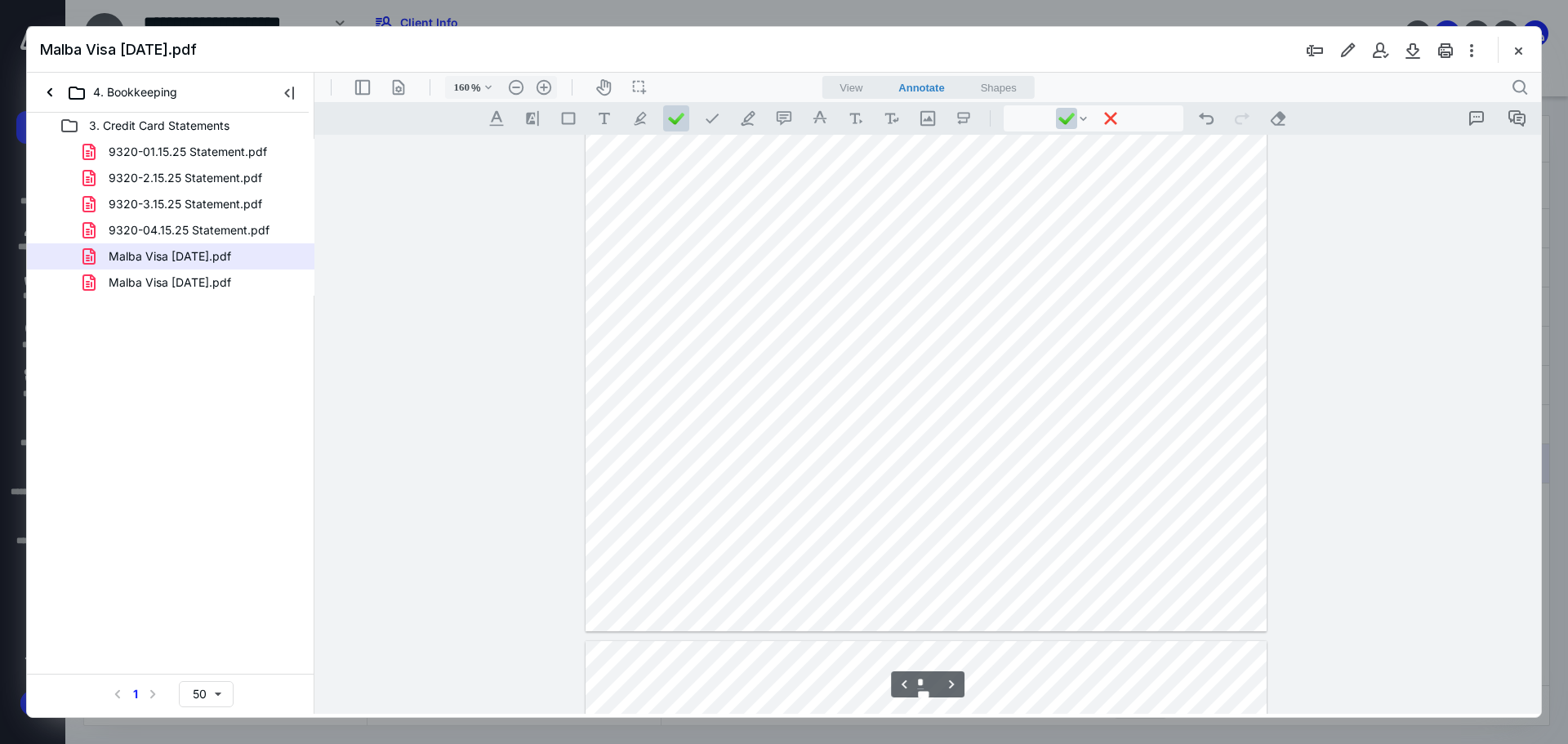 scroll, scrollTop: 3473, scrollLeft: 0, axis: vertical 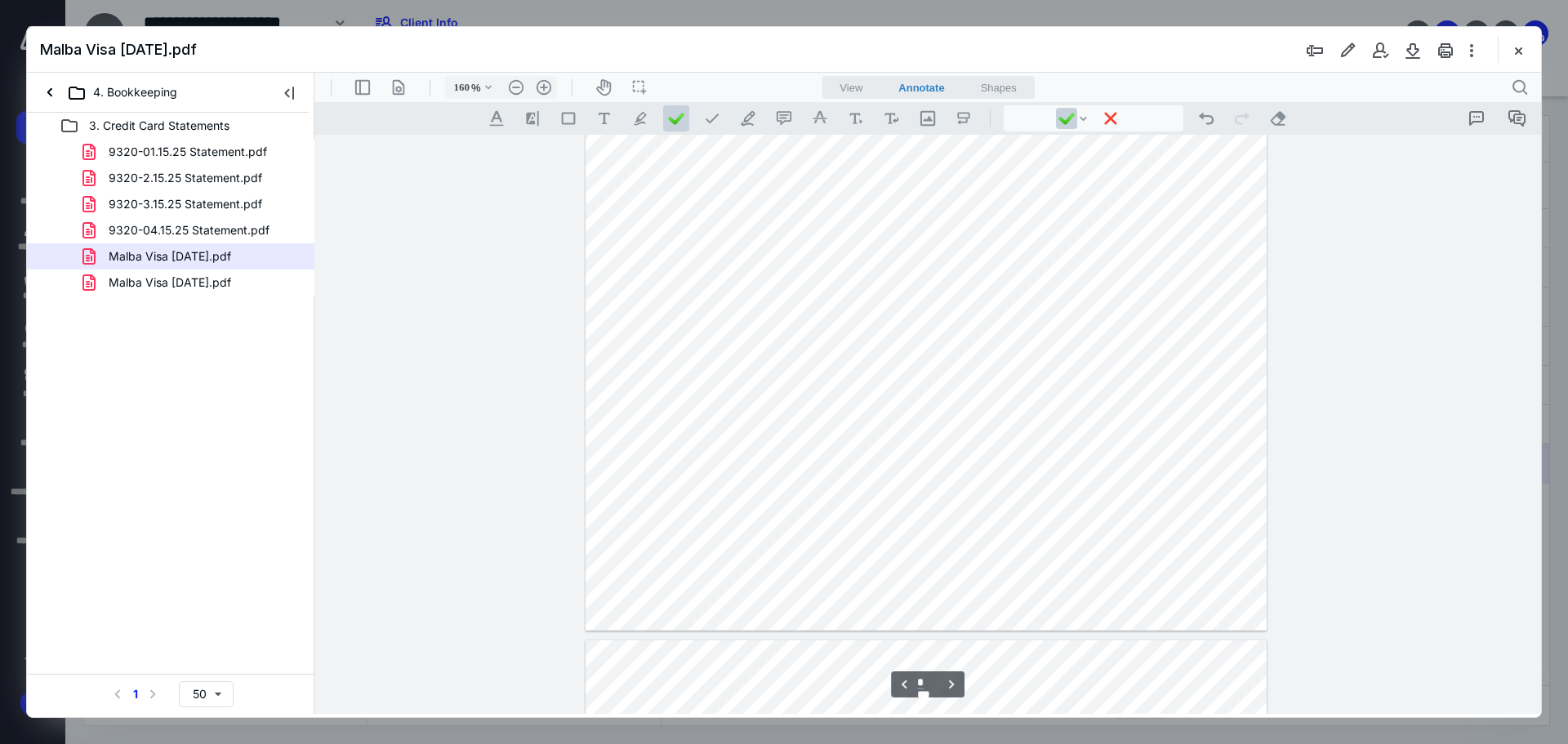 click at bounding box center [926, -27] 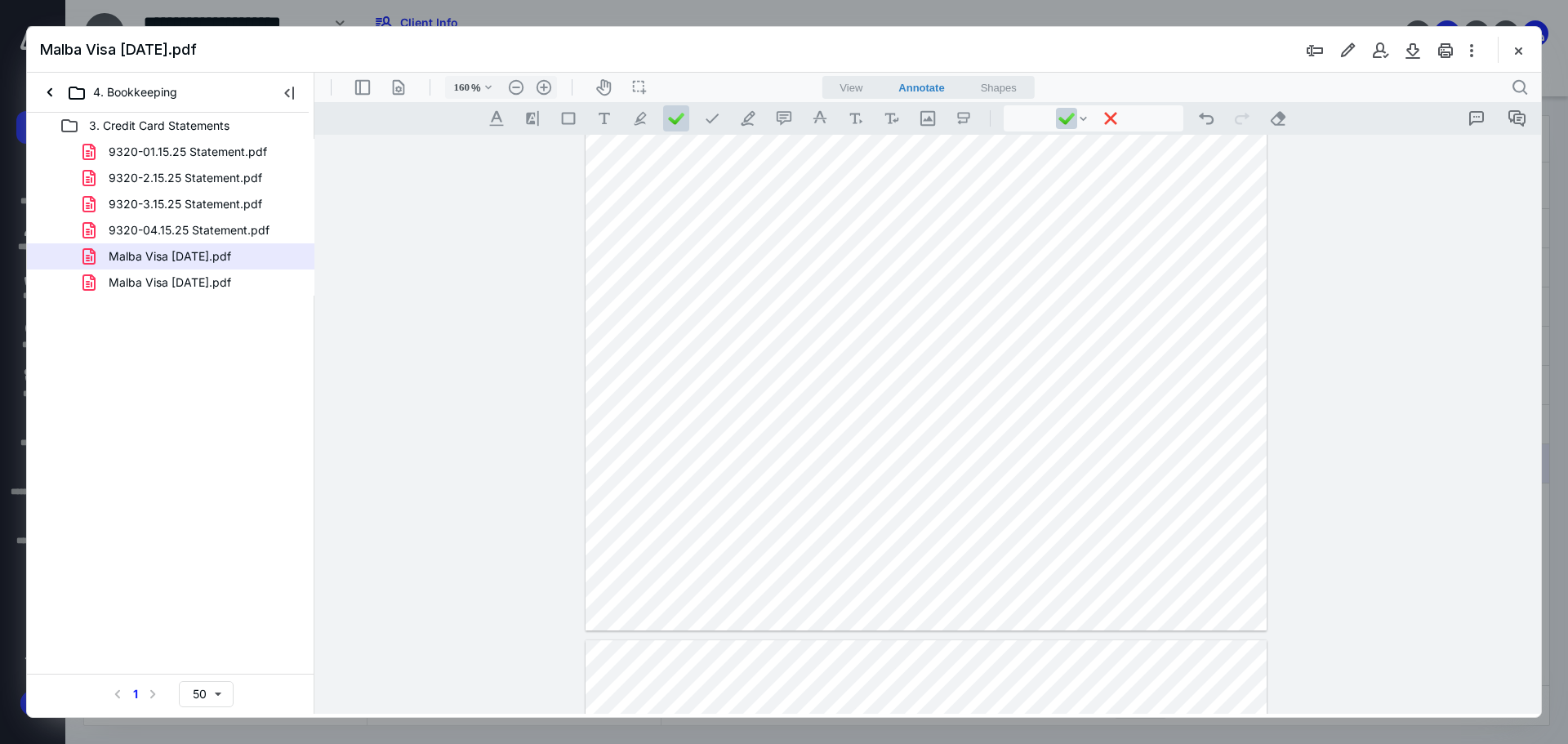 drag, startPoint x: 1232, startPoint y: 310, endPoint x: 1153, endPoint y: 322, distance: 79.9062 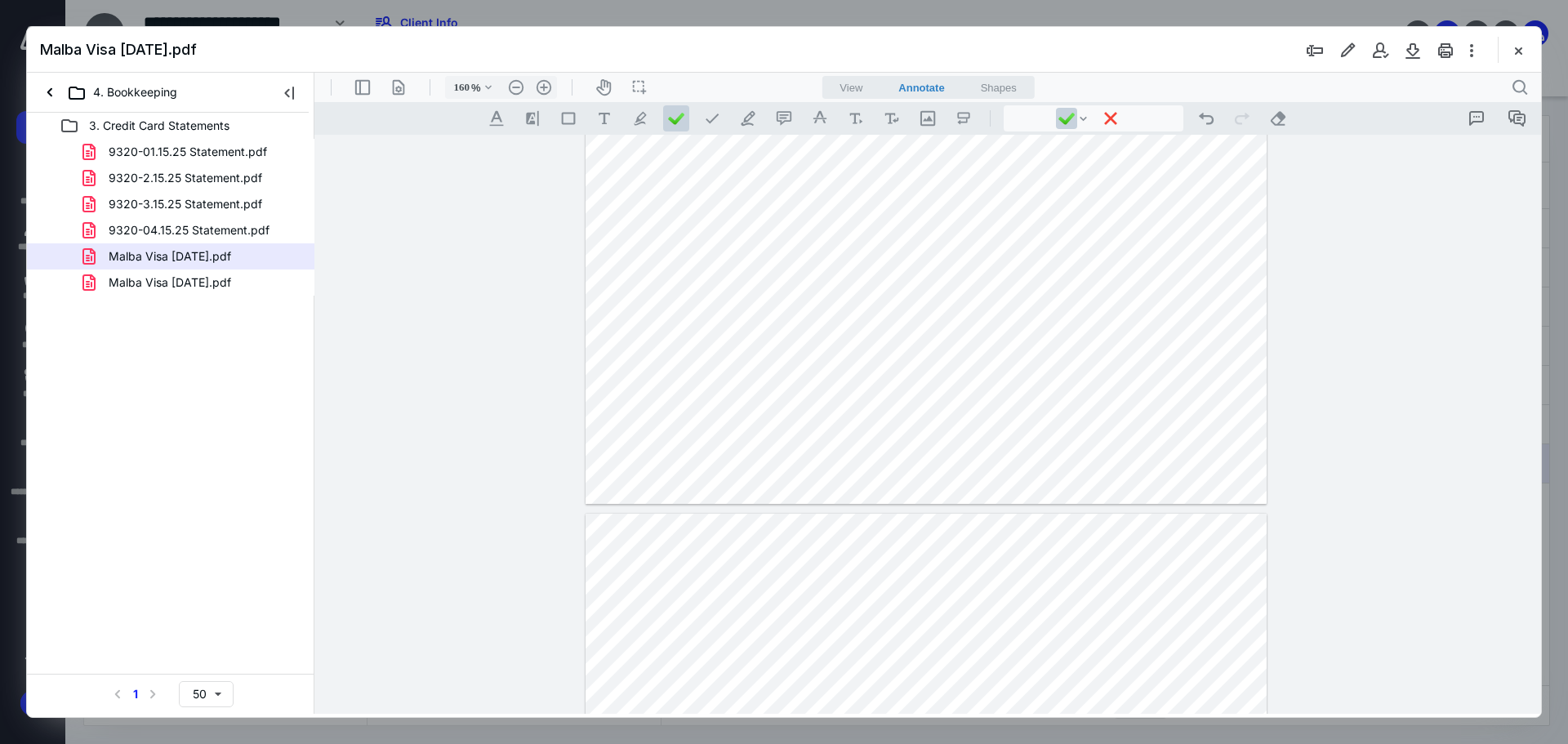 type on "*" 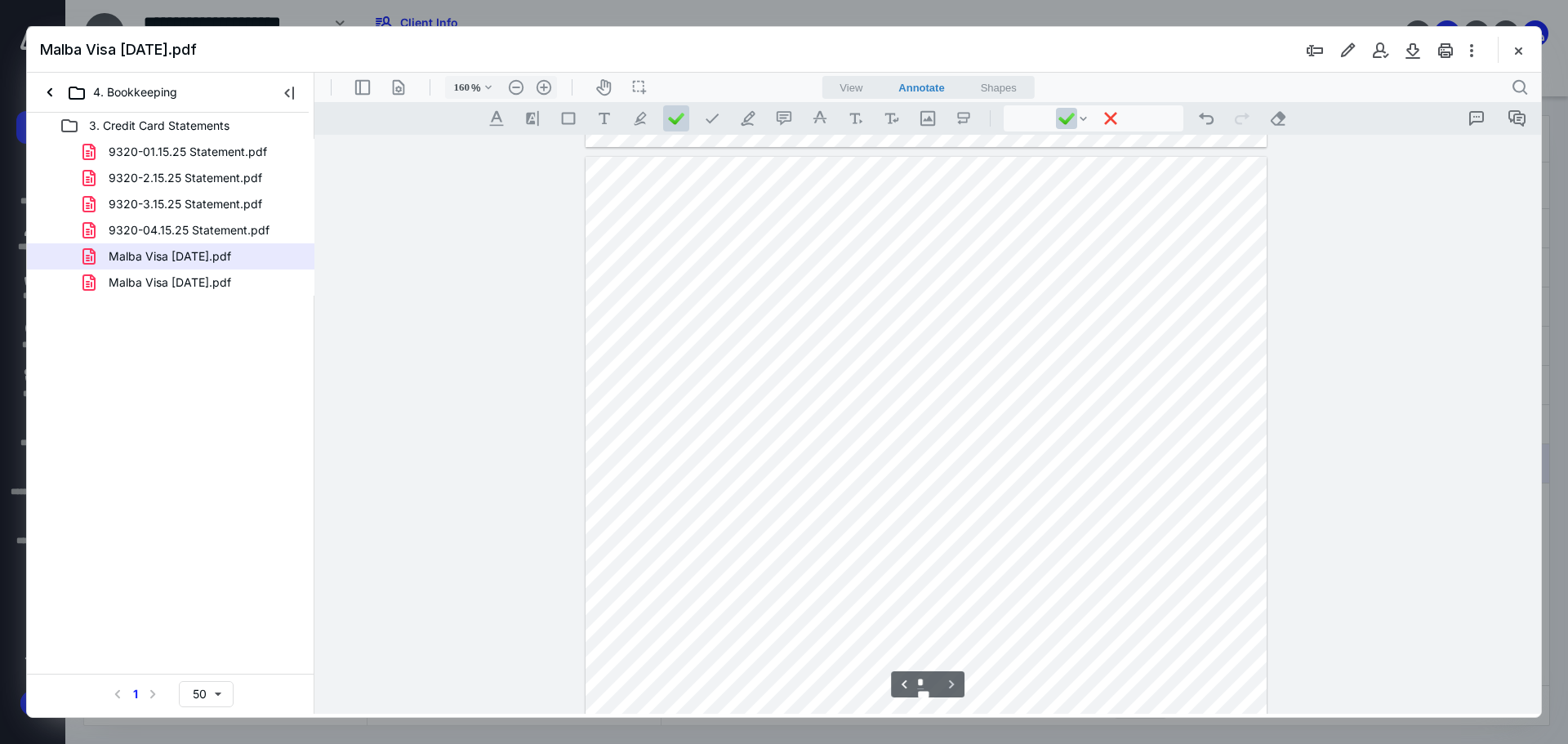 scroll, scrollTop: 3963, scrollLeft: 0, axis: vertical 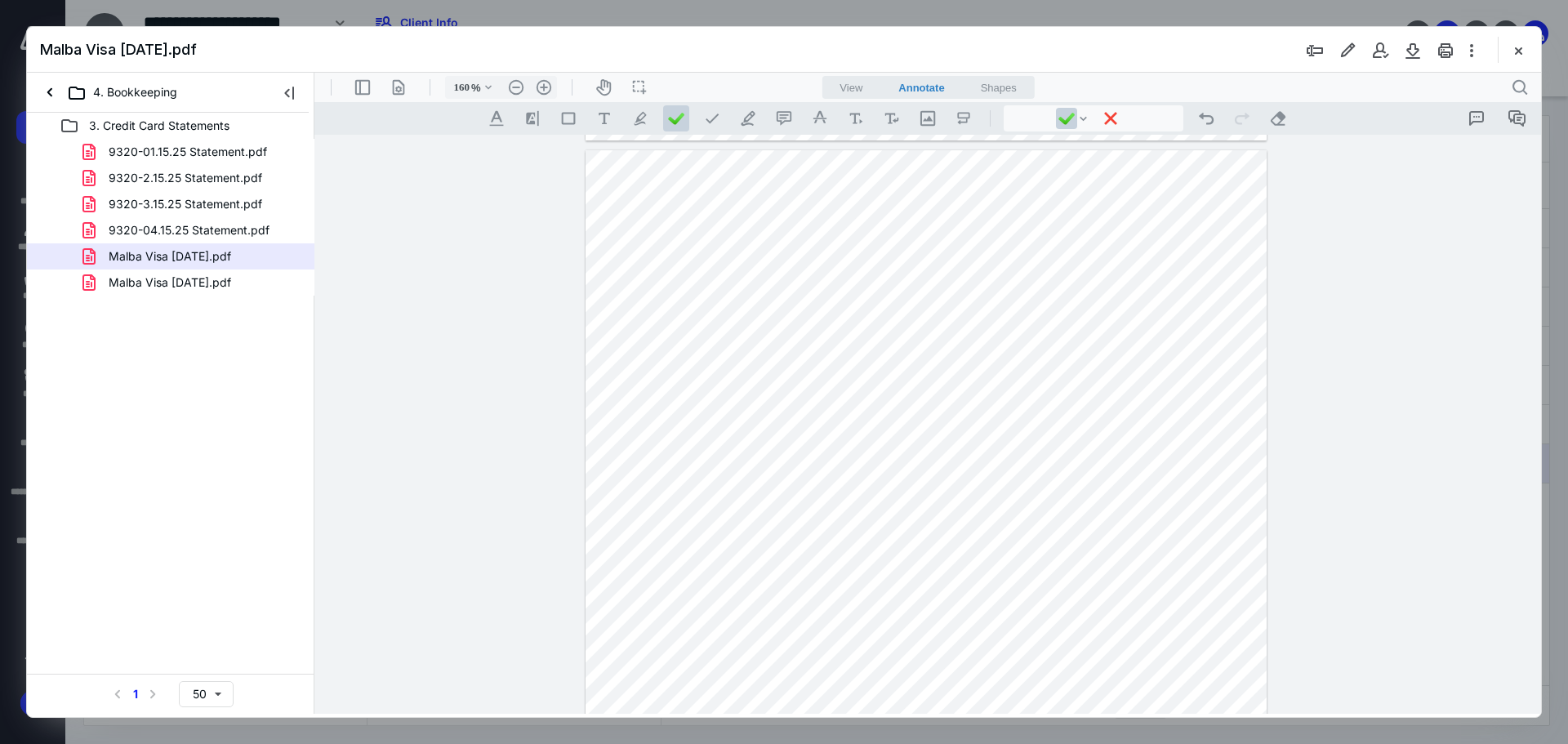 click at bounding box center (926, 808) 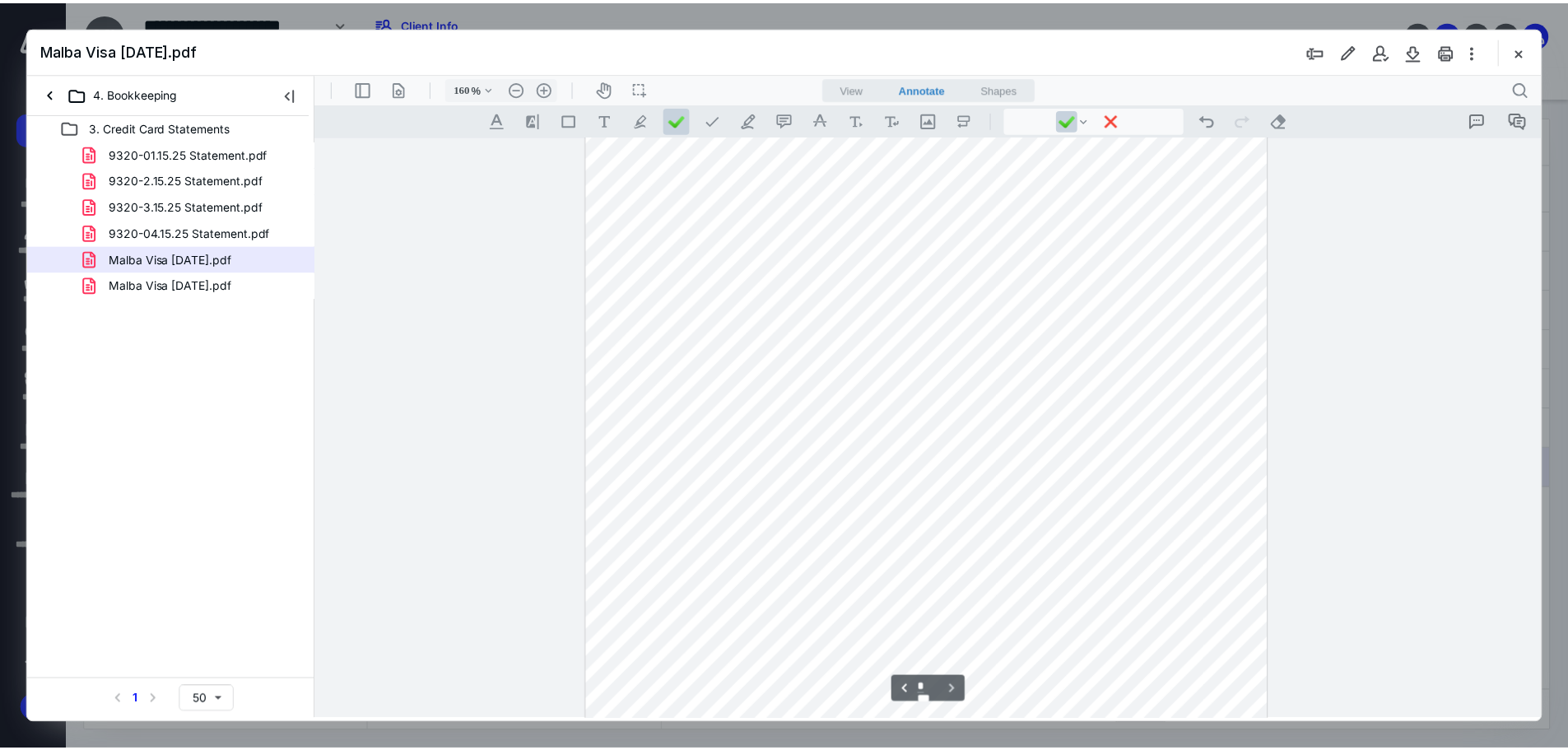 scroll, scrollTop: 4242, scrollLeft: 0, axis: vertical 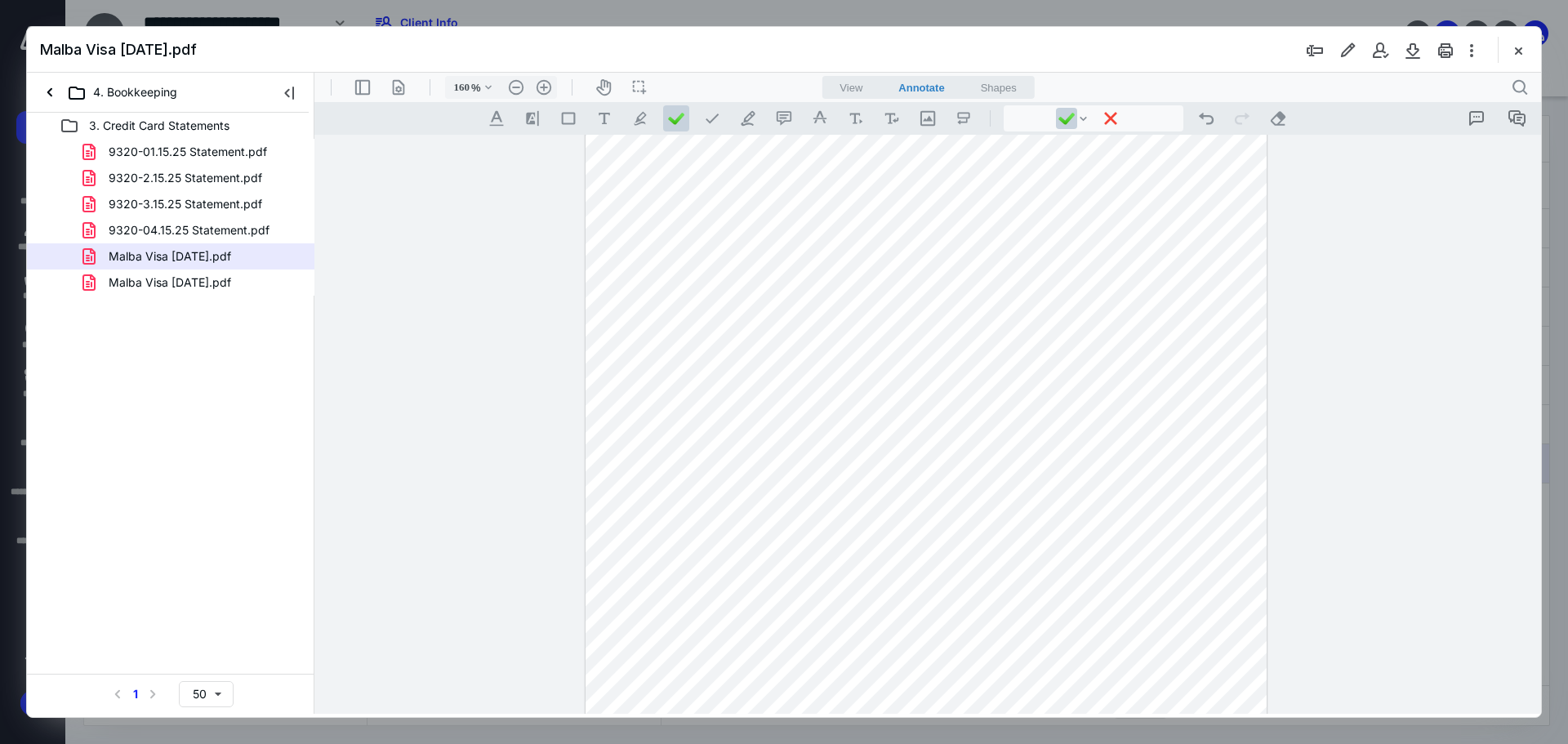 click at bounding box center [1518, 50] 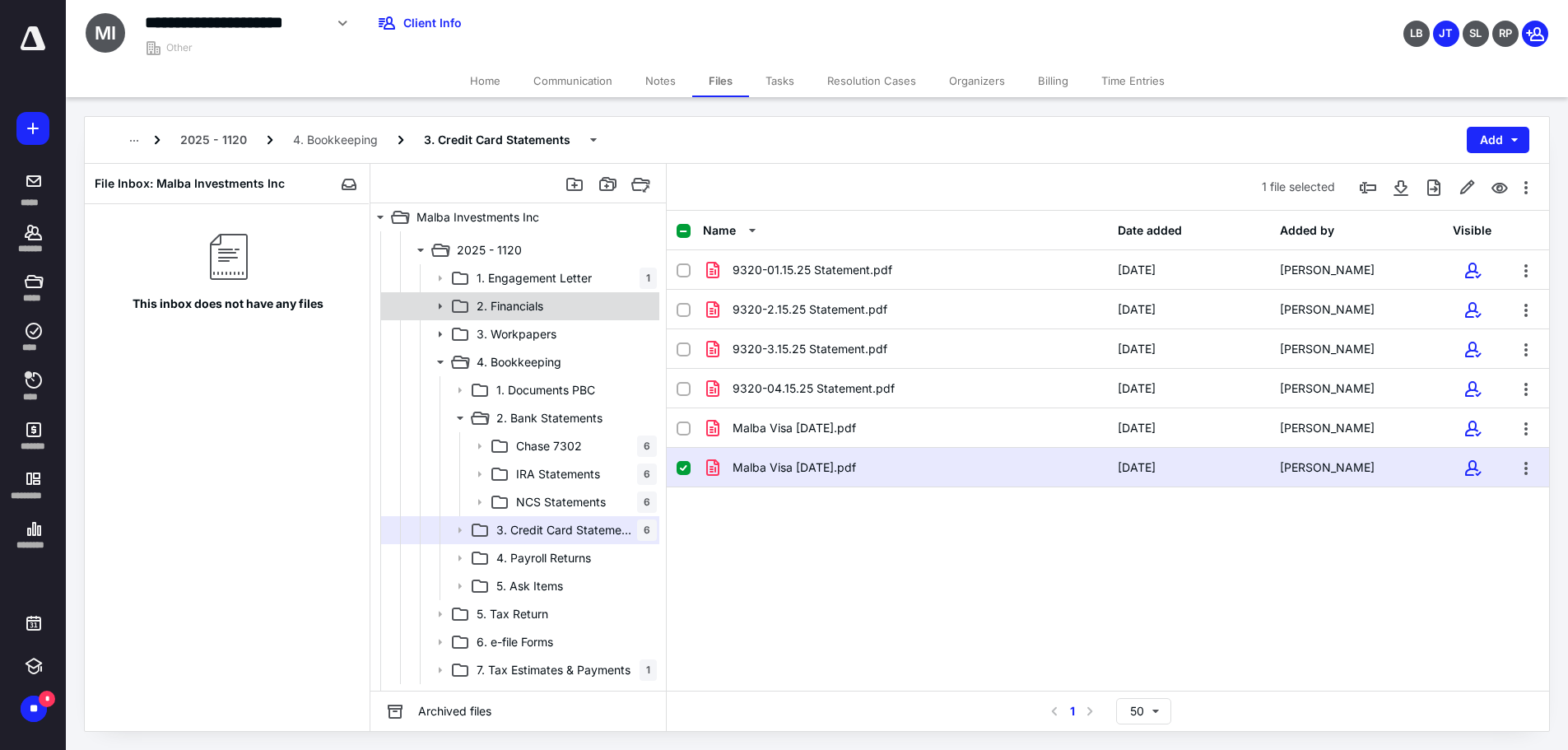 click on "2. Financials" at bounding box center [509, 306] 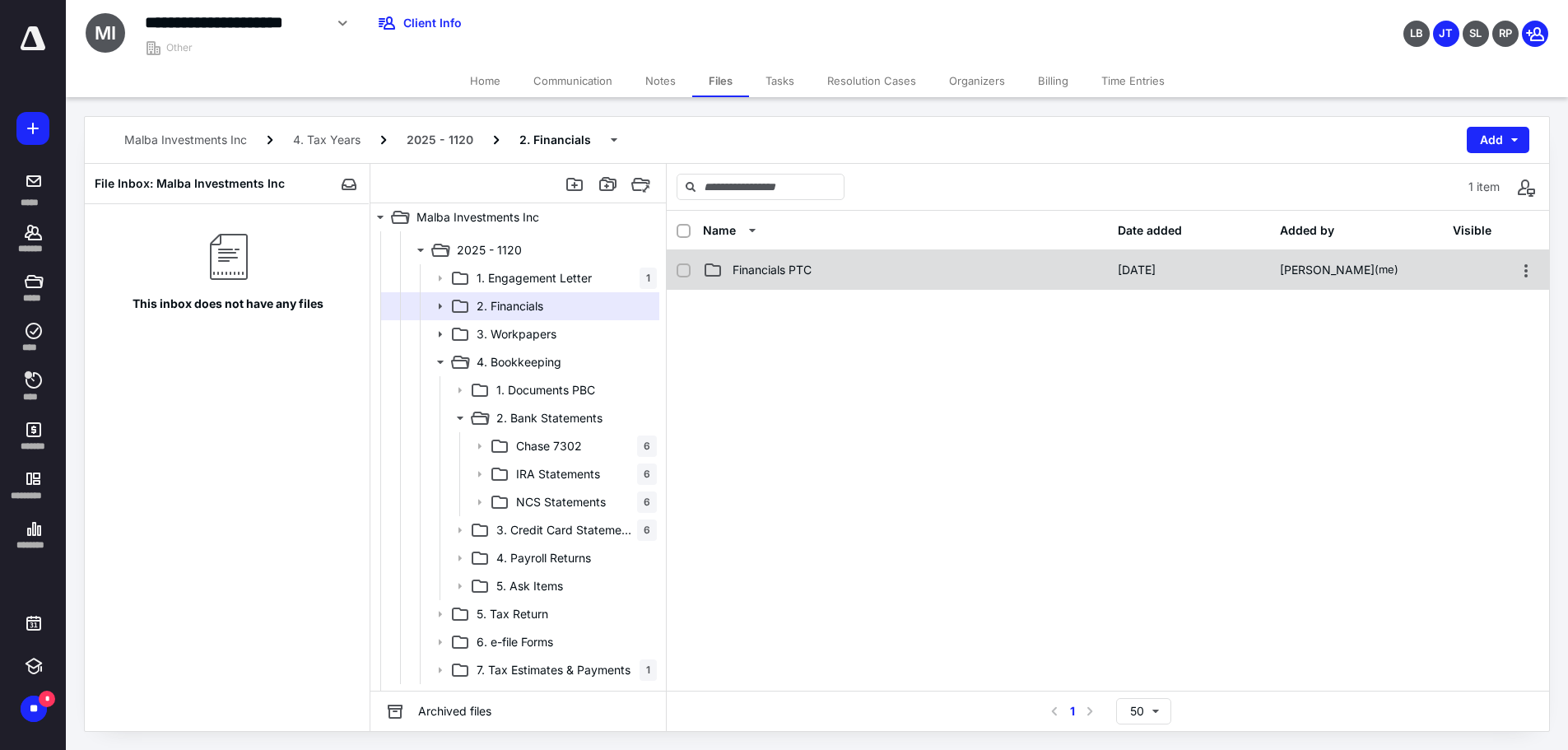 click on "Financials PTC" at bounding box center [905, 270] 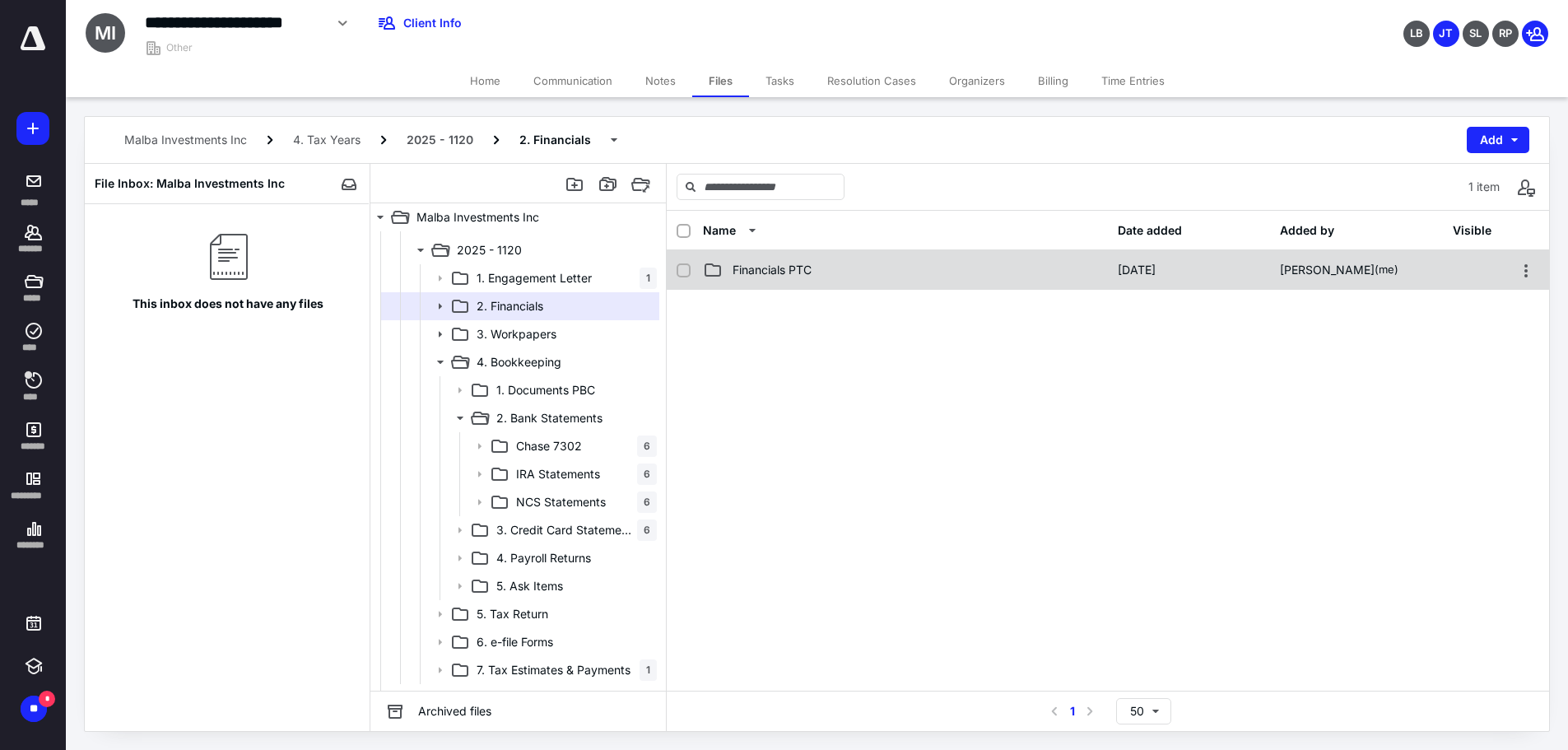checkbox on "false" 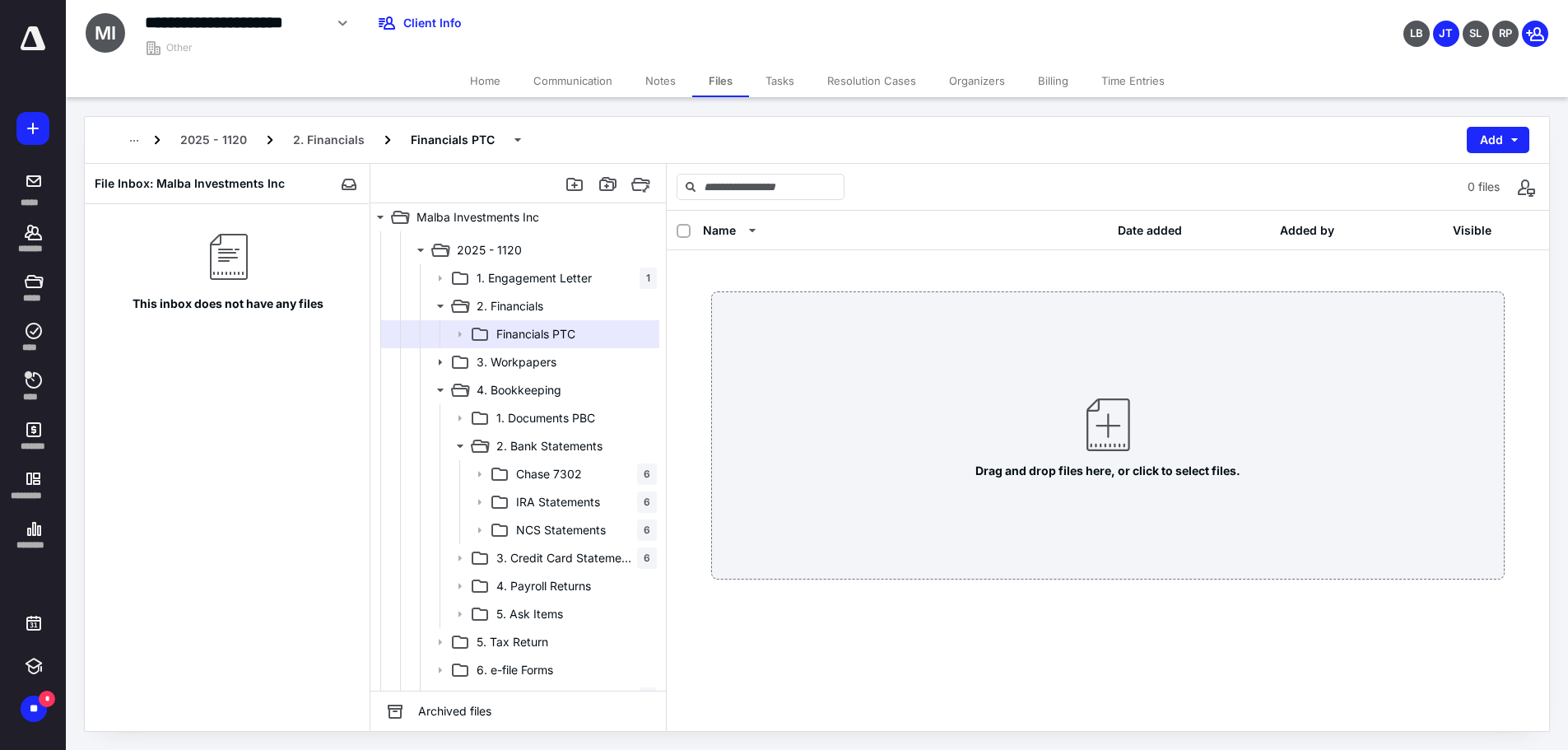 click on "4. Bookkeeping" at bounding box center [519, 390] 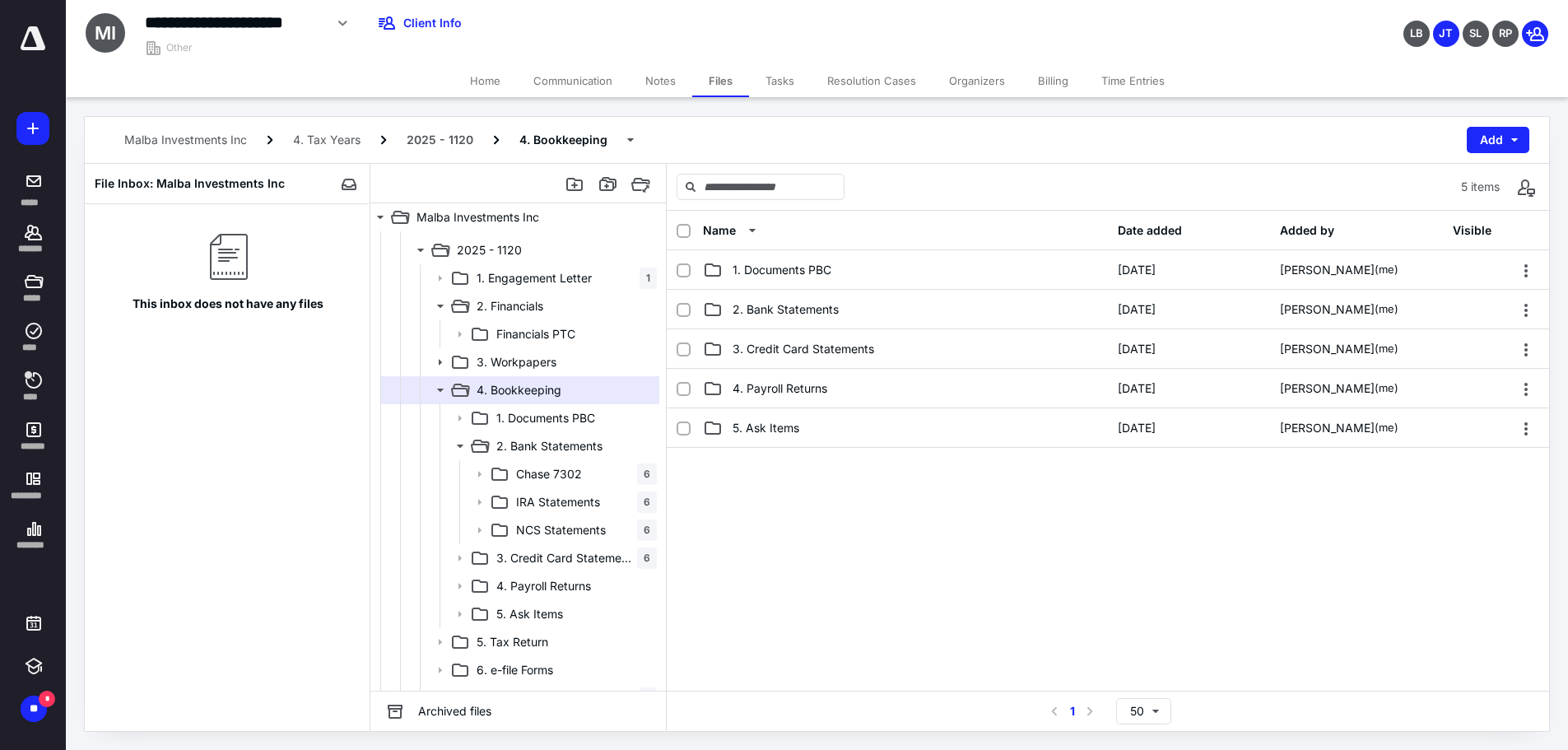 click on "1. Documents PBC" at bounding box center [546, 418] 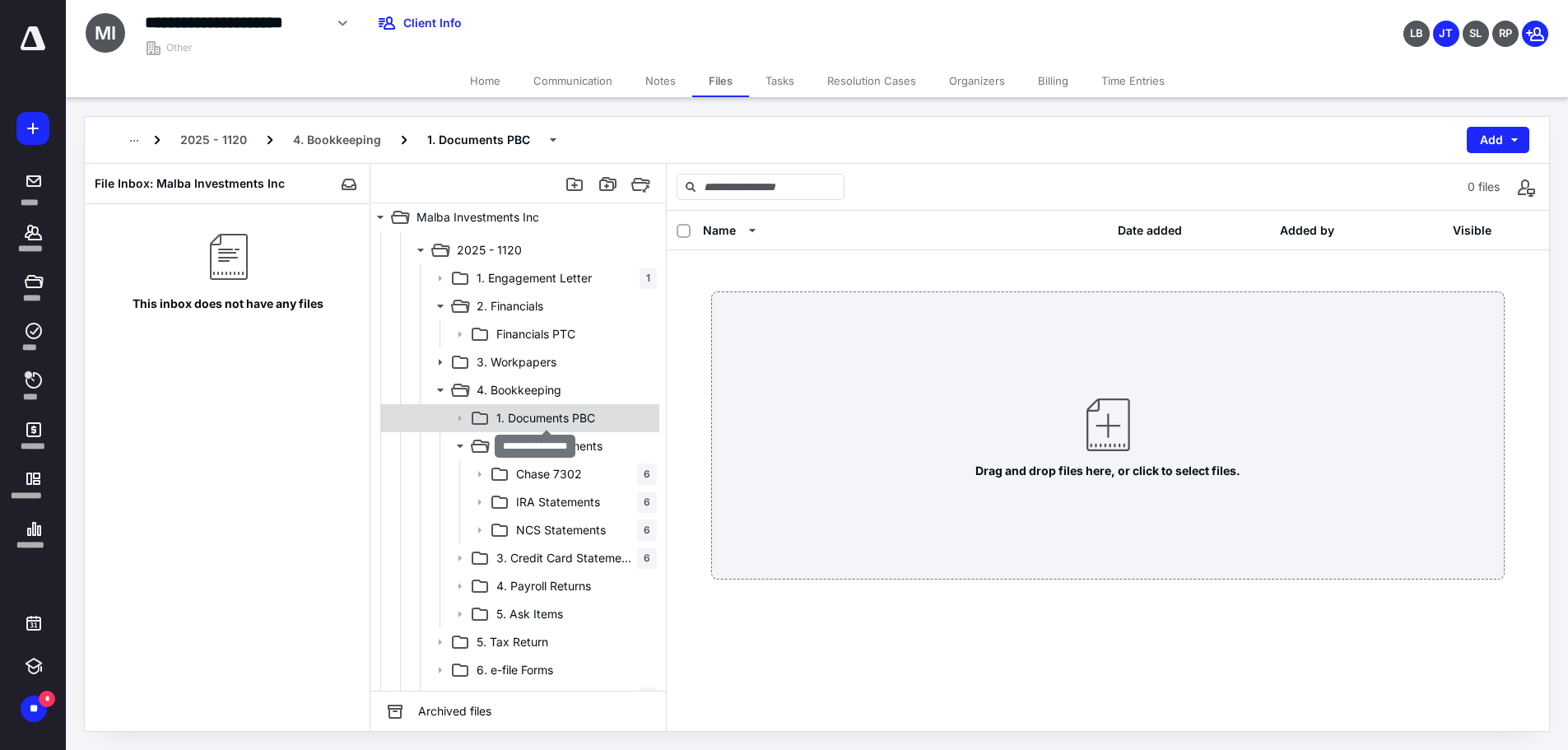 click on "1. Documents PBC" at bounding box center (546, 418) 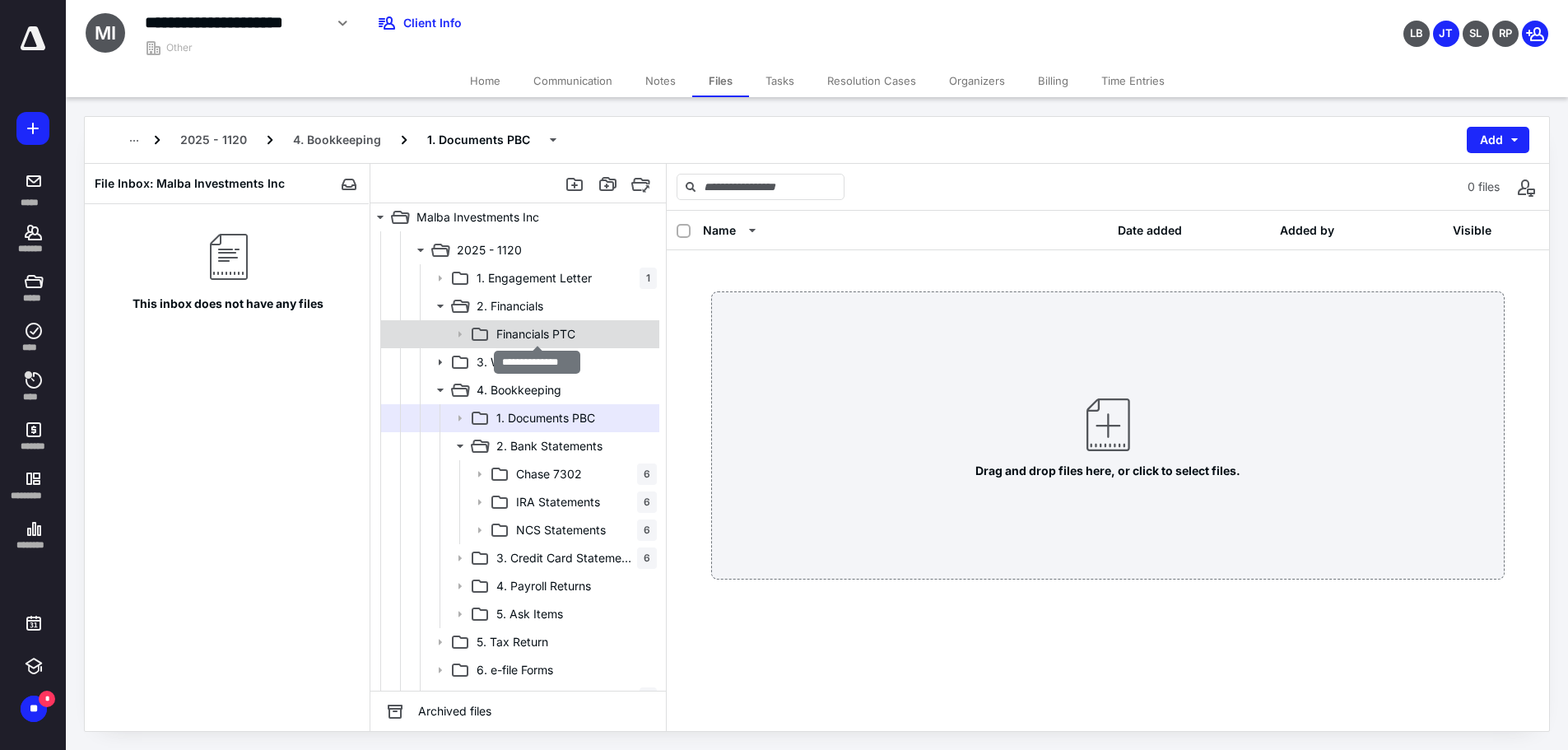 click on "Financials PTC" at bounding box center [536, 334] 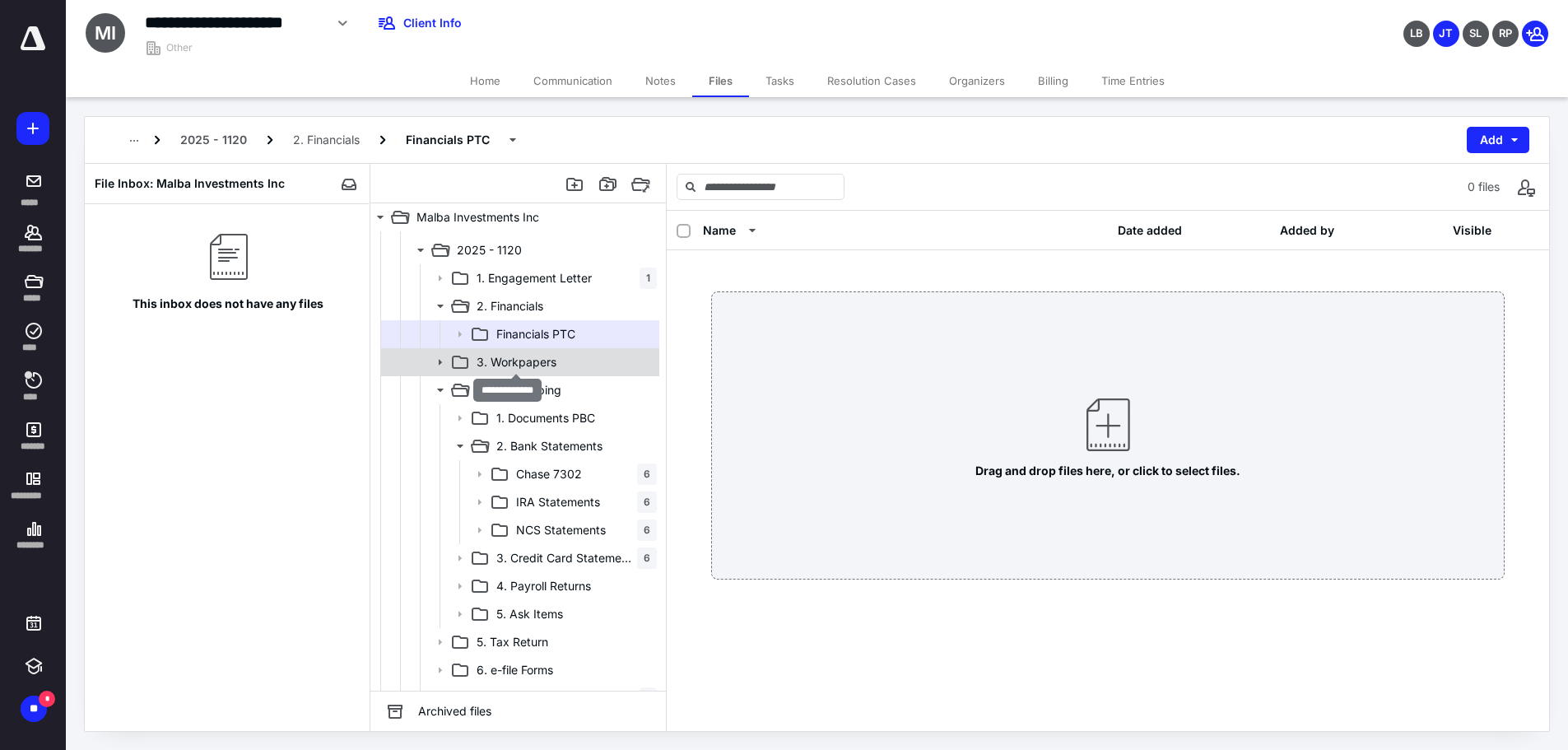 click on "3. Workpapers" at bounding box center (516, 362) 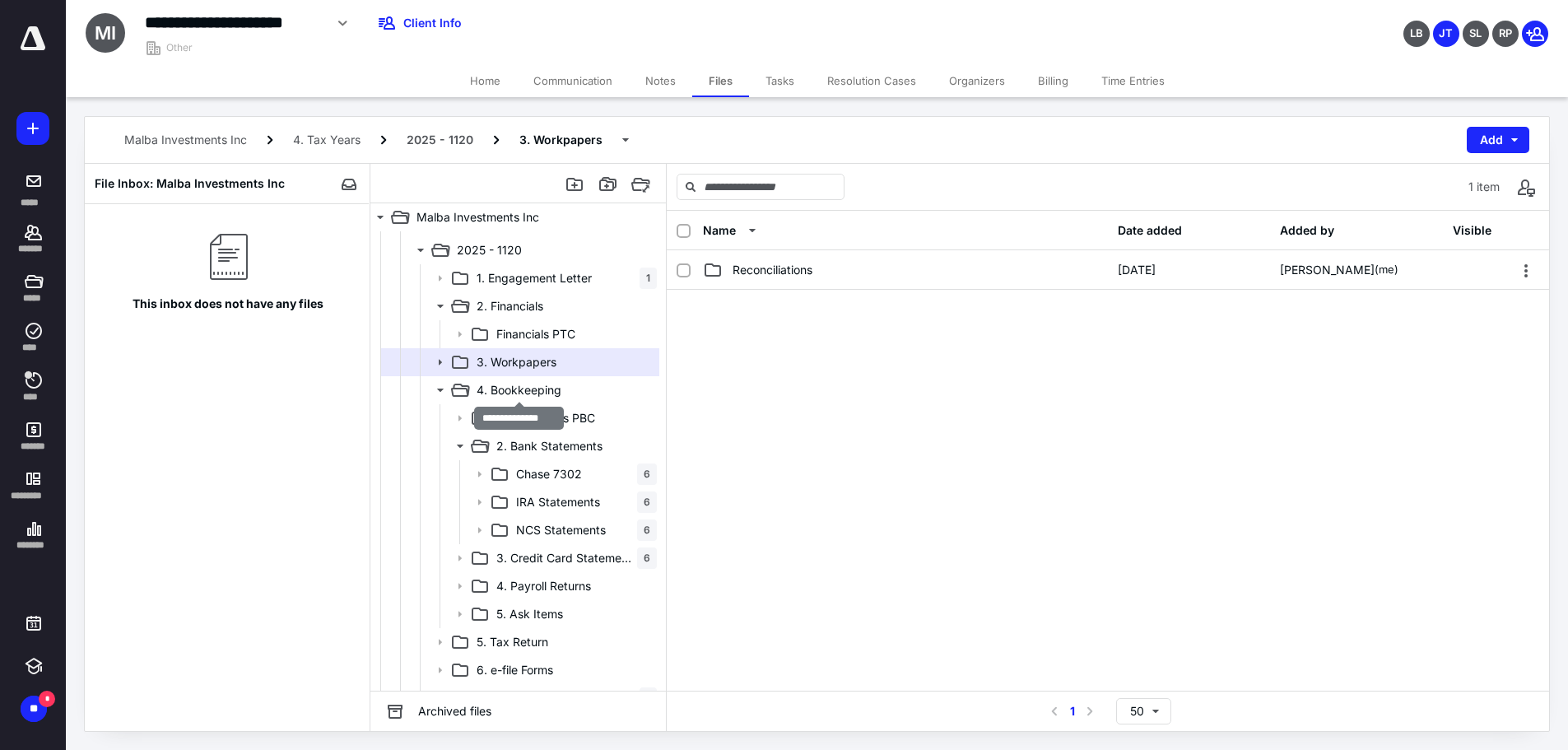 click on "4. Bookkeeping" at bounding box center [519, 390] 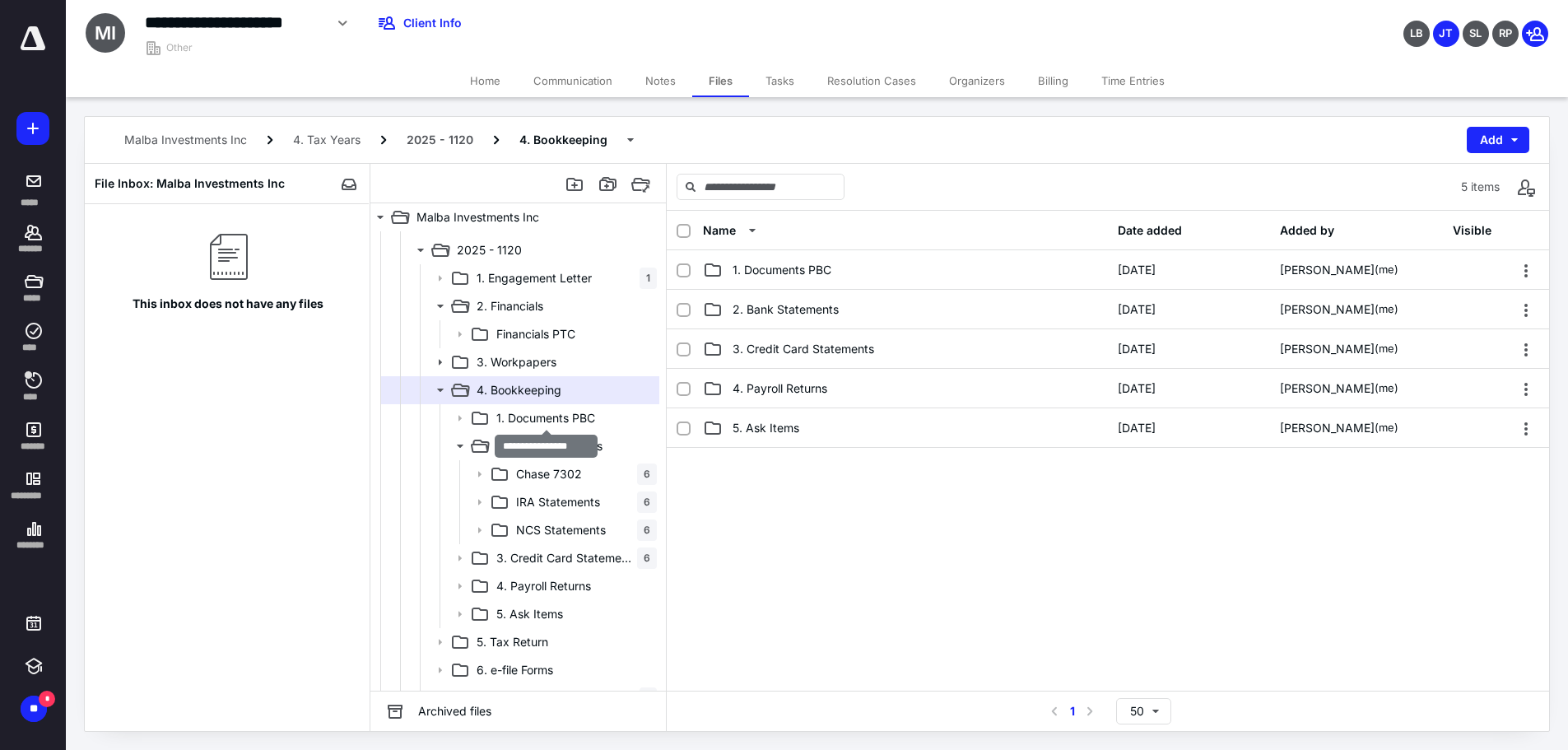 click on "1. Documents PBC" at bounding box center (546, 418) 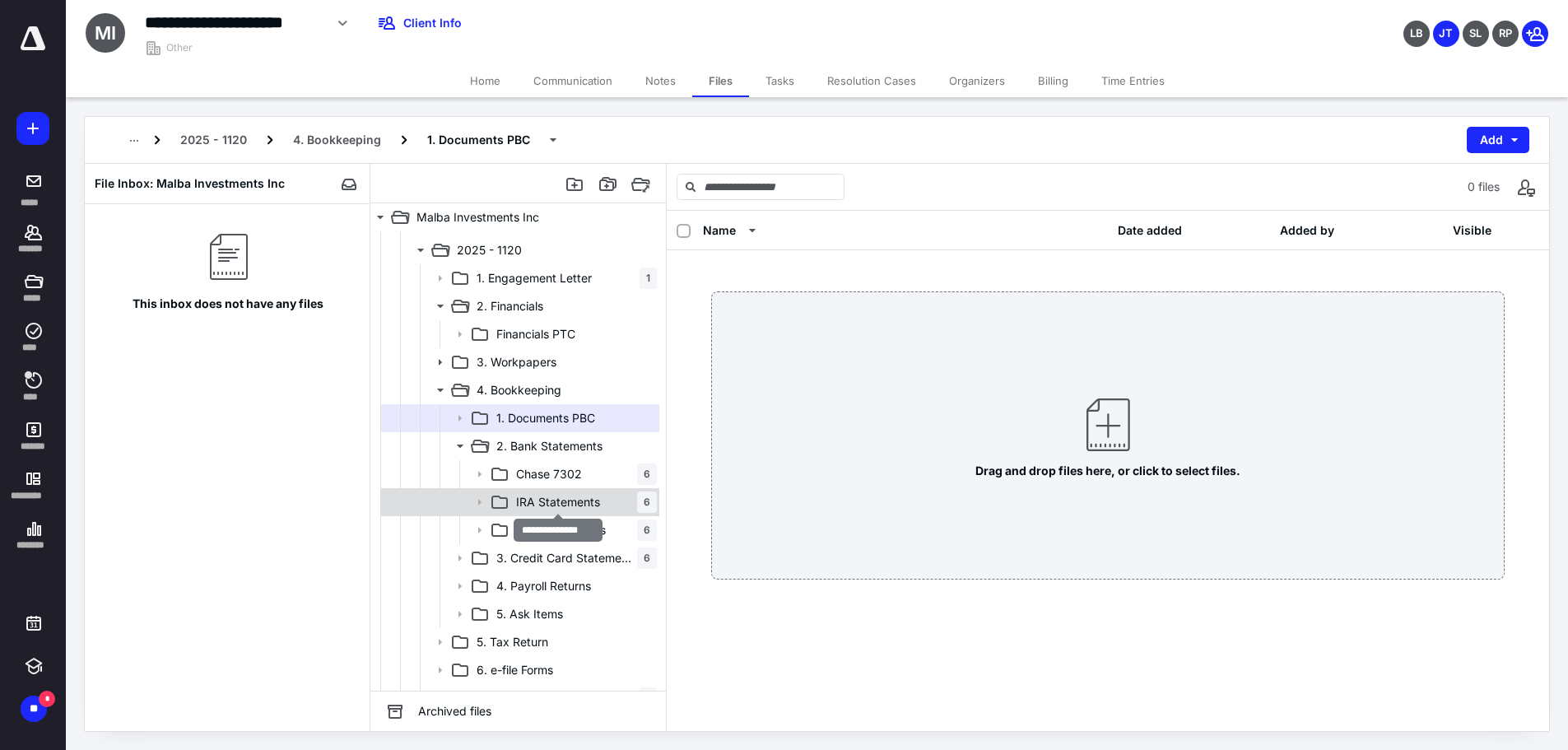 click on "IRA Statements" at bounding box center (558, 502) 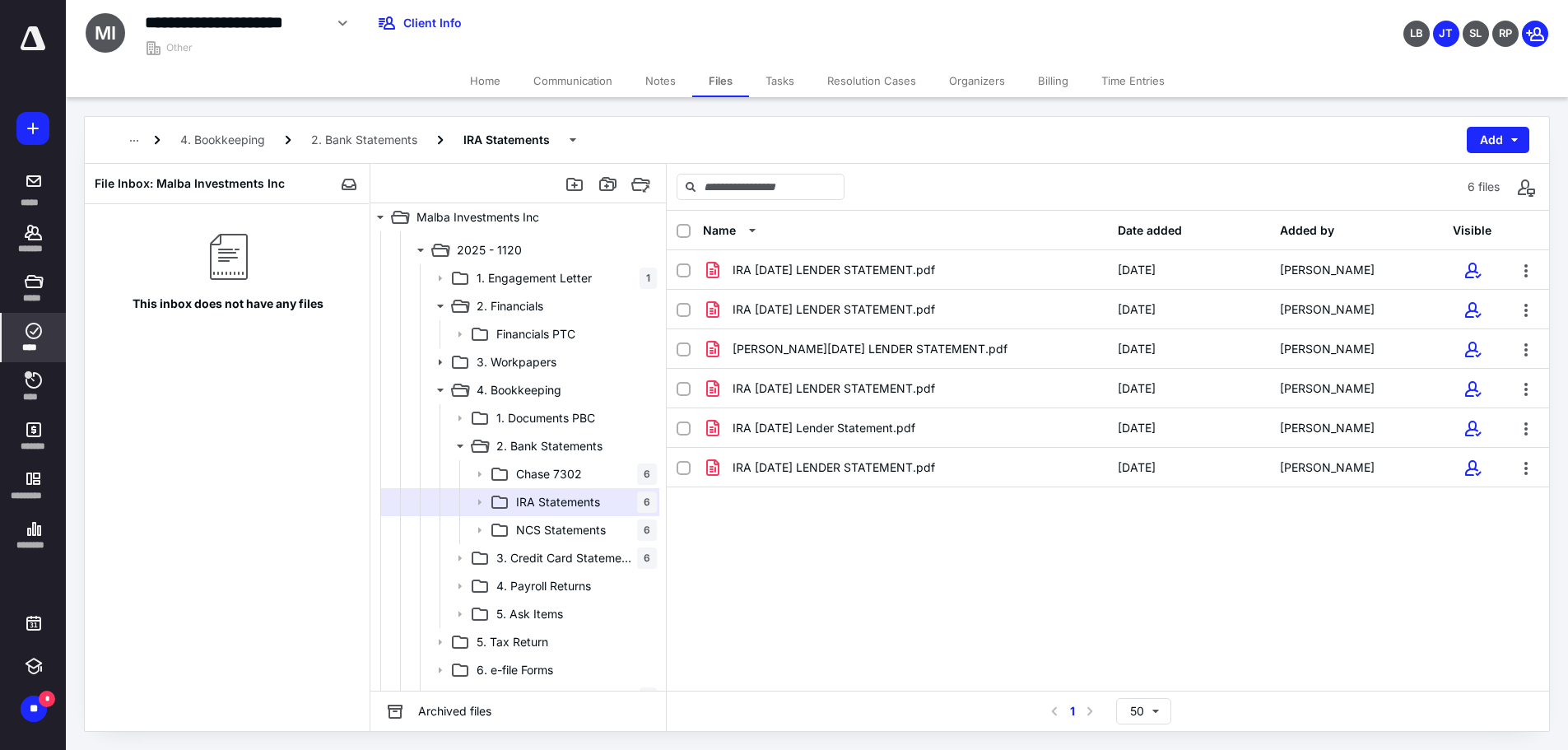click 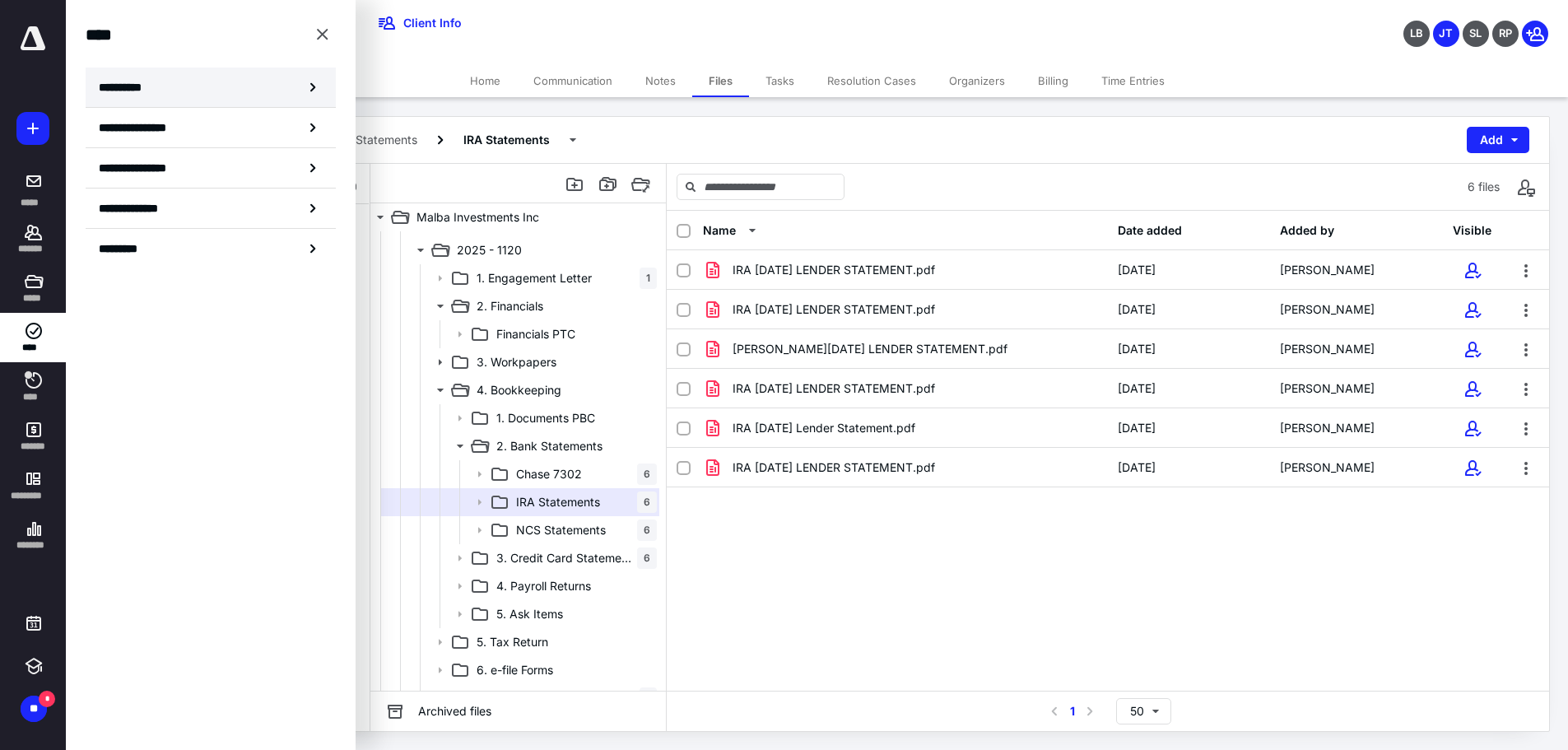 click on "**********" at bounding box center [126, 87] 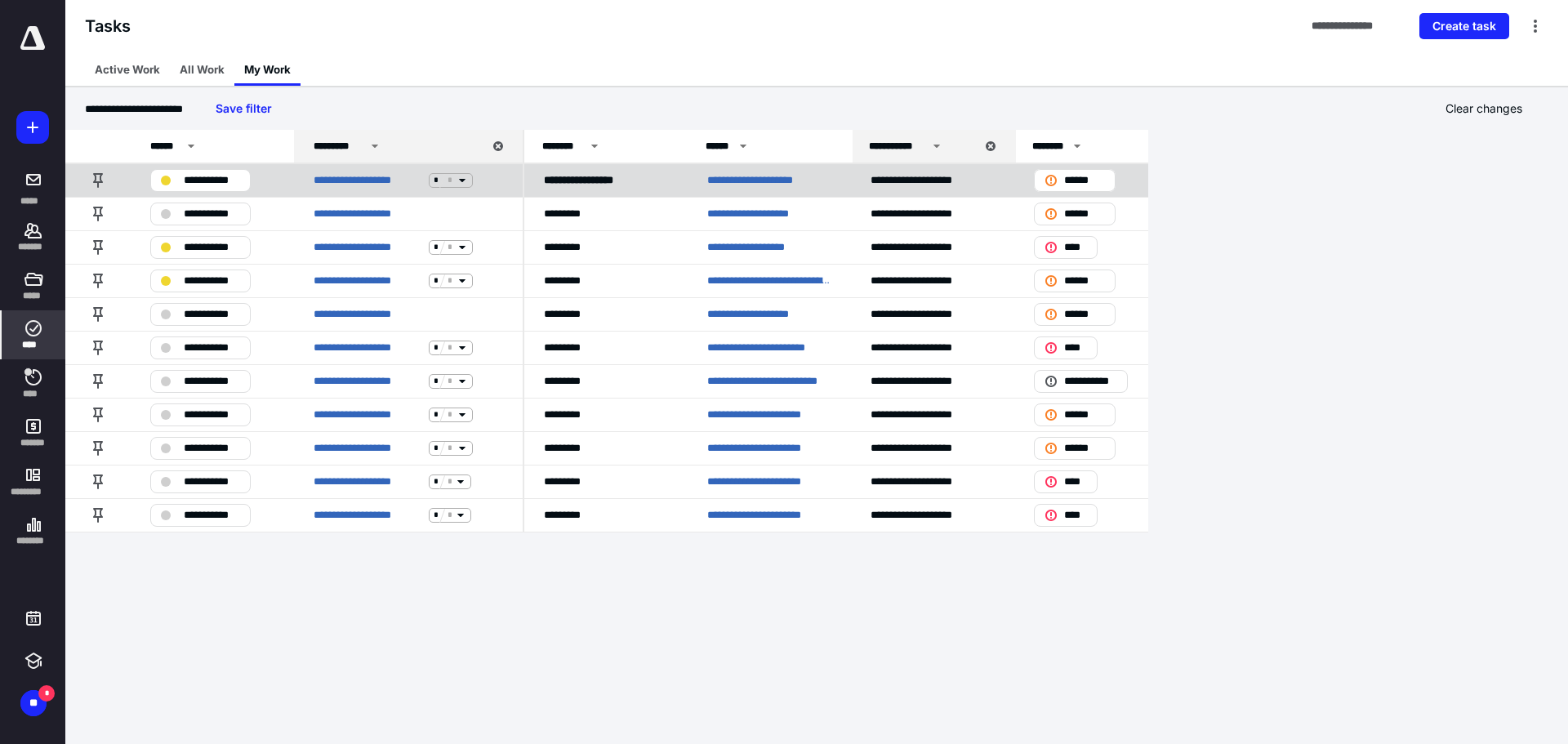 click on "**********" at bounding box center [212, 180] 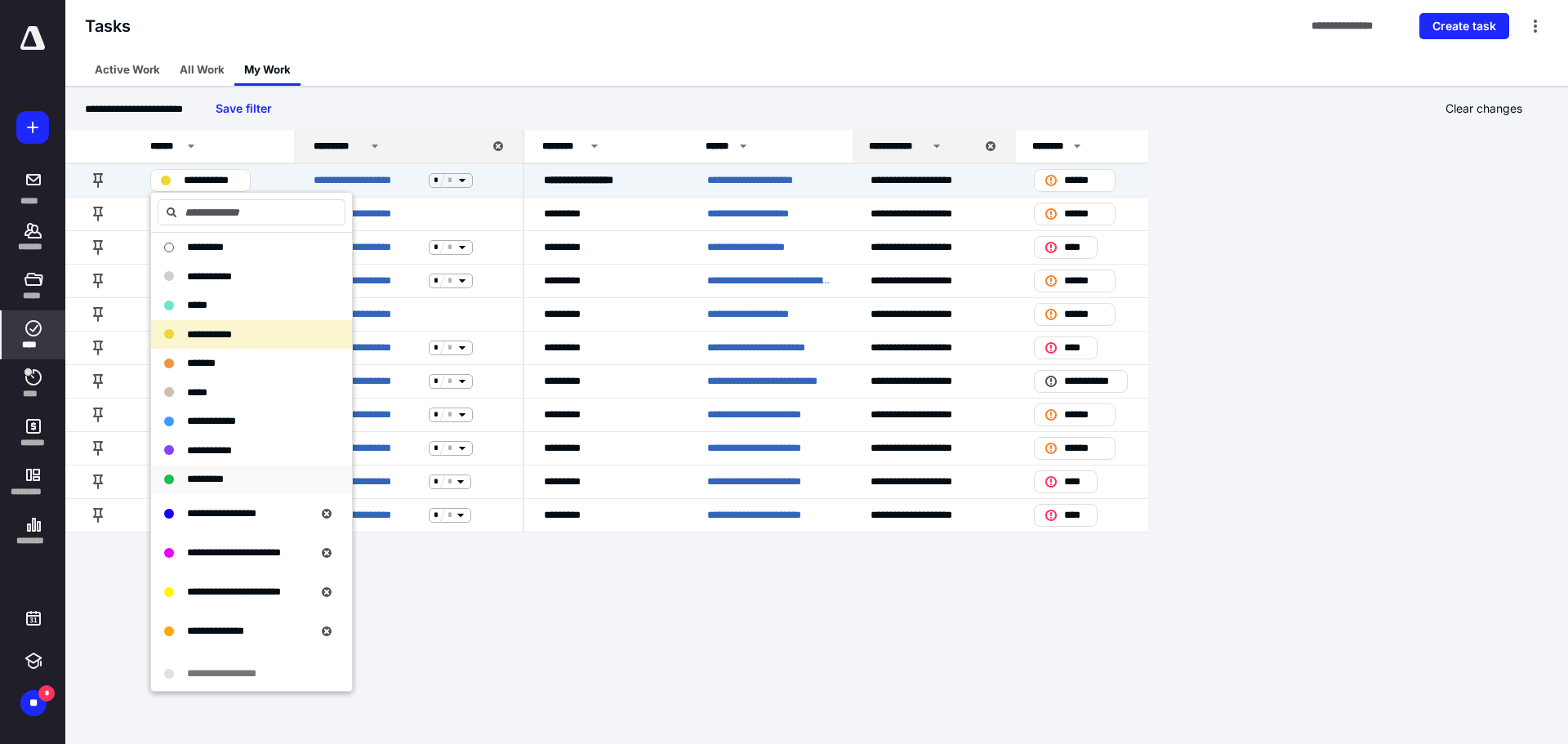 click on "*********" at bounding box center [205, 479] 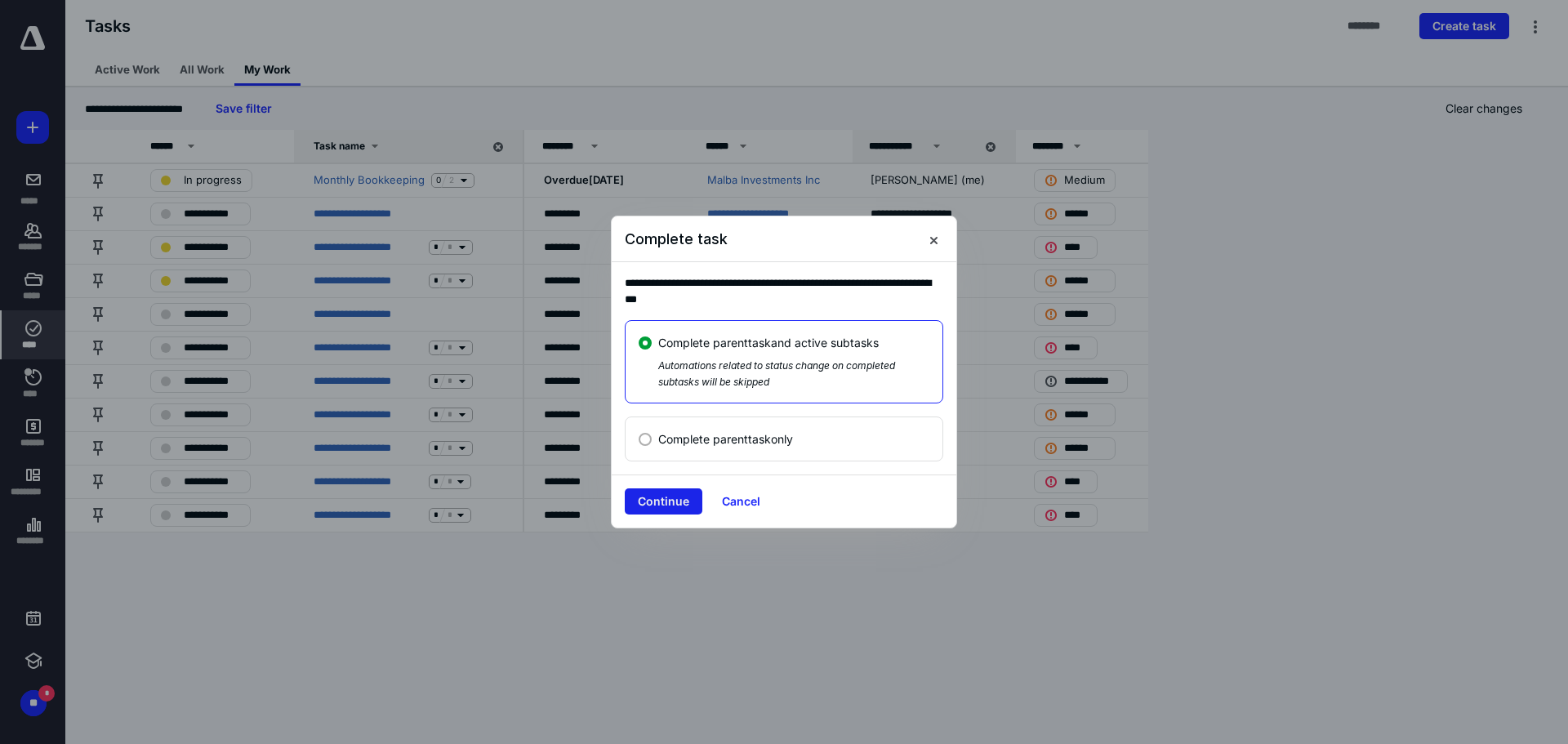 click on "Continue" at bounding box center [663, 501] 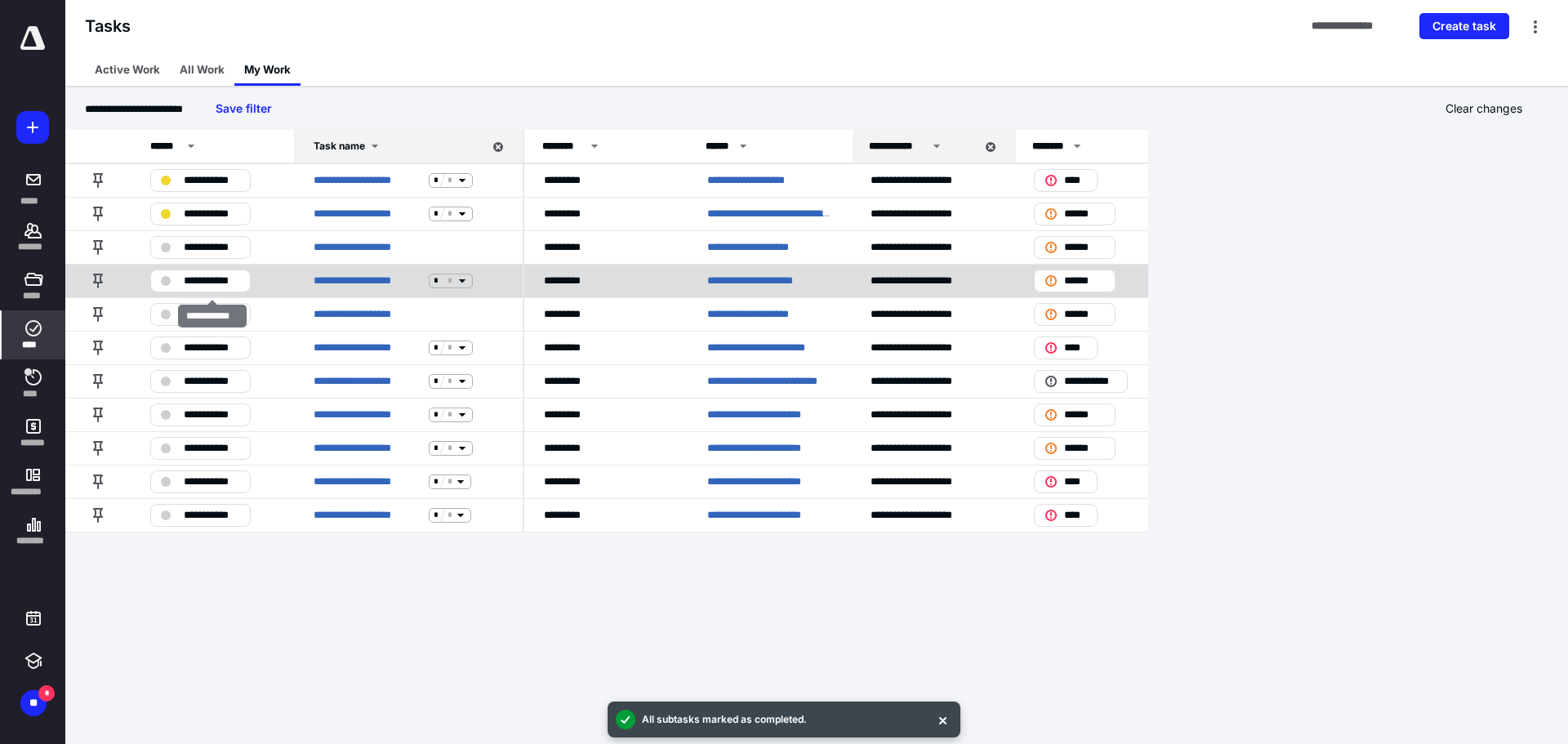 click on "**********" at bounding box center (212, 281) 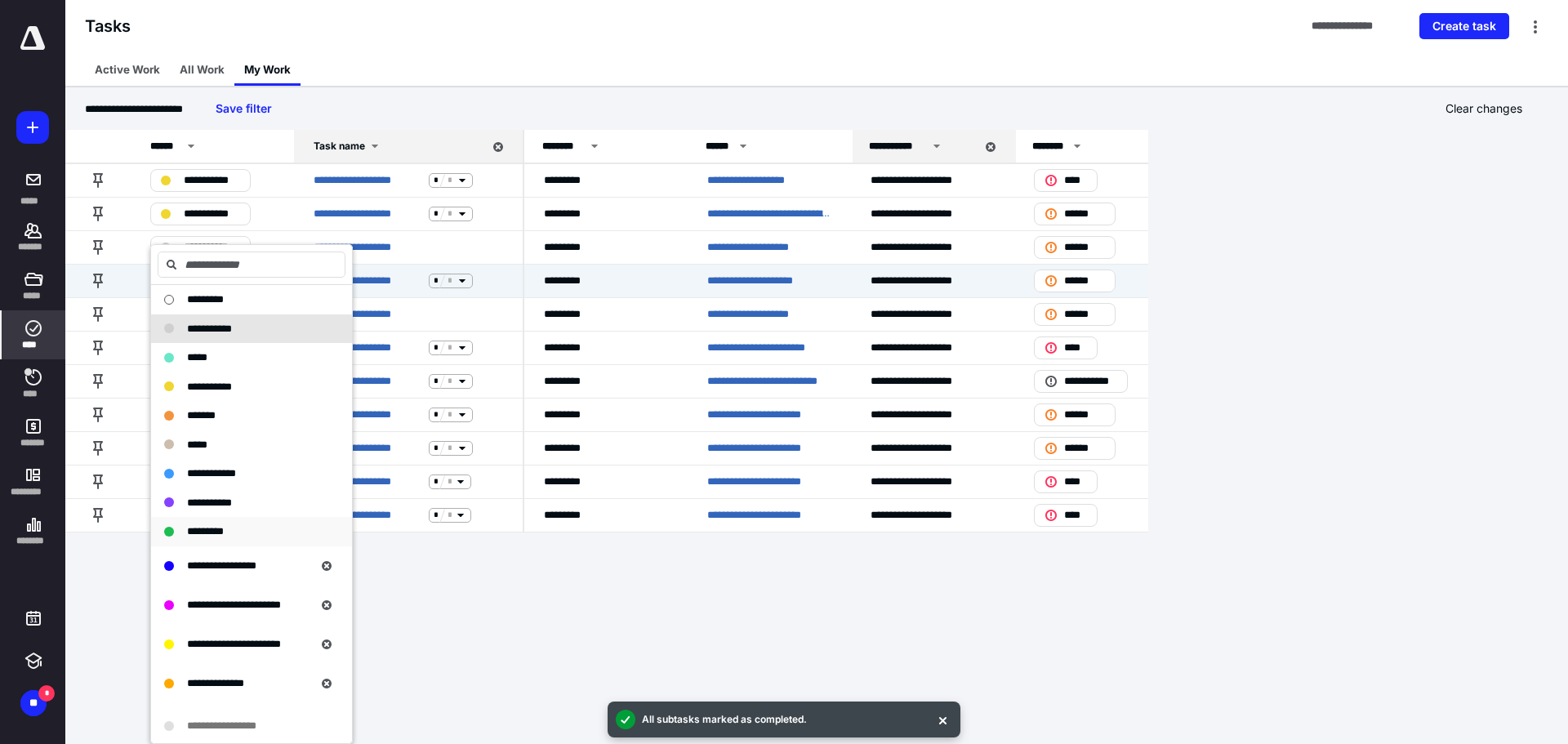 click on "*********" at bounding box center (205, 531) 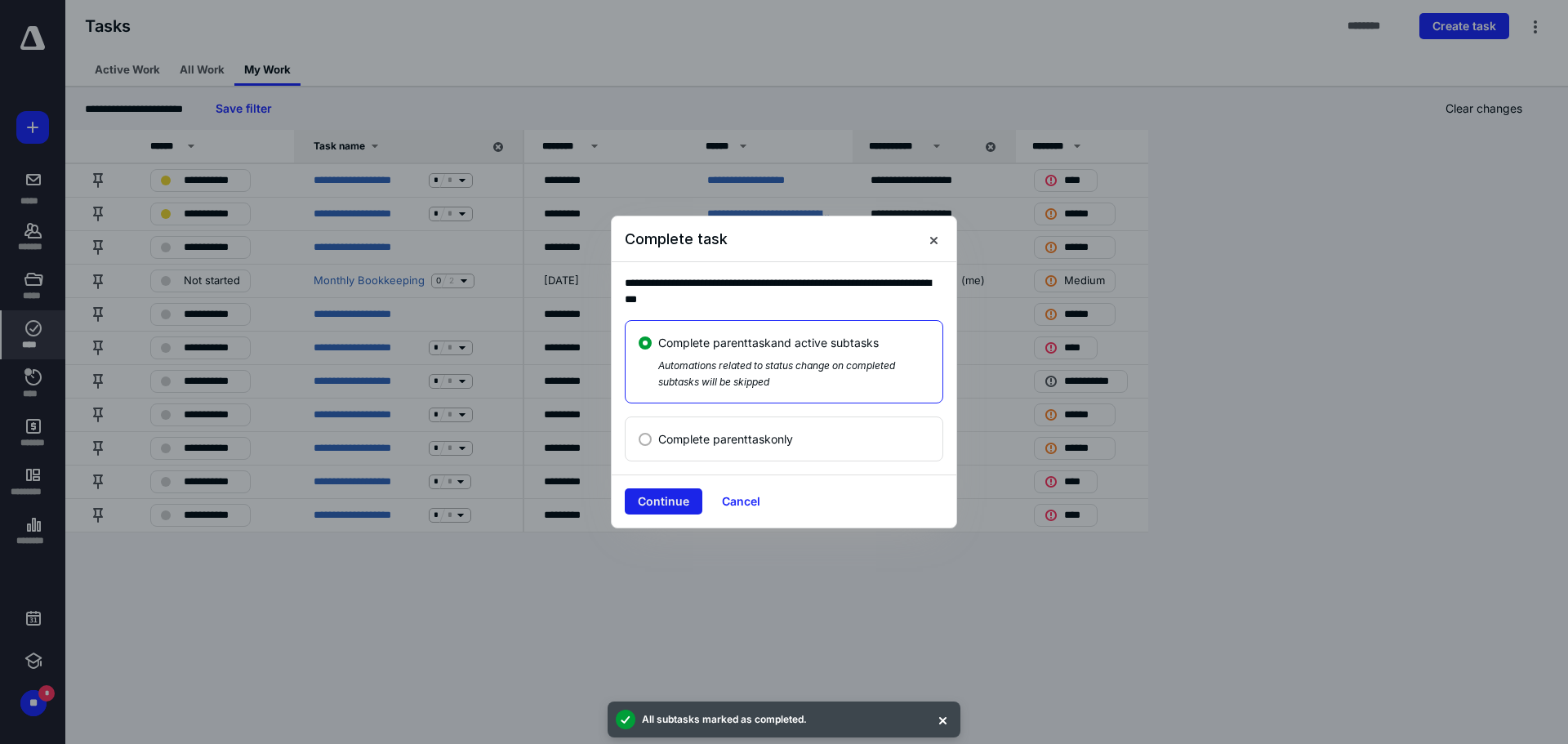 click on "Continue" at bounding box center (663, 501) 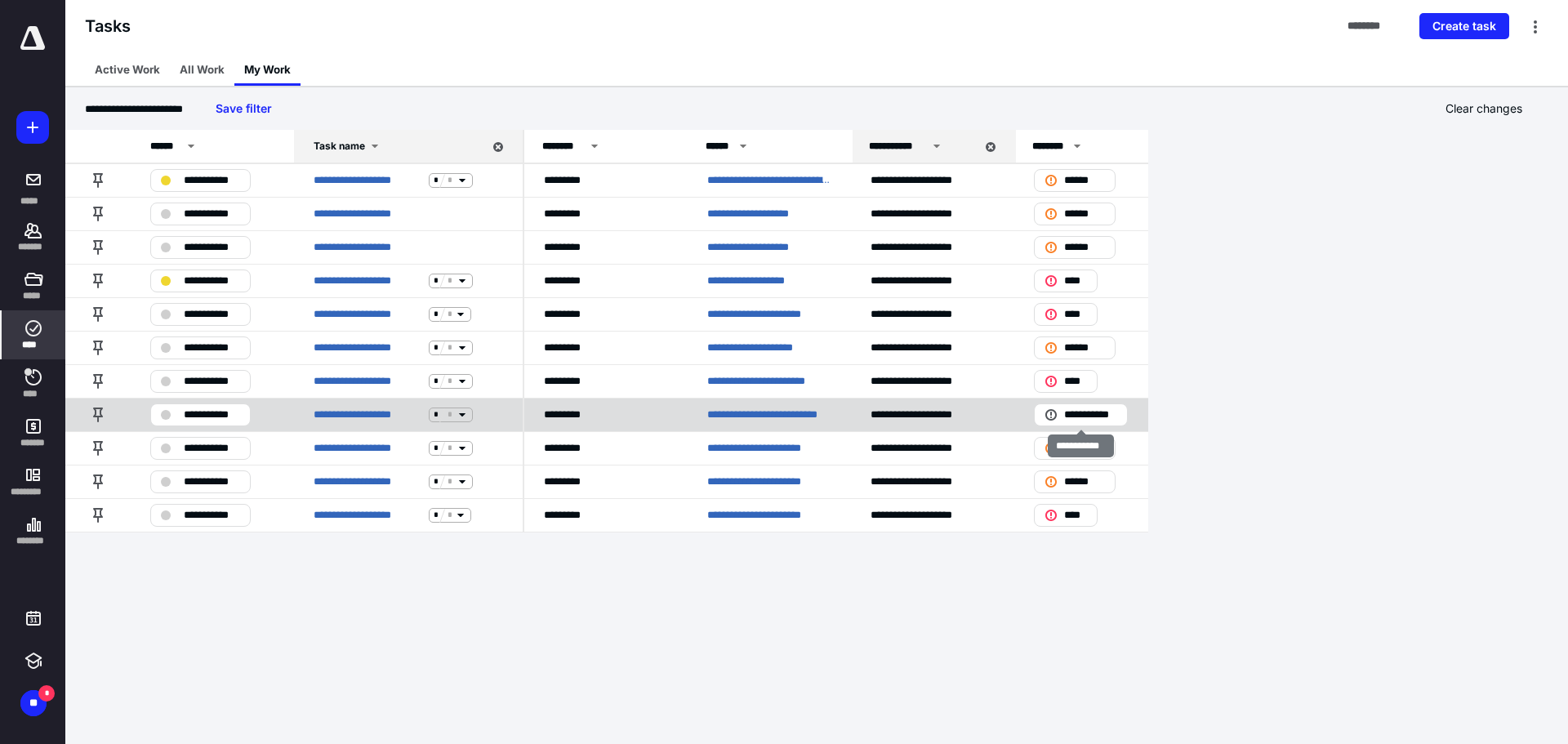click on "**********" at bounding box center (1090, 415) 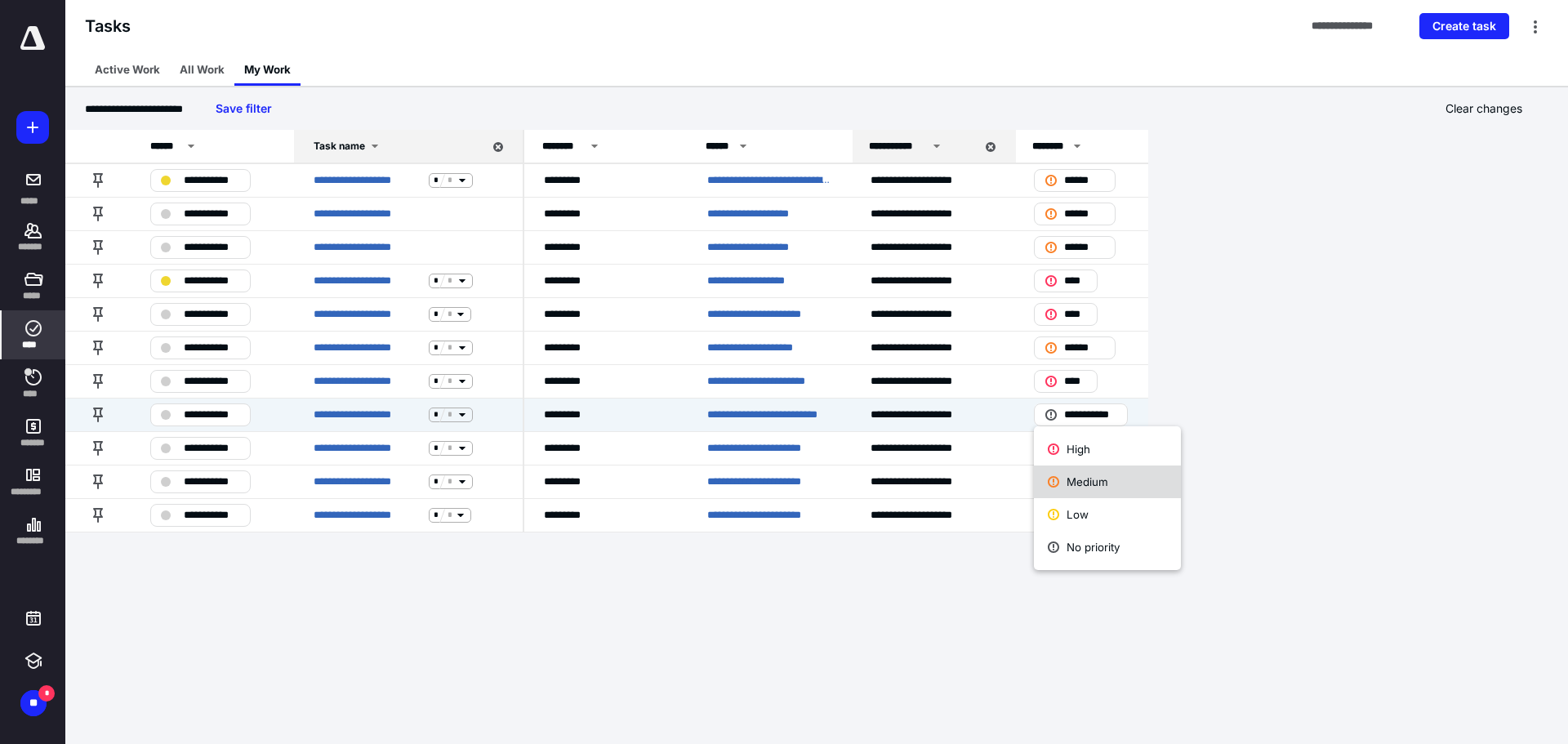 click on "Medium" at bounding box center (1107, 482) 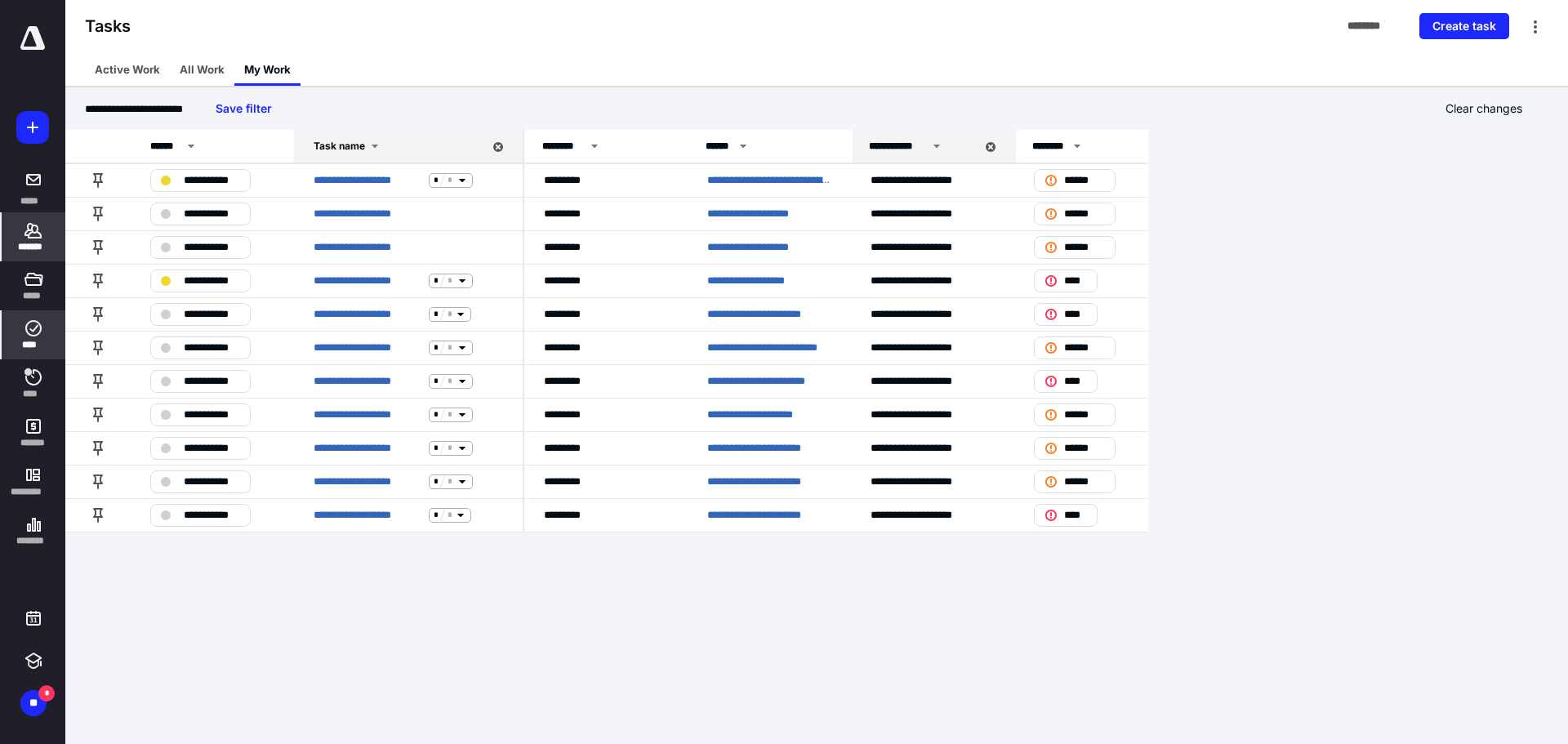 click 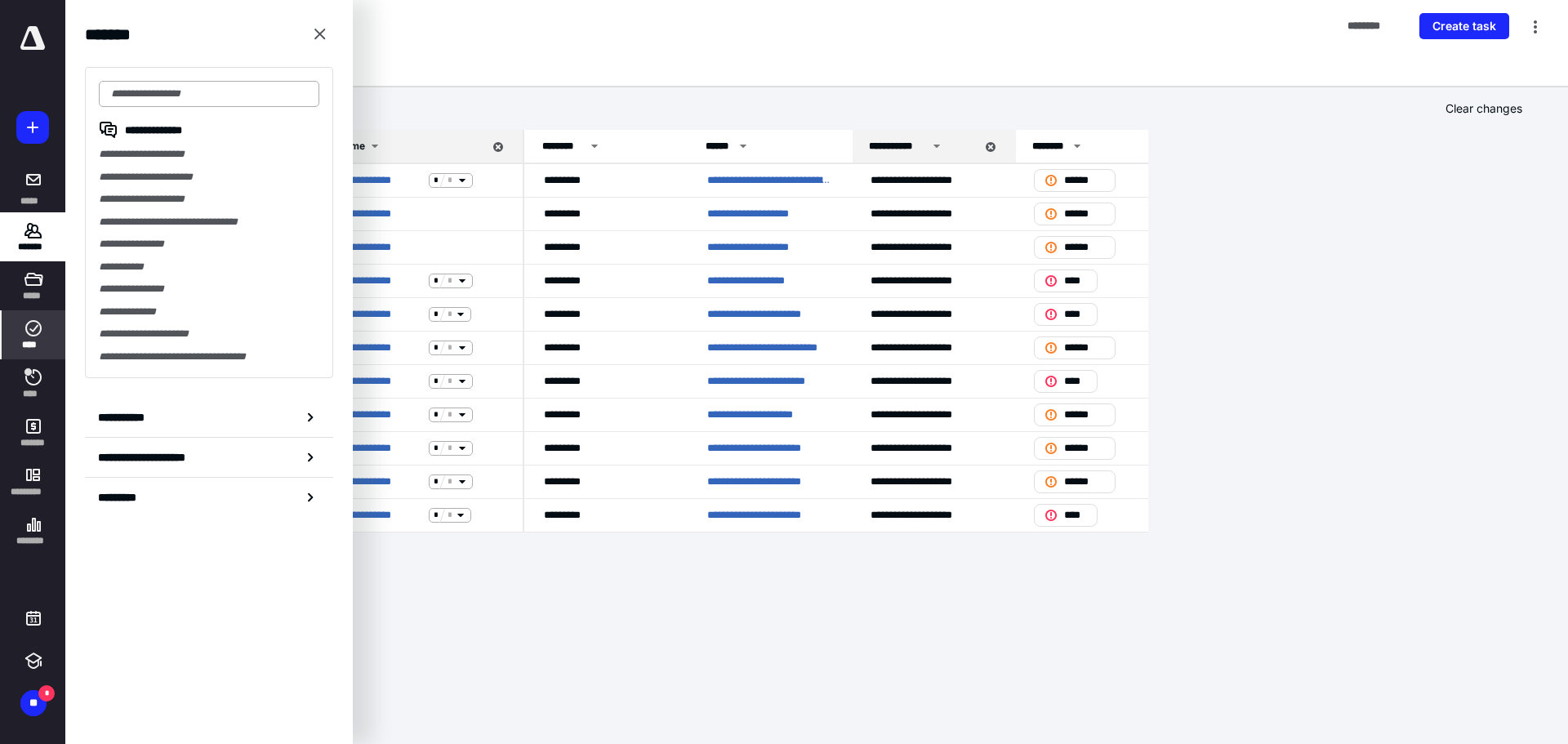 click at bounding box center [209, 94] 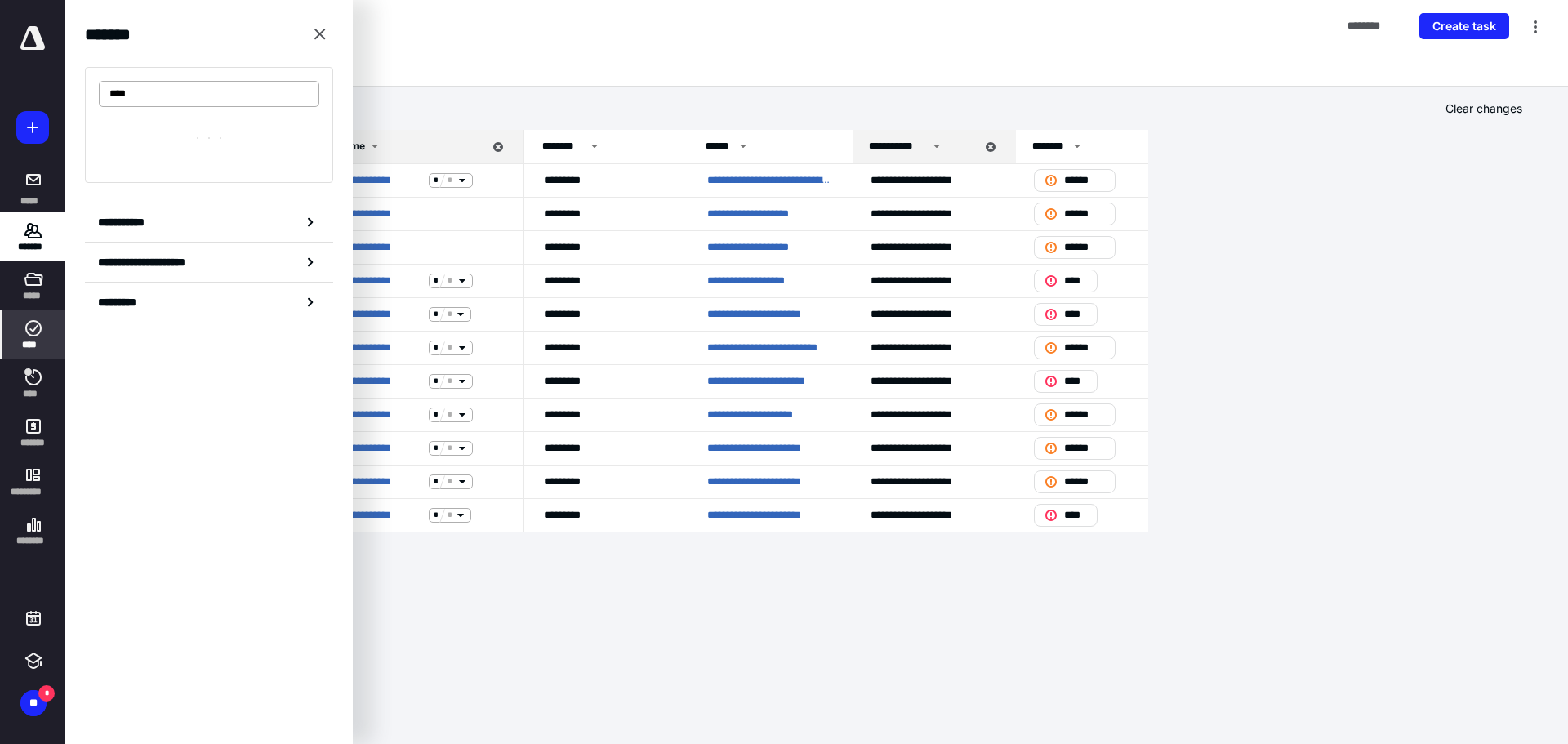 type on "*****" 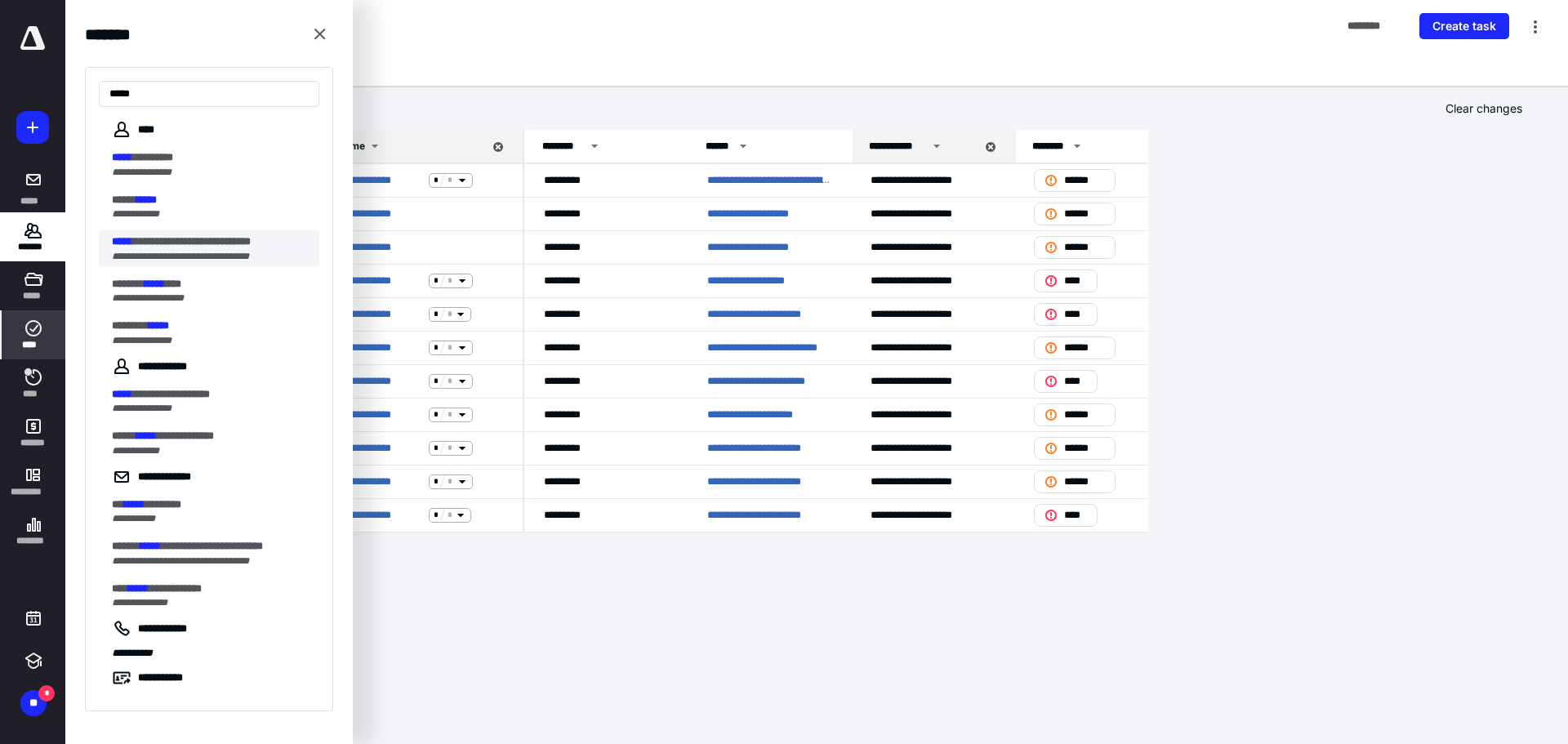click on "**********" at bounding box center [191, 241] 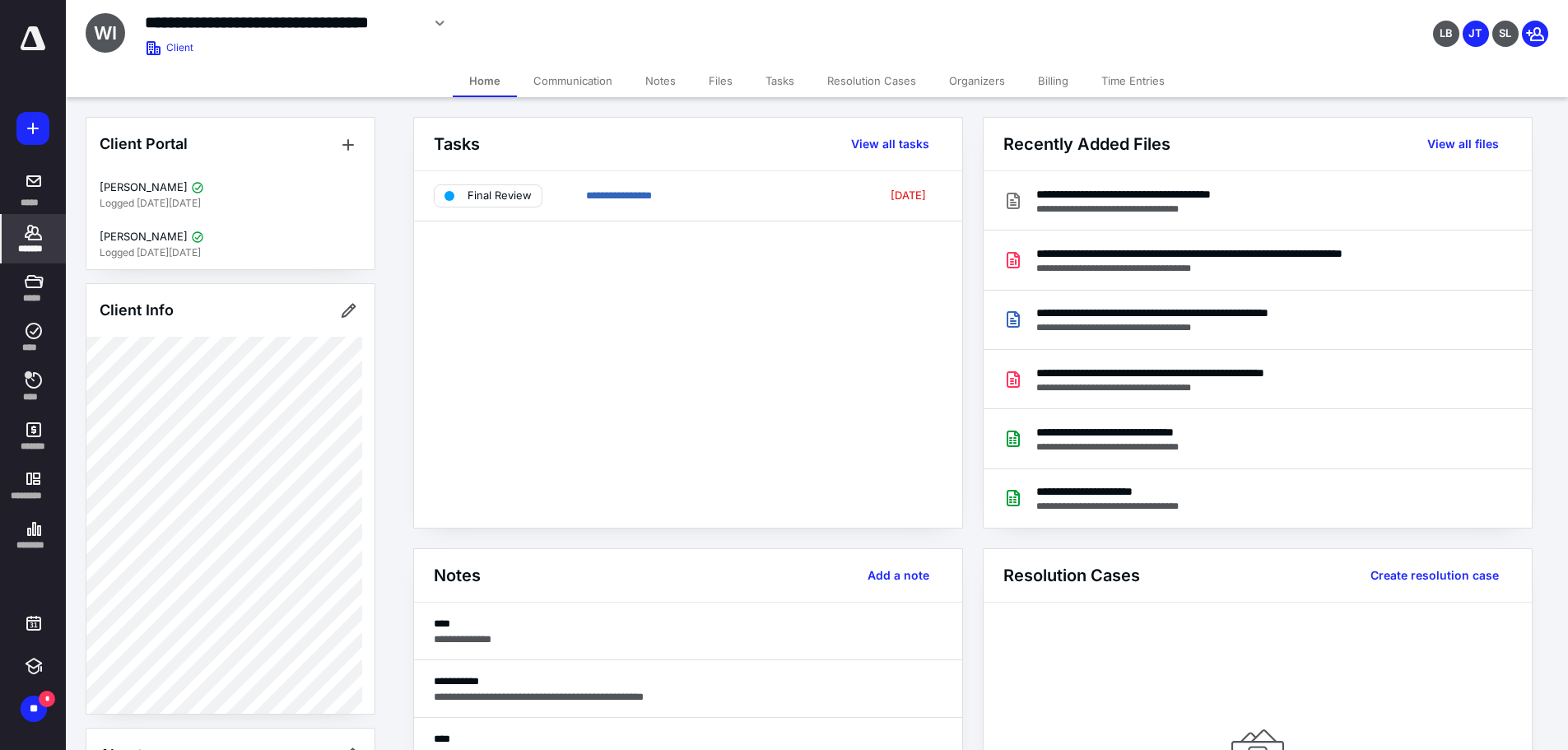 click on "Files" at bounding box center [720, 81] 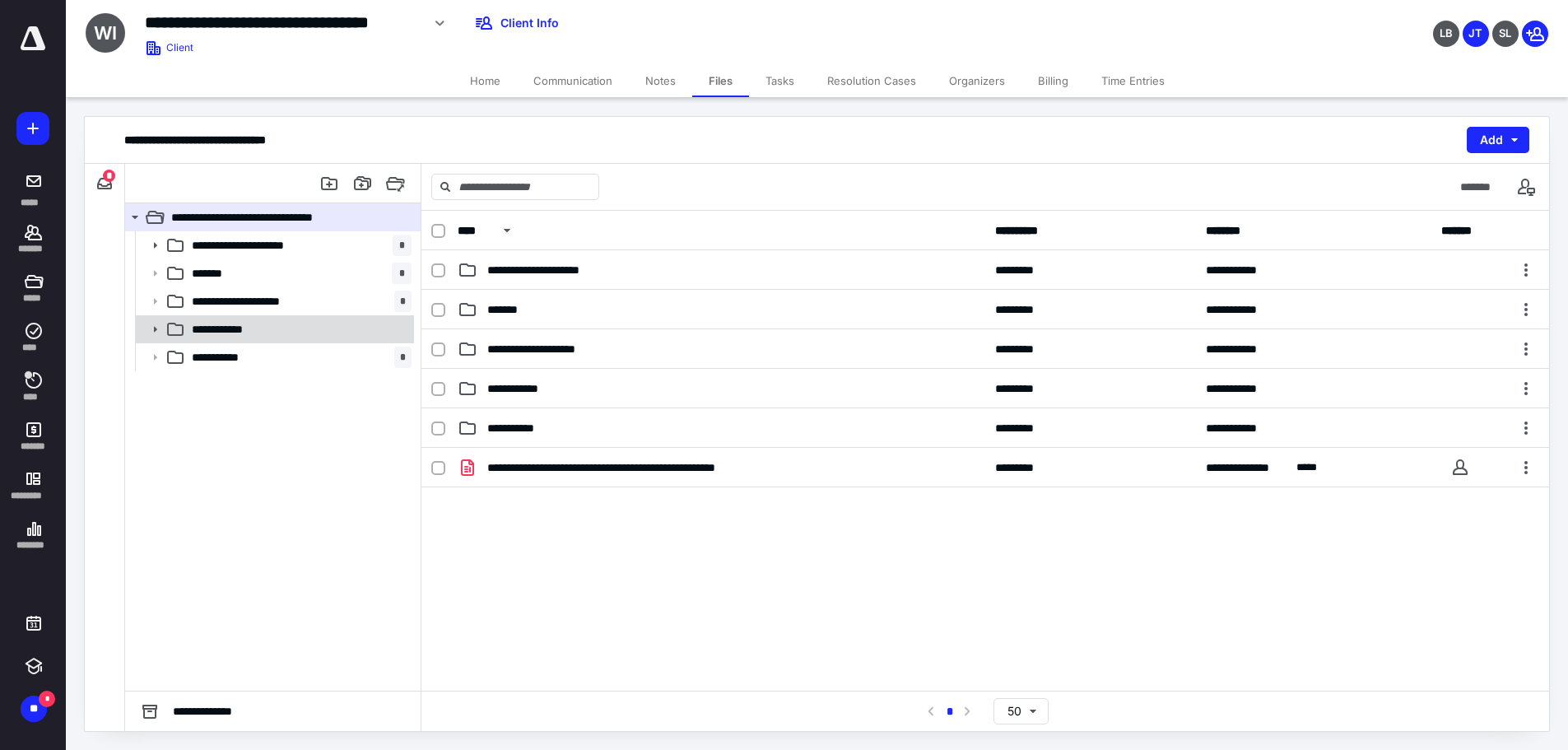 click 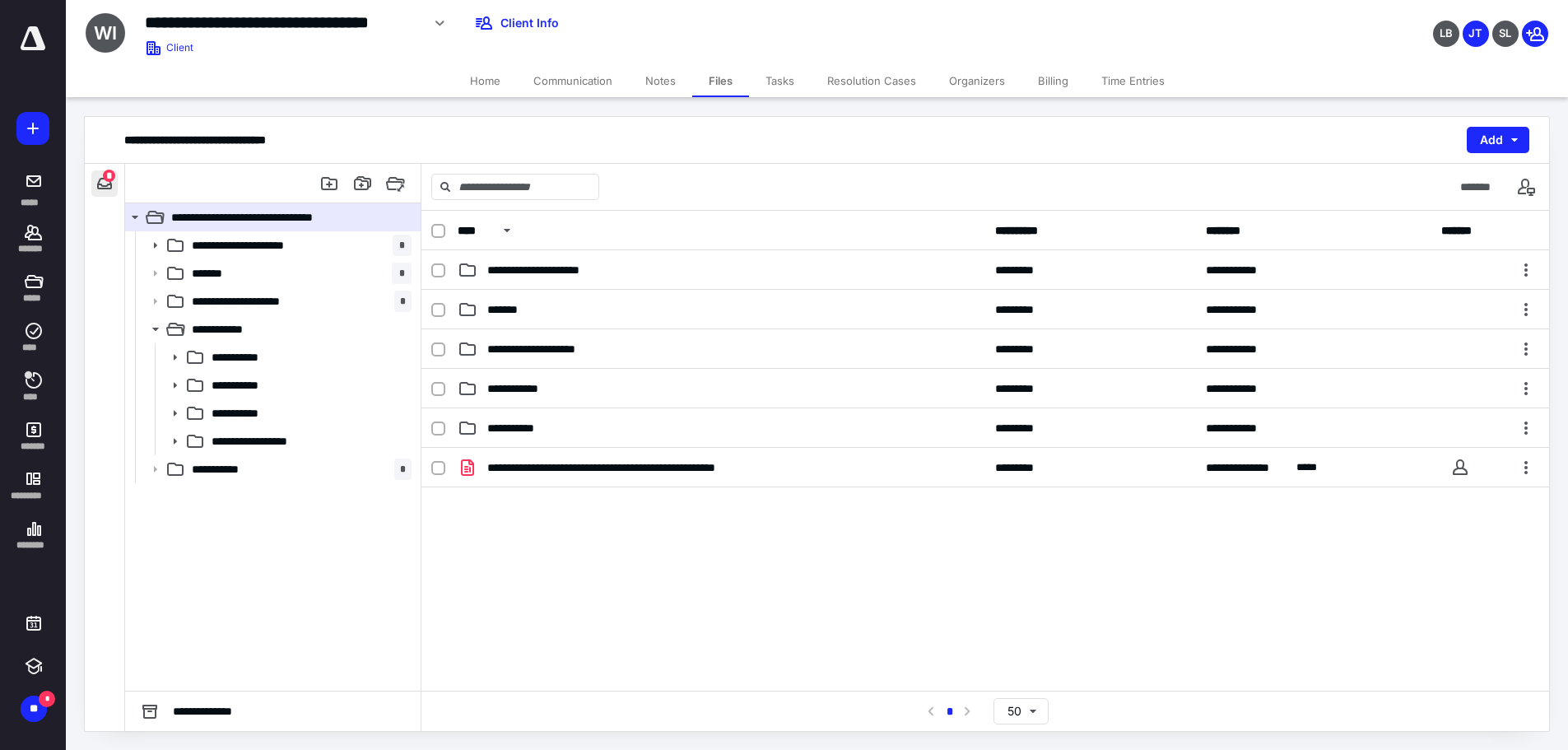 click at bounding box center [105, 184] 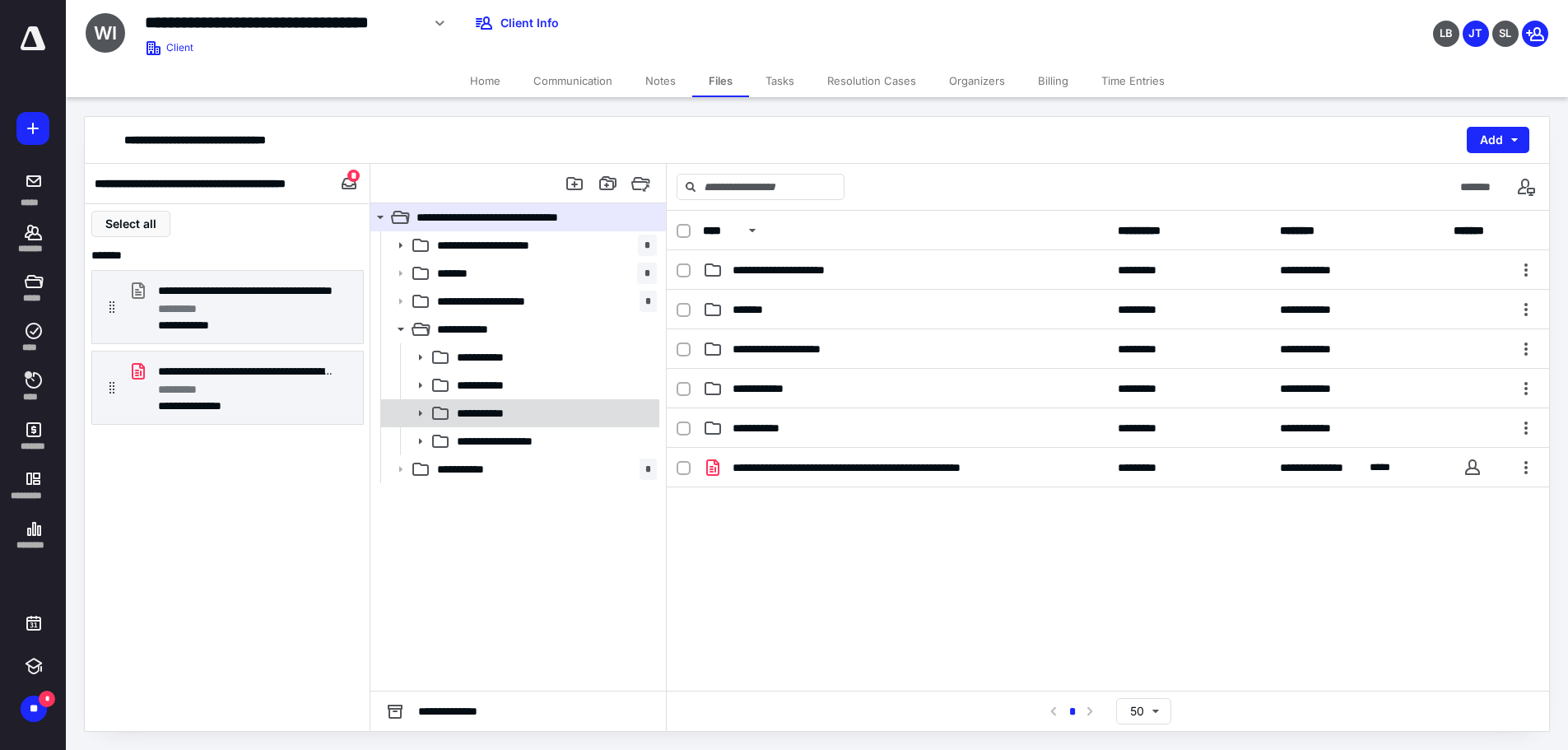 click 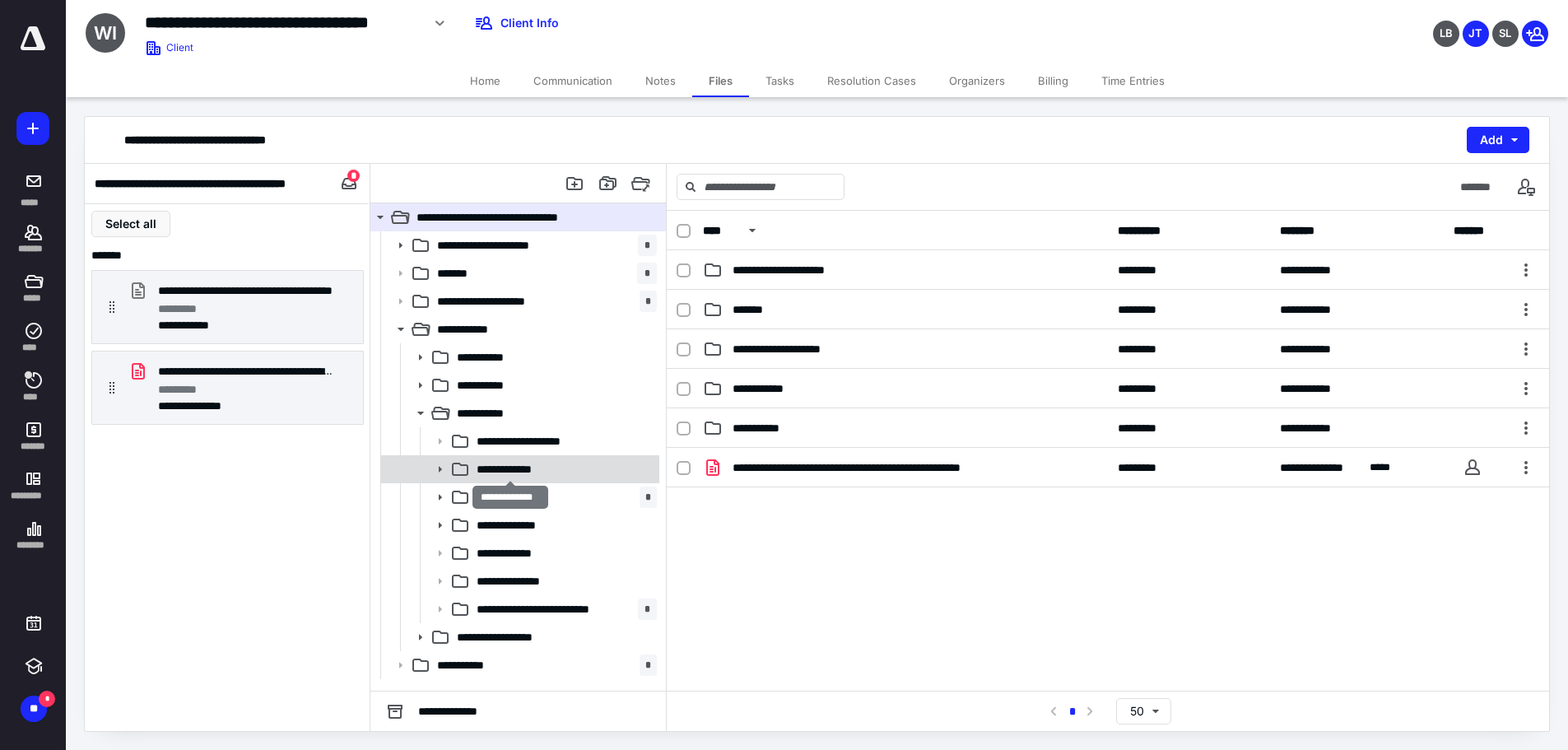 click on "**********" at bounding box center (510, 469) 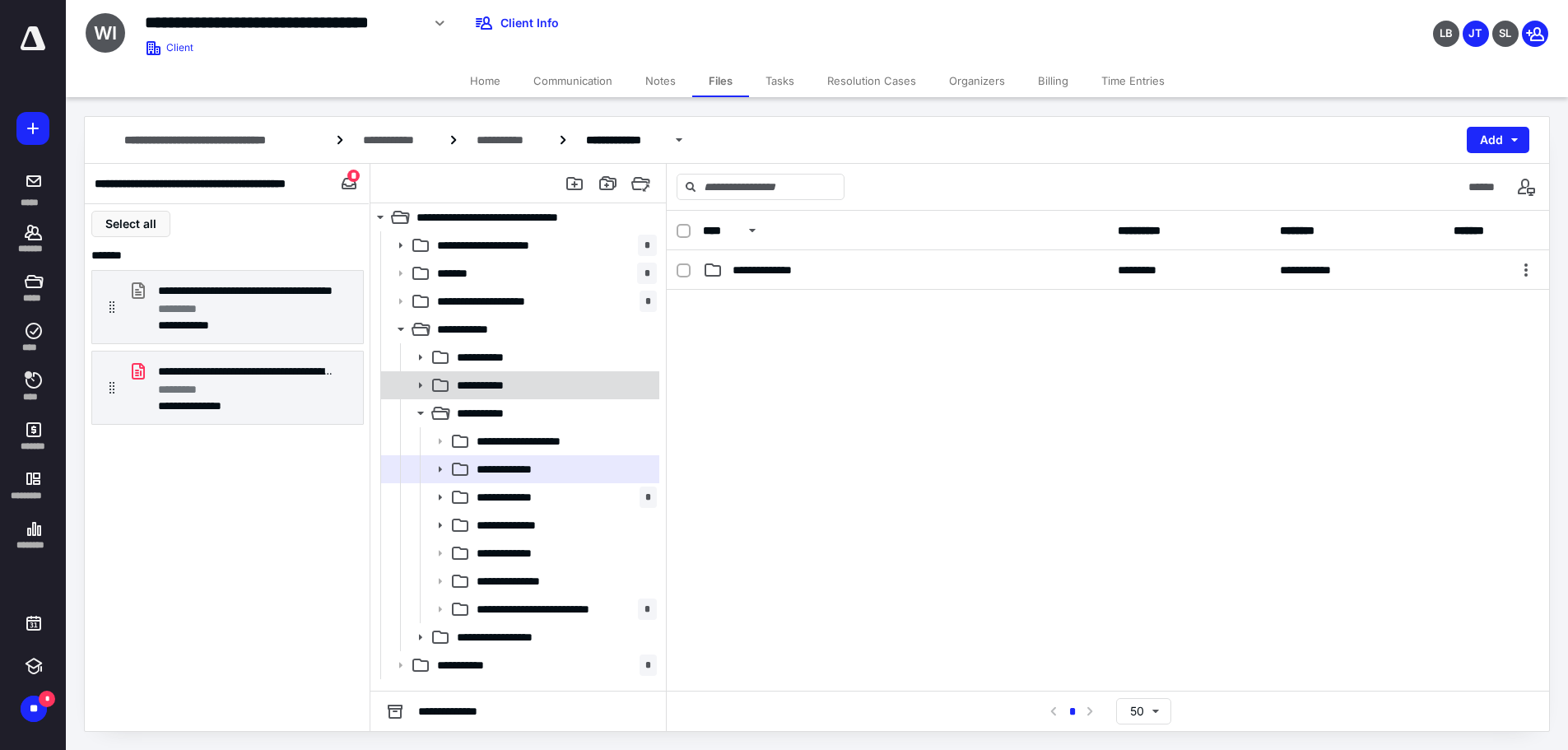 click 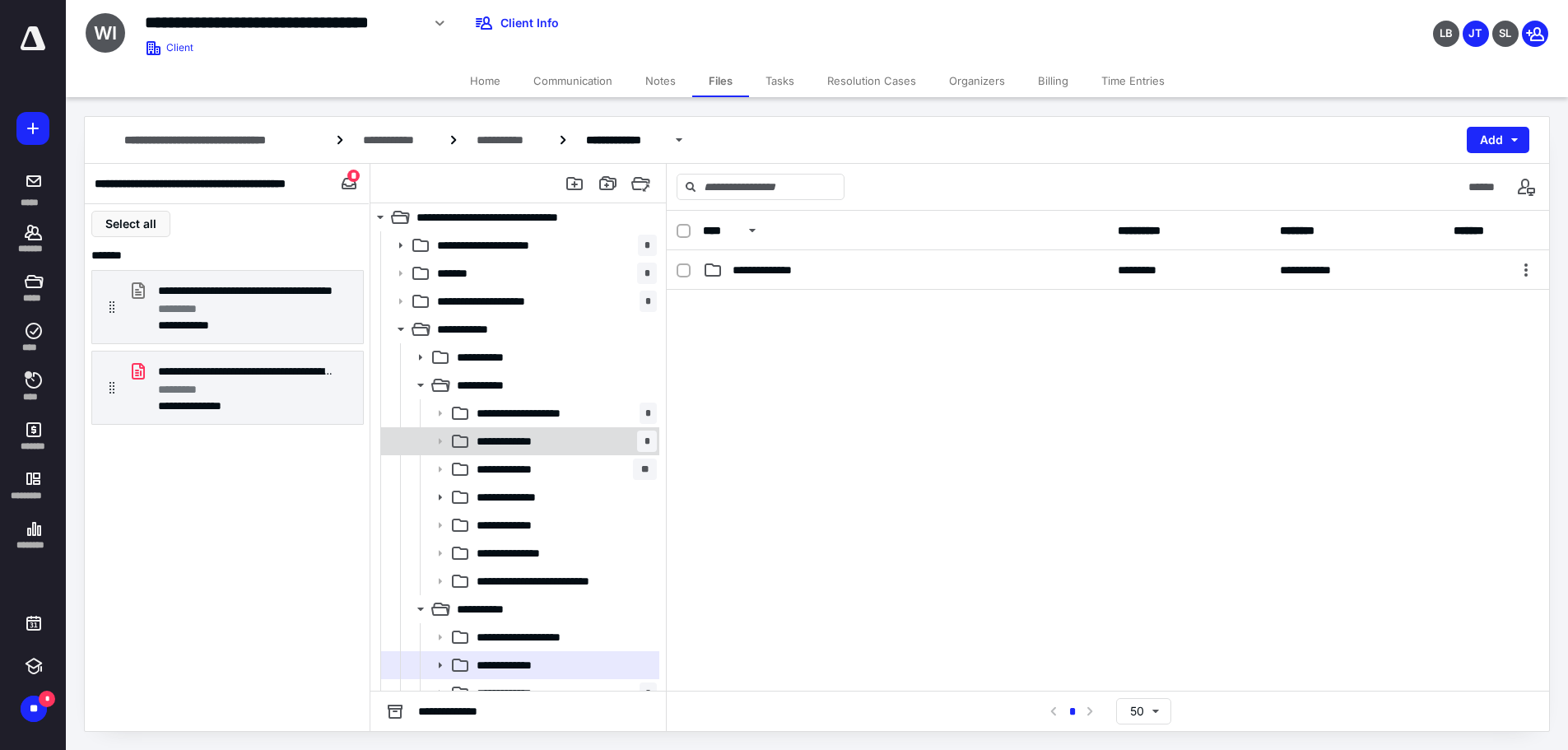 click on "**********" at bounding box center [510, 441] 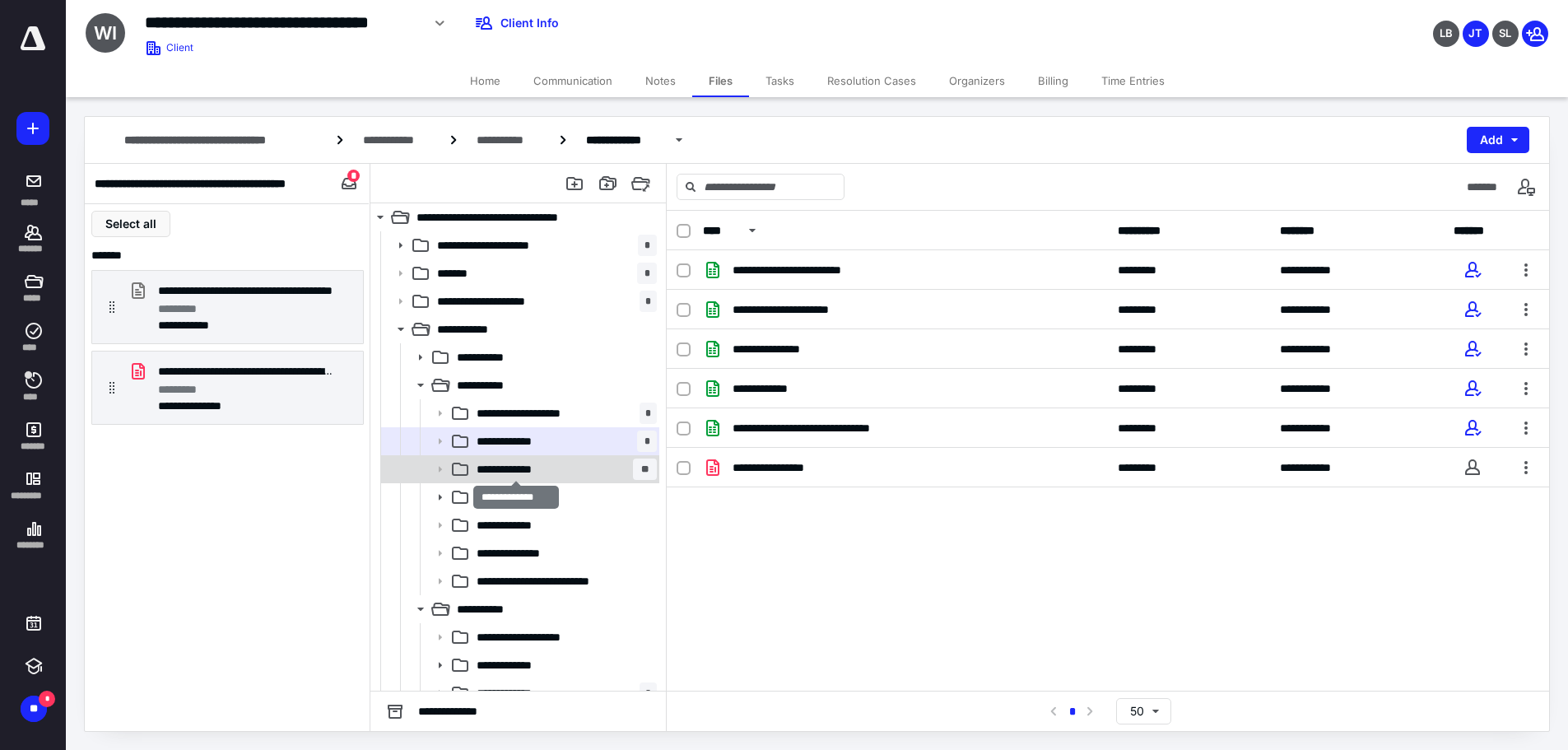 click on "**********" at bounding box center (516, 469) 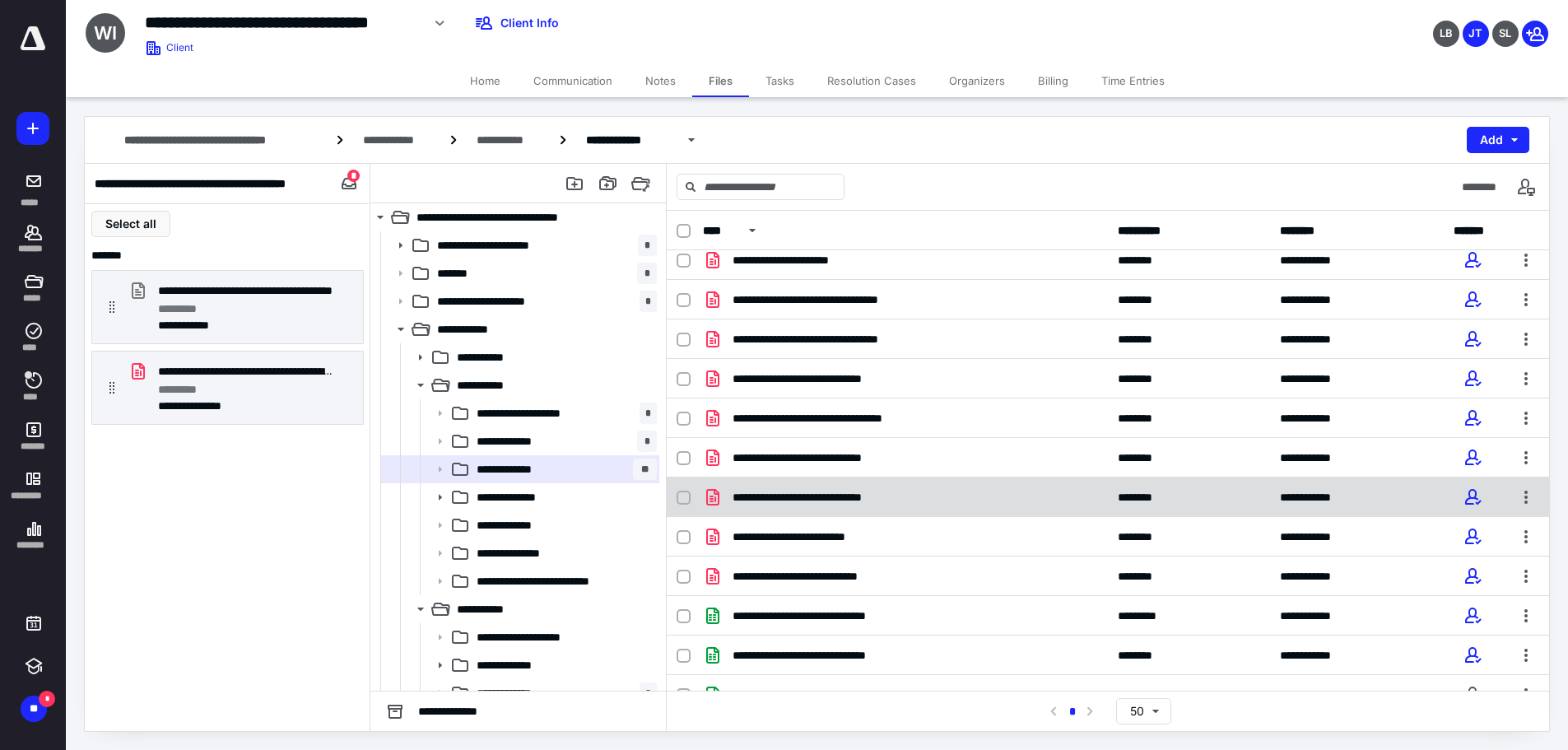 scroll, scrollTop: 271, scrollLeft: 0, axis: vertical 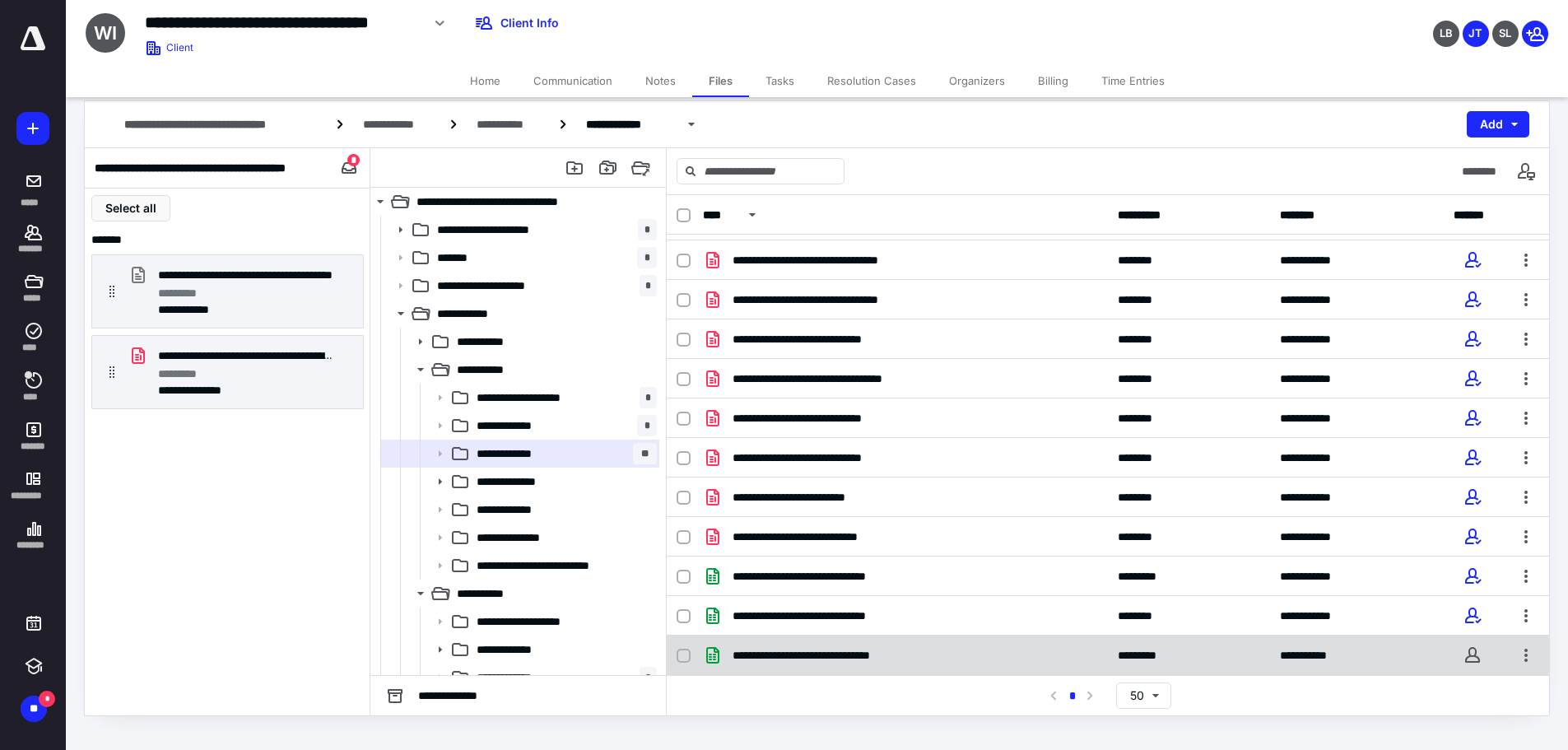 click on "**********" at bounding box center [905, 655] 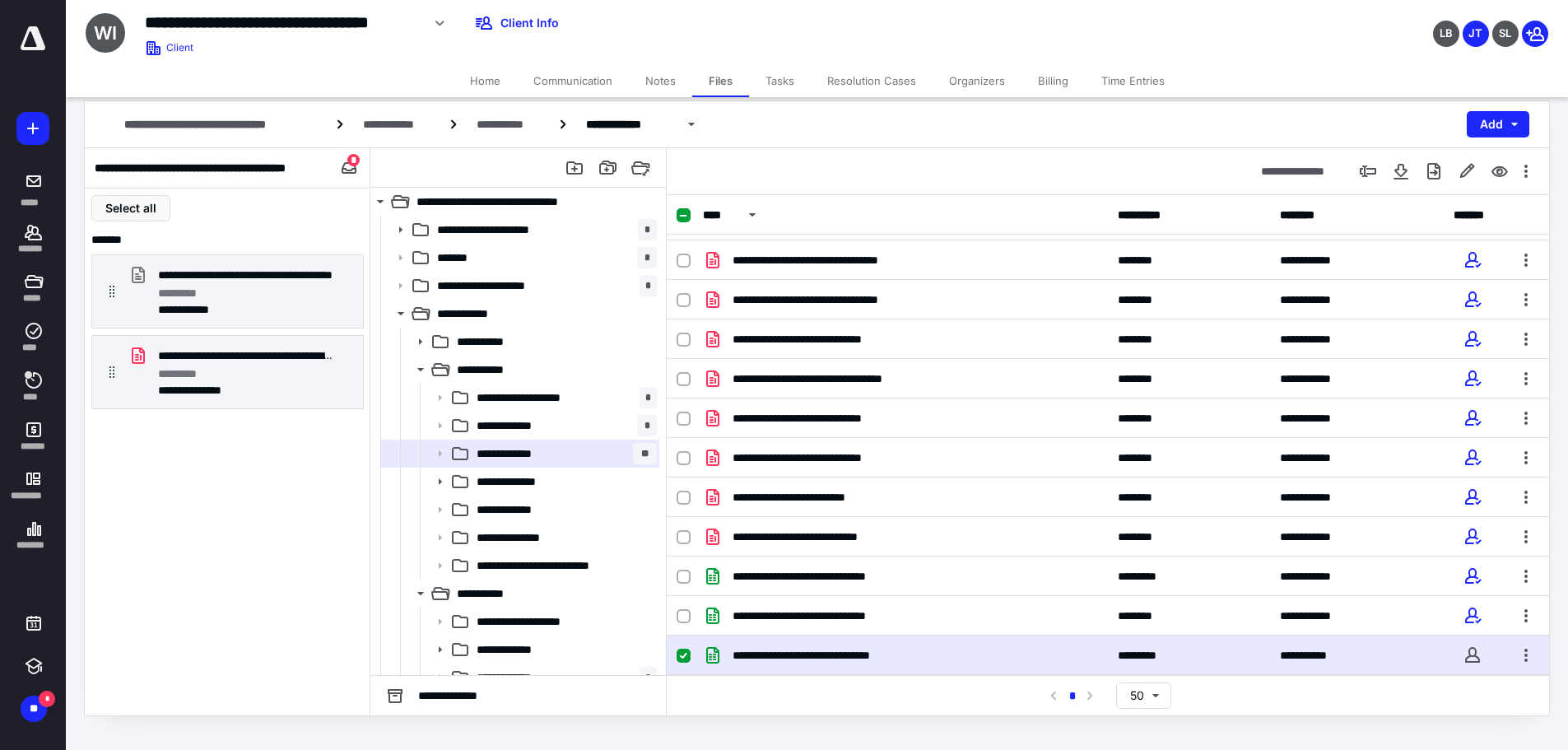 click on "**********" at bounding box center (905, 655) 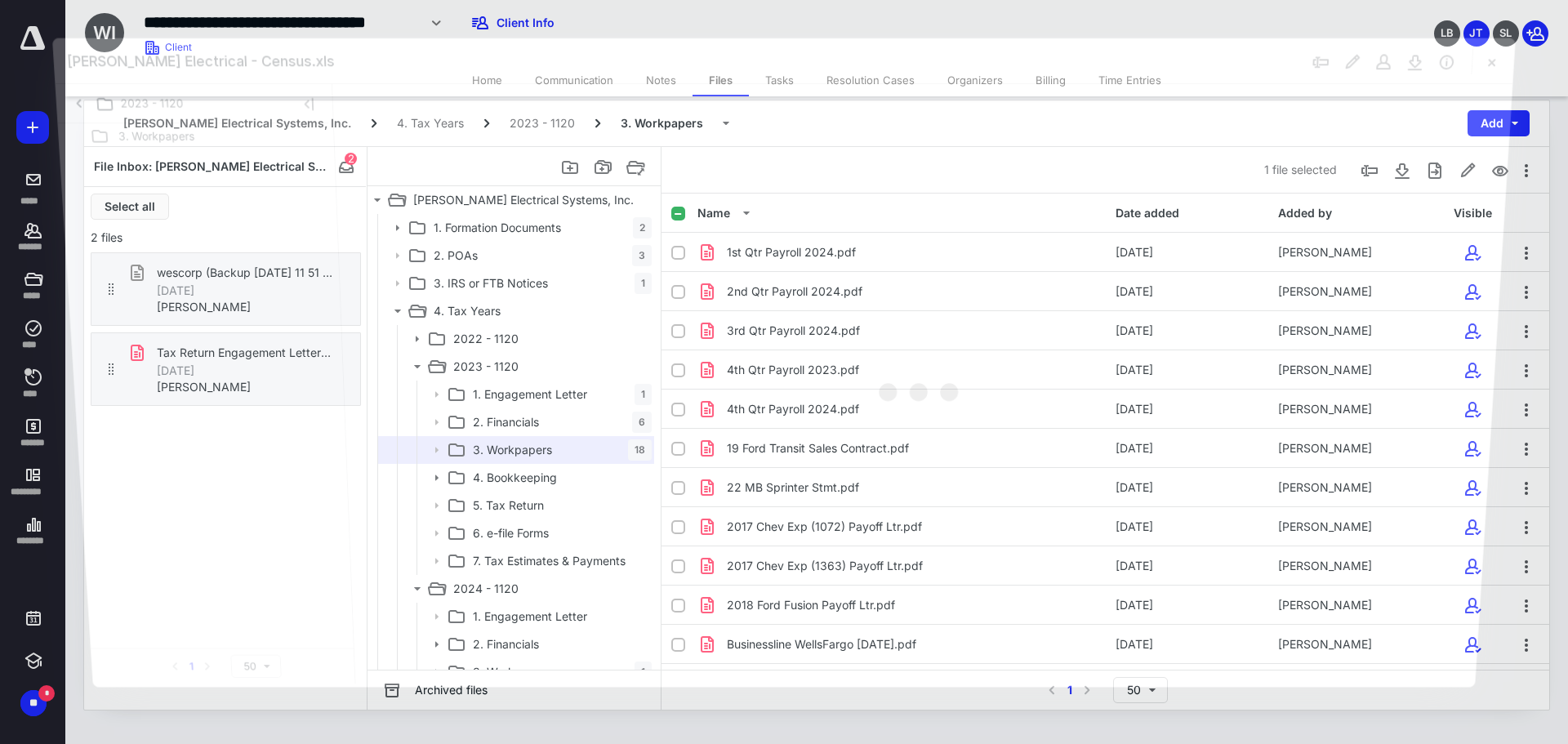 scroll, scrollTop: 269, scrollLeft: 0, axis: vertical 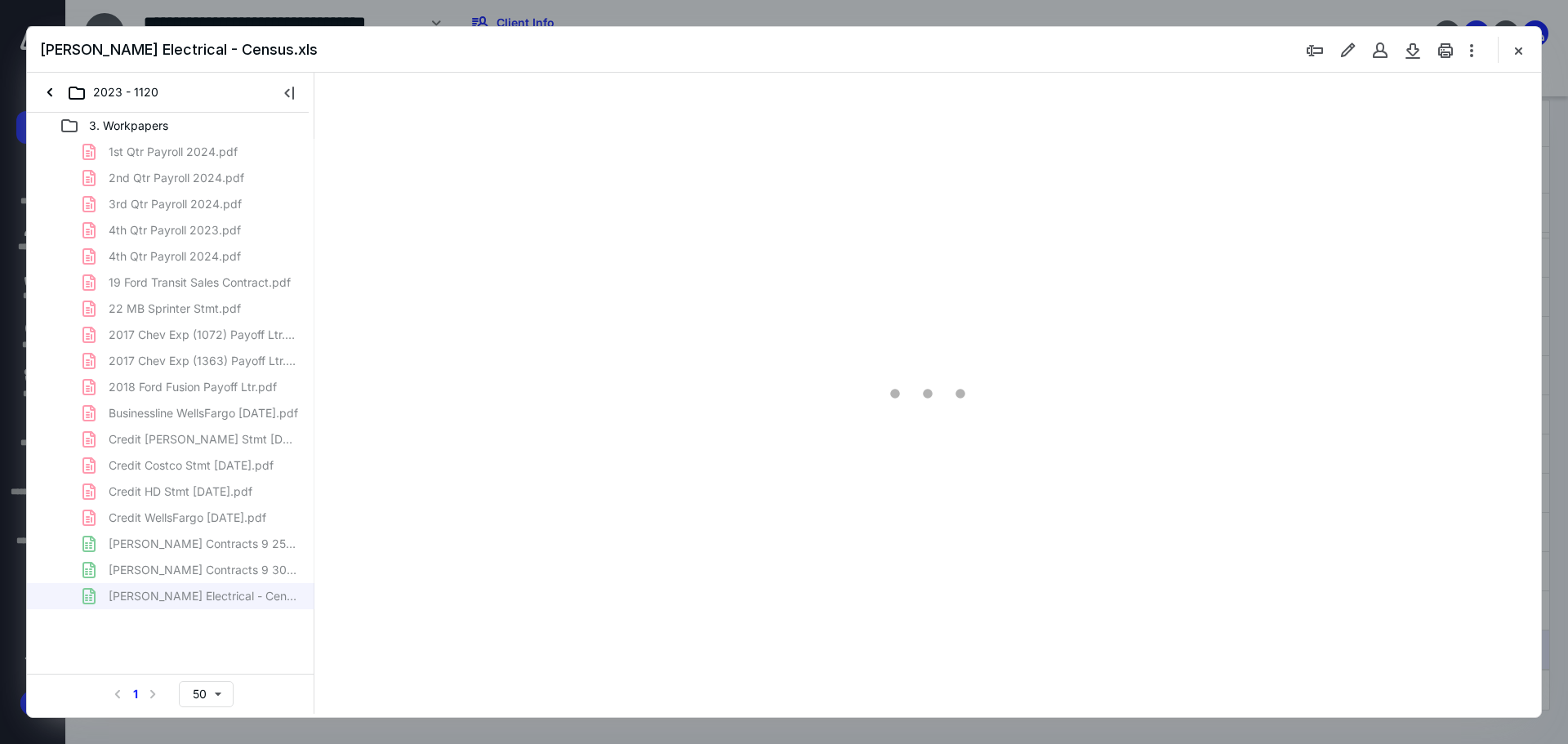 type on "115" 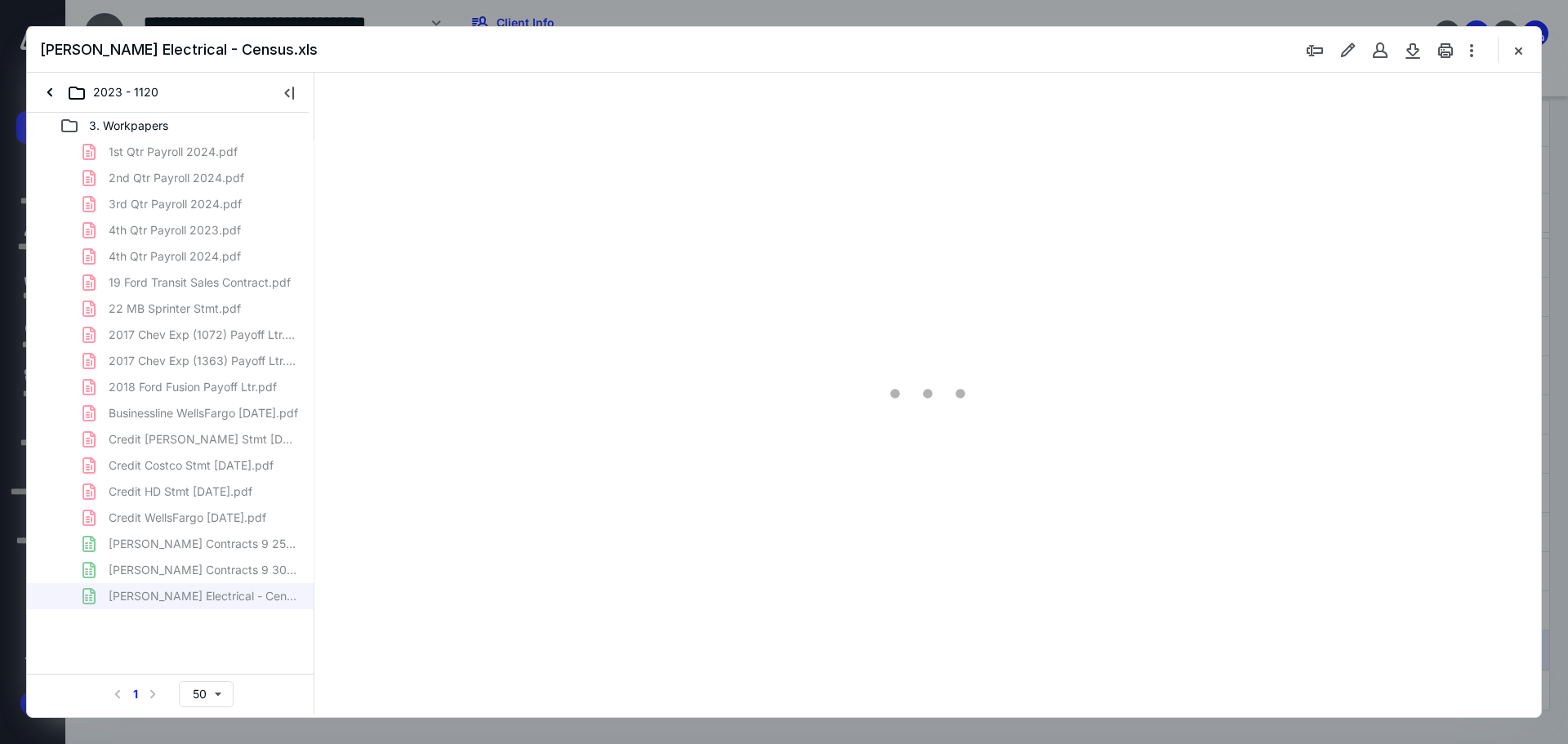 scroll, scrollTop: 66, scrollLeft: 0, axis: vertical 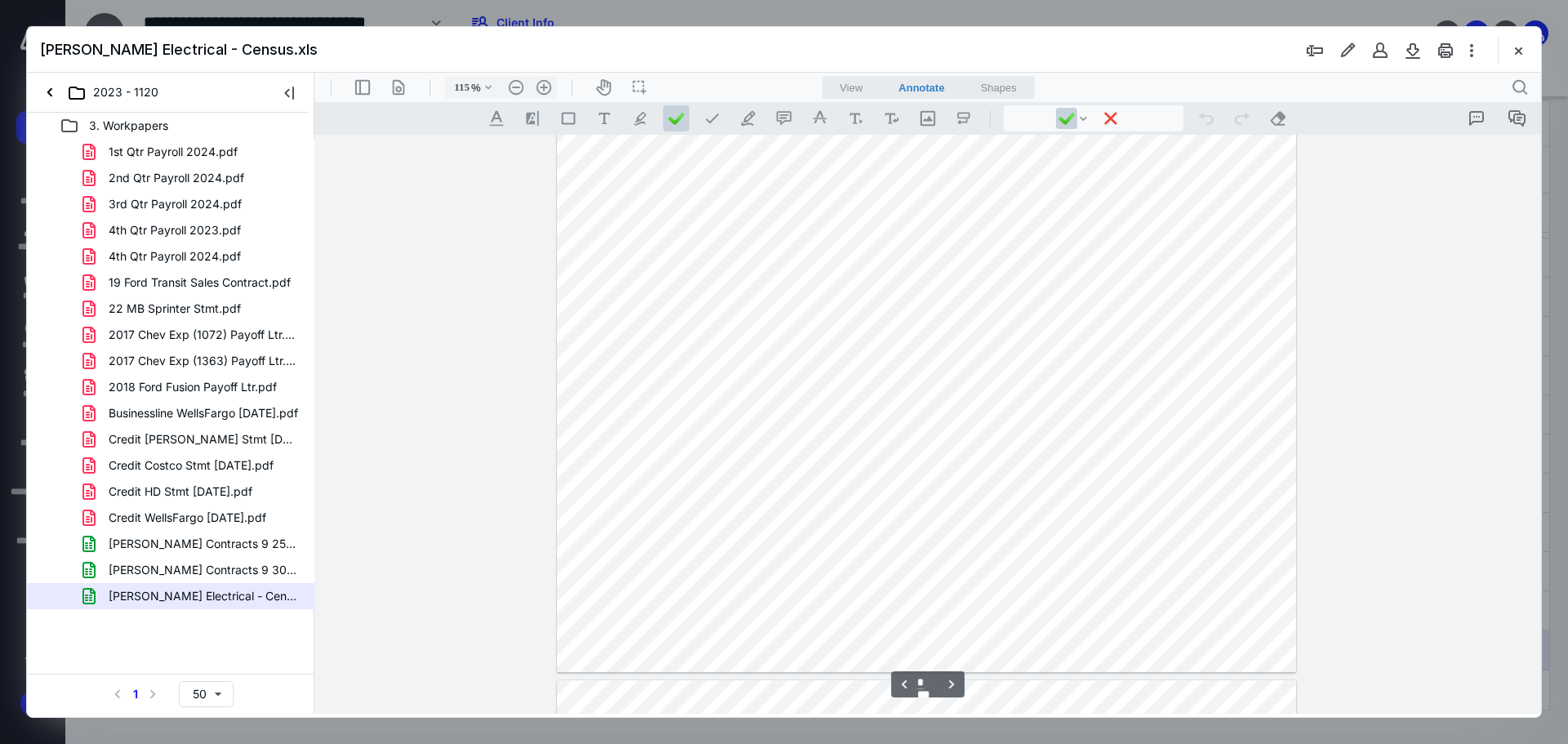 type on "*" 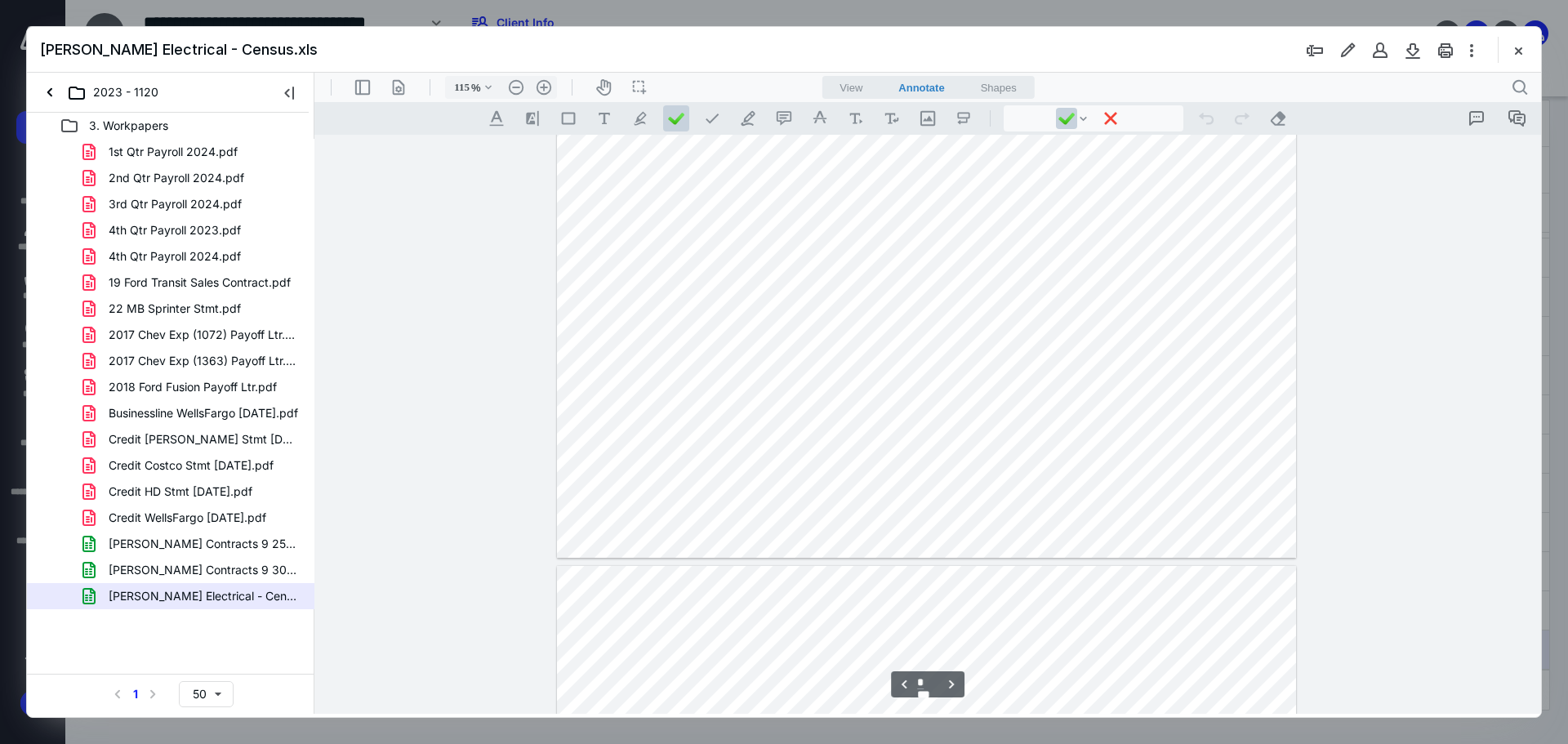 scroll, scrollTop: 688, scrollLeft: 0, axis: vertical 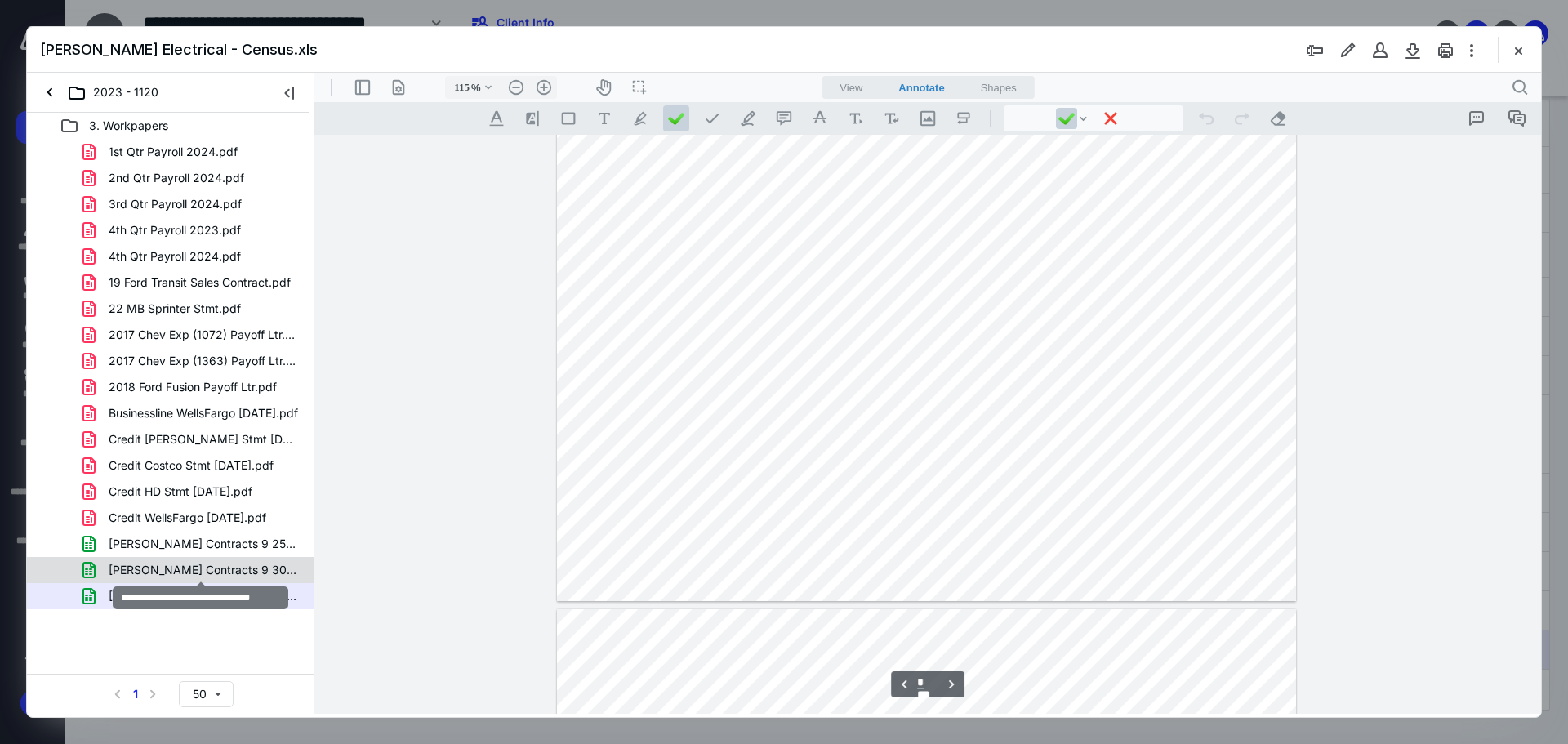 click on "[PERSON_NAME] Contracts 9 30 24.xlsx" at bounding box center (203, 570) 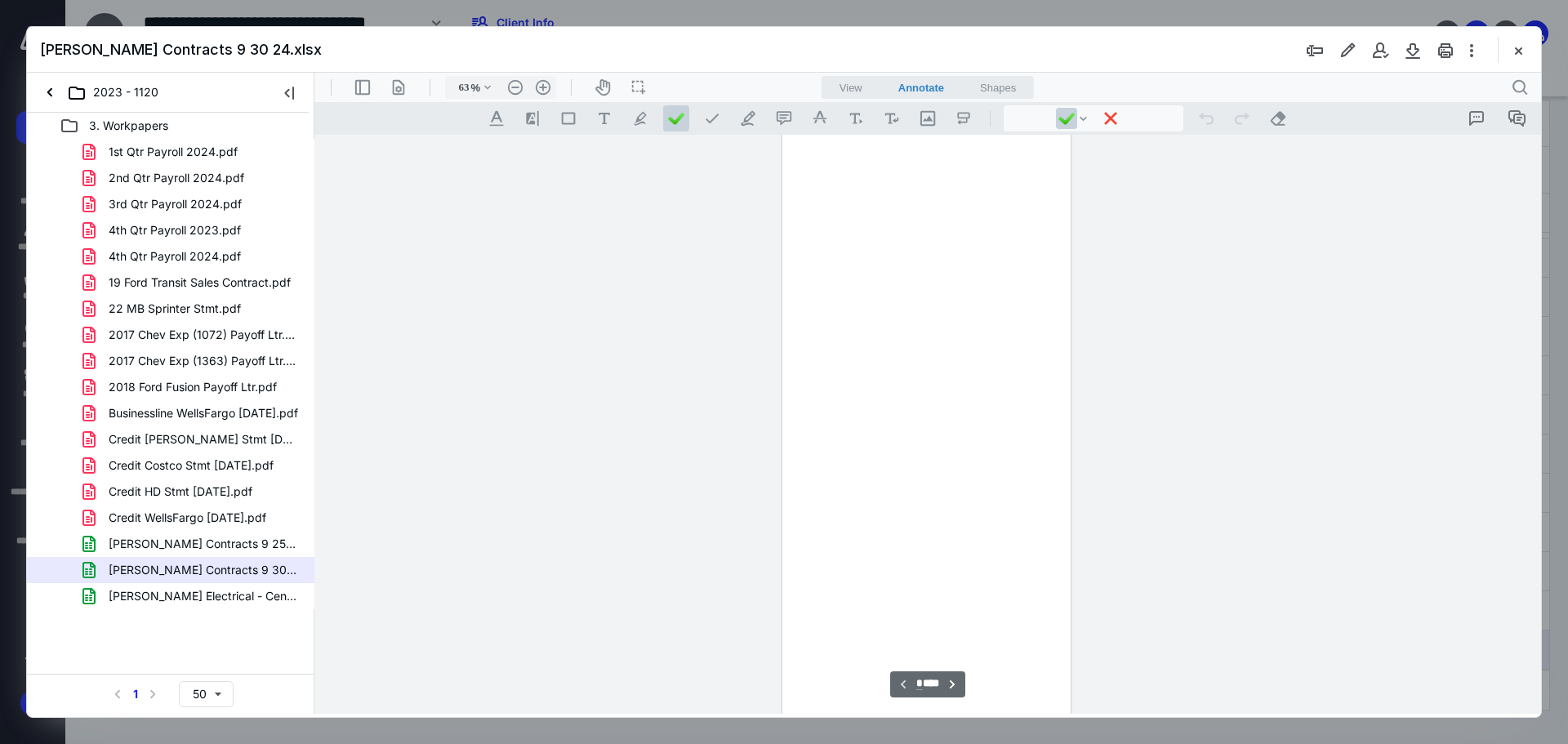 scroll, scrollTop: 65, scrollLeft: 0, axis: vertical 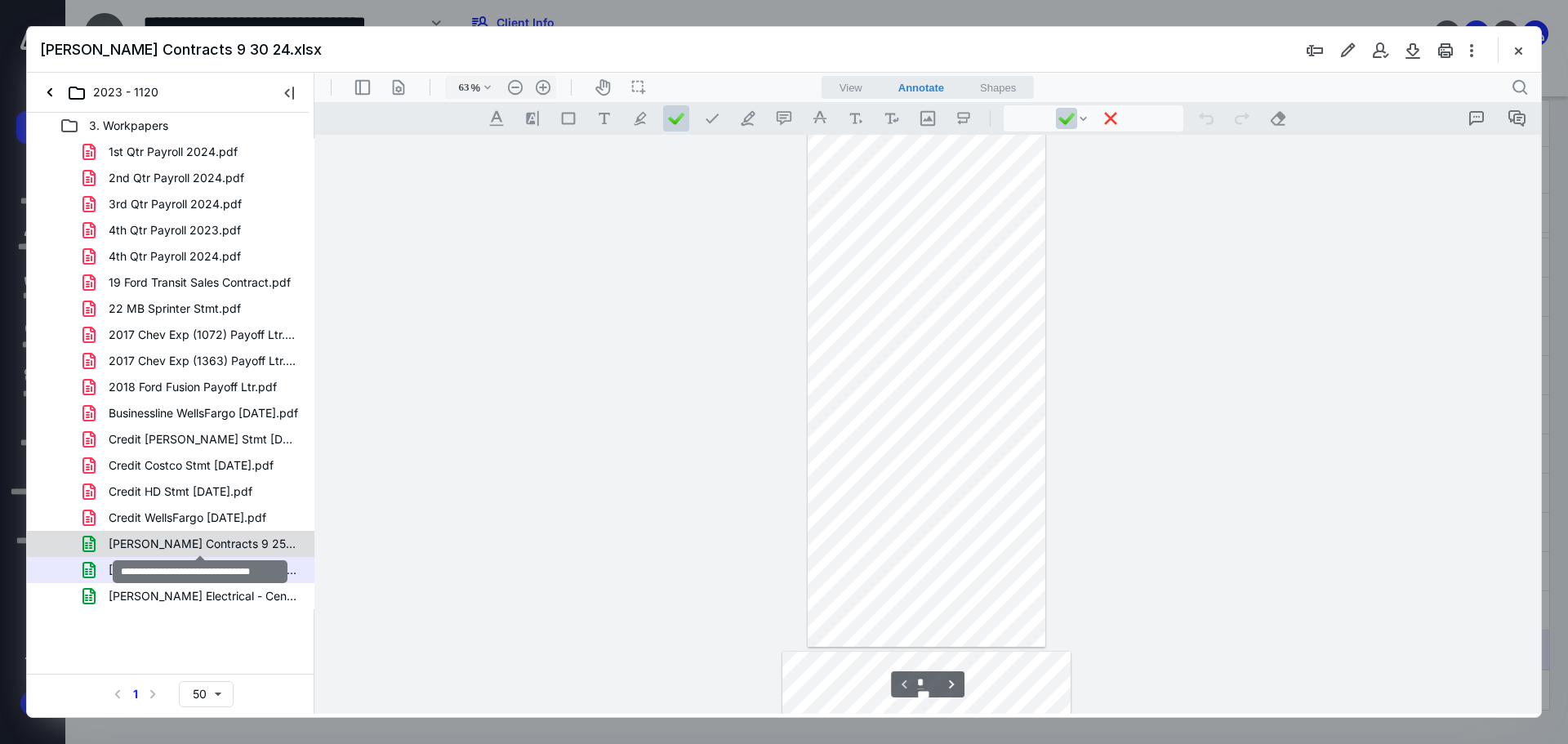 click on "[PERSON_NAME] Contracts 9 25 24.xlsx" at bounding box center (203, 544) 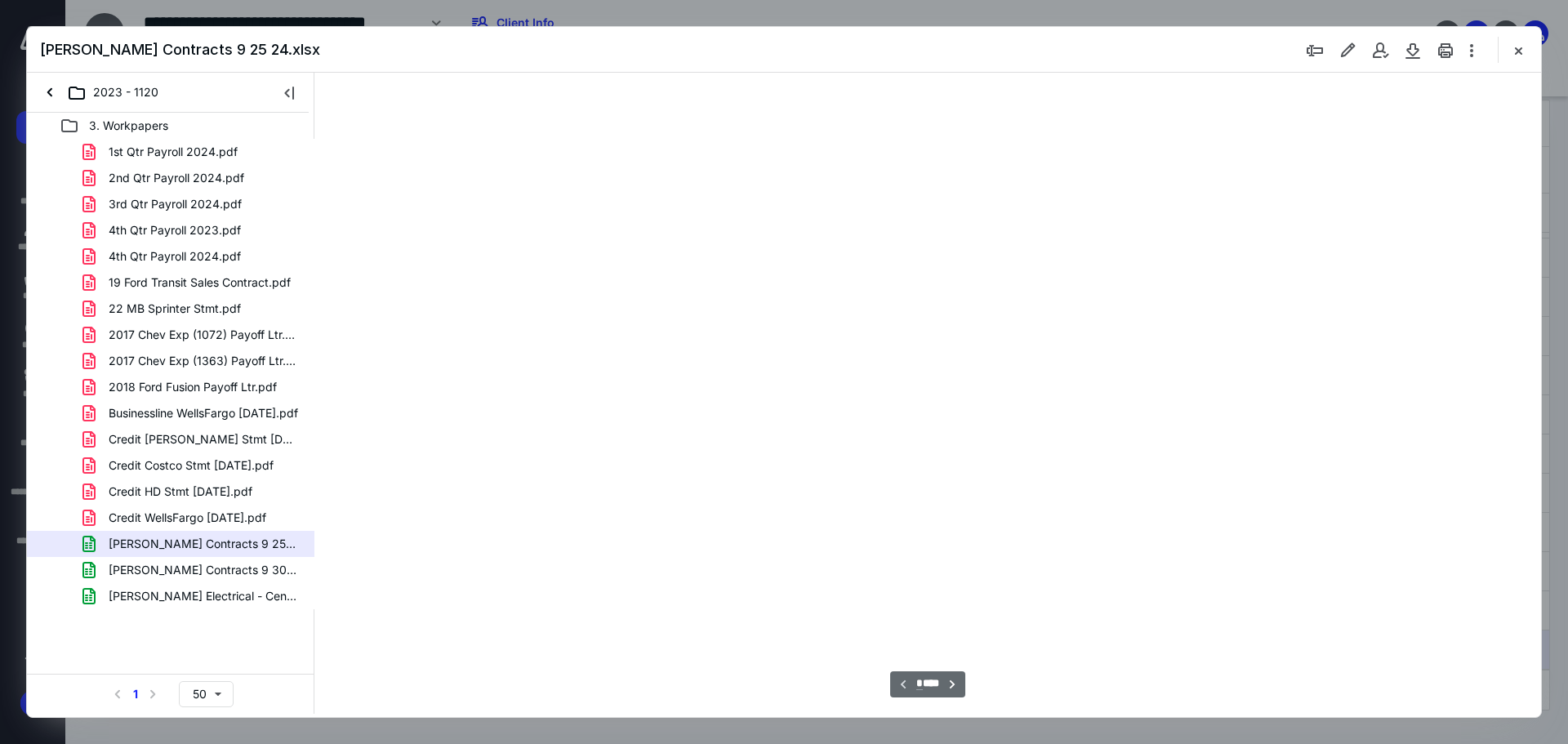 type on "63" 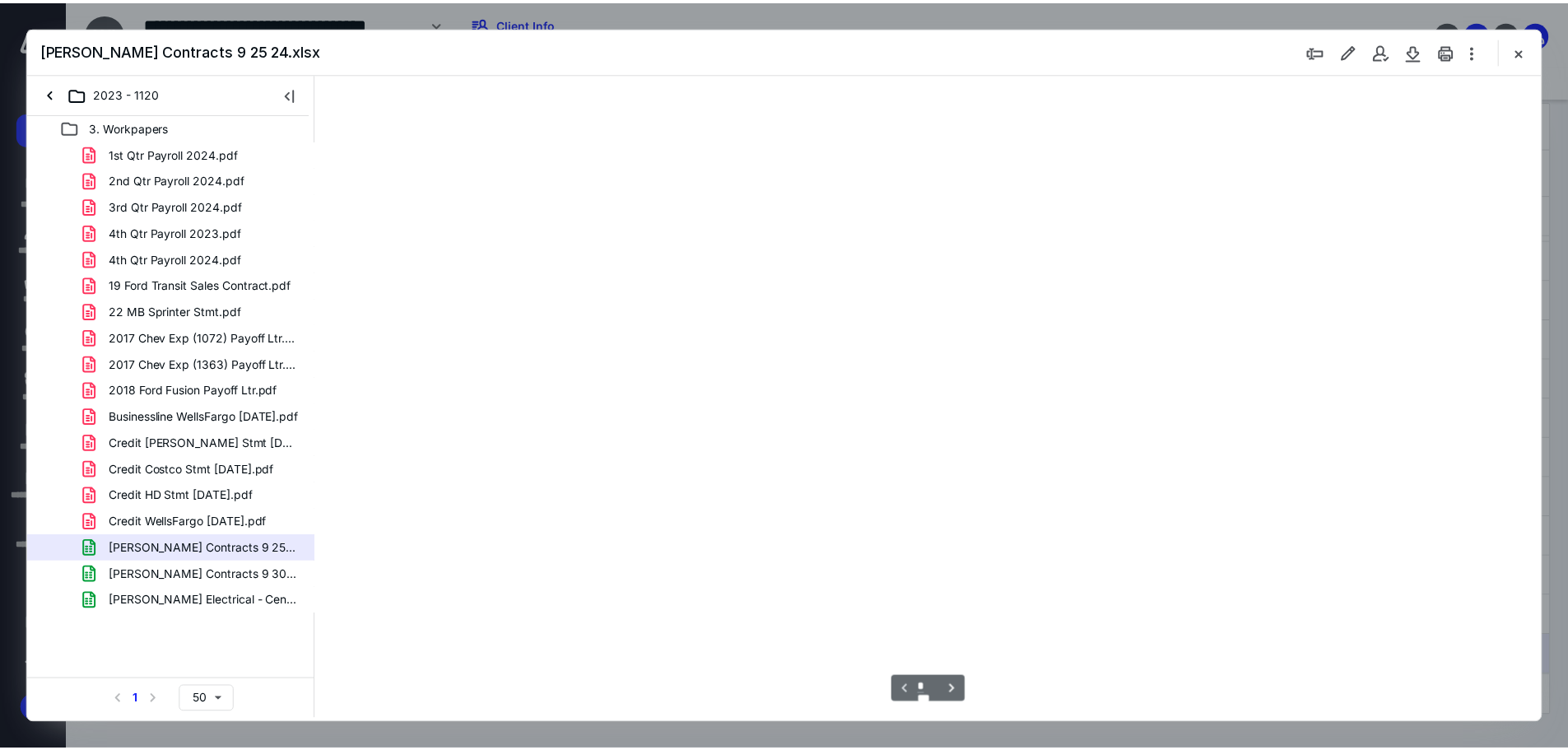 scroll, scrollTop: 65, scrollLeft: 0, axis: vertical 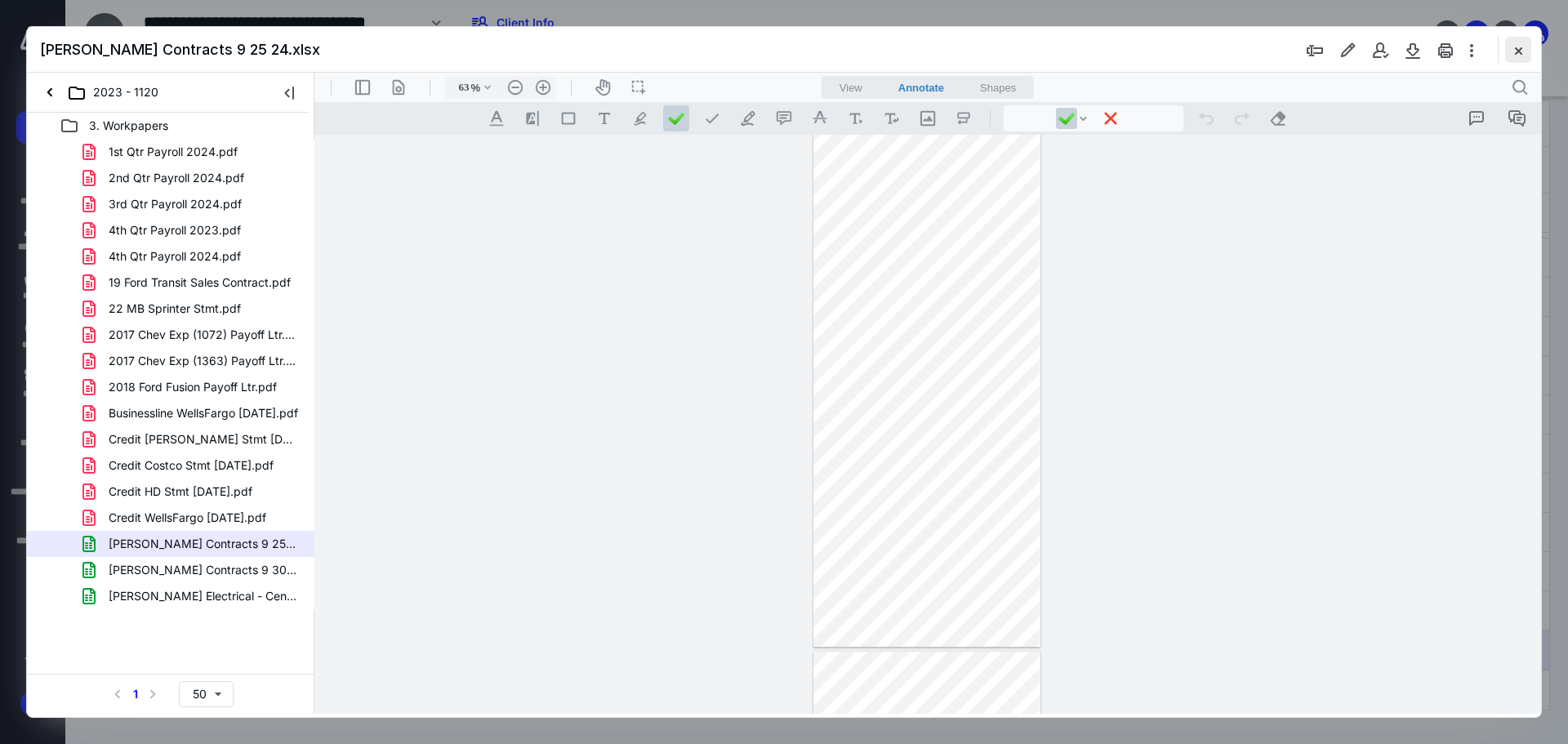 click at bounding box center (1518, 50) 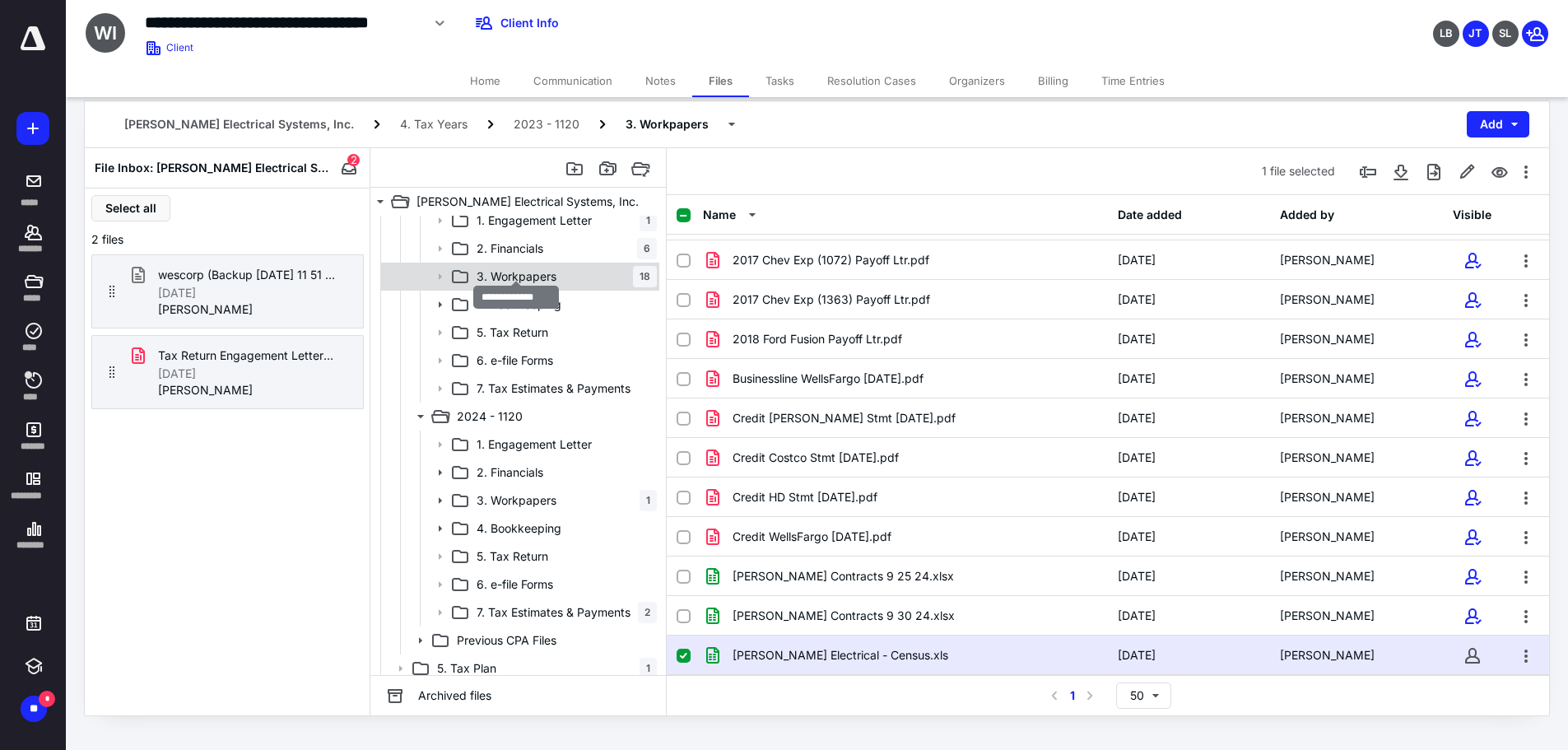 scroll, scrollTop: 184, scrollLeft: 0, axis: vertical 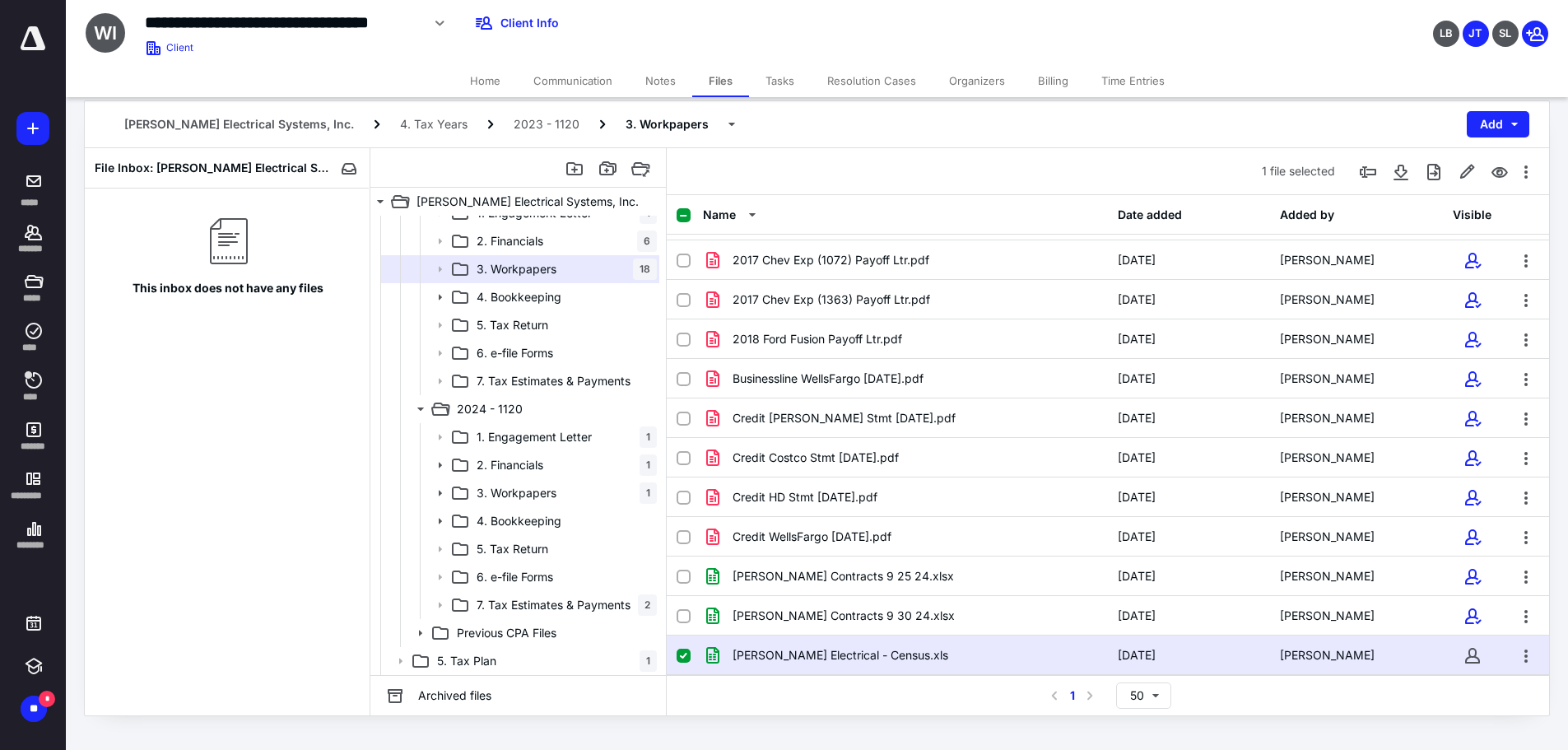click on "Notes" at bounding box center [660, 81] 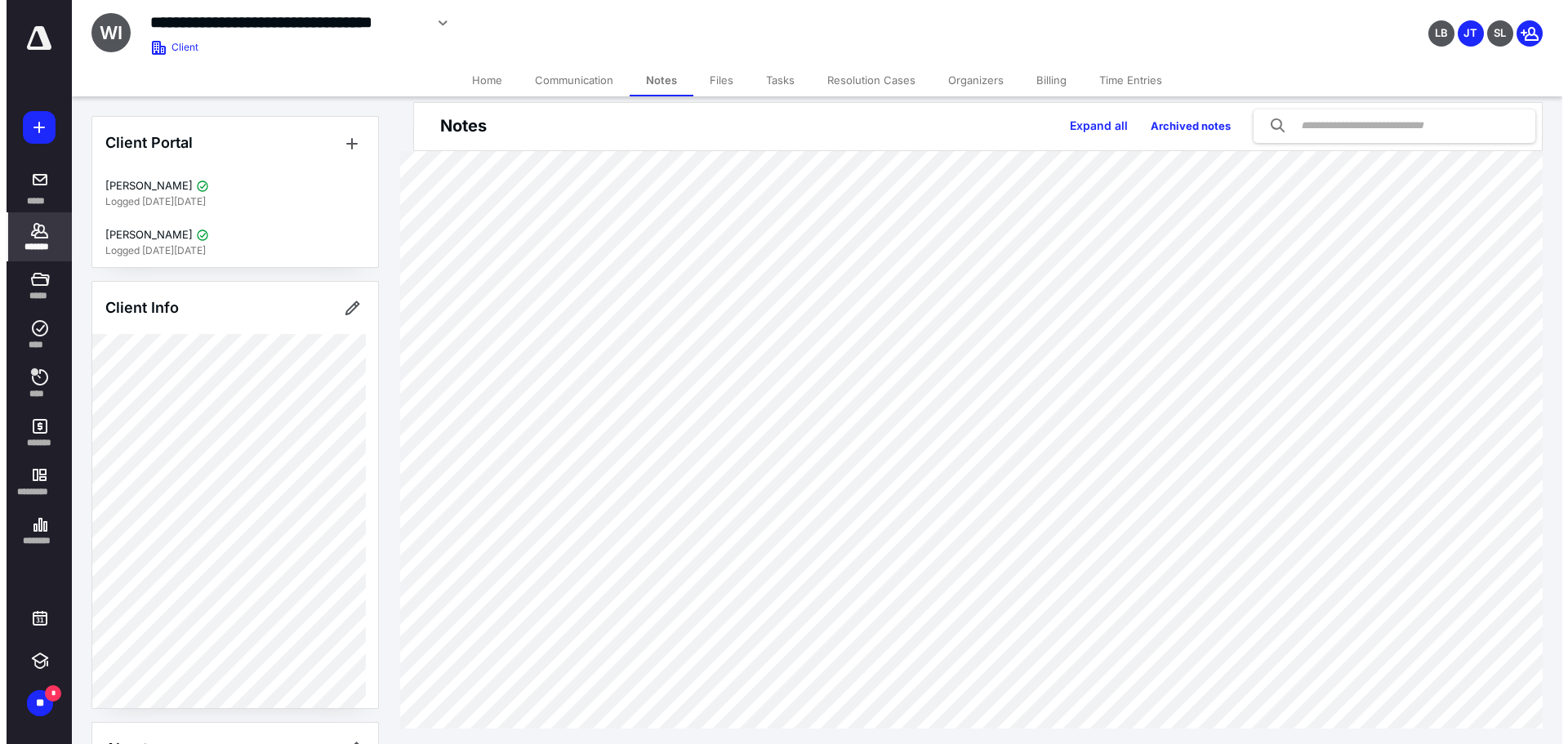 scroll, scrollTop: 47, scrollLeft: 0, axis: vertical 